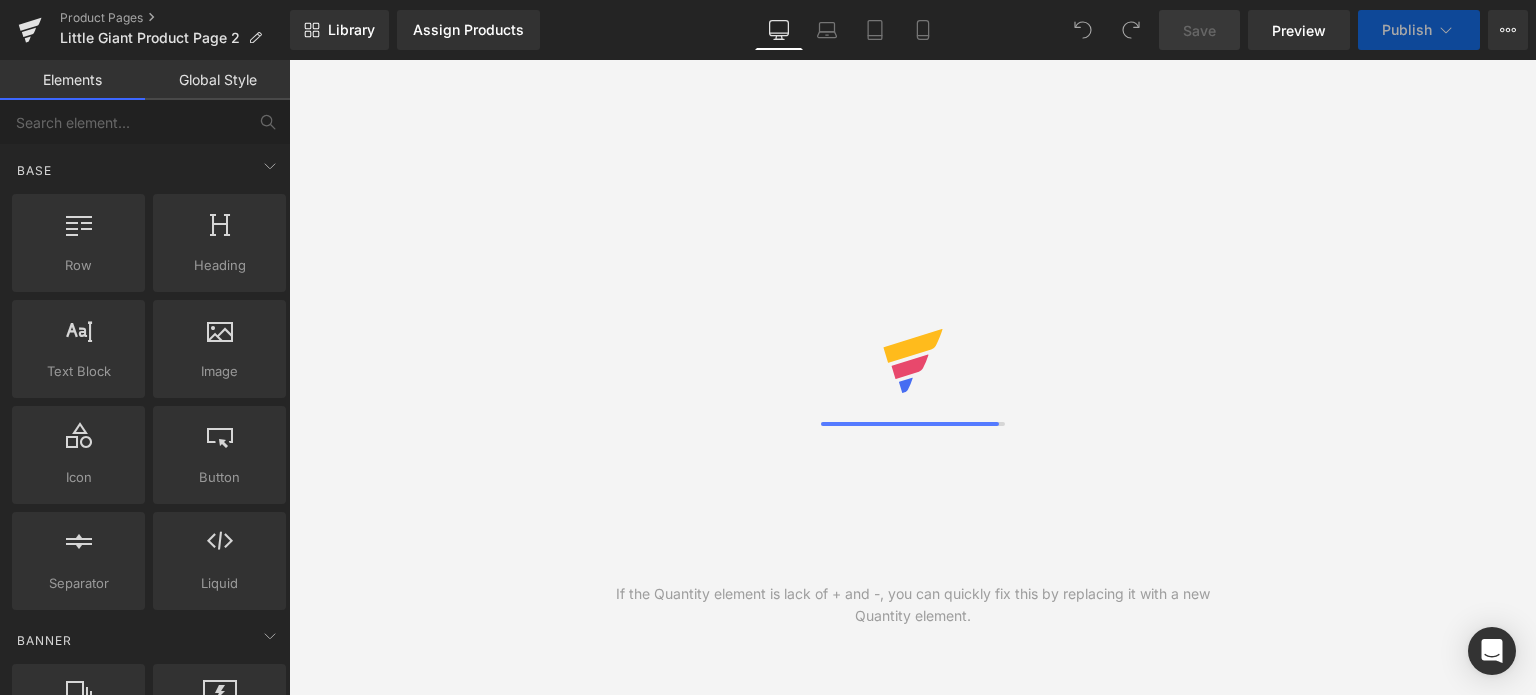 scroll, scrollTop: 0, scrollLeft: 0, axis: both 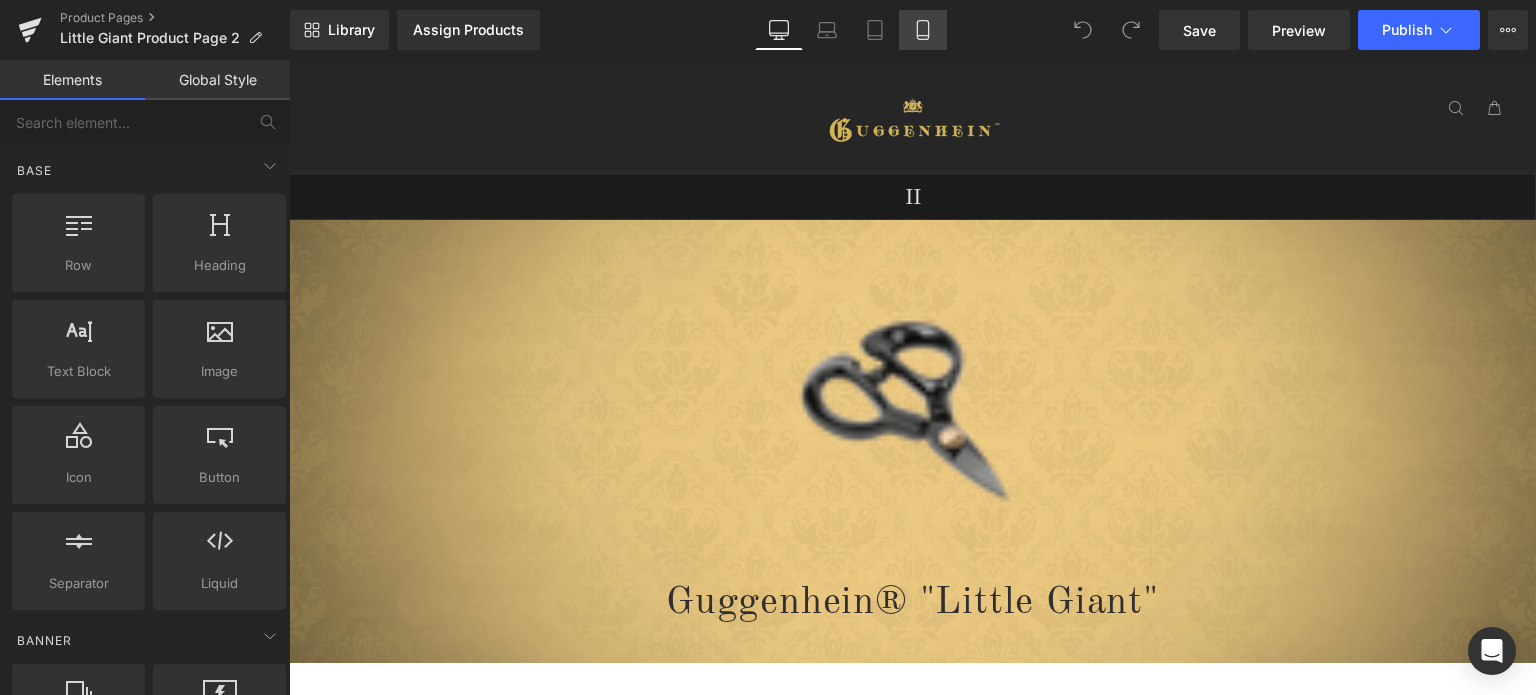 click 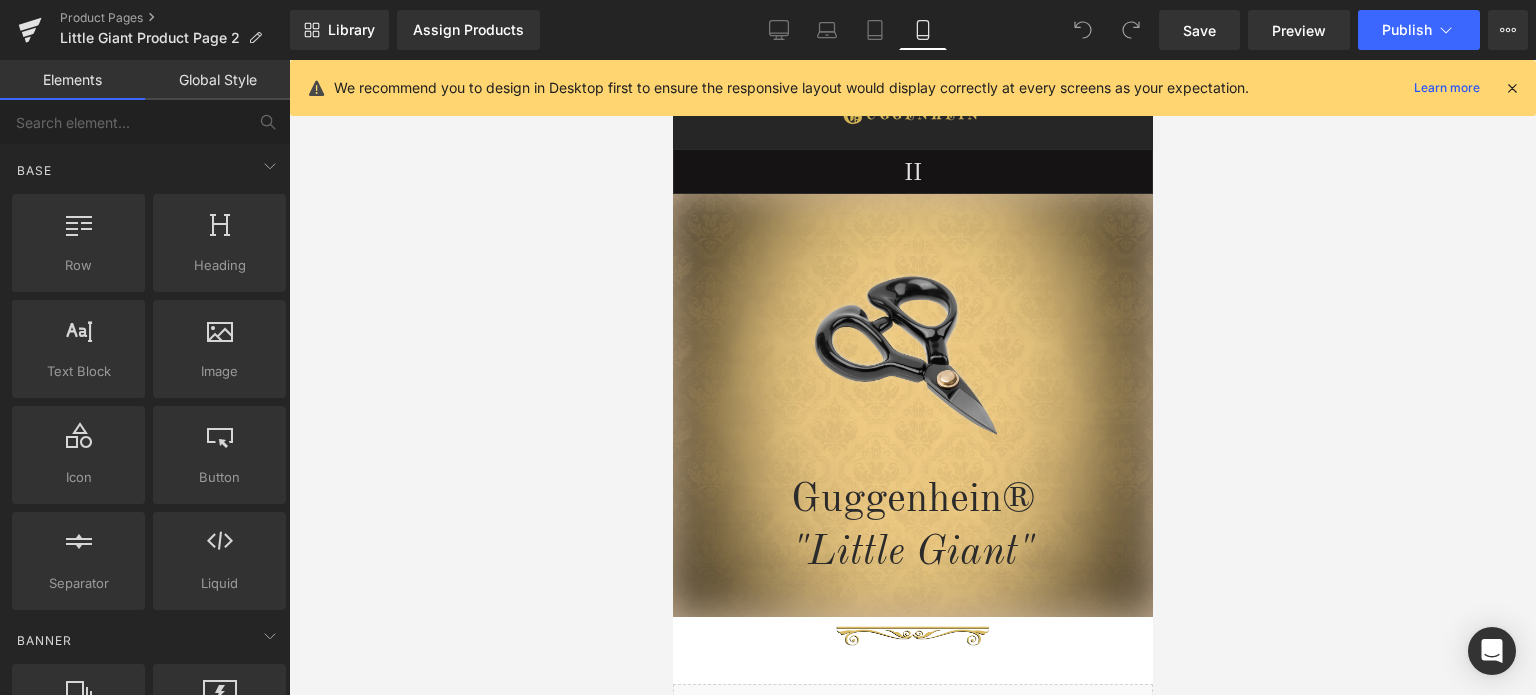 click at bounding box center [1512, 88] 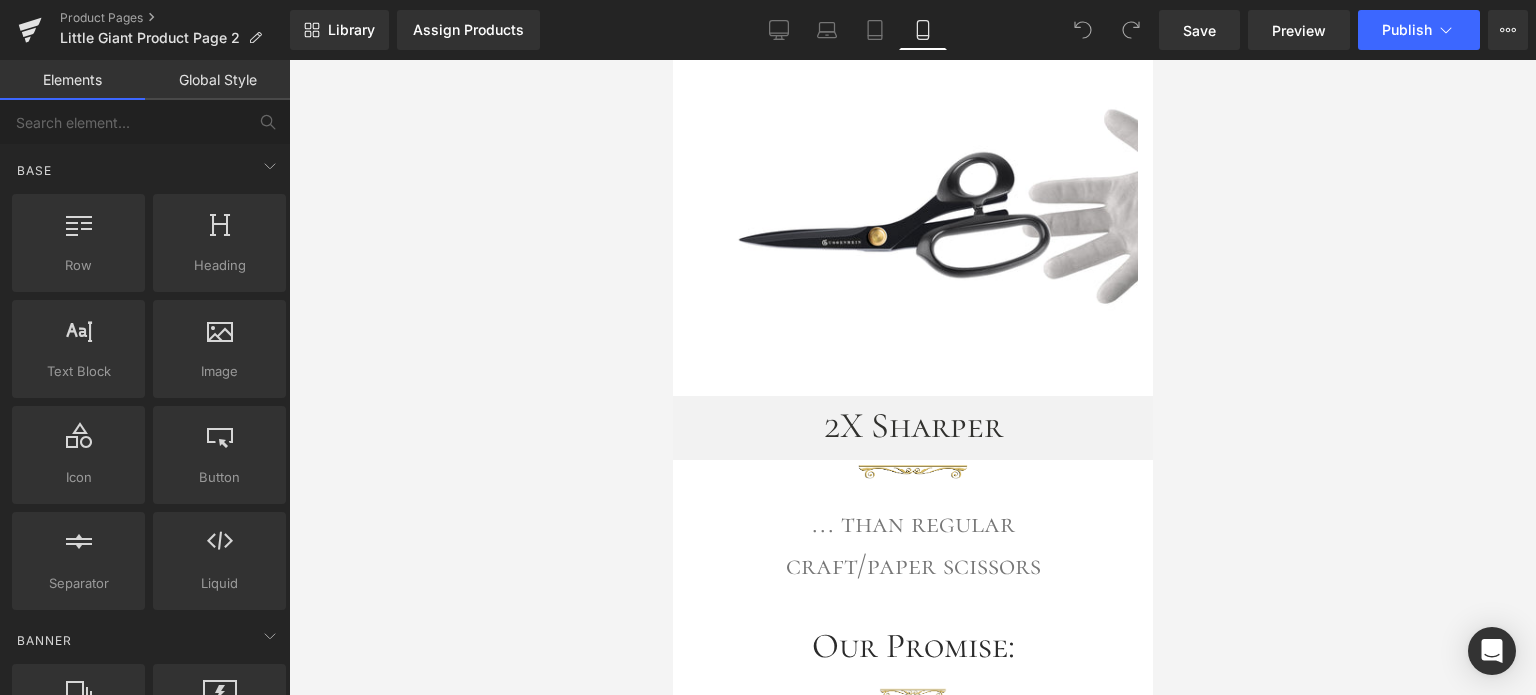scroll, scrollTop: 3490, scrollLeft: 0, axis: vertical 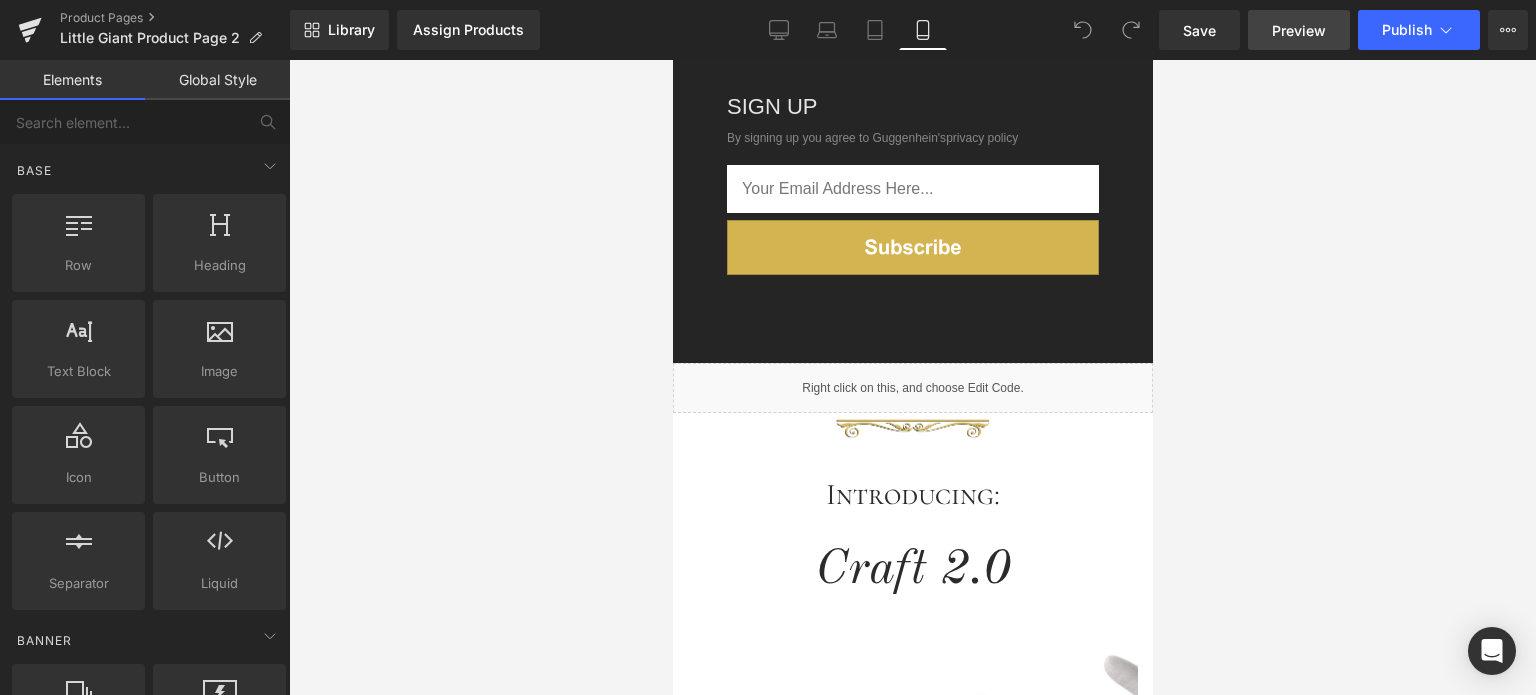click on "Preview" at bounding box center [1299, 30] 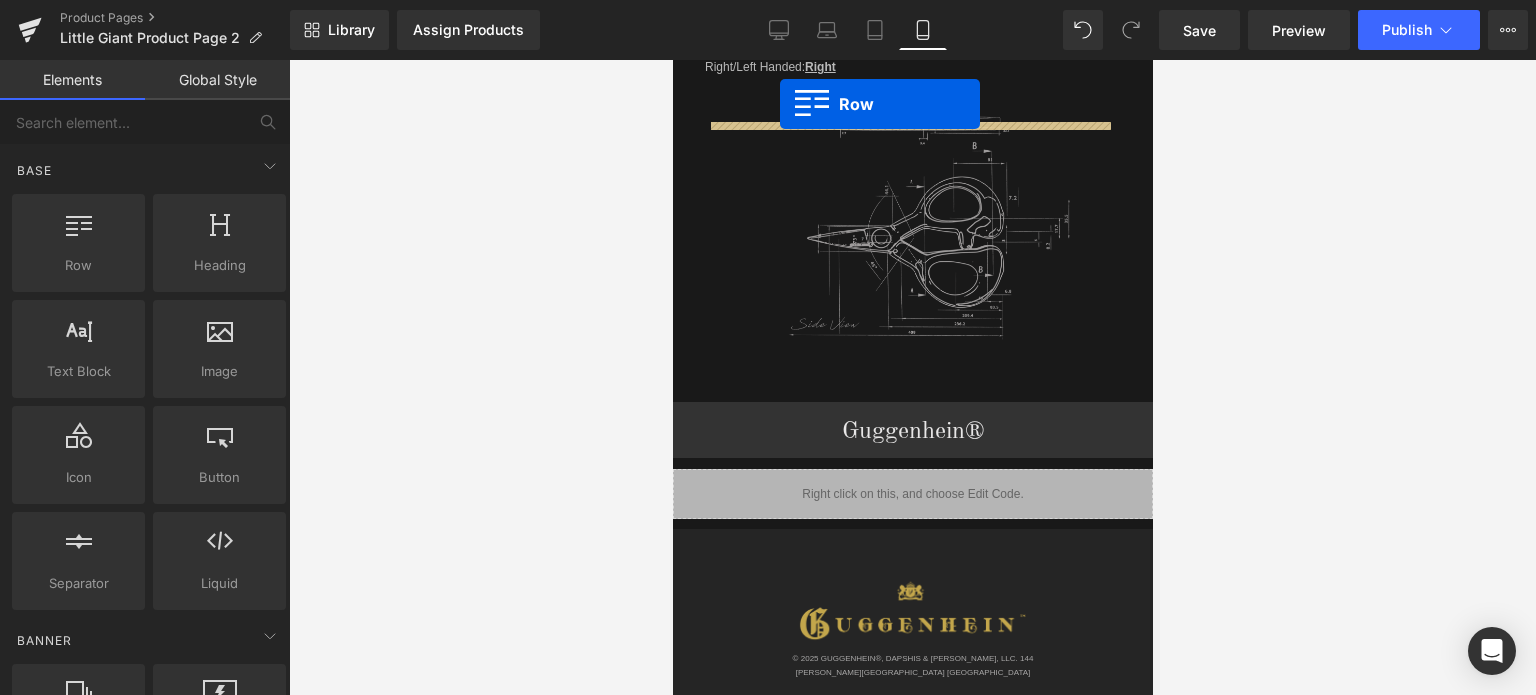 scroll, scrollTop: 2328, scrollLeft: 0, axis: vertical 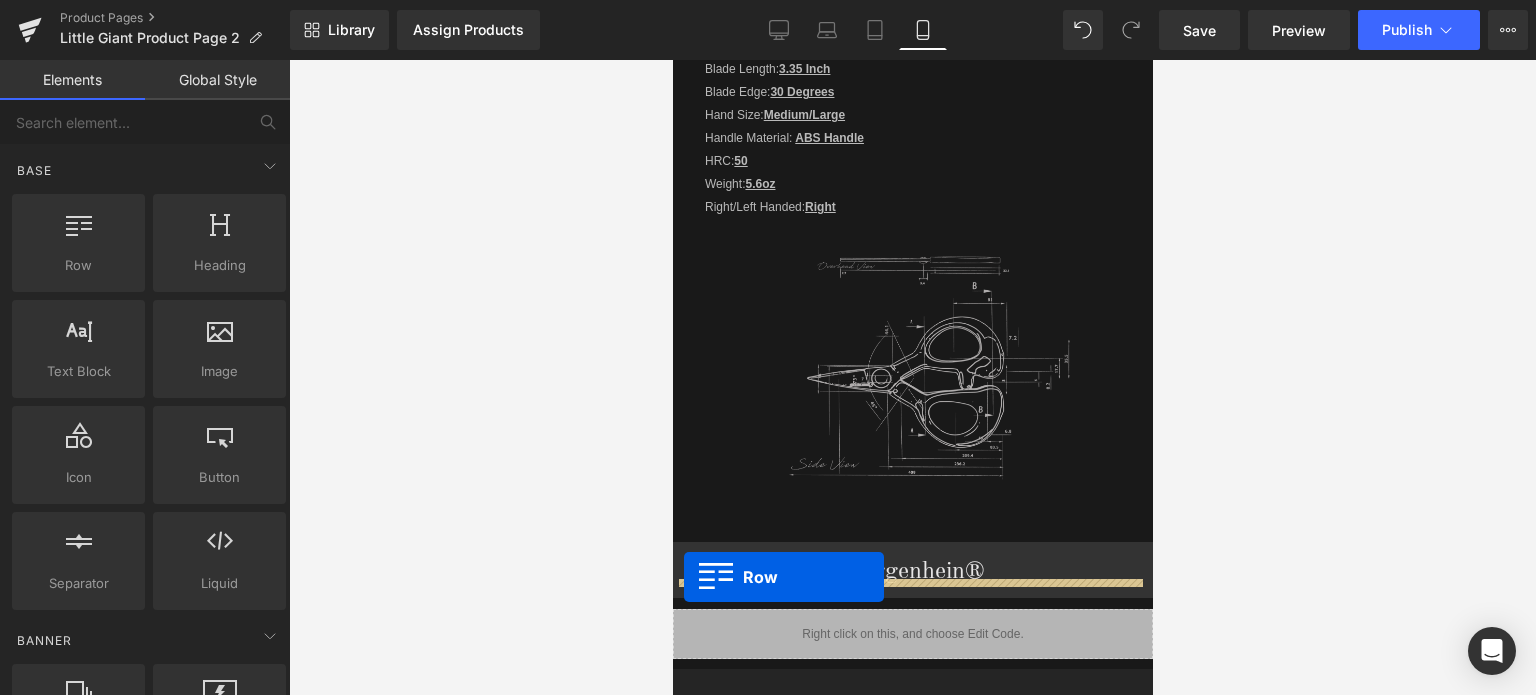 drag, startPoint x: 674, startPoint y: 355, endPoint x: 683, endPoint y: 577, distance: 222.18236 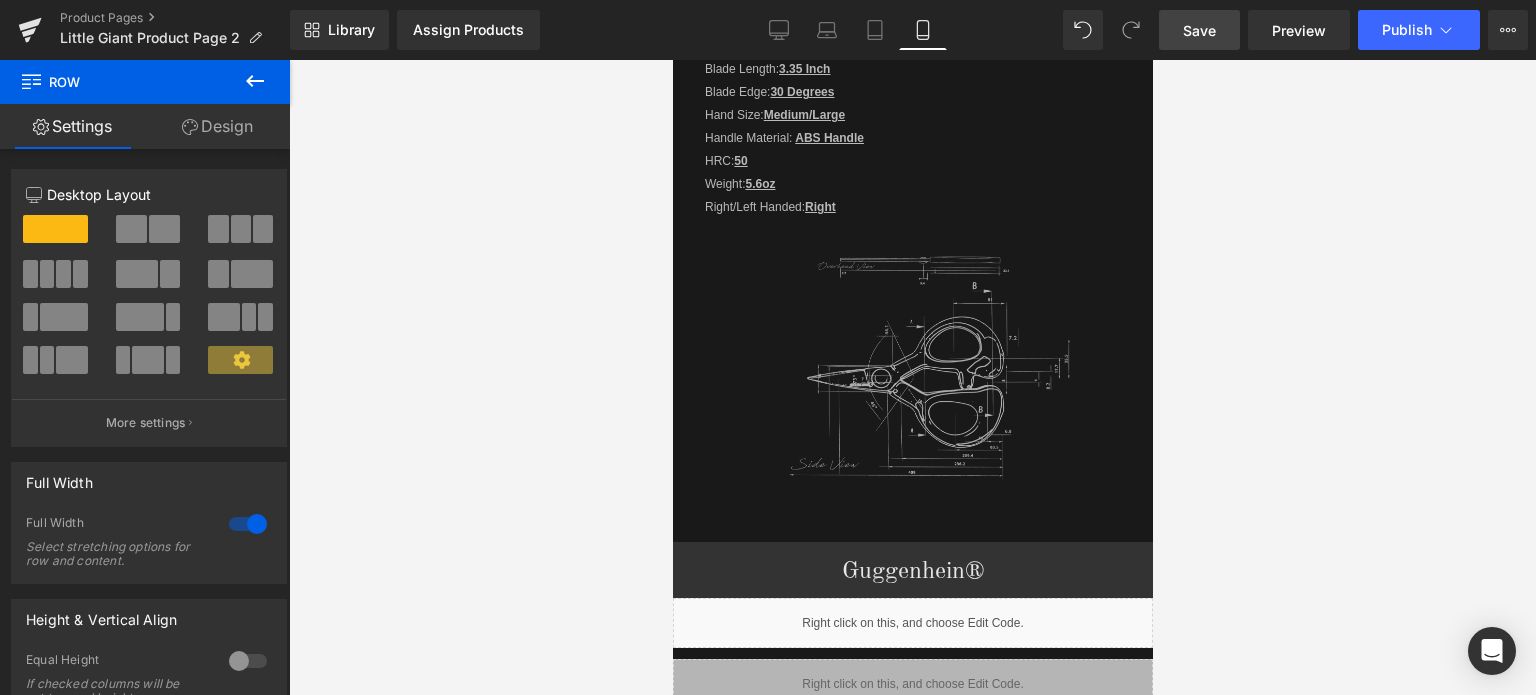 click on "Save" at bounding box center [1199, 30] 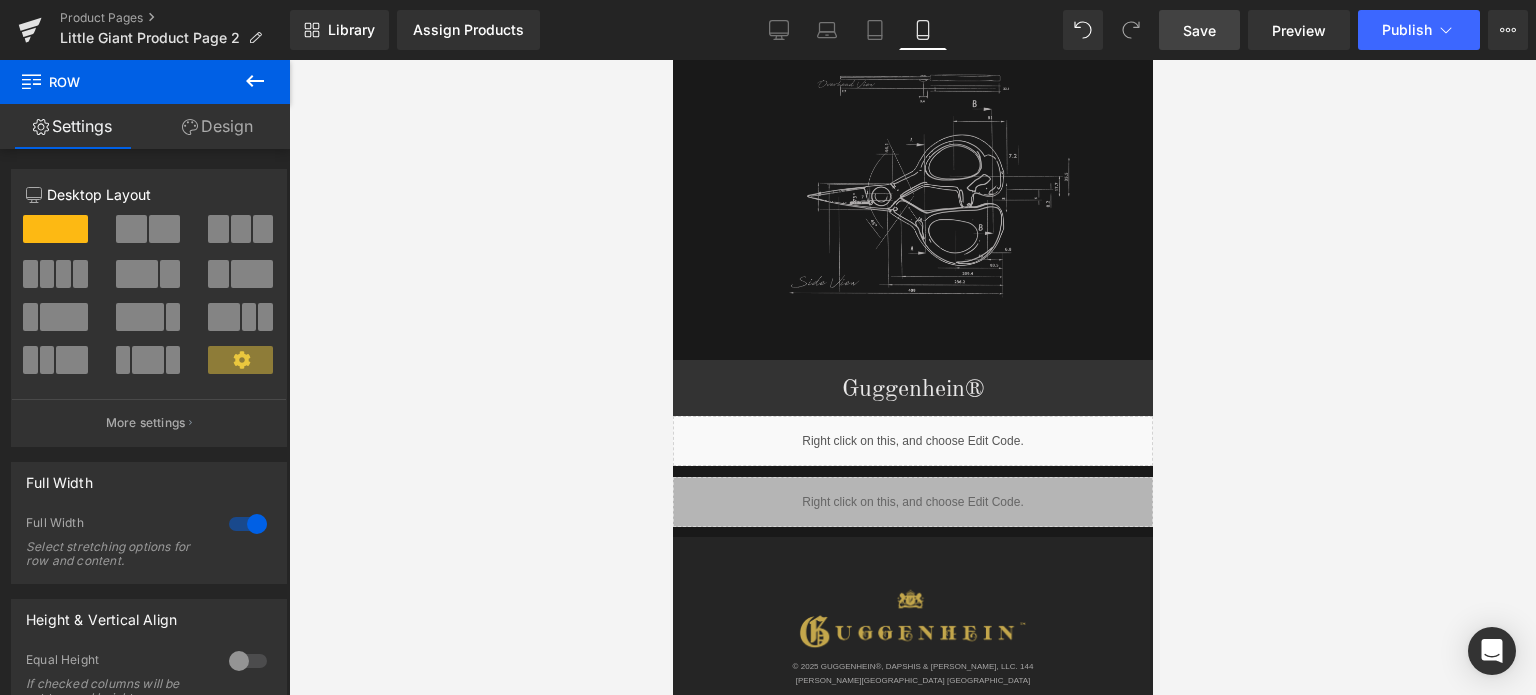 scroll, scrollTop: 2628, scrollLeft: 0, axis: vertical 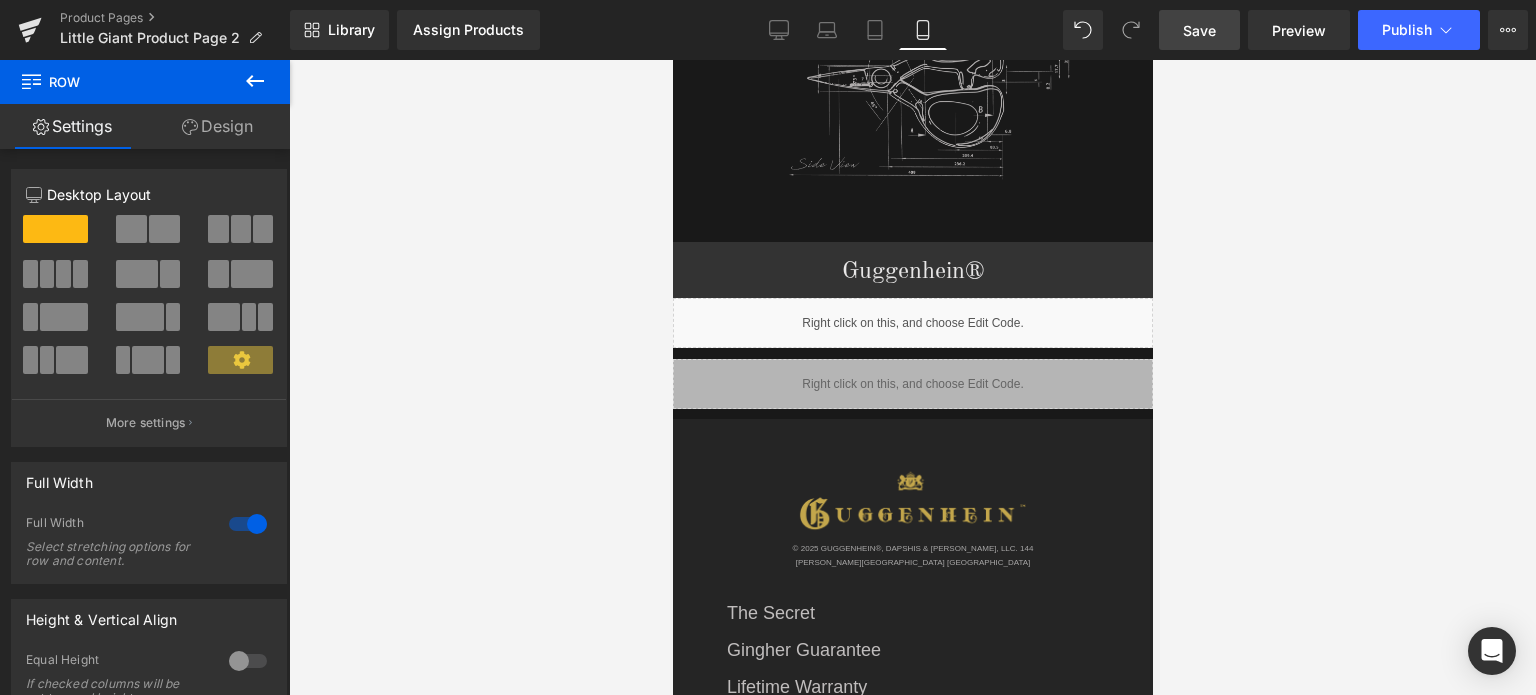 click on "Row" at bounding box center (718, 313) 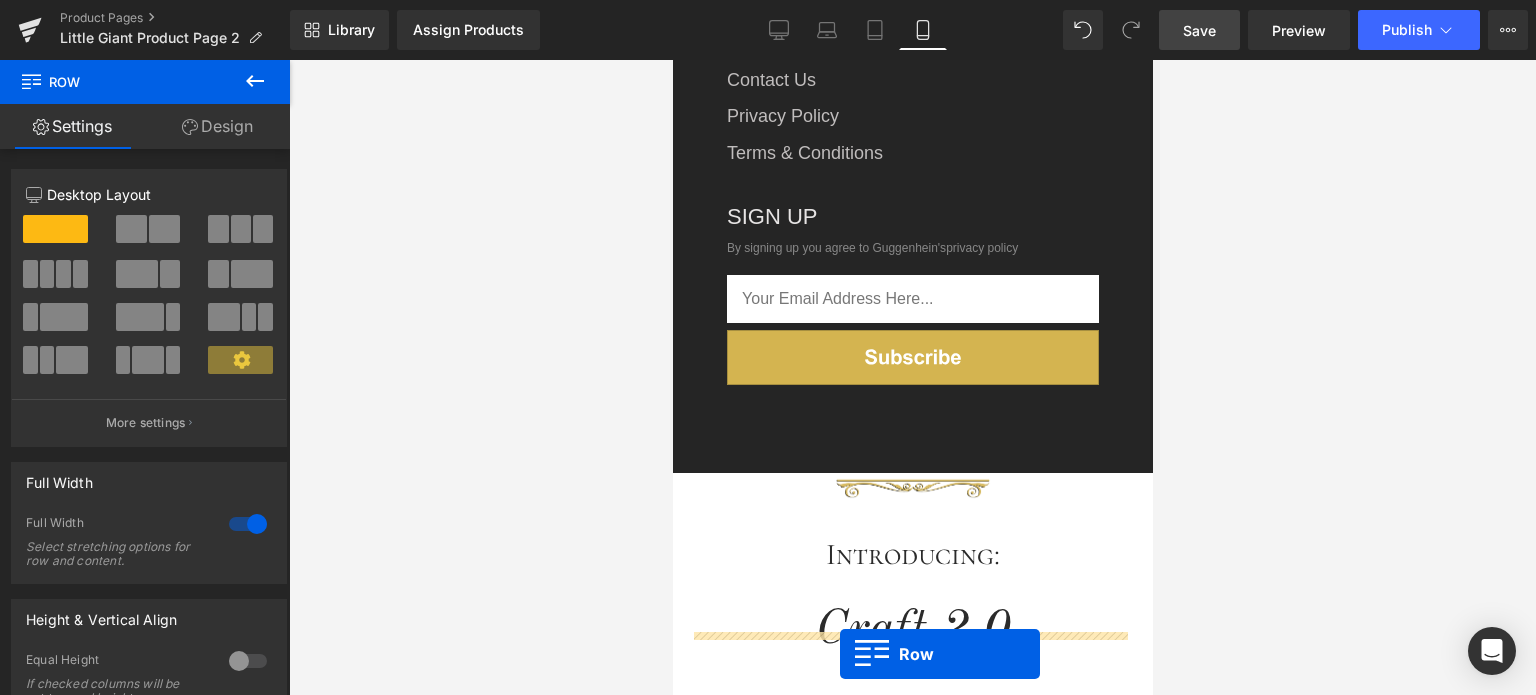 scroll, scrollTop: 3388, scrollLeft: 0, axis: vertical 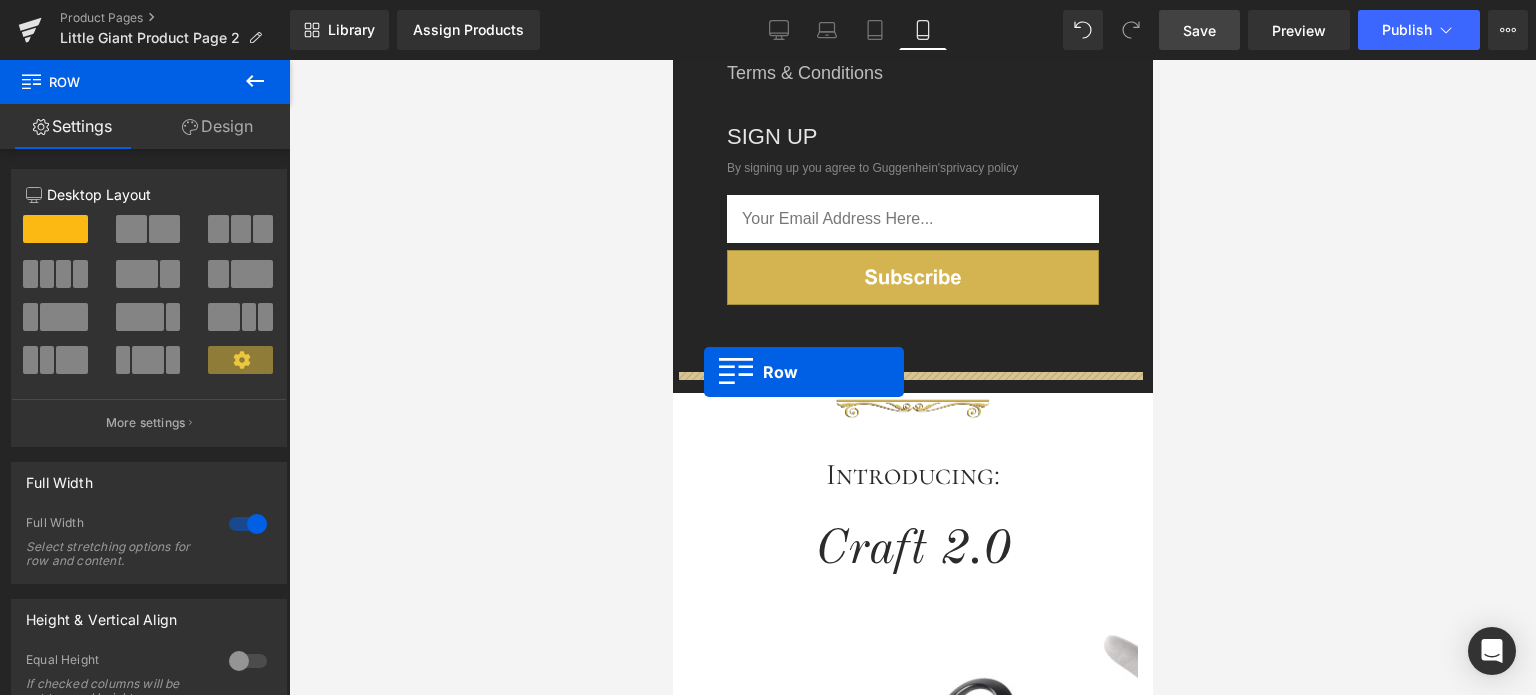 drag, startPoint x: 675, startPoint y: 292, endPoint x: 703, endPoint y: 372, distance: 84.758484 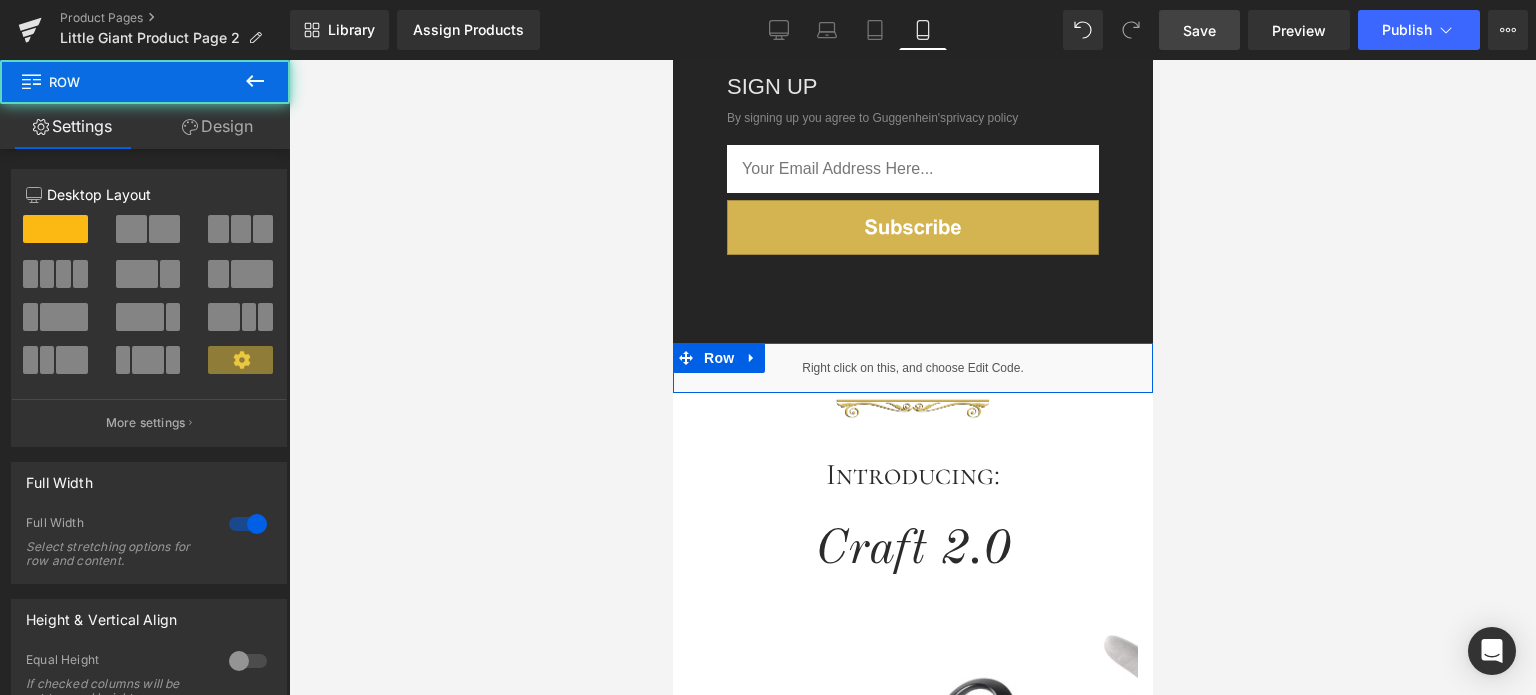 scroll, scrollTop: 3338, scrollLeft: 0, axis: vertical 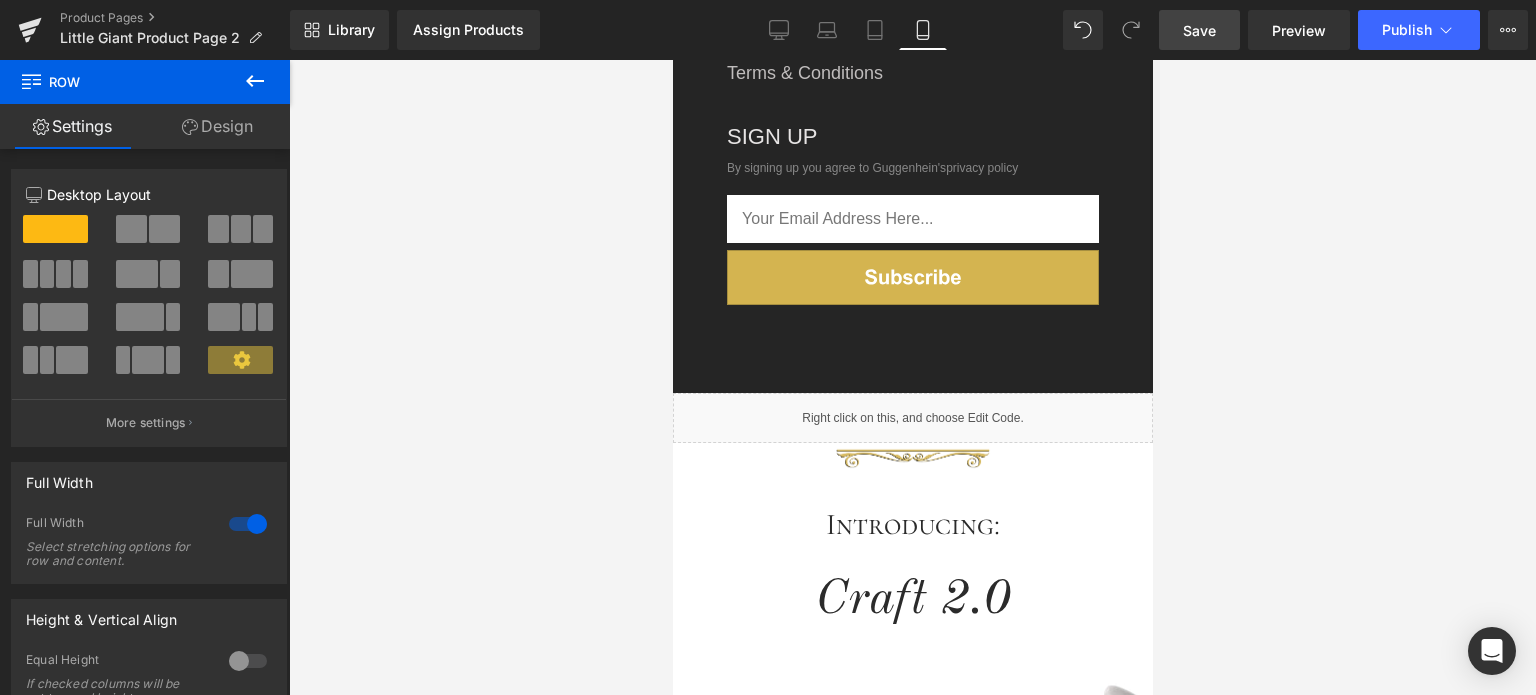 click on "Save" at bounding box center [1199, 30] 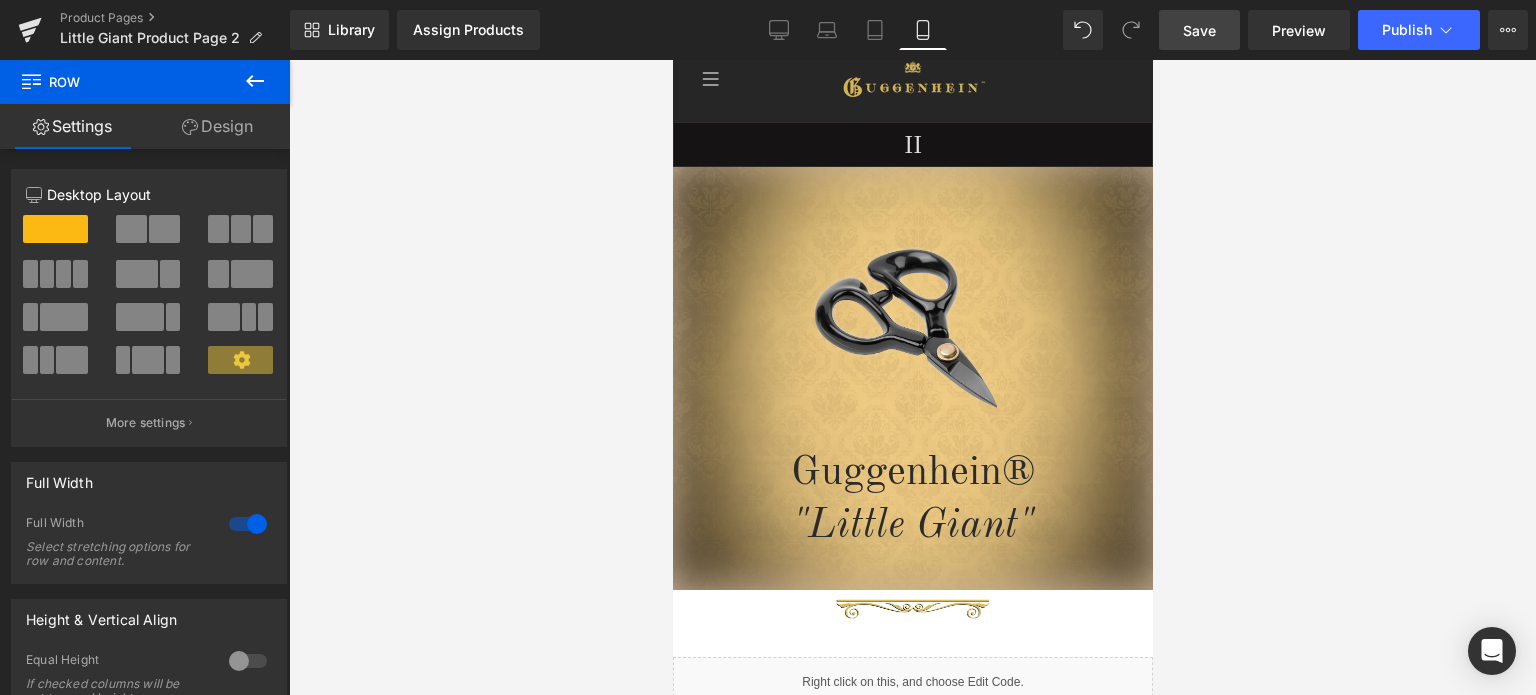 scroll, scrollTop: 0, scrollLeft: 0, axis: both 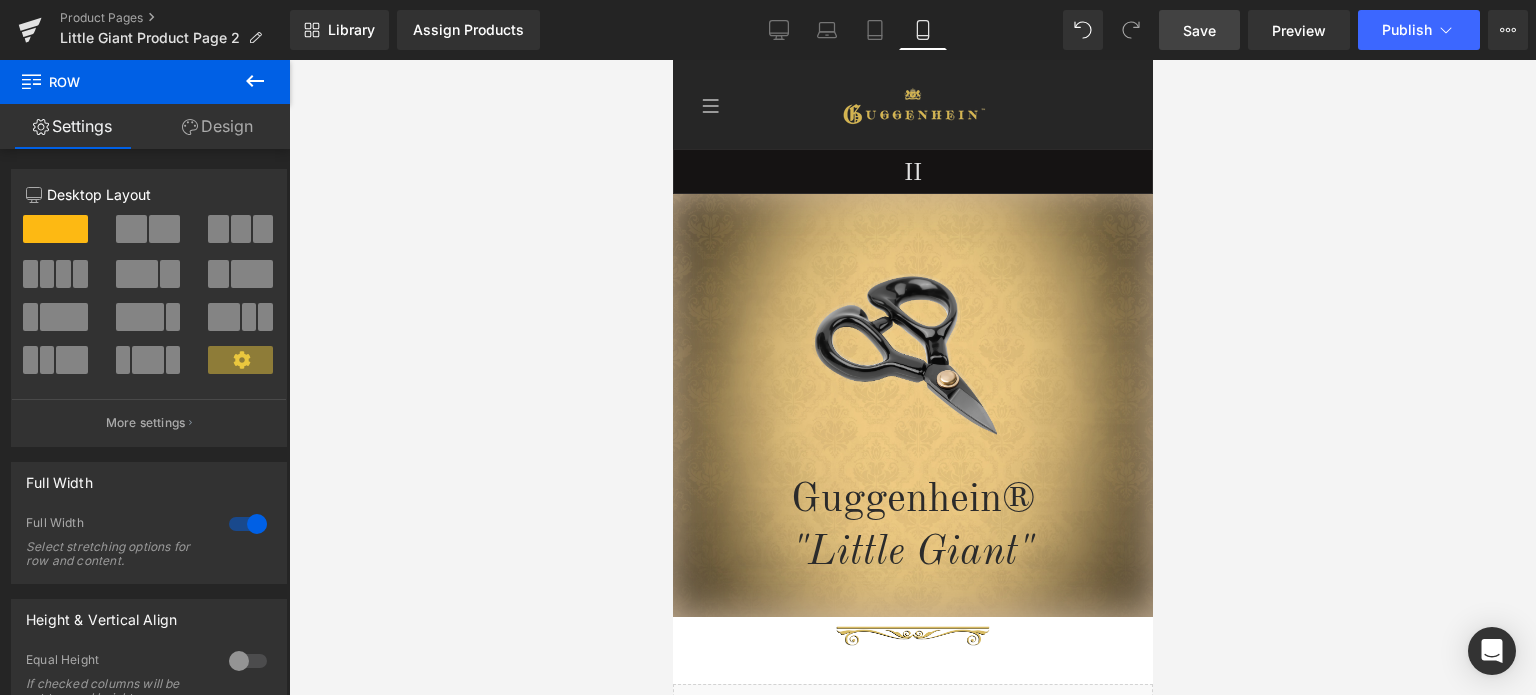 click on "Save" at bounding box center (1199, 30) 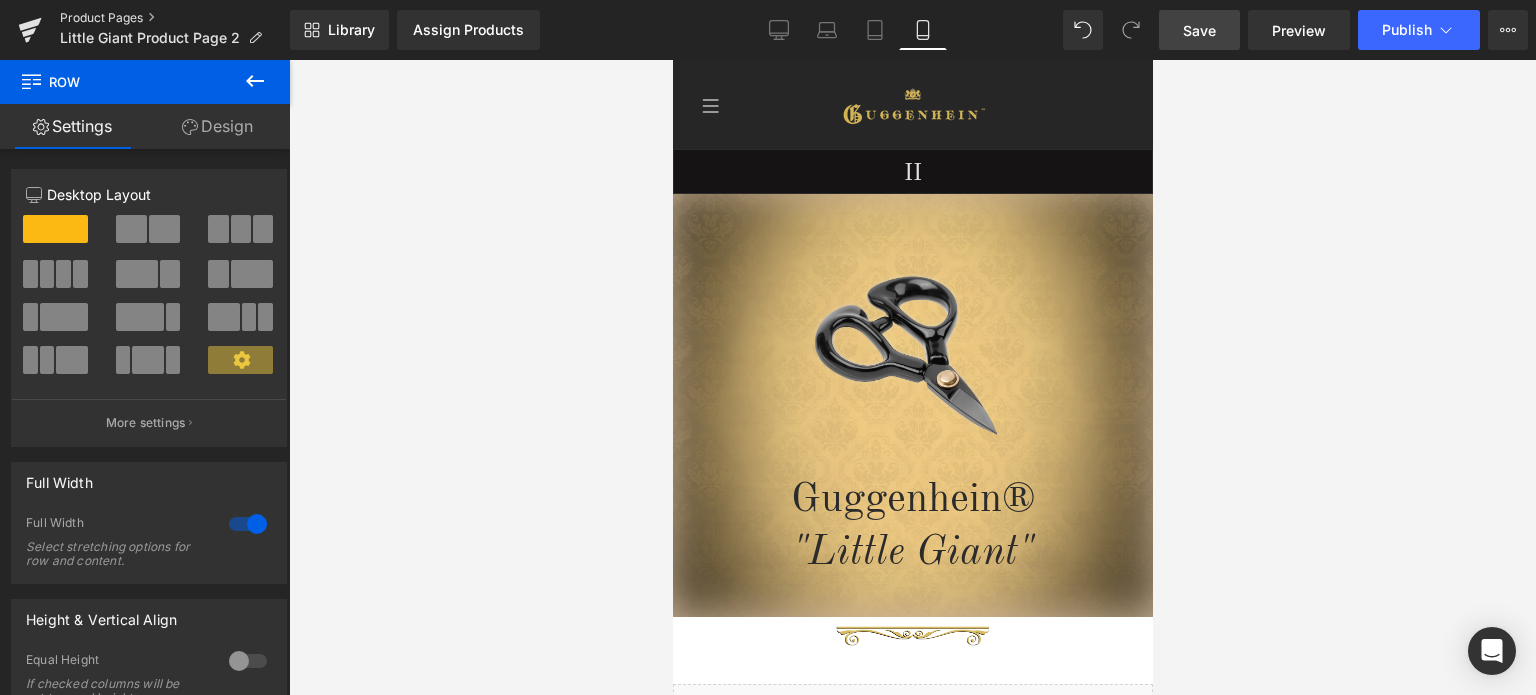 click on "Product Pages" at bounding box center [175, 18] 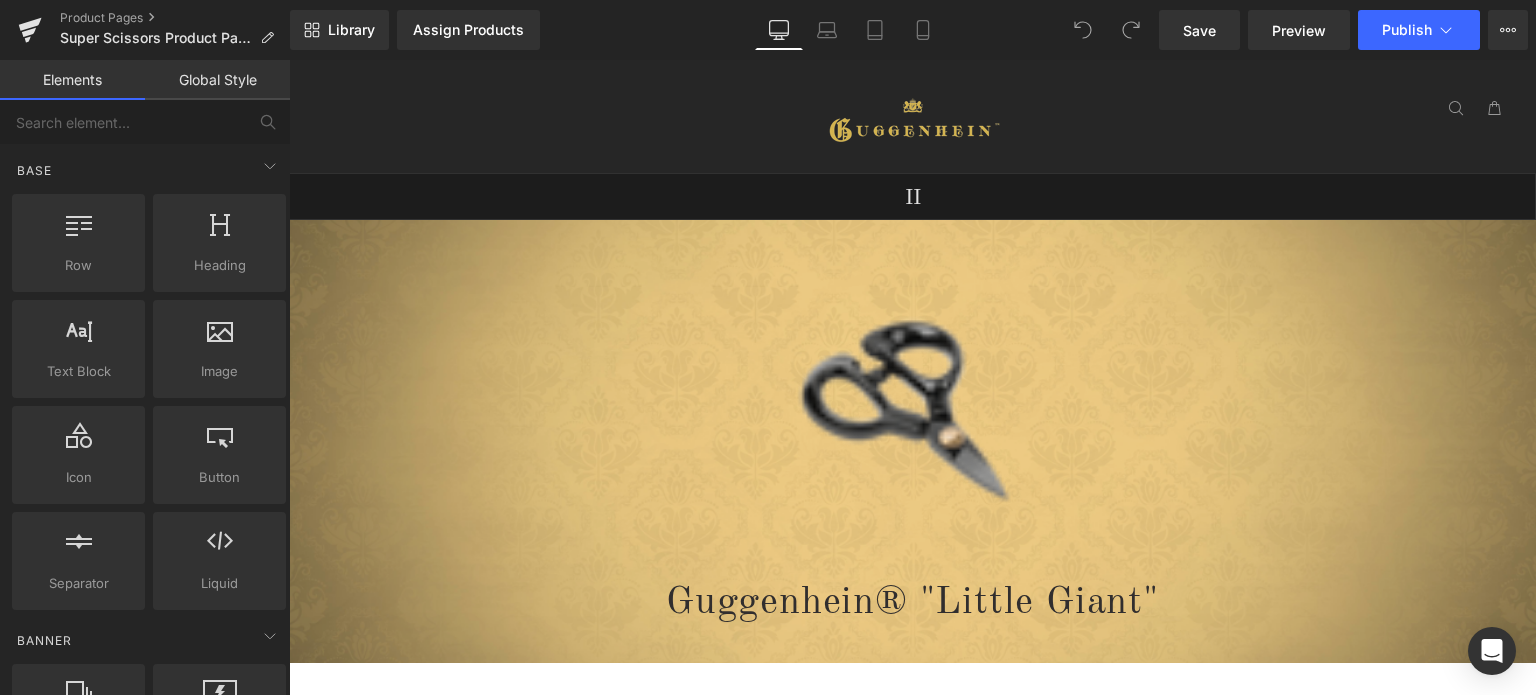 scroll, scrollTop: 0, scrollLeft: 0, axis: both 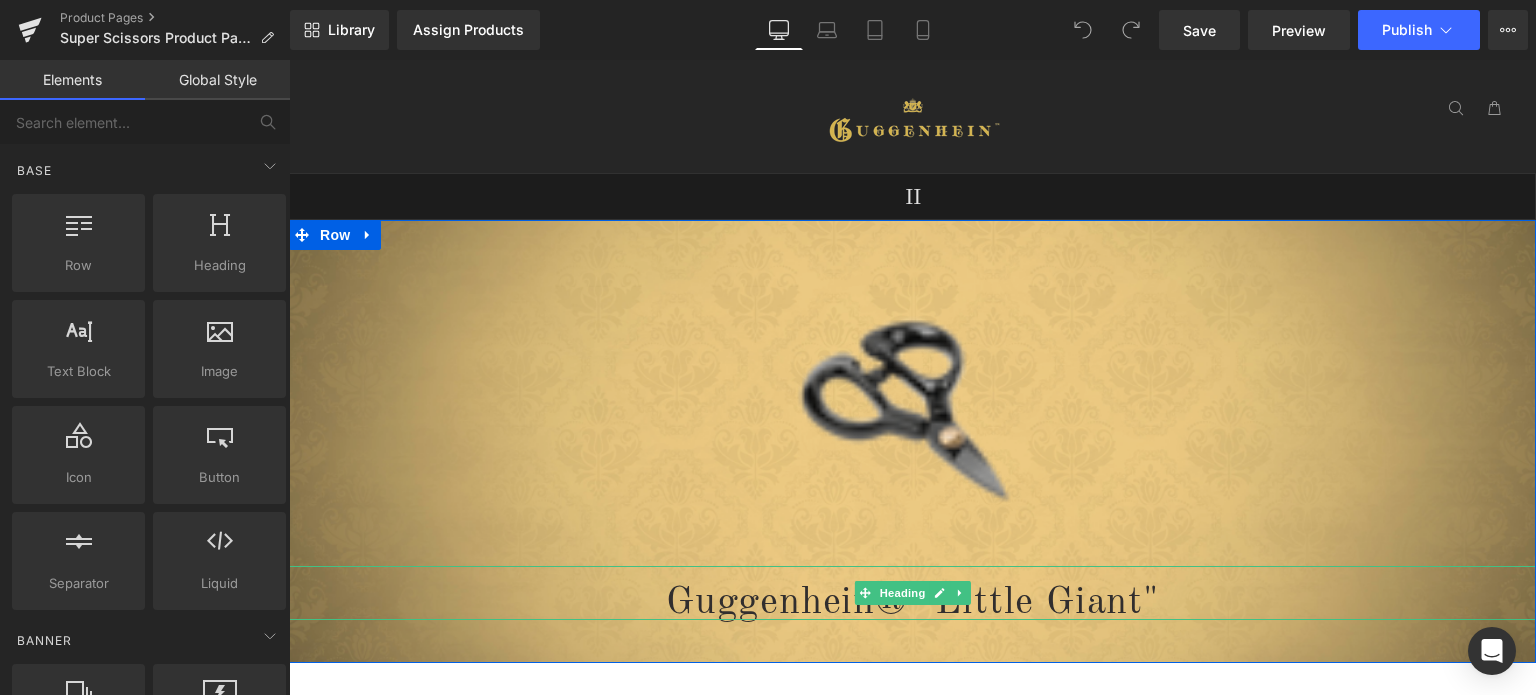 click on "Guggenhein® "Little Giant"" at bounding box center [912, 602] 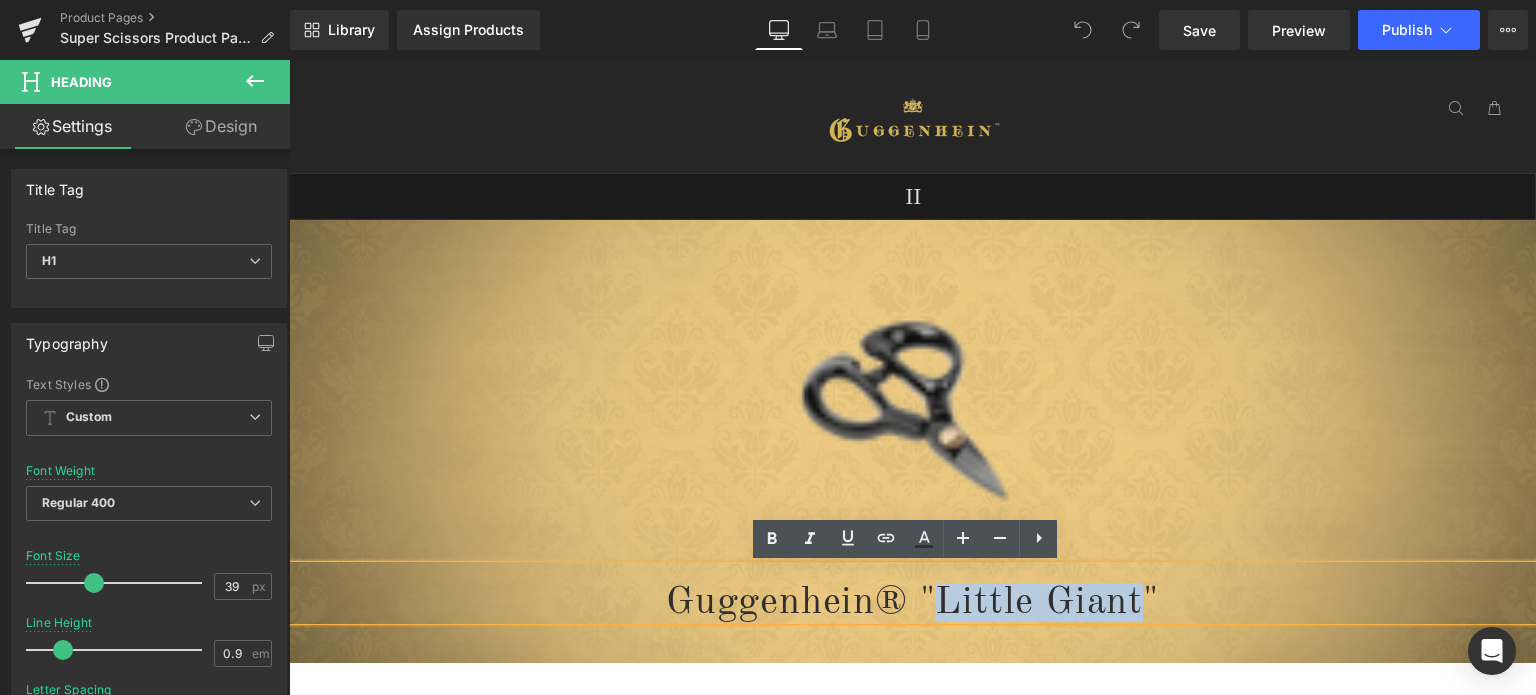 drag, startPoint x: 1134, startPoint y: 599, endPoint x: 937, endPoint y: 594, distance: 197.06345 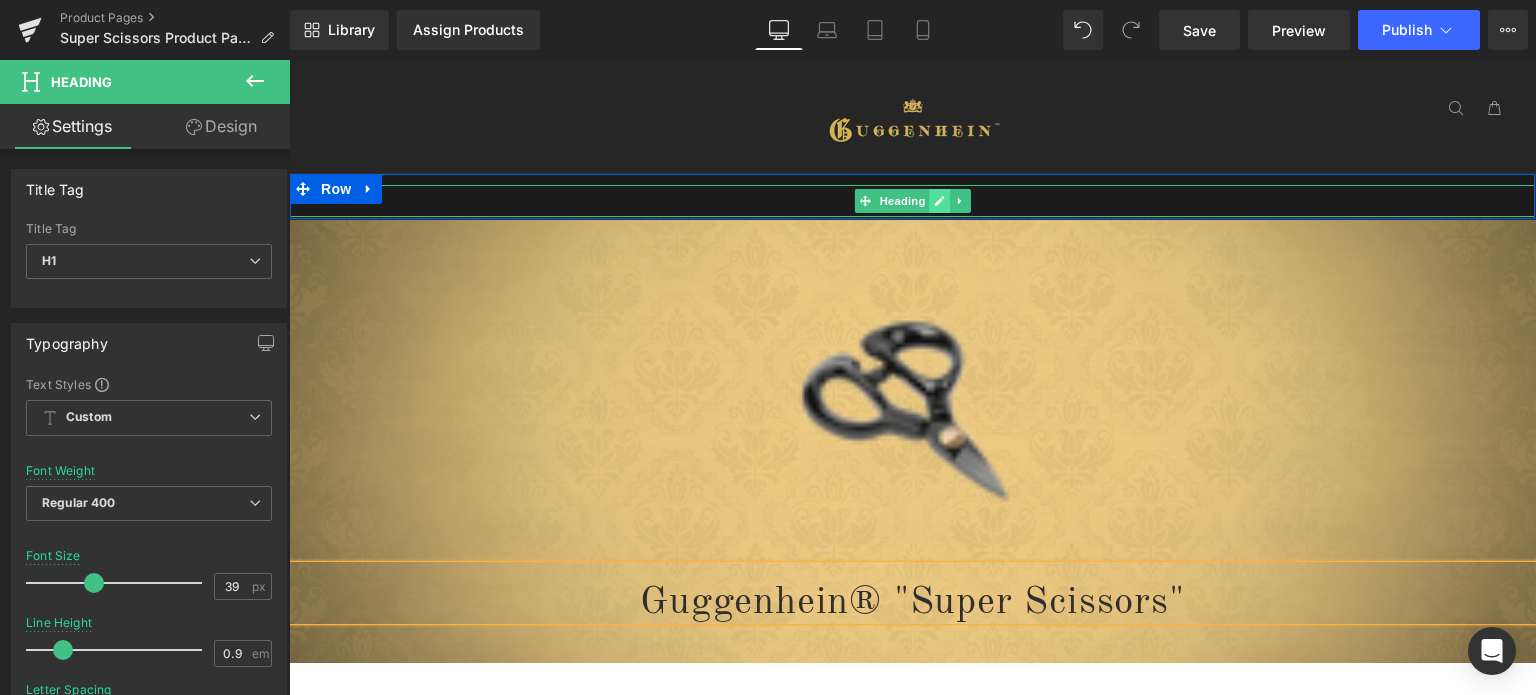 click at bounding box center [940, 201] 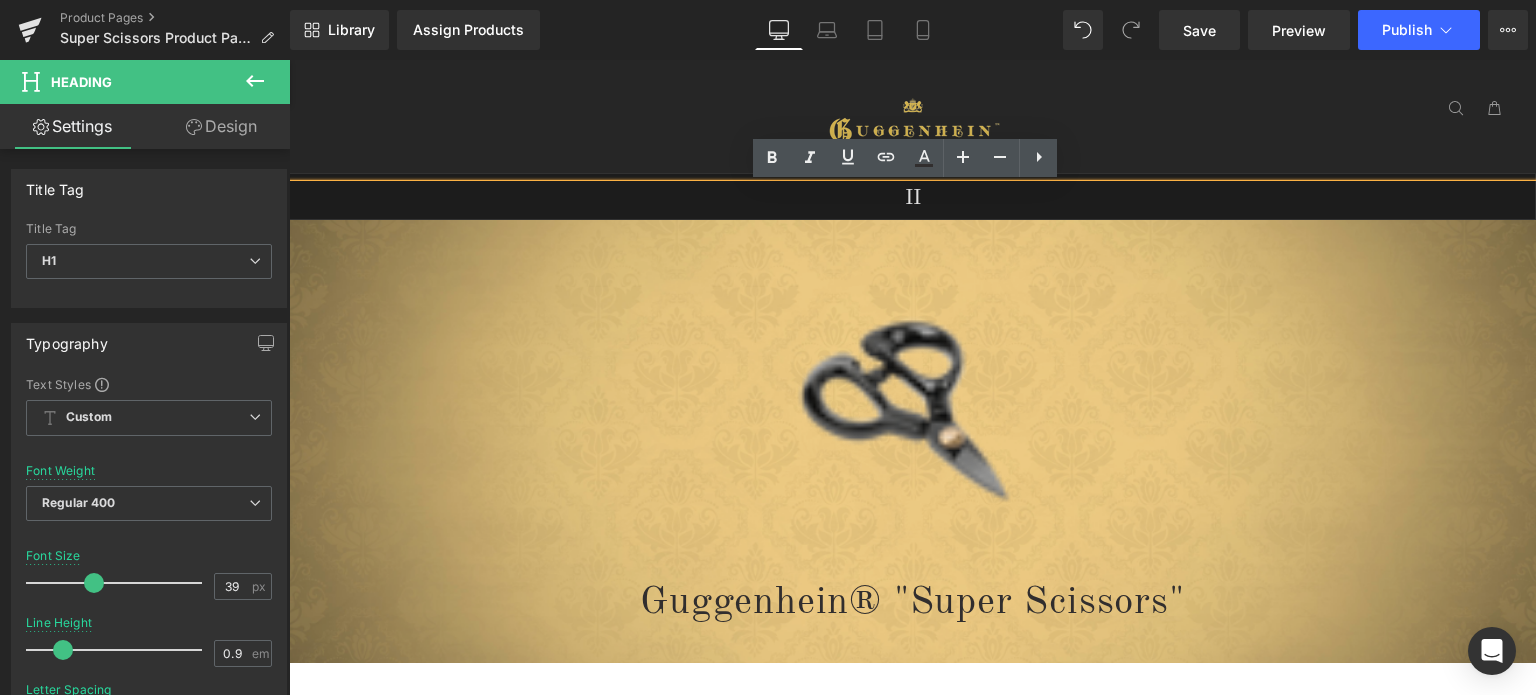 click on "II" at bounding box center (912, 198) 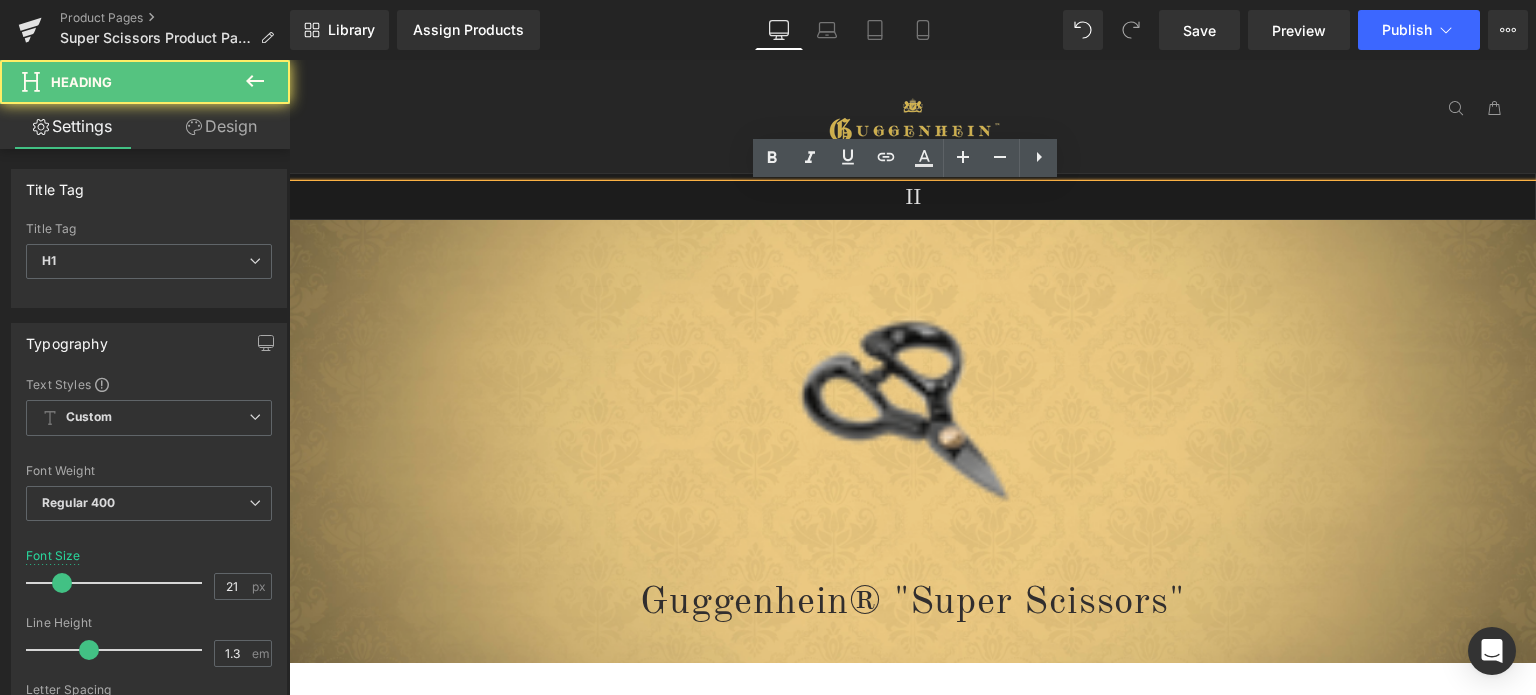 type 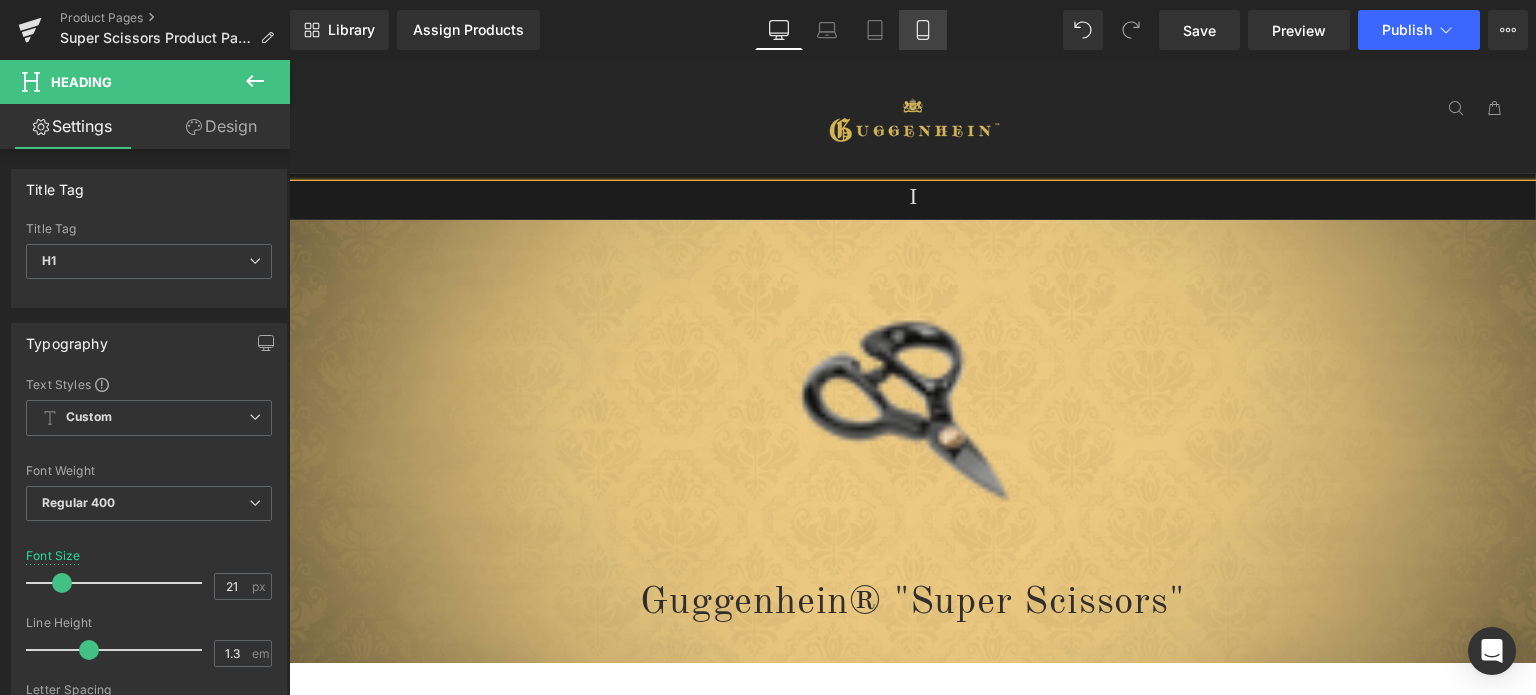 click 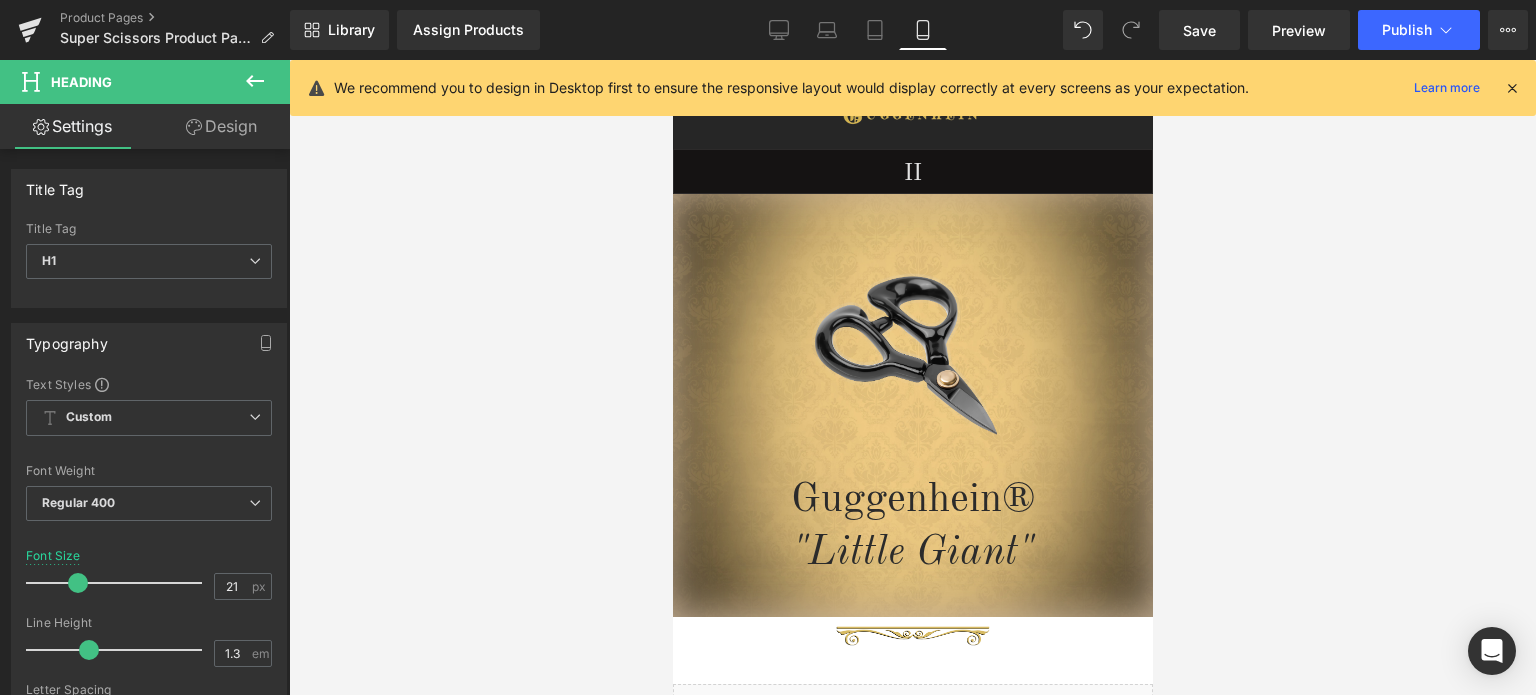 click at bounding box center [1512, 88] 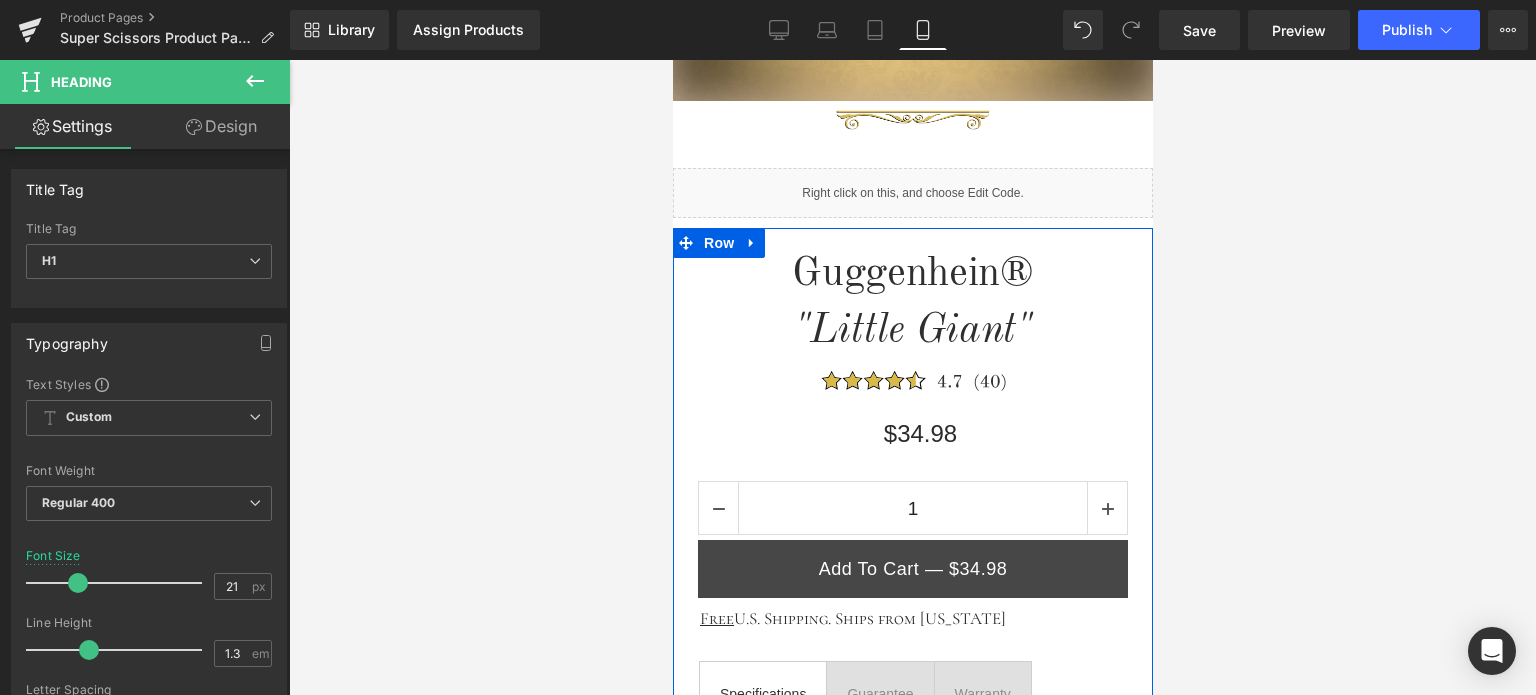 scroll, scrollTop: 500, scrollLeft: 0, axis: vertical 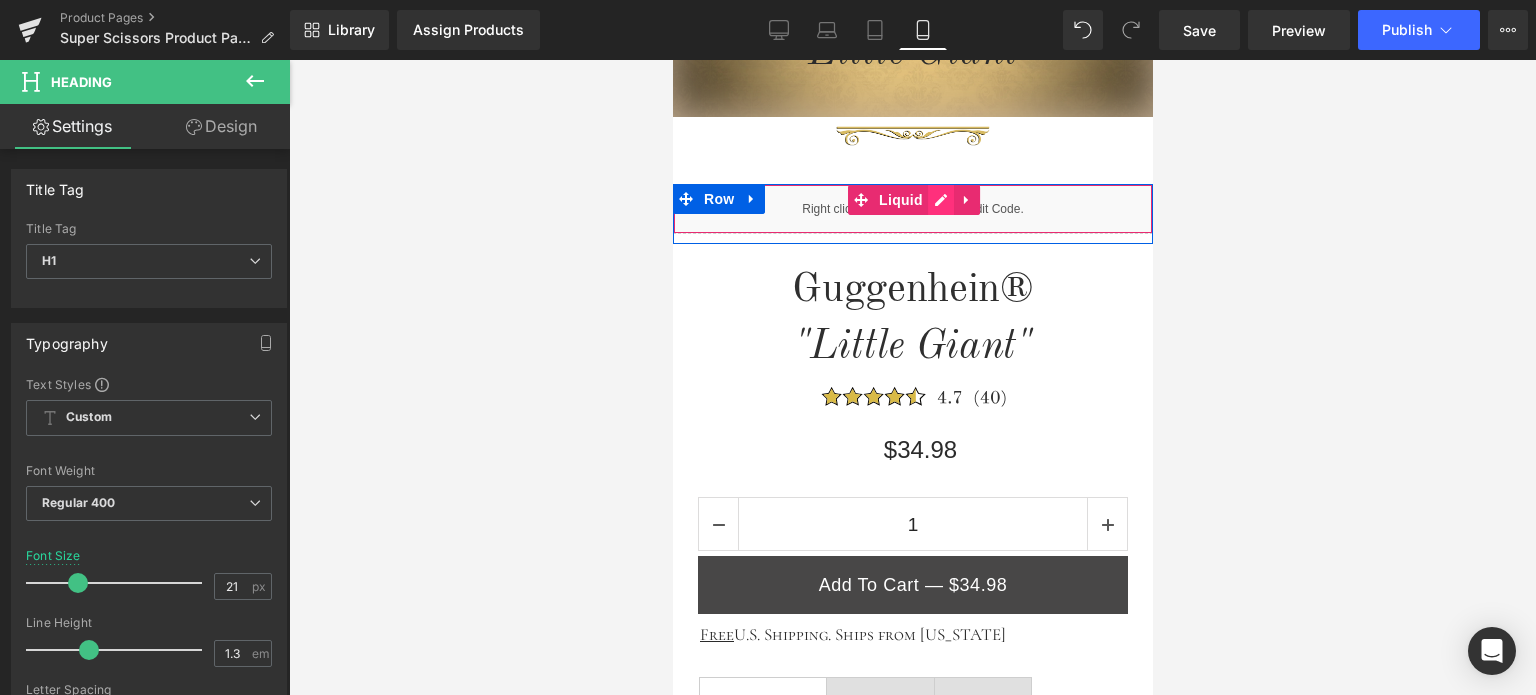 click on "Liquid" at bounding box center (912, 209) 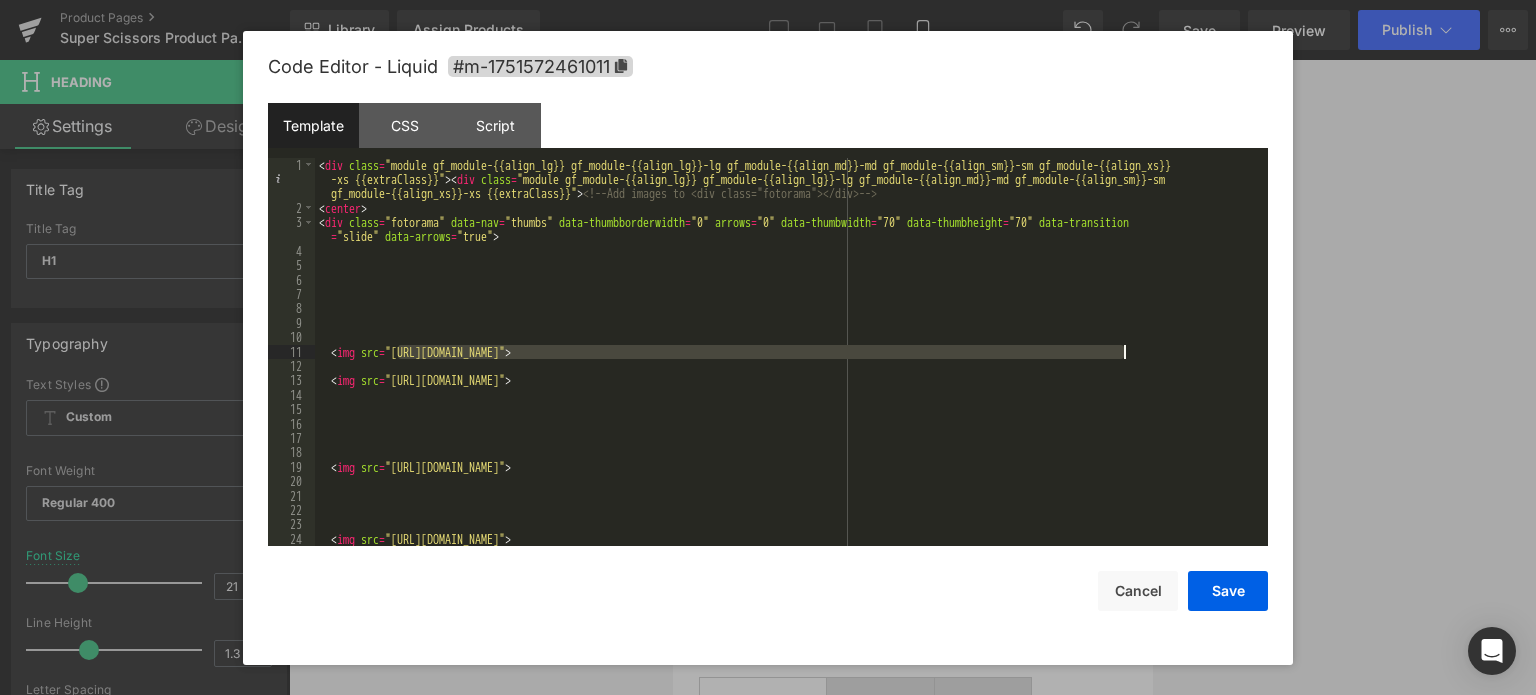 drag, startPoint x: 399, startPoint y: 349, endPoint x: 1124, endPoint y: 352, distance: 725.0062 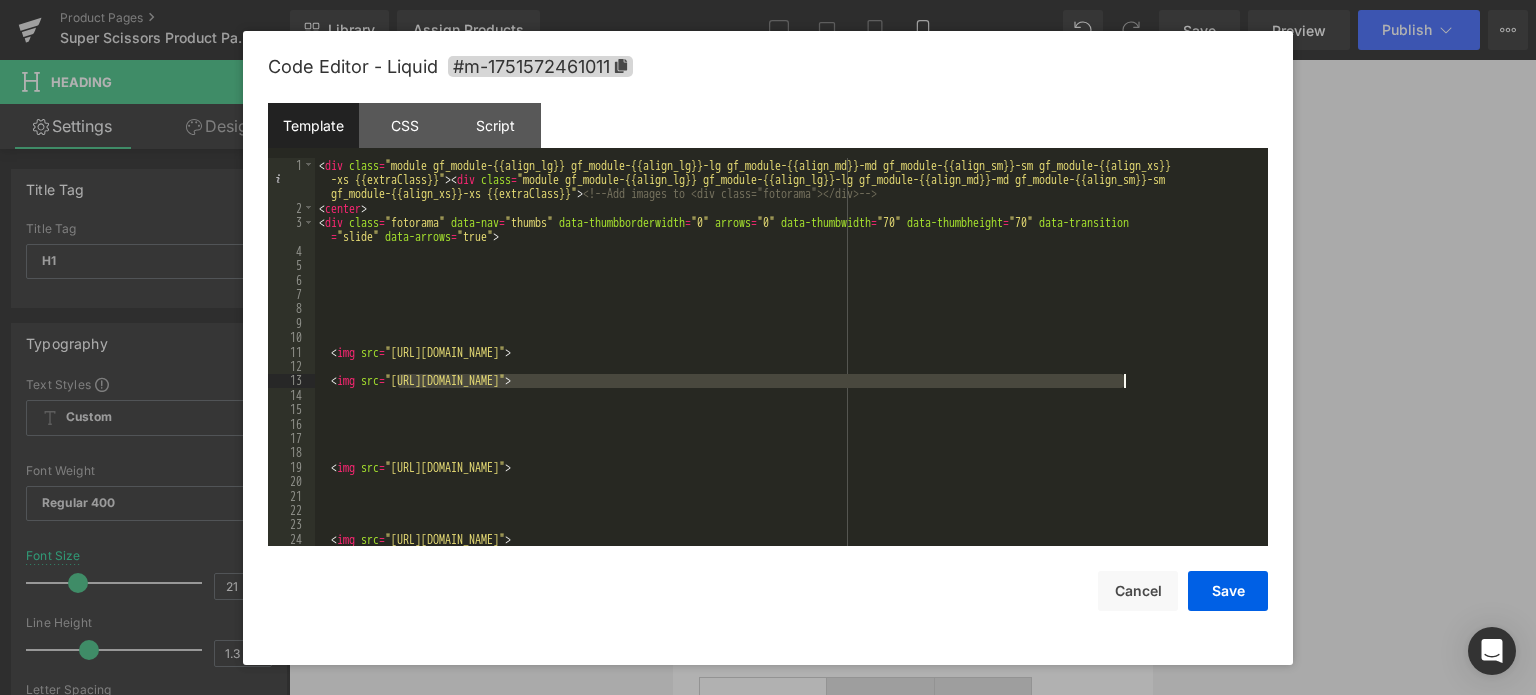 drag, startPoint x: 400, startPoint y: 381, endPoint x: 1121, endPoint y: 378, distance: 721.0062 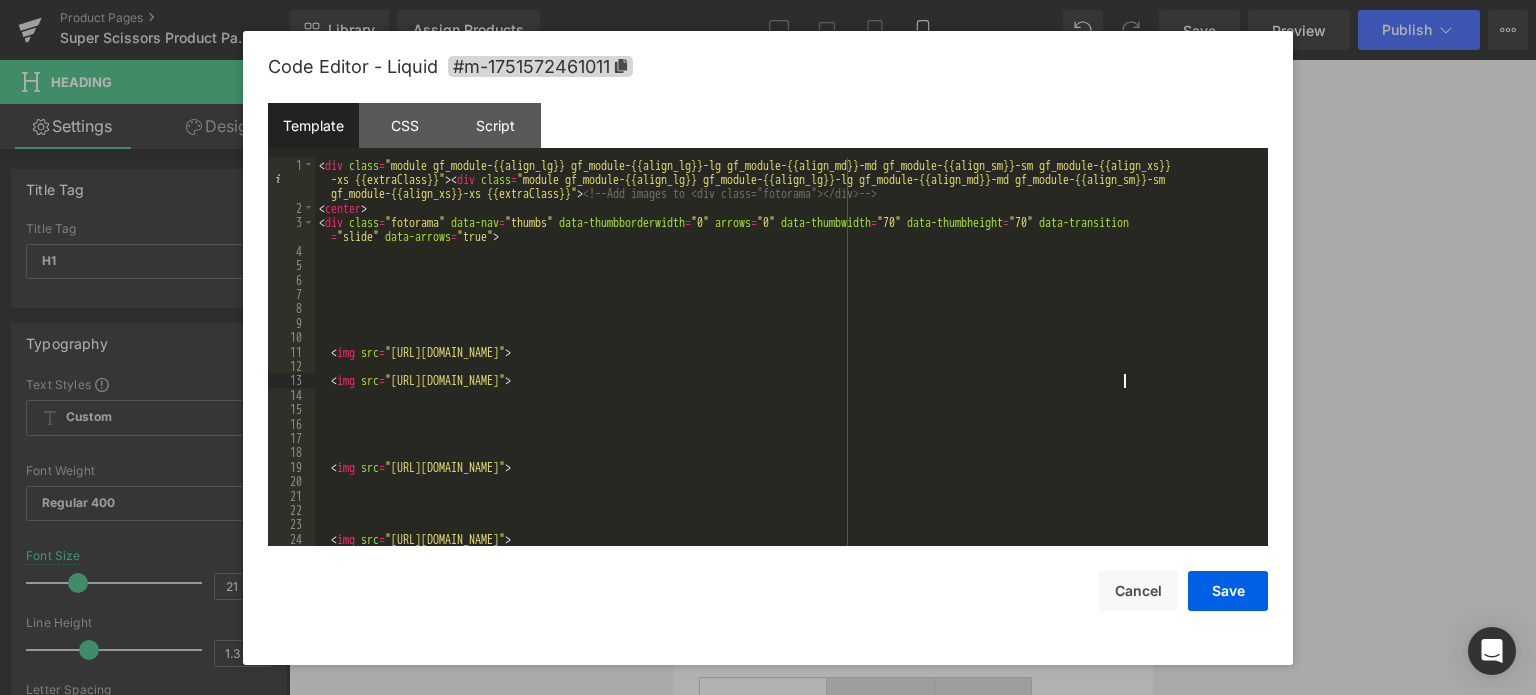 scroll, scrollTop: 120, scrollLeft: 0, axis: vertical 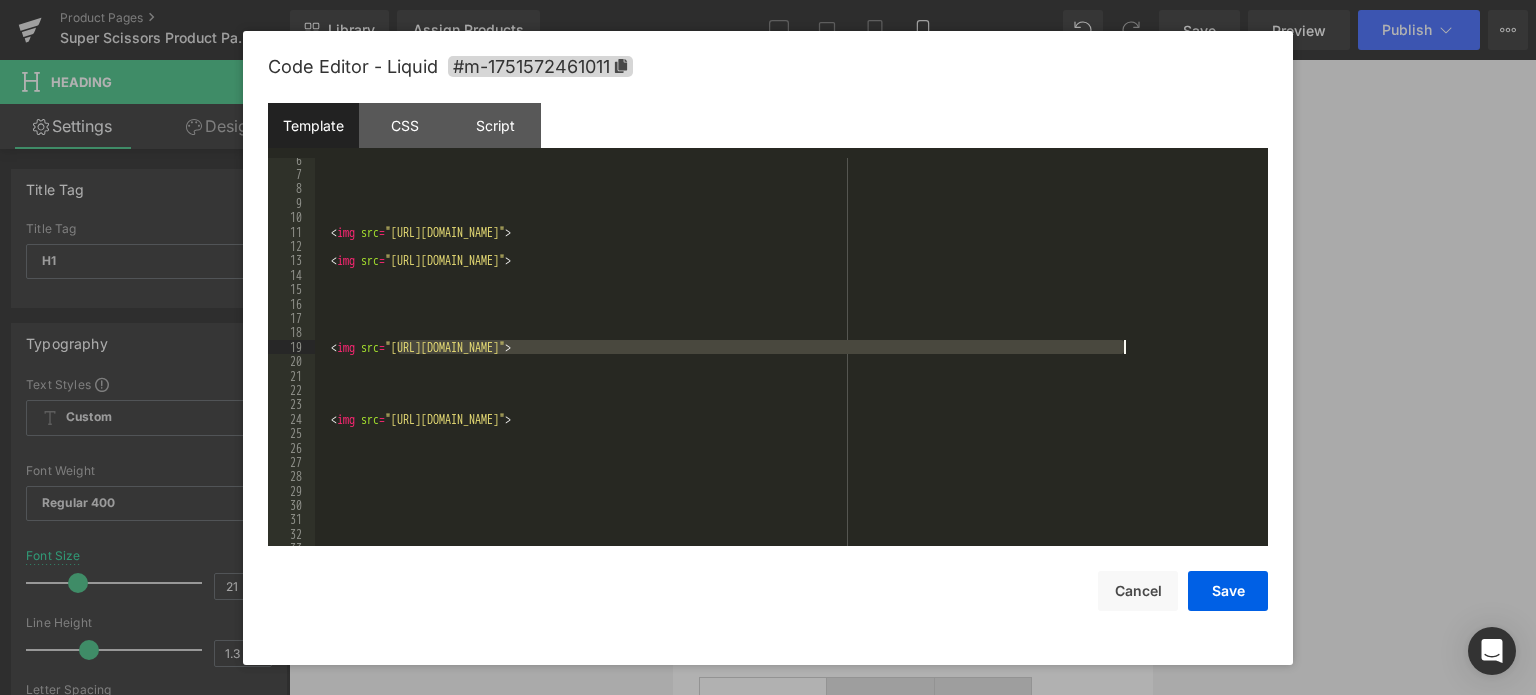 drag, startPoint x: 400, startPoint y: 347, endPoint x: 1122, endPoint y: 349, distance: 722.00275 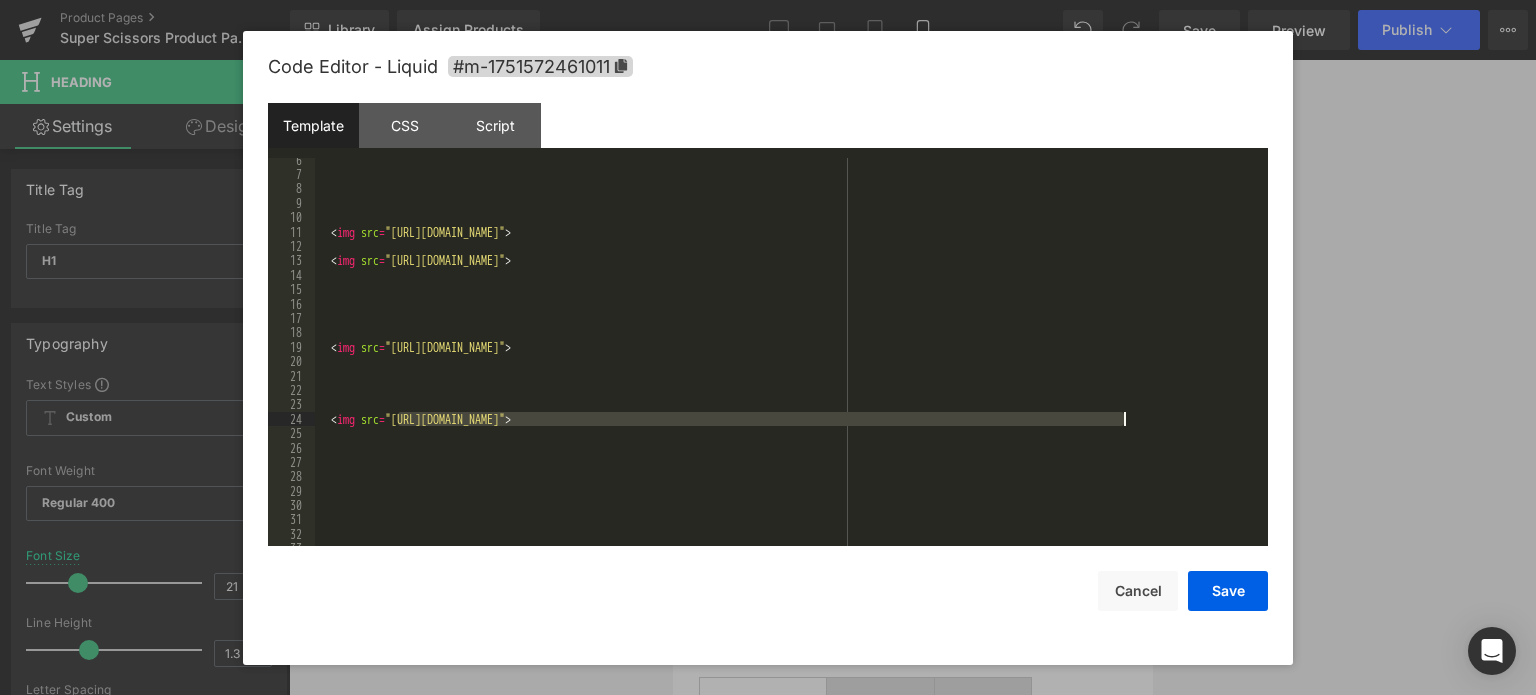 drag, startPoint x: 399, startPoint y: 418, endPoint x: 1125, endPoint y: 423, distance: 726.0172 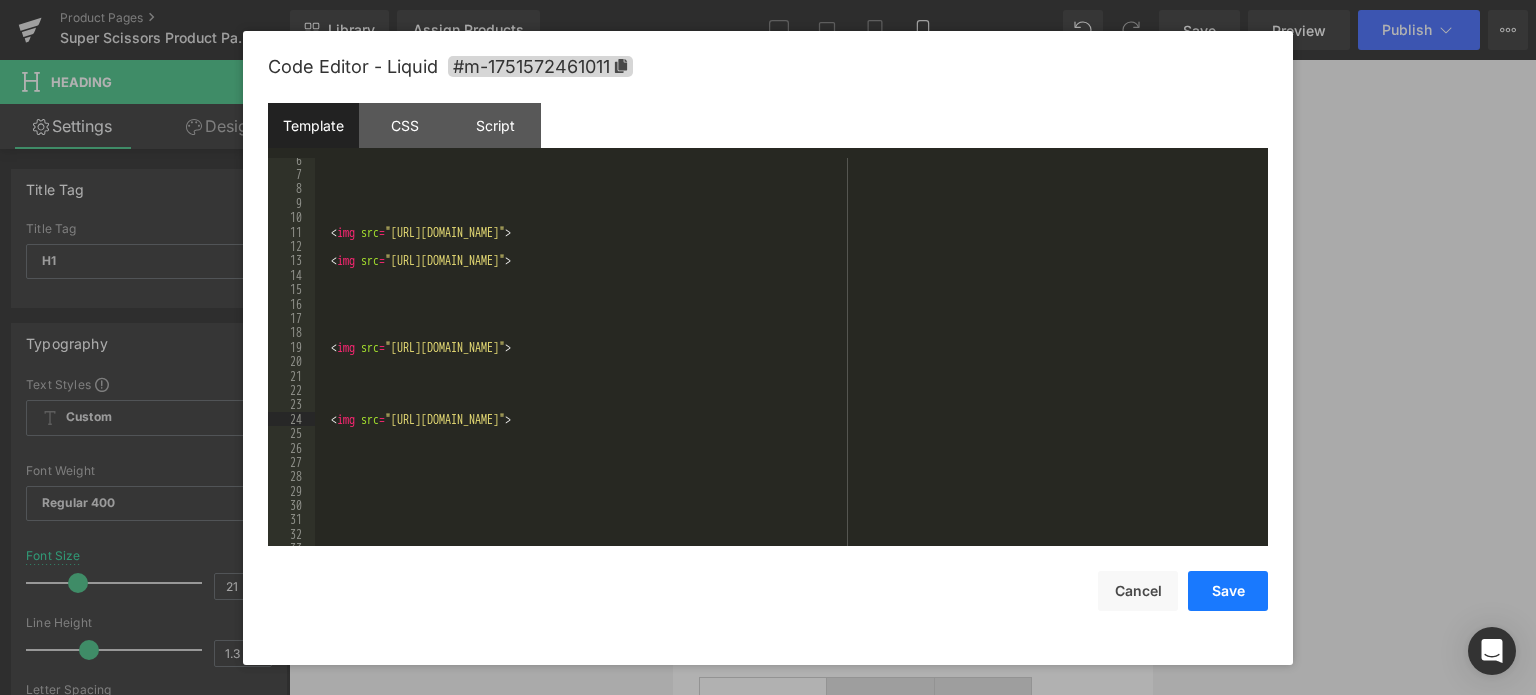 click on "Save" at bounding box center [1228, 591] 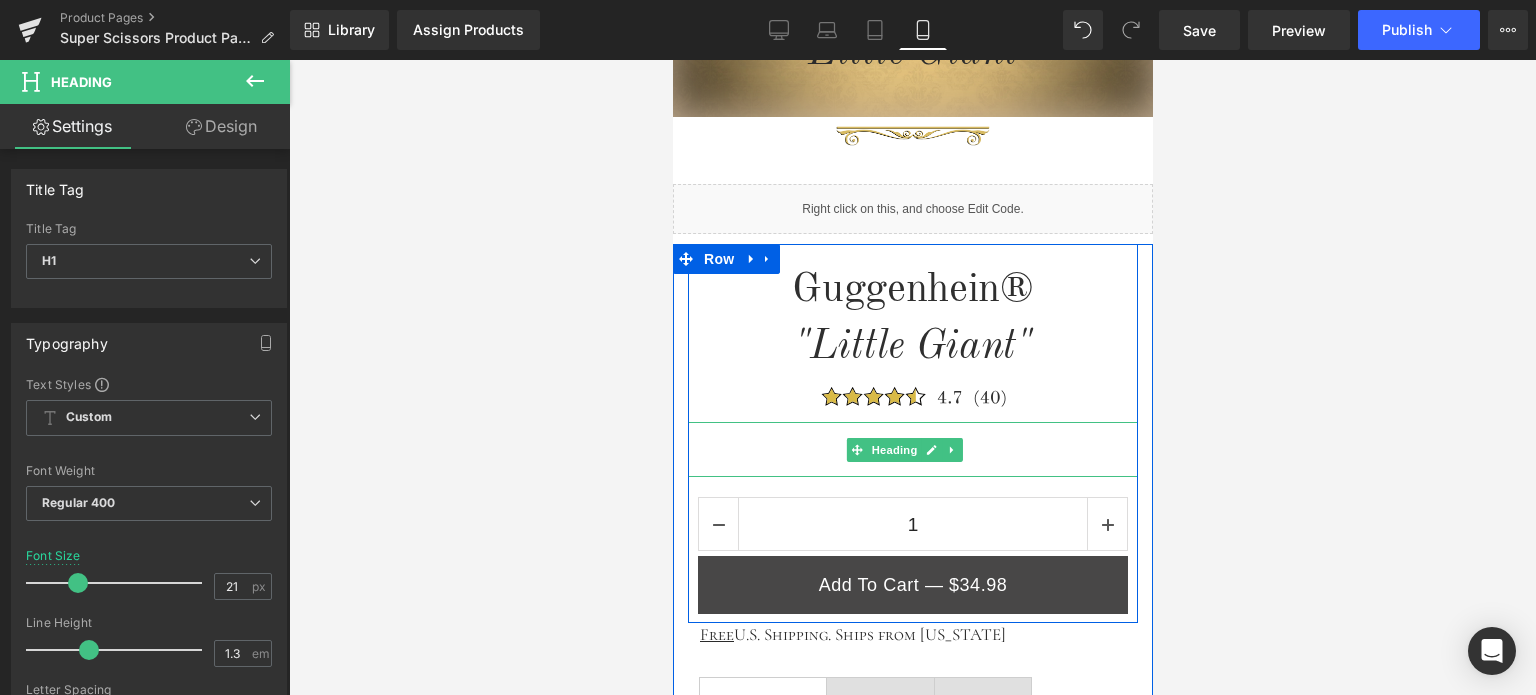 click on "$34.98" at bounding box center [919, 449] 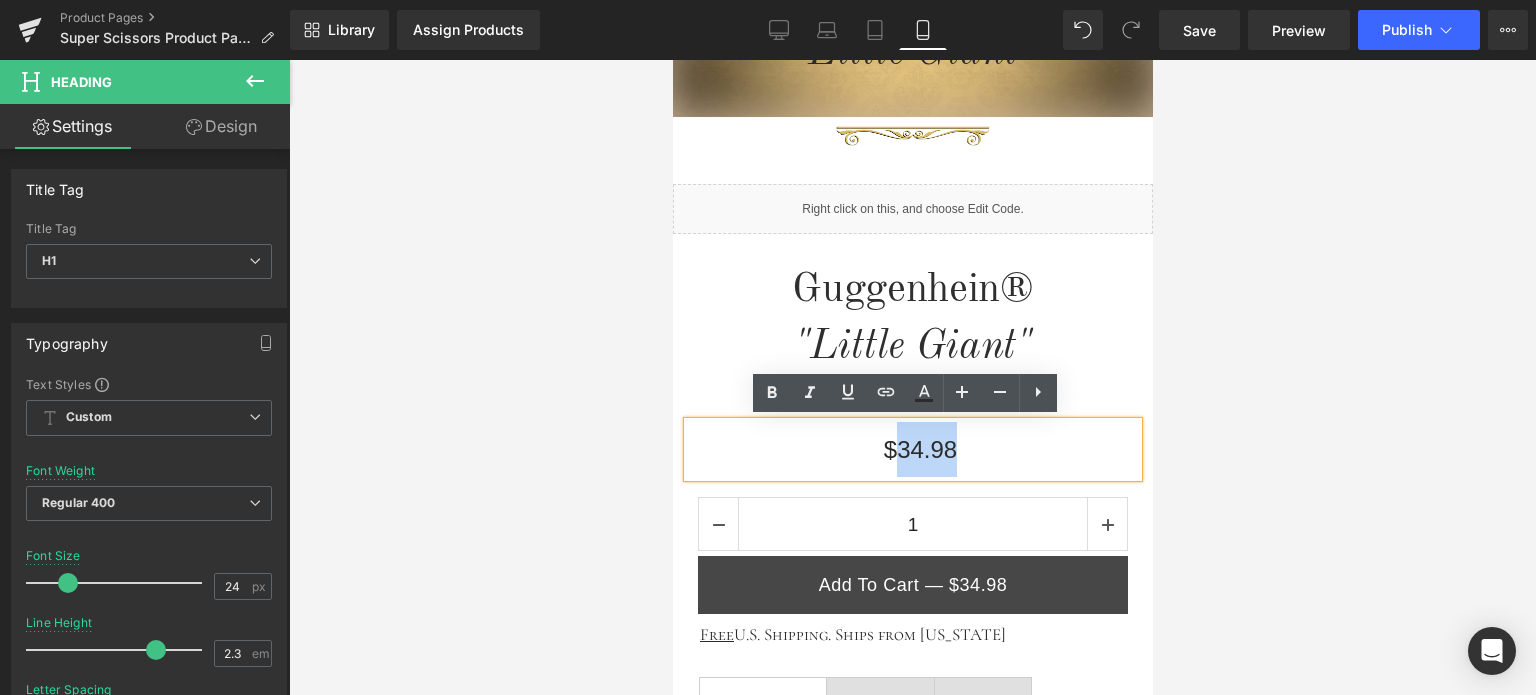 drag, startPoint x: 963, startPoint y: 452, endPoint x: 893, endPoint y: 452, distance: 70 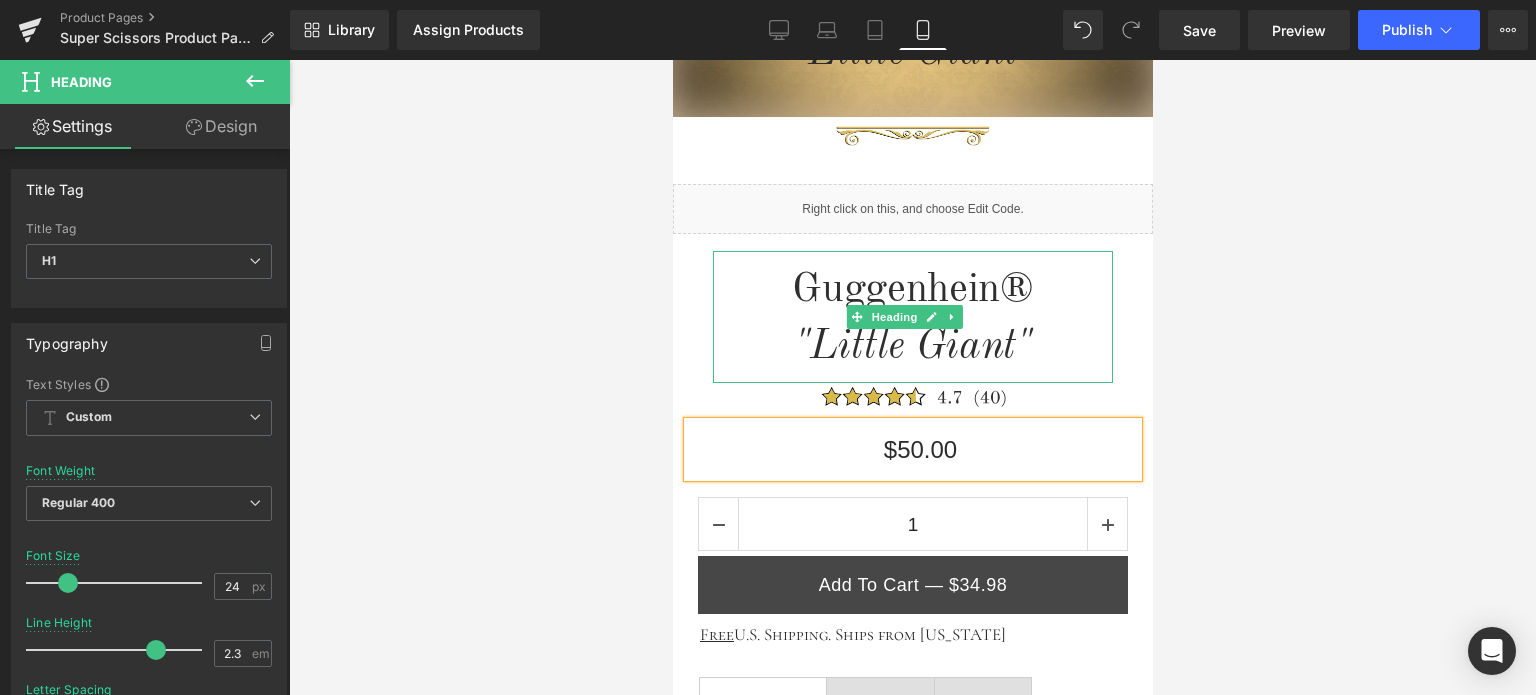 click on ""Little Giant"" at bounding box center (912, 347) 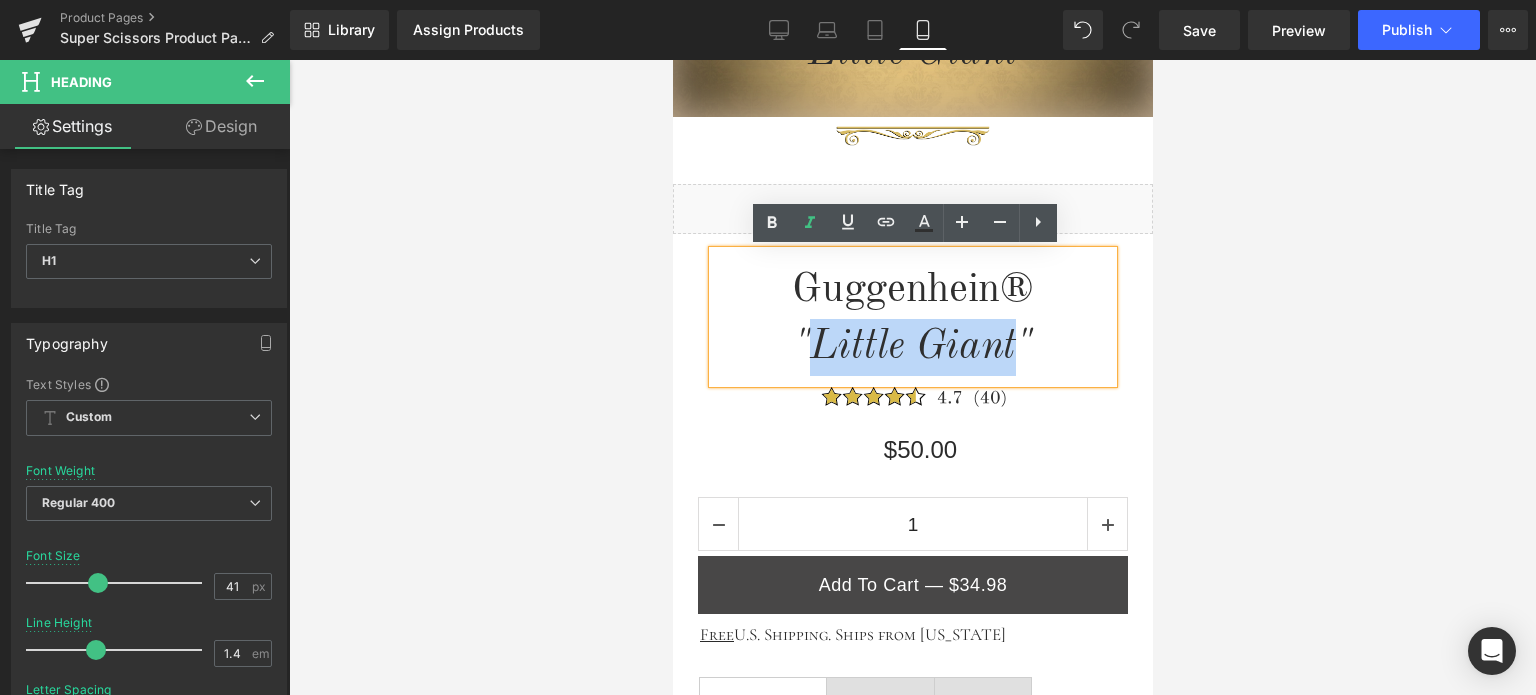 drag, startPoint x: 1009, startPoint y: 343, endPoint x: 807, endPoint y: 343, distance: 202 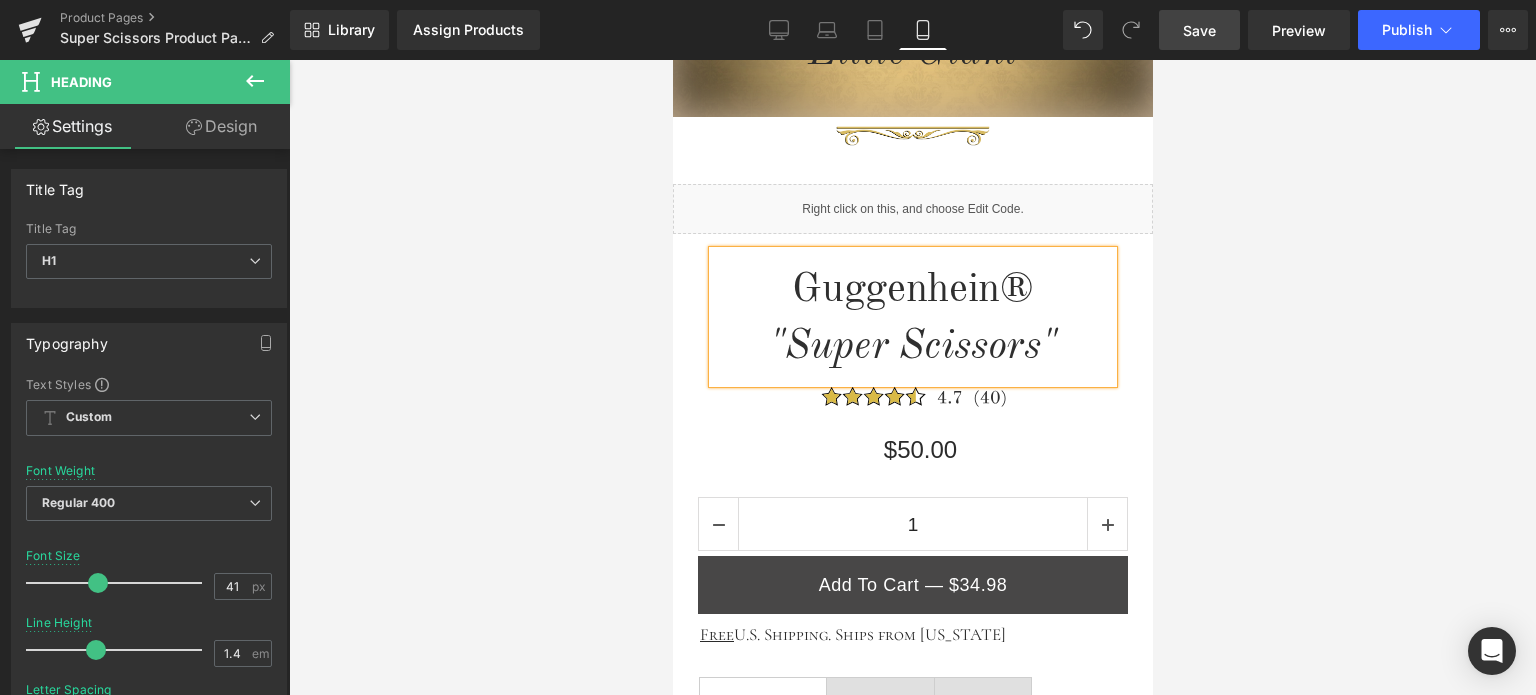 click on "Save" at bounding box center [1199, 30] 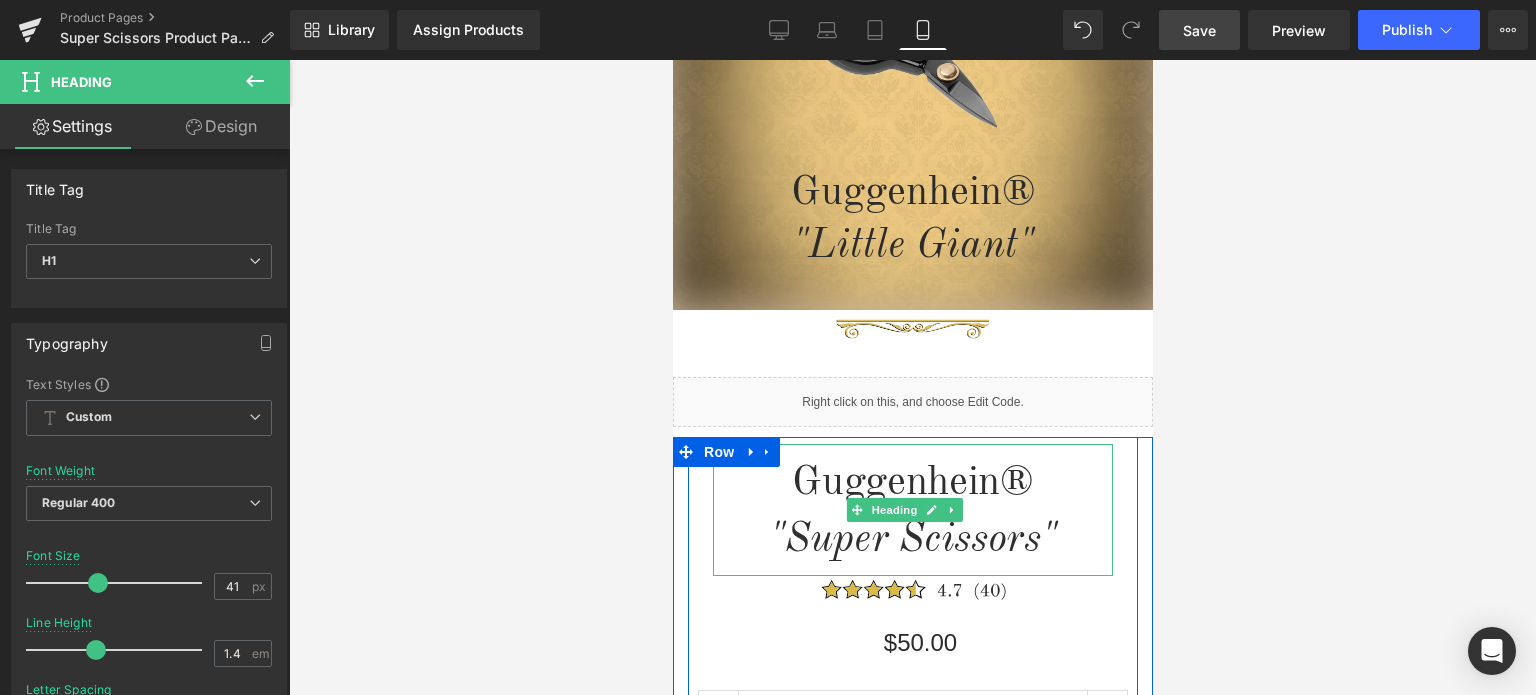 scroll, scrollTop: 300, scrollLeft: 0, axis: vertical 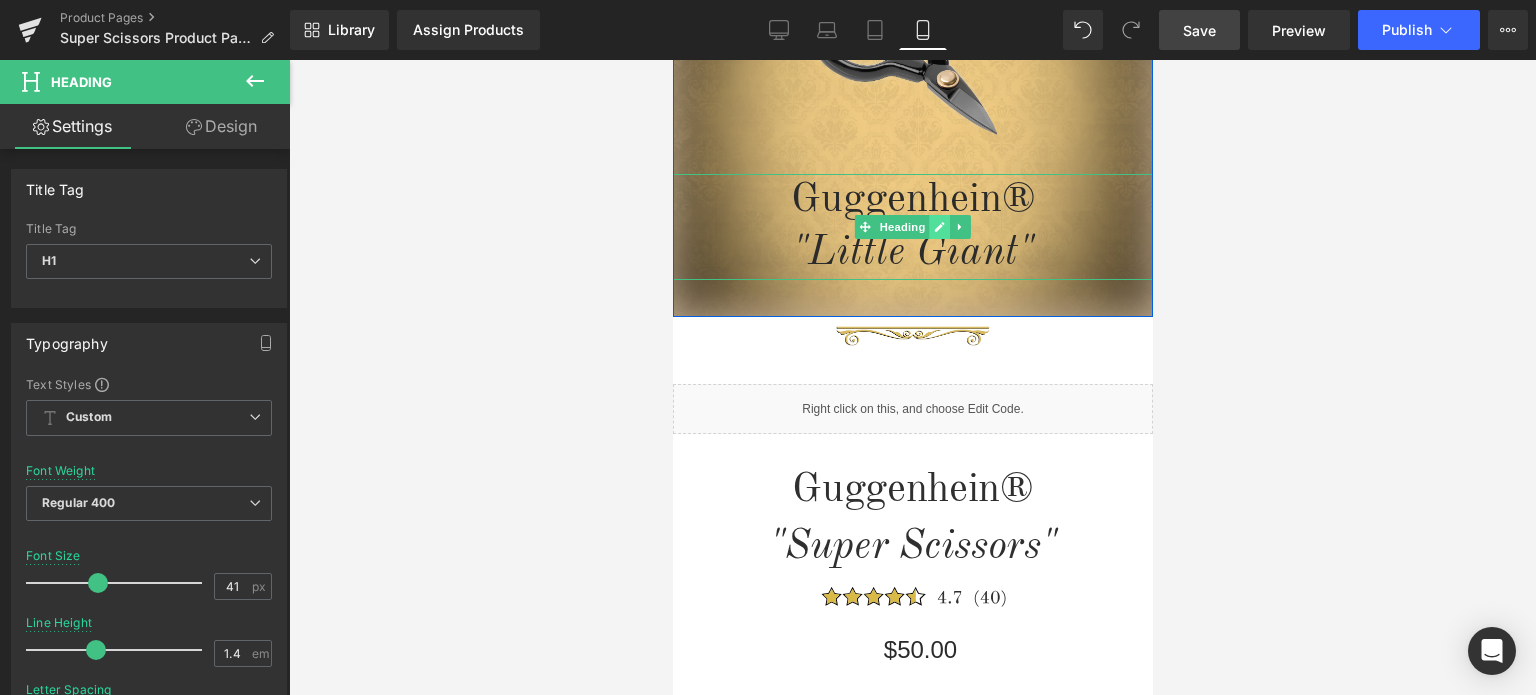 click 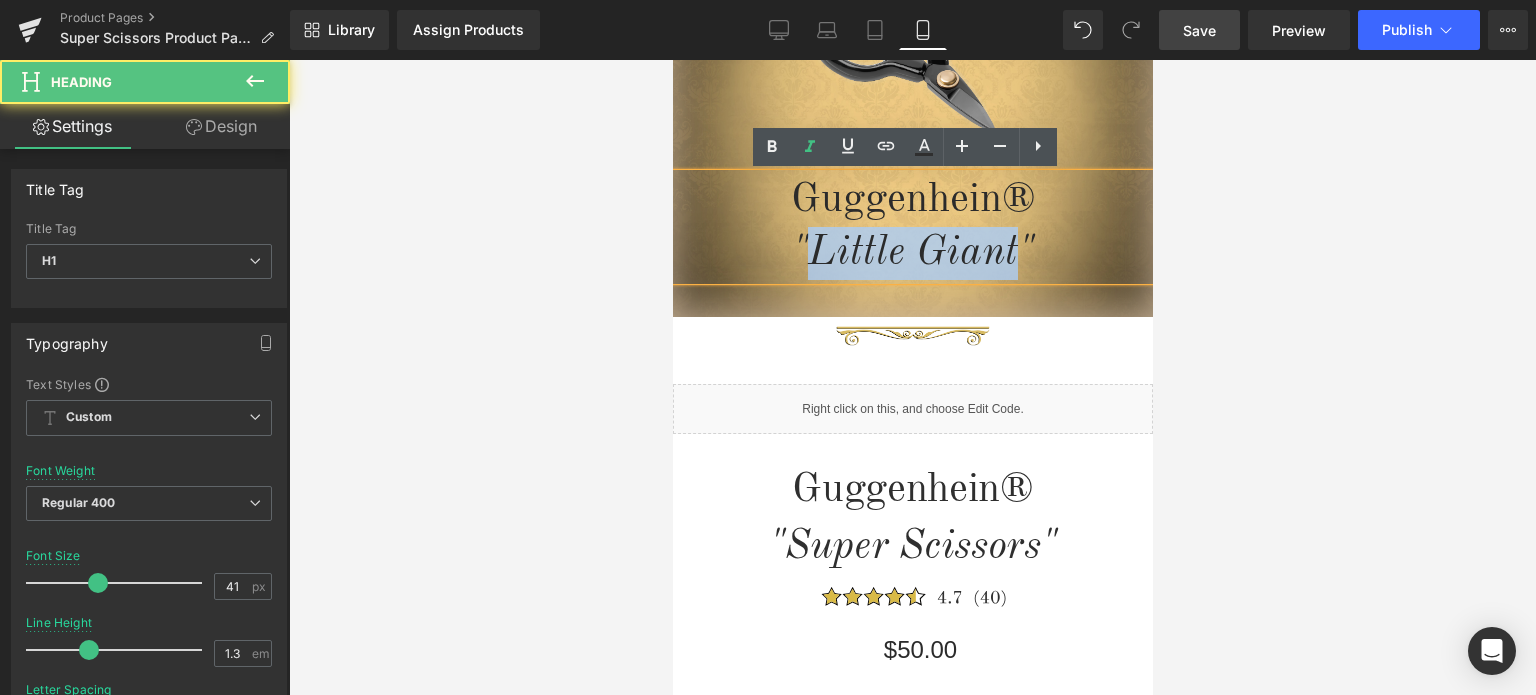 drag, startPoint x: 1011, startPoint y: 255, endPoint x: 793, endPoint y: 263, distance: 218.14674 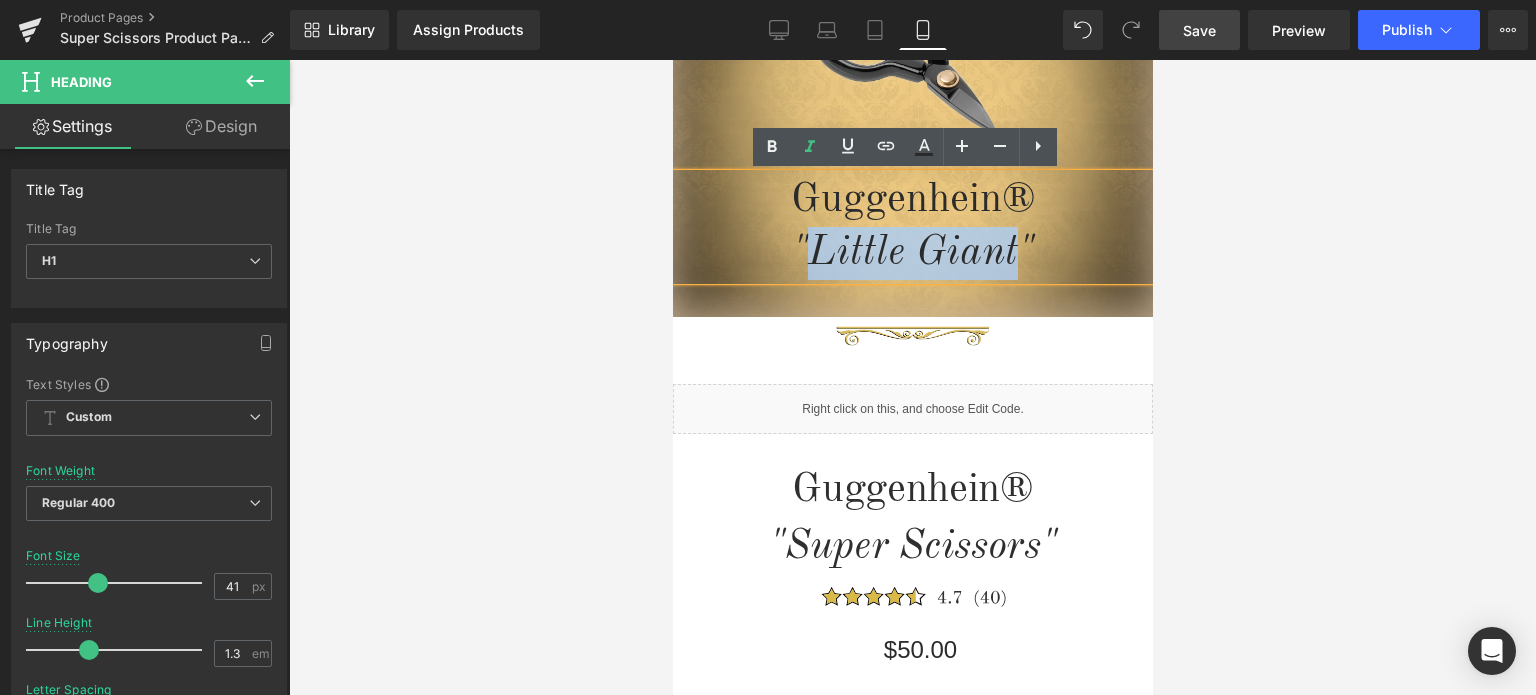 type 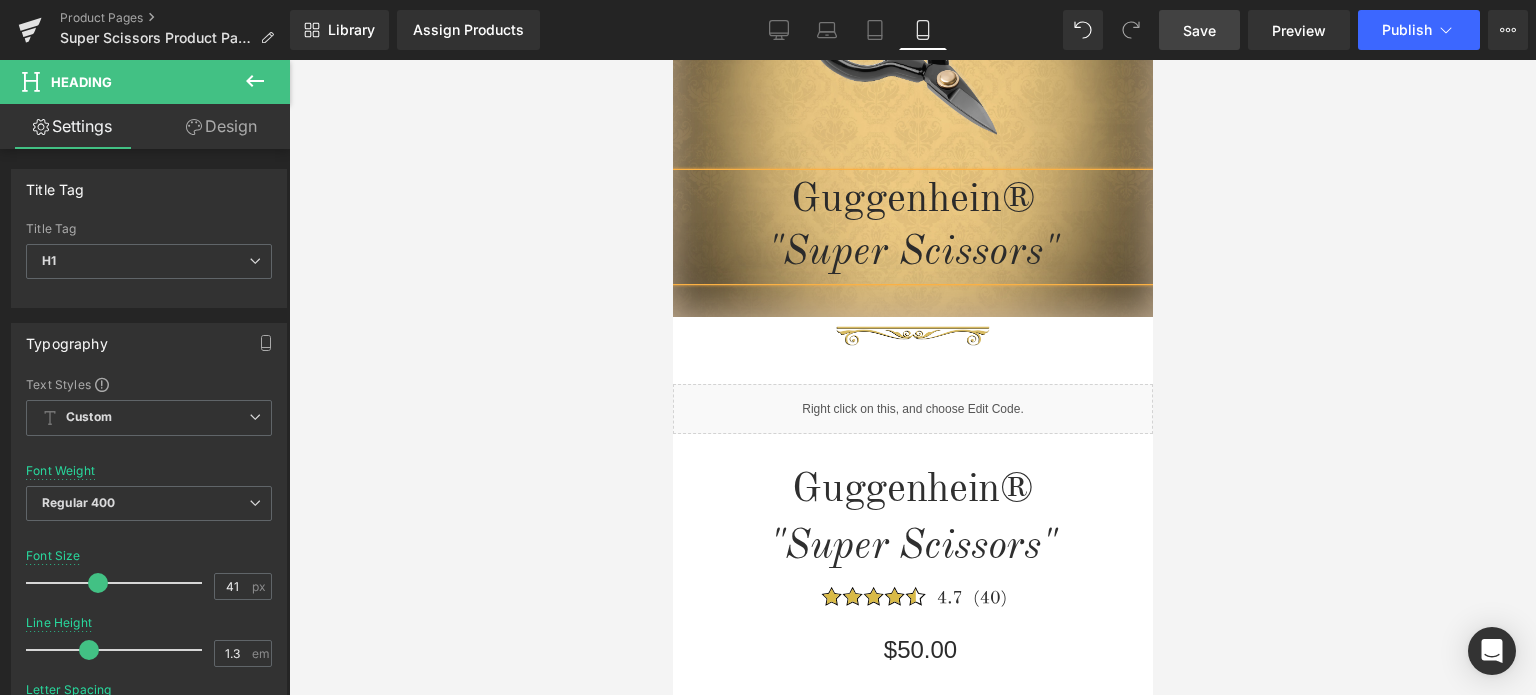 click at bounding box center (912, 377) 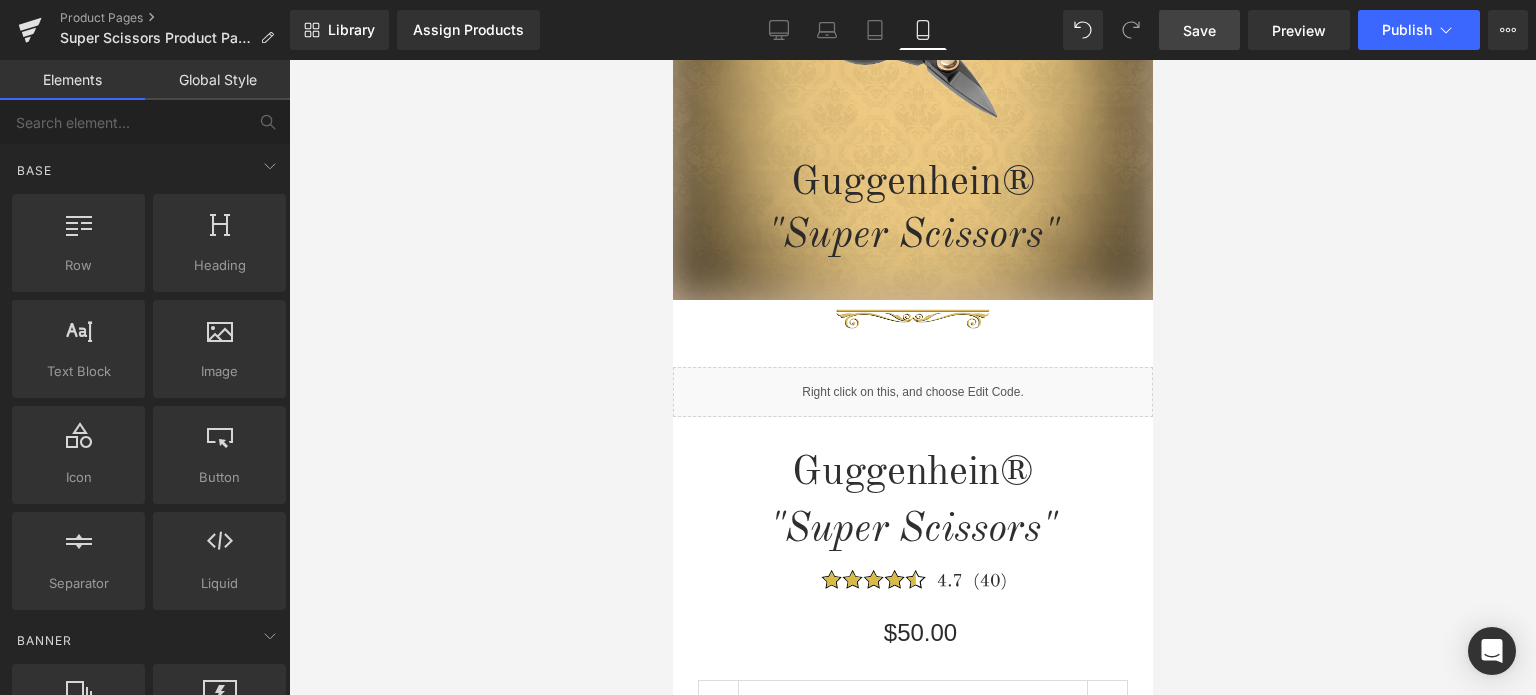 scroll, scrollTop: 400, scrollLeft: 0, axis: vertical 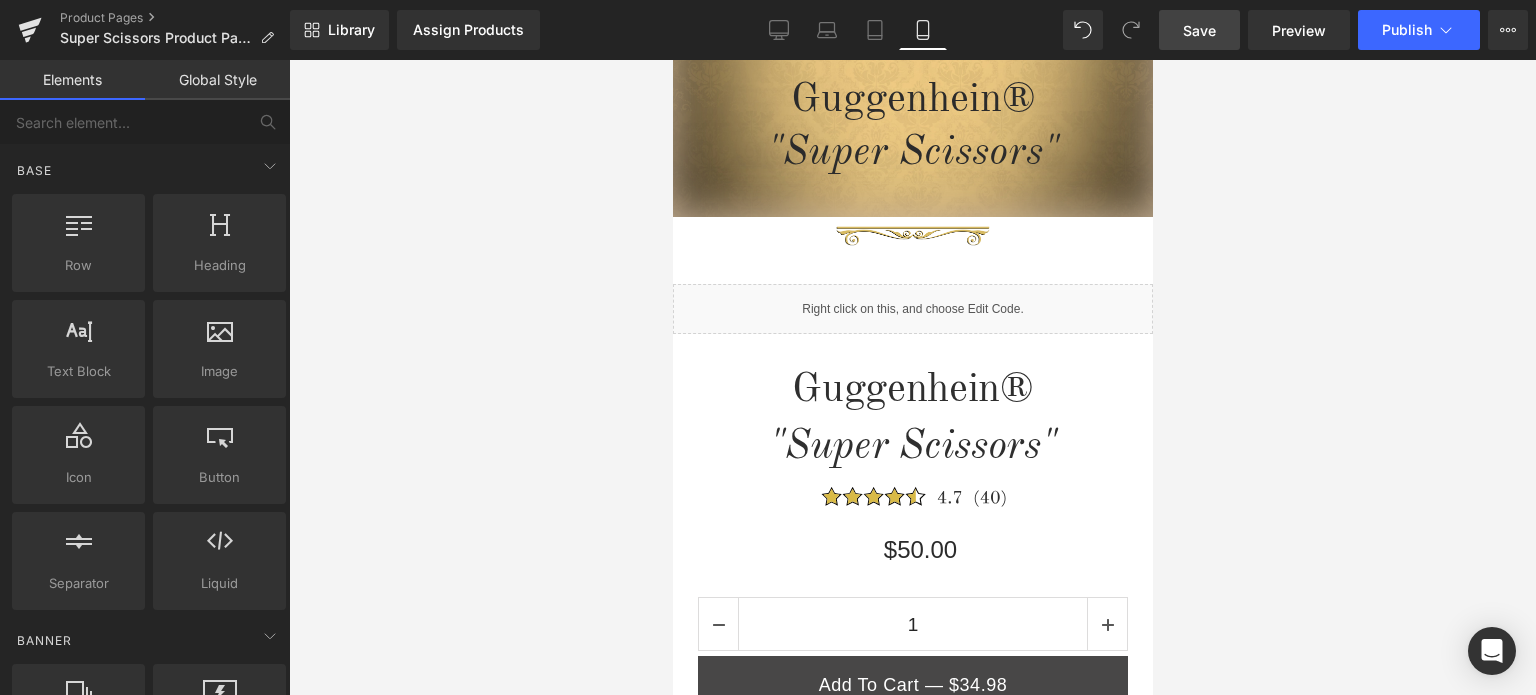 click on "Save" at bounding box center (1199, 30) 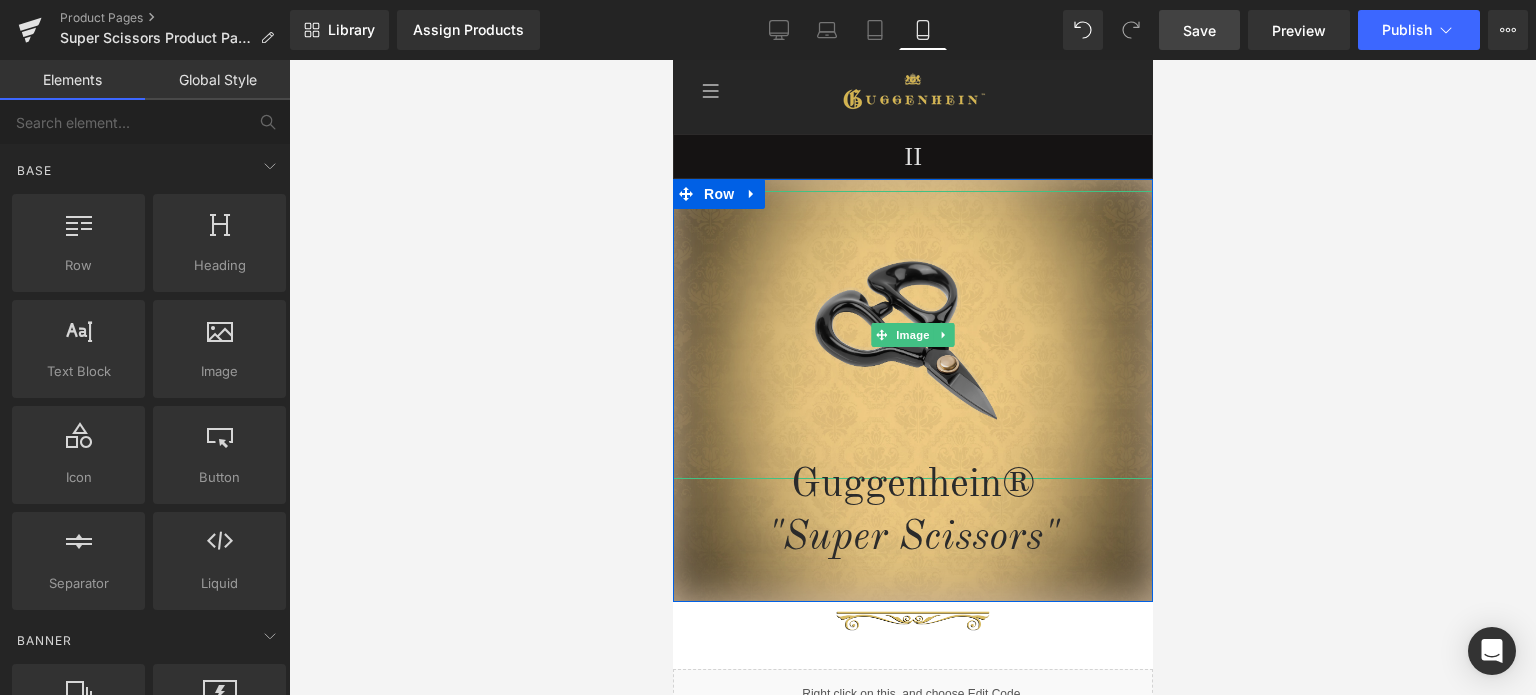 scroll, scrollTop: 0, scrollLeft: 0, axis: both 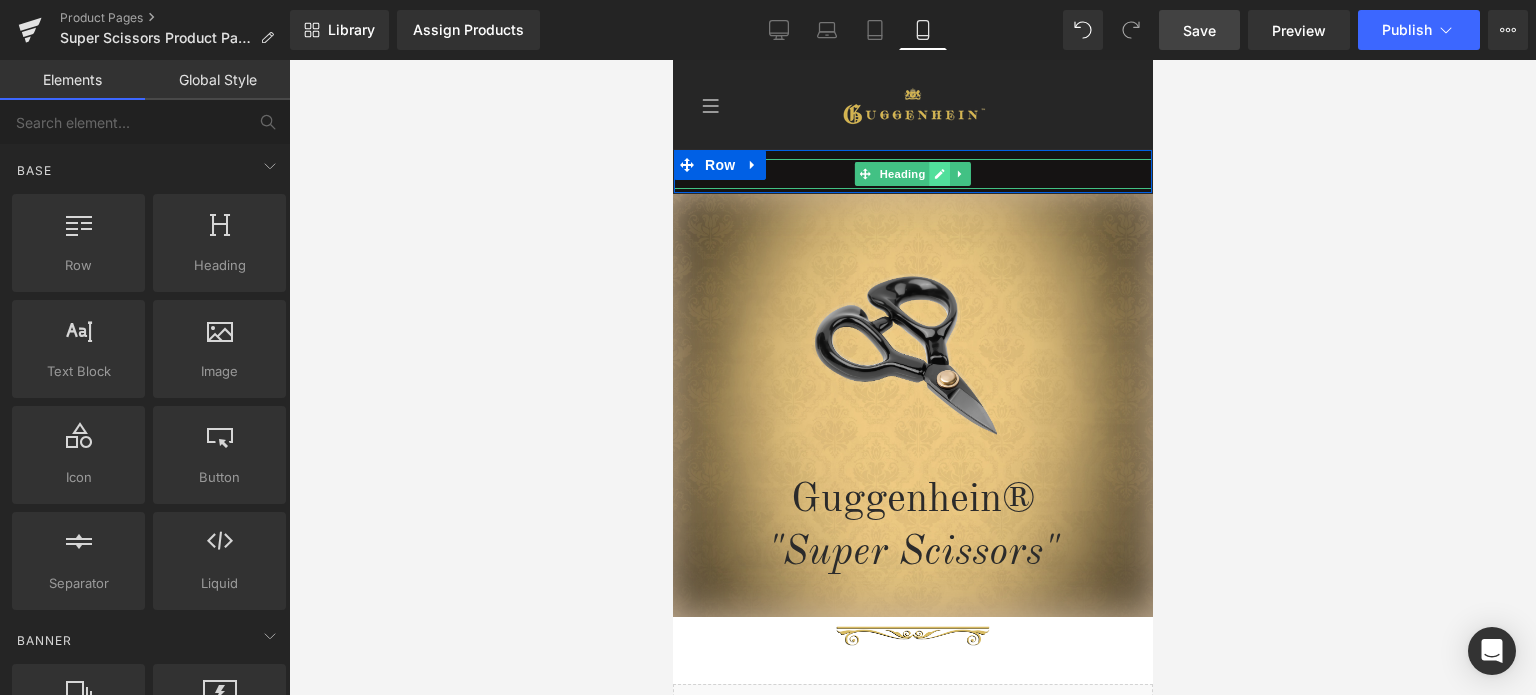 click 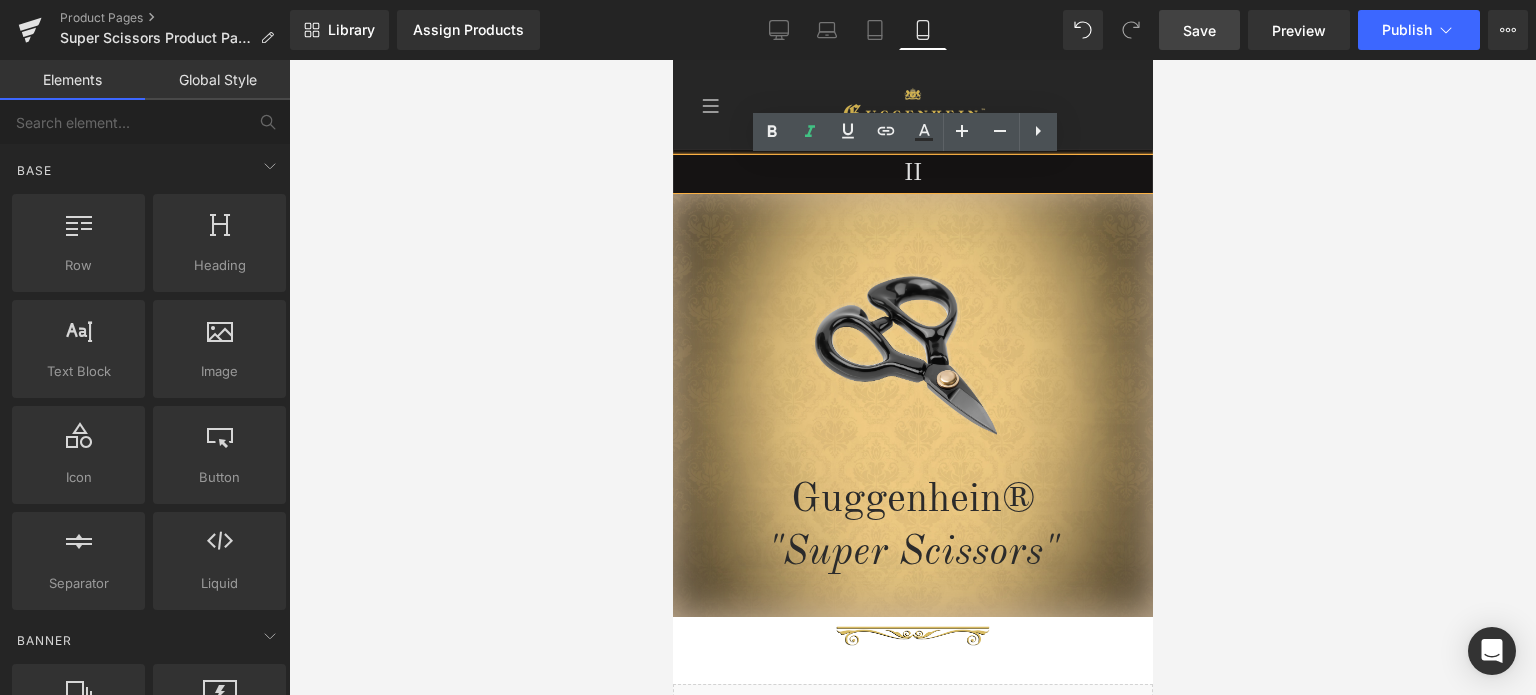 click on "II" at bounding box center (912, 174) 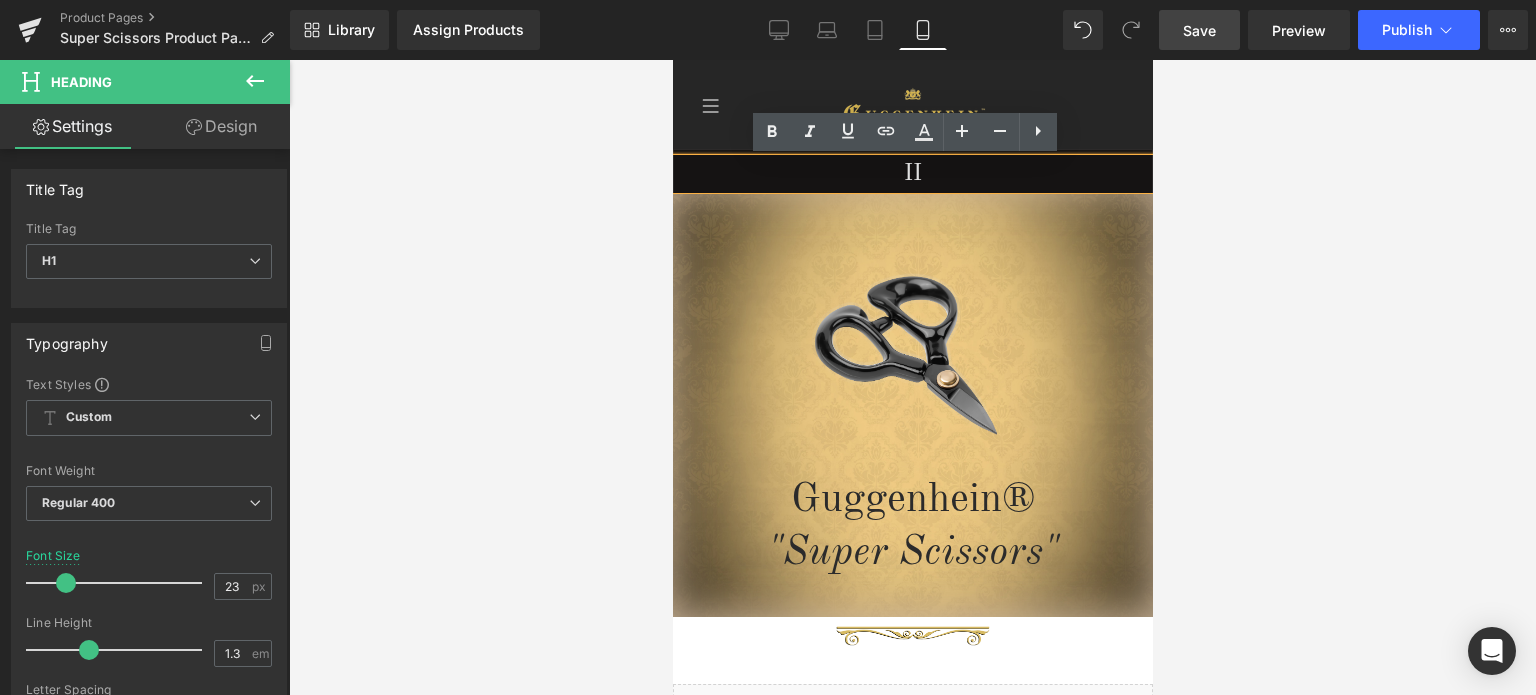 type 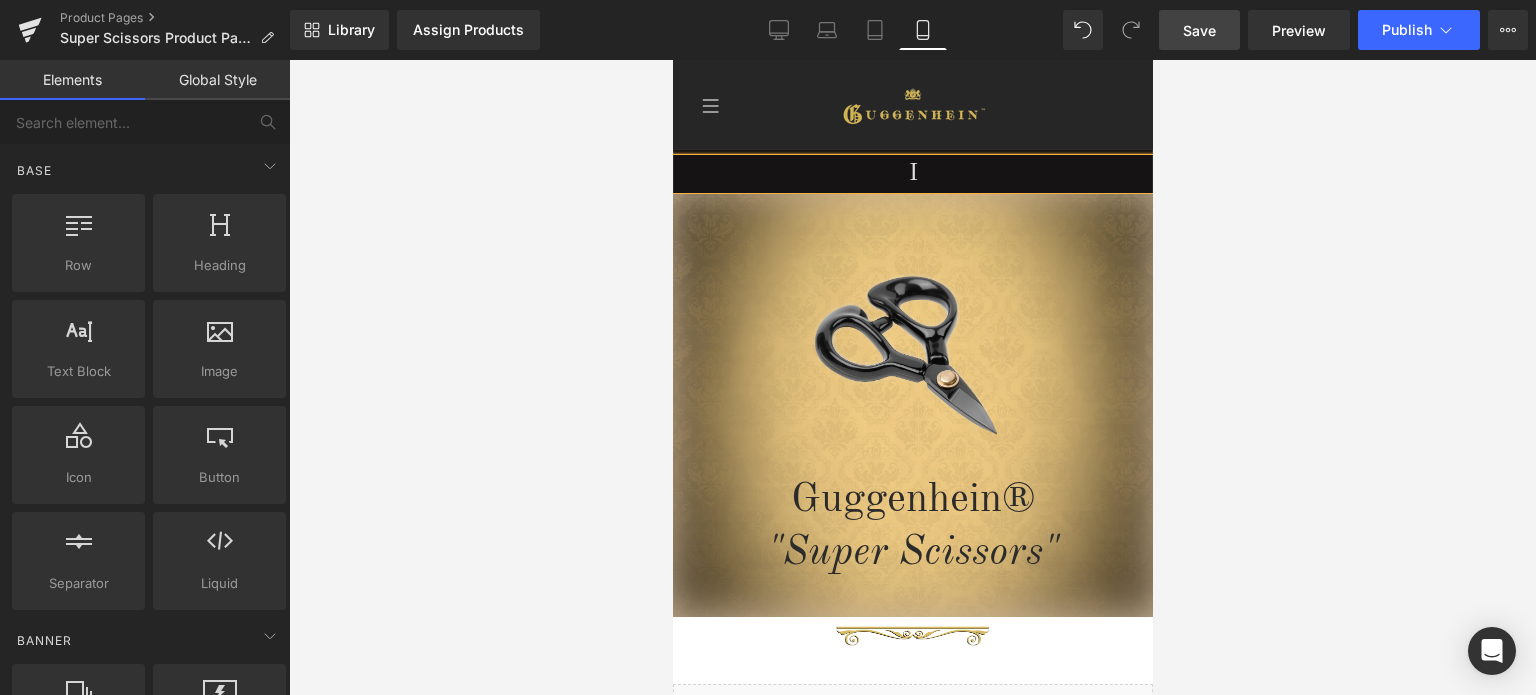 click at bounding box center [912, 377] 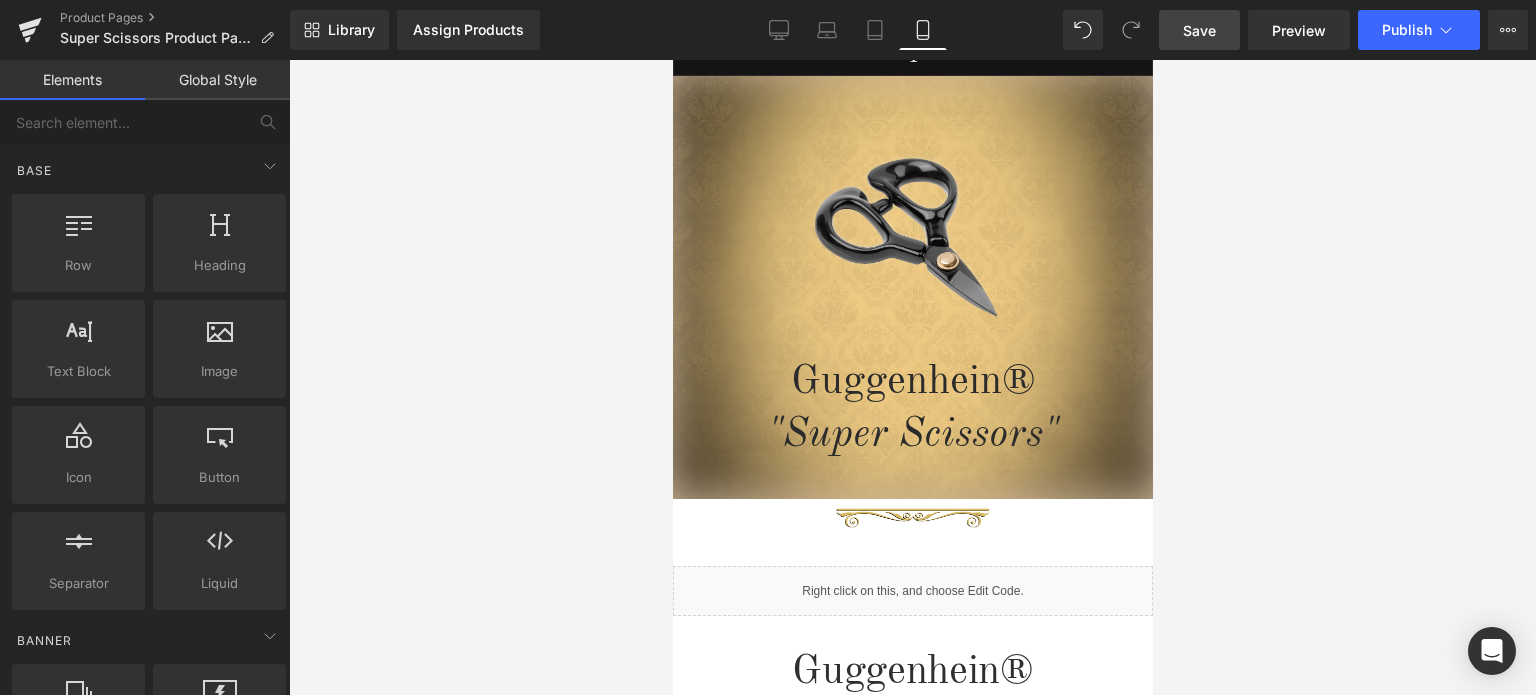 scroll, scrollTop: 0, scrollLeft: 0, axis: both 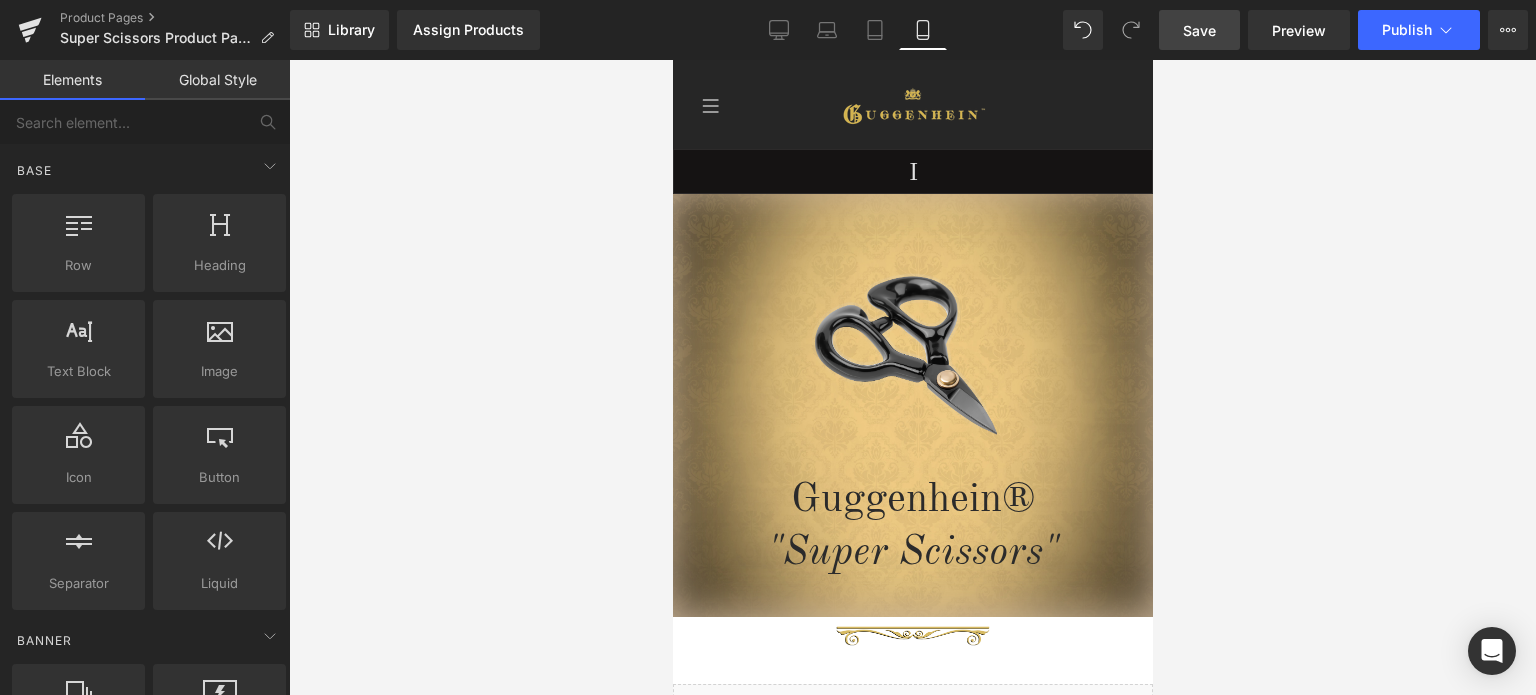 click on "Save" at bounding box center (1199, 30) 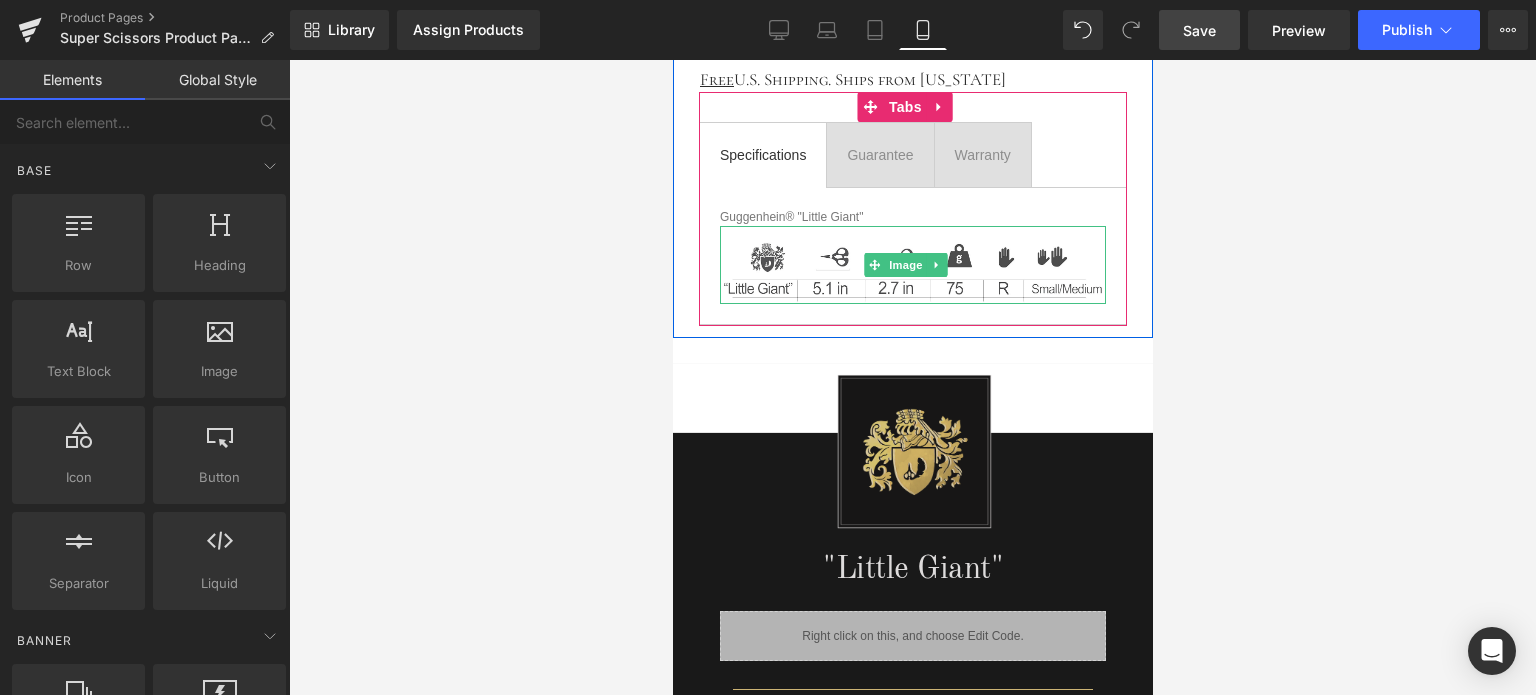 scroll, scrollTop: 1100, scrollLeft: 0, axis: vertical 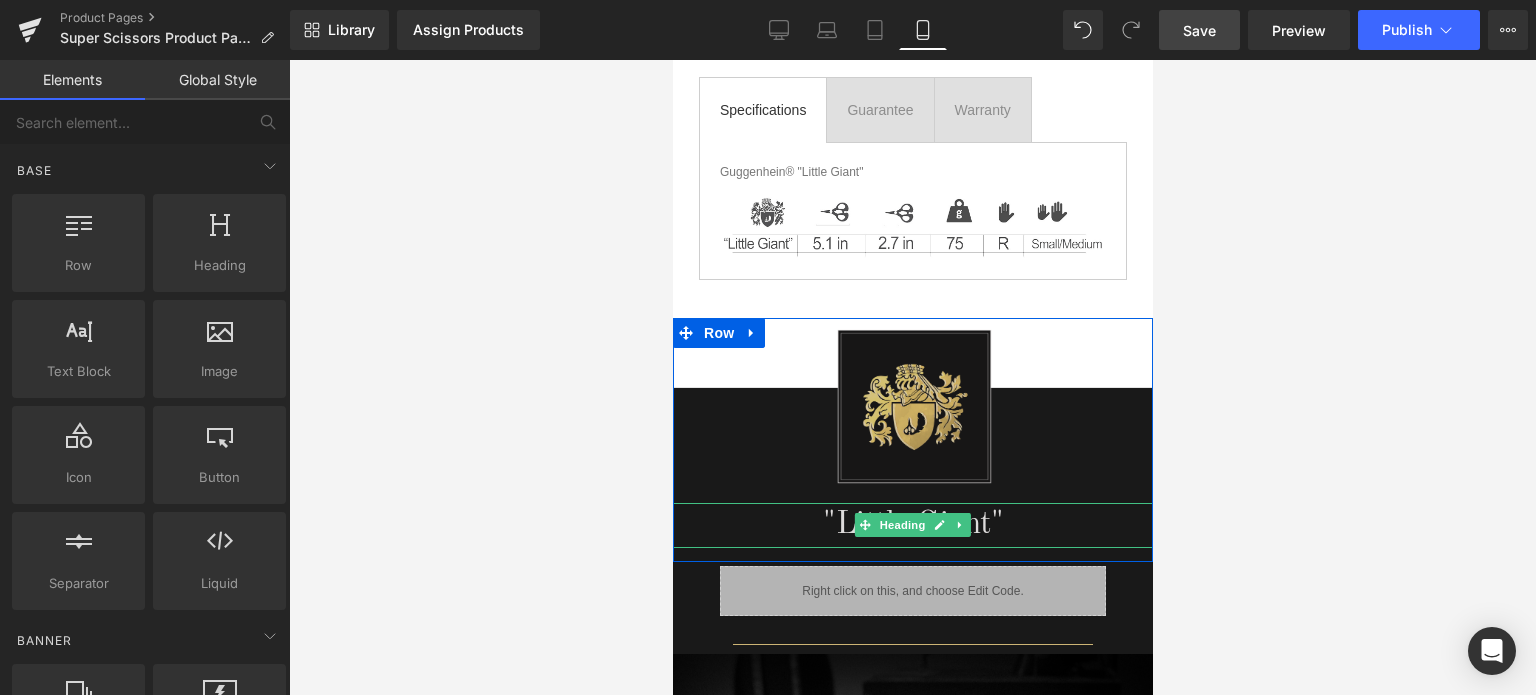 click on ""Little Giant"" at bounding box center (912, 525) 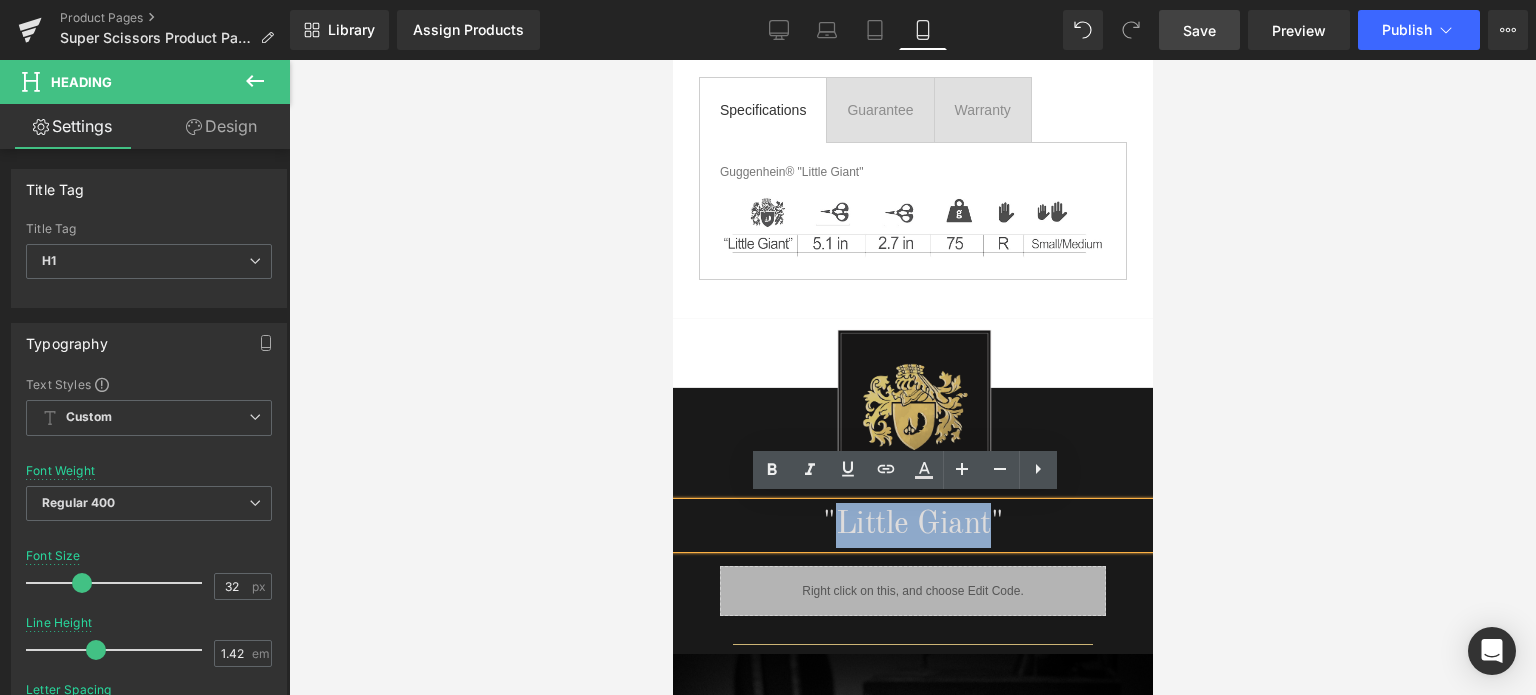 drag, startPoint x: 979, startPoint y: 517, endPoint x: 827, endPoint y: 515, distance: 152.01315 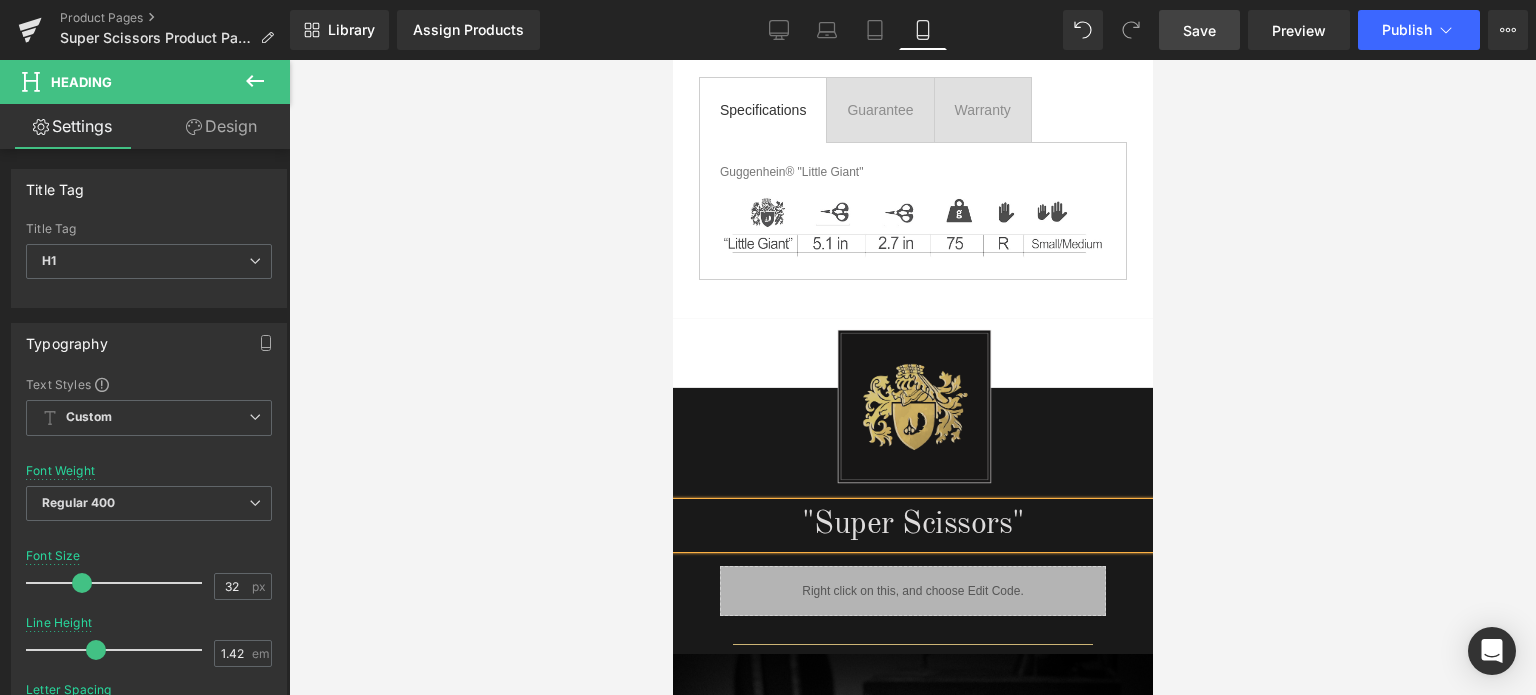 click at bounding box center (912, 377) 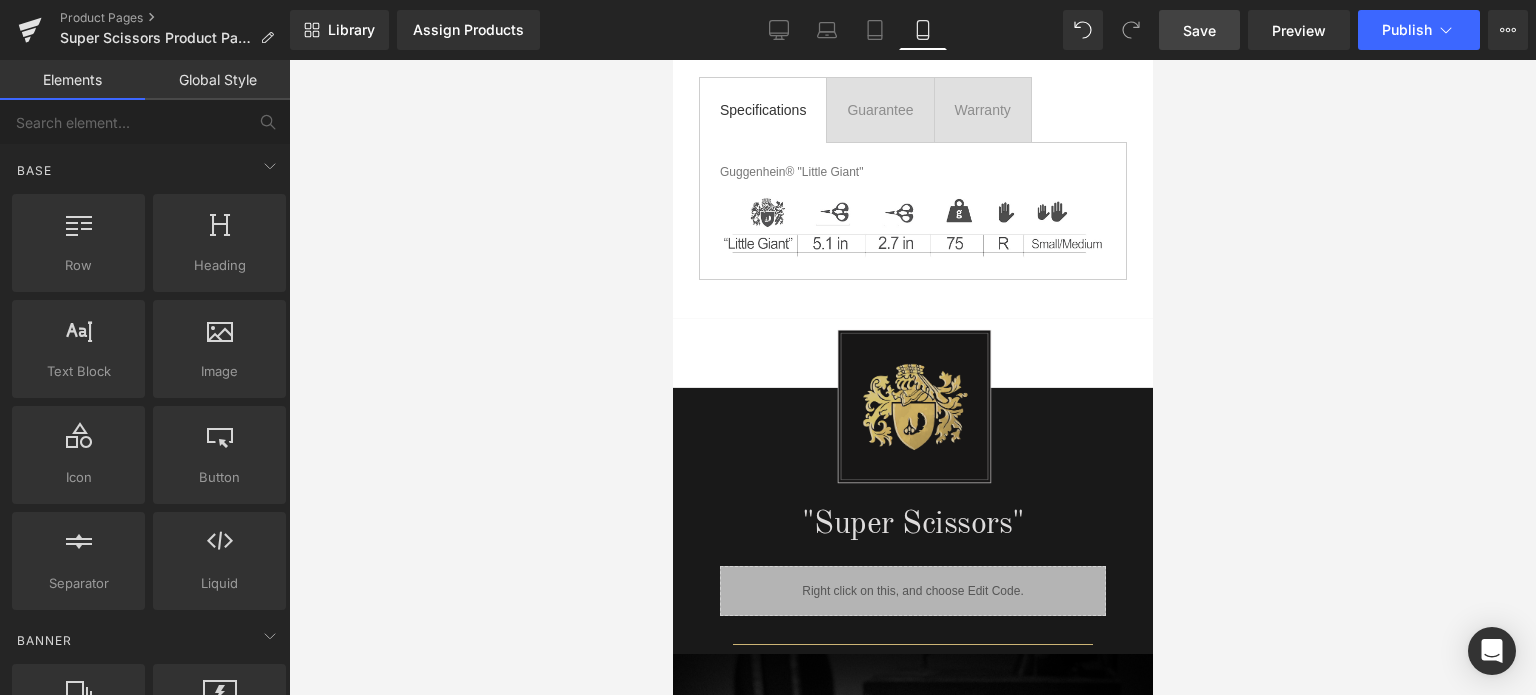 click on "Save" at bounding box center (1199, 30) 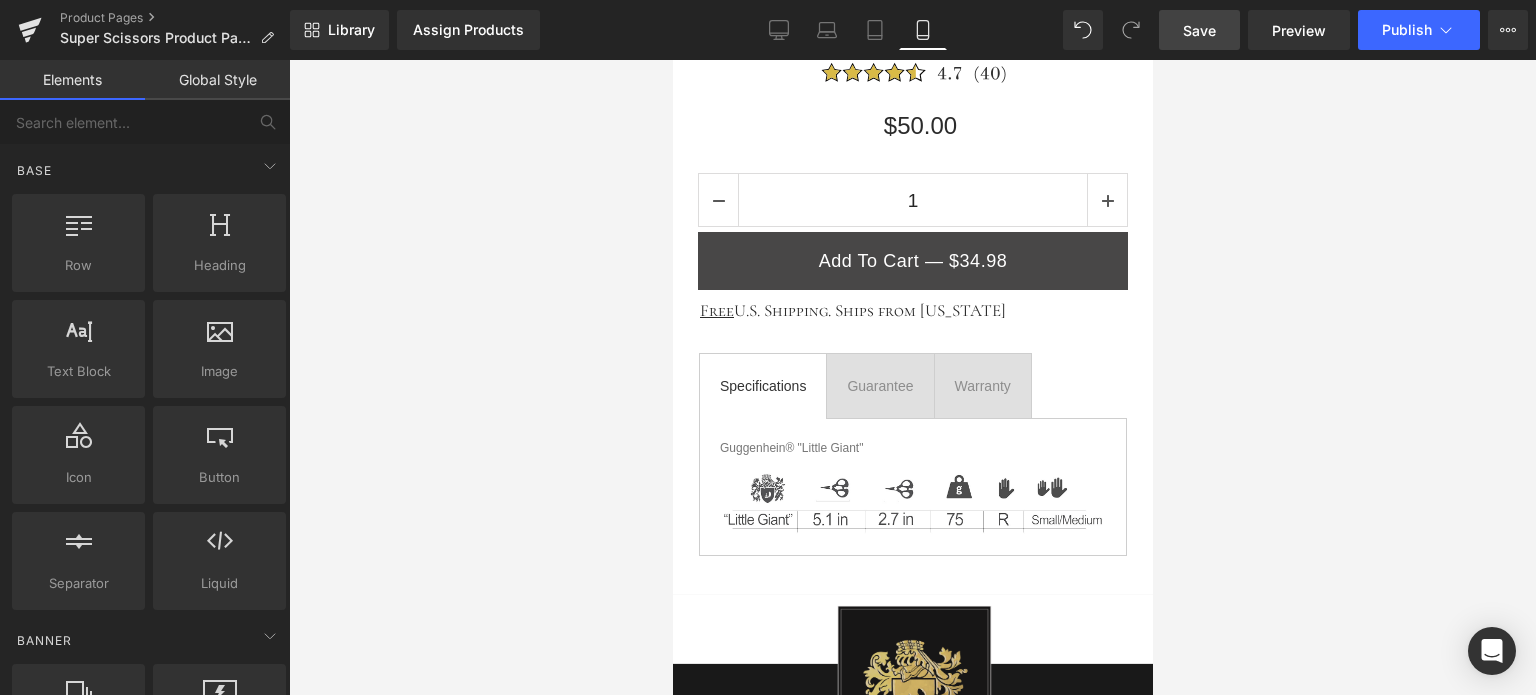 scroll, scrollTop: 782, scrollLeft: 0, axis: vertical 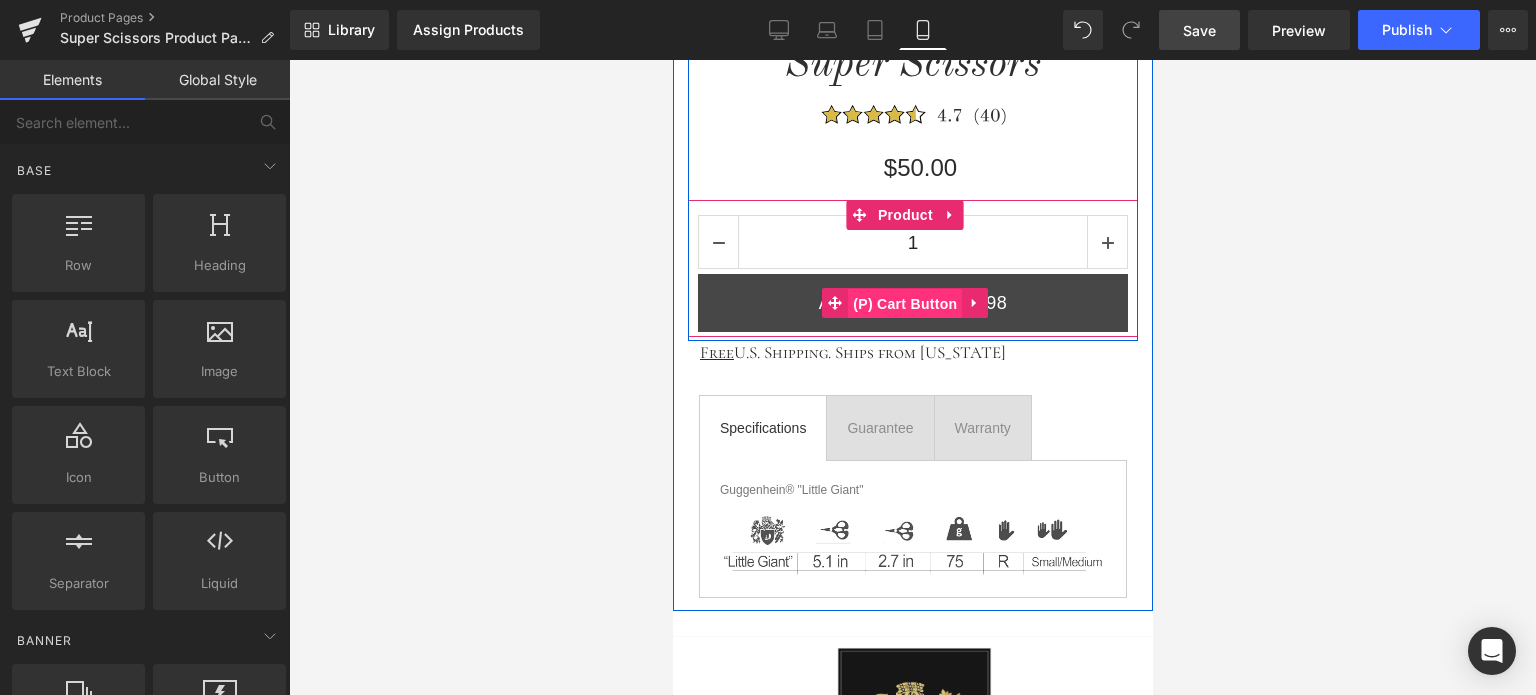 drag, startPoint x: 913, startPoint y: 300, endPoint x: 1158, endPoint y: 473, distance: 299.9233 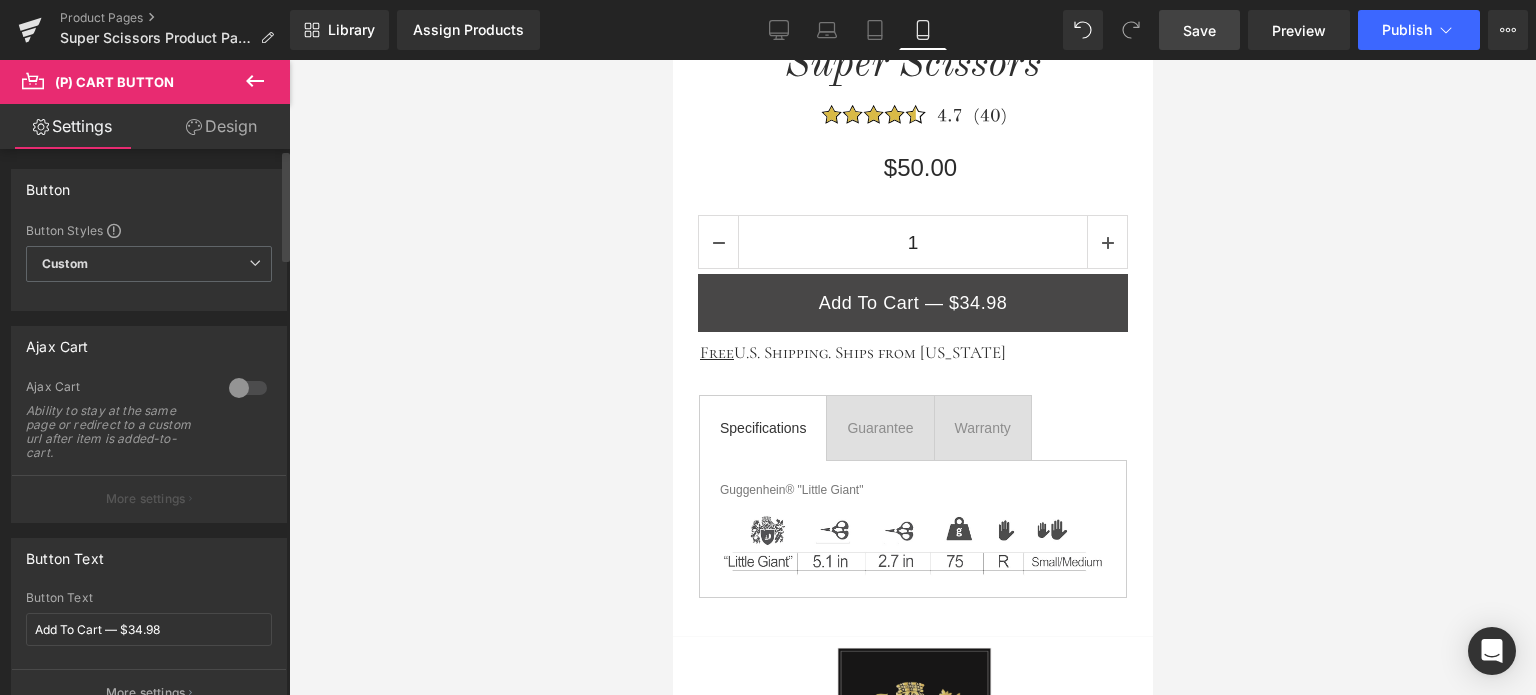 scroll, scrollTop: 200, scrollLeft: 0, axis: vertical 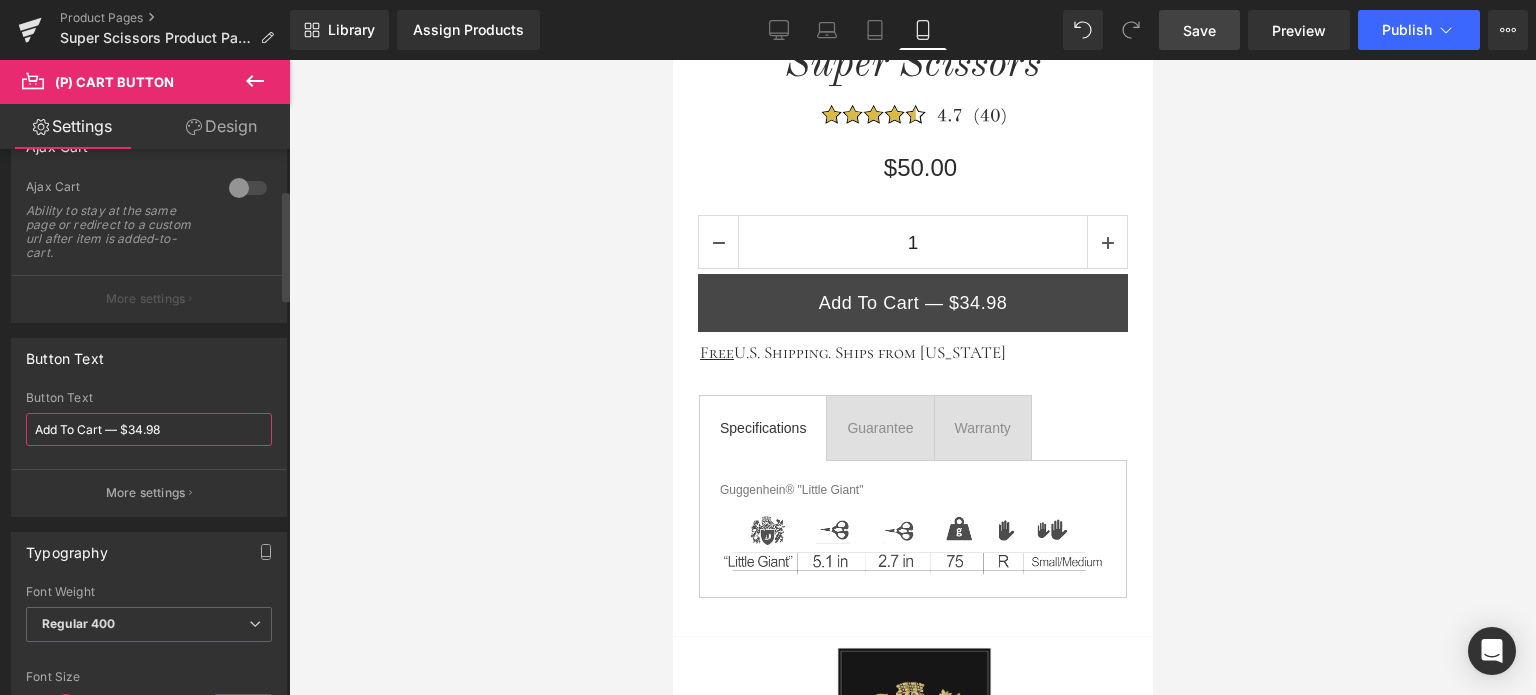 click on "Add To Cart — $34.98" at bounding box center [149, 429] 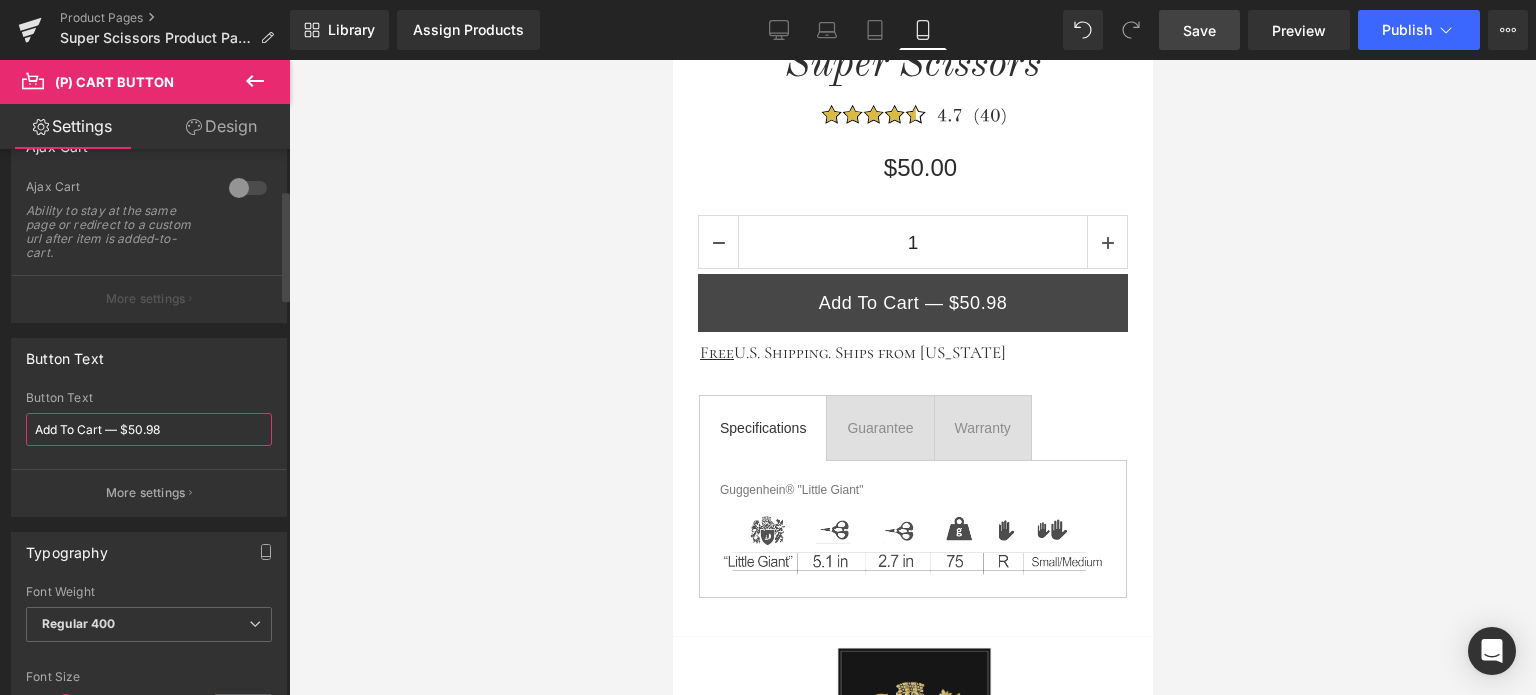 click on "Add To Cart — $50.98" at bounding box center [149, 429] 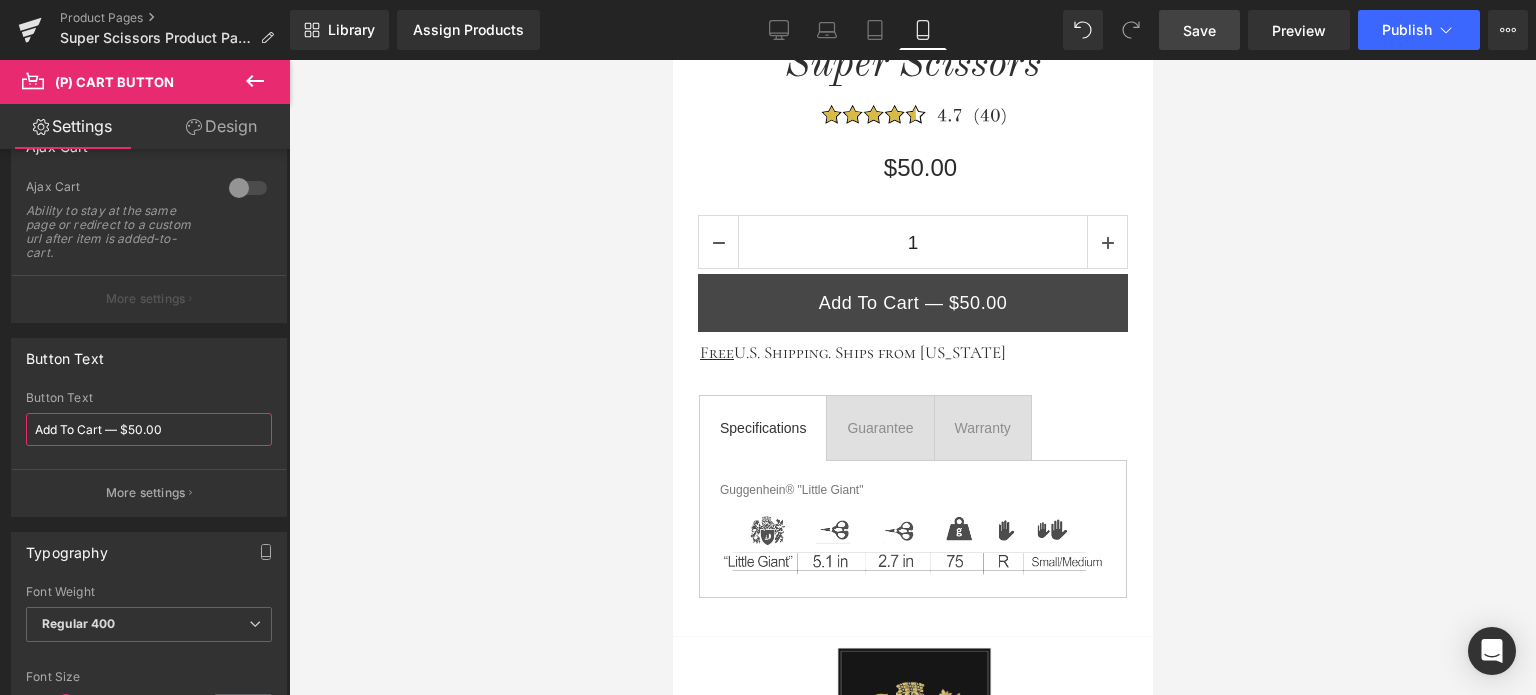 type on "Add To Cart — $50.00" 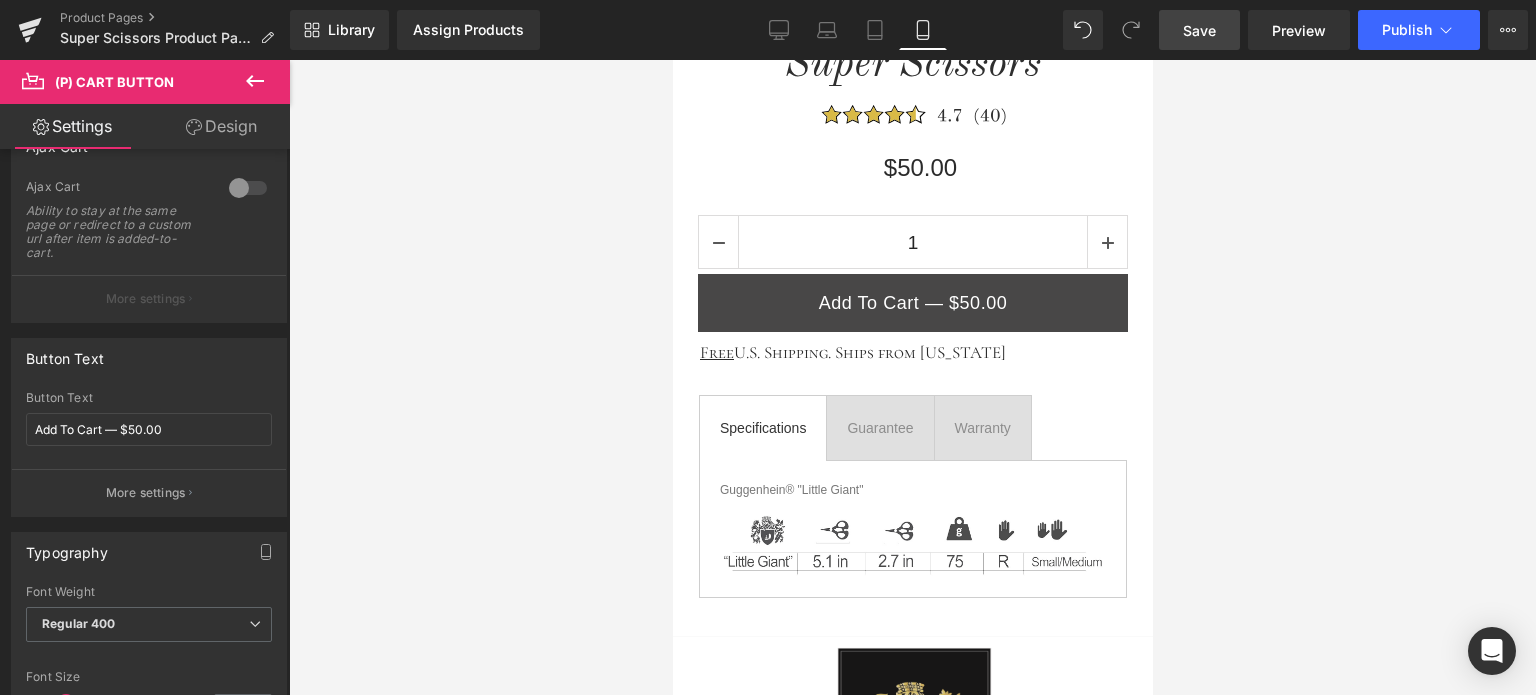 click on "Save" at bounding box center (1199, 30) 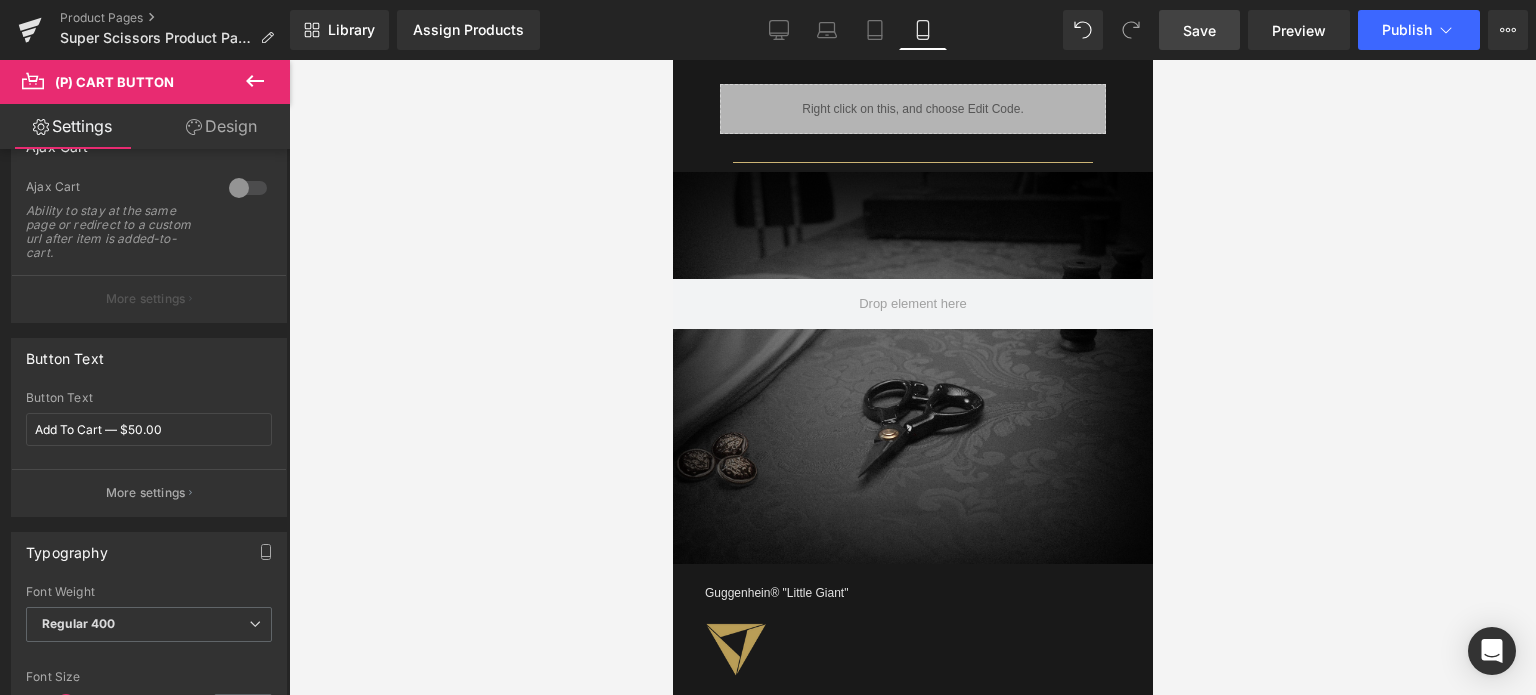 scroll, scrollTop: 1982, scrollLeft: 0, axis: vertical 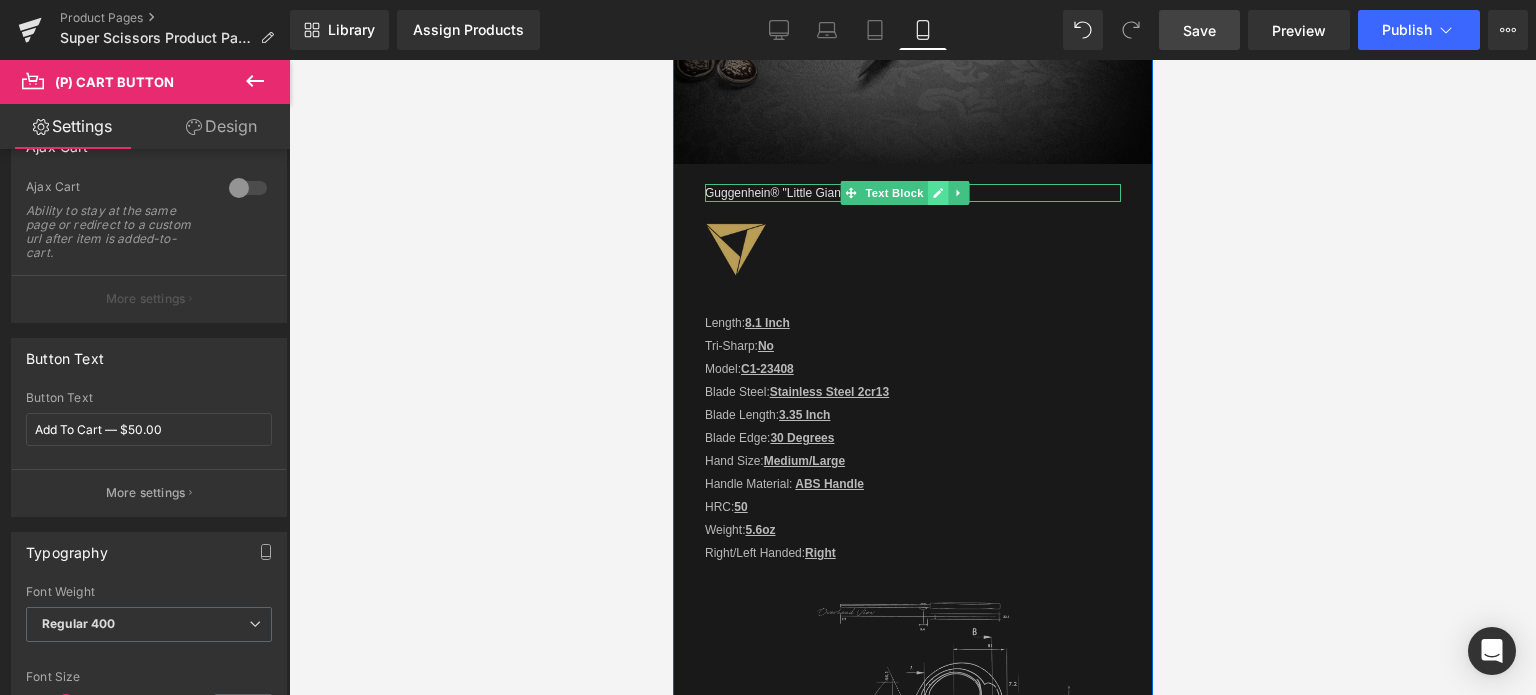 click 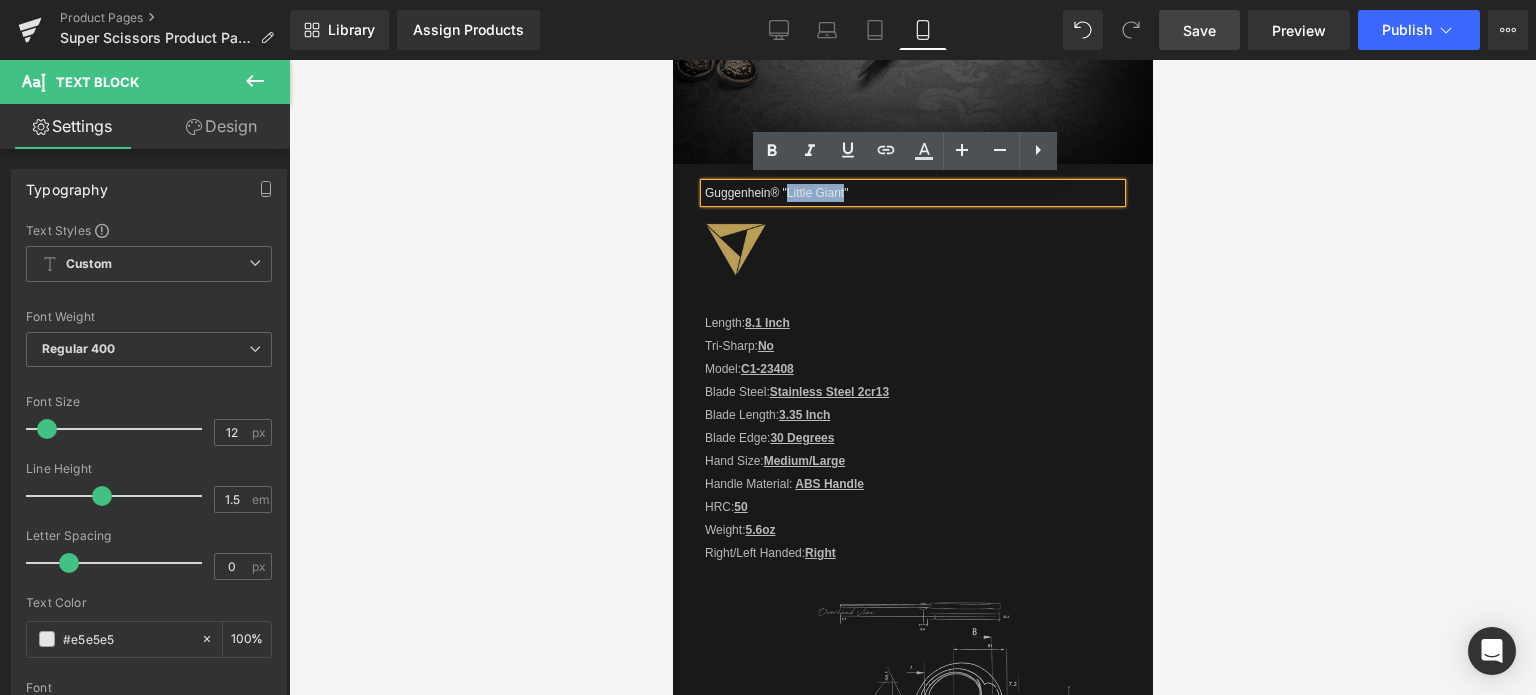 drag, startPoint x: 843, startPoint y: 183, endPoint x: 787, endPoint y: 187, distance: 56.142673 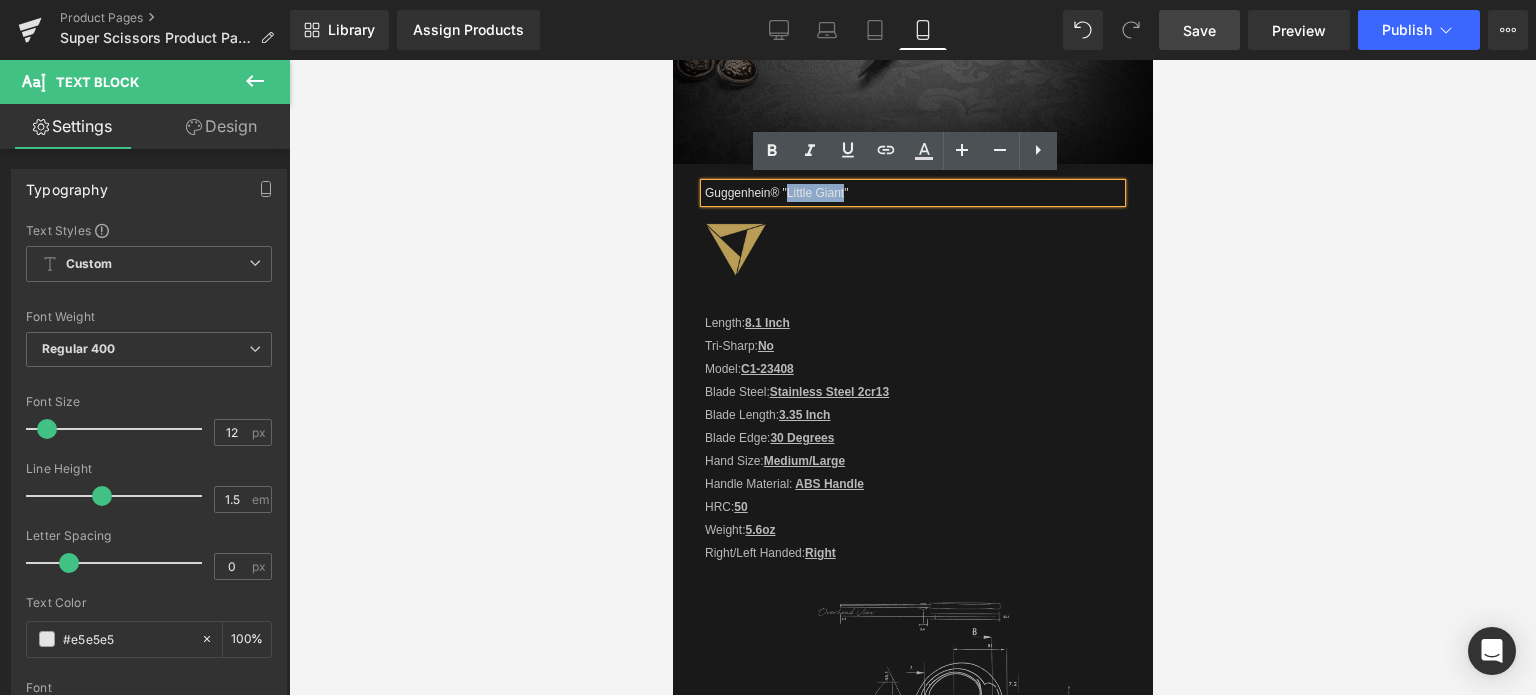 click on "Guggenhein® "Little Giant"" at bounding box center [912, 193] 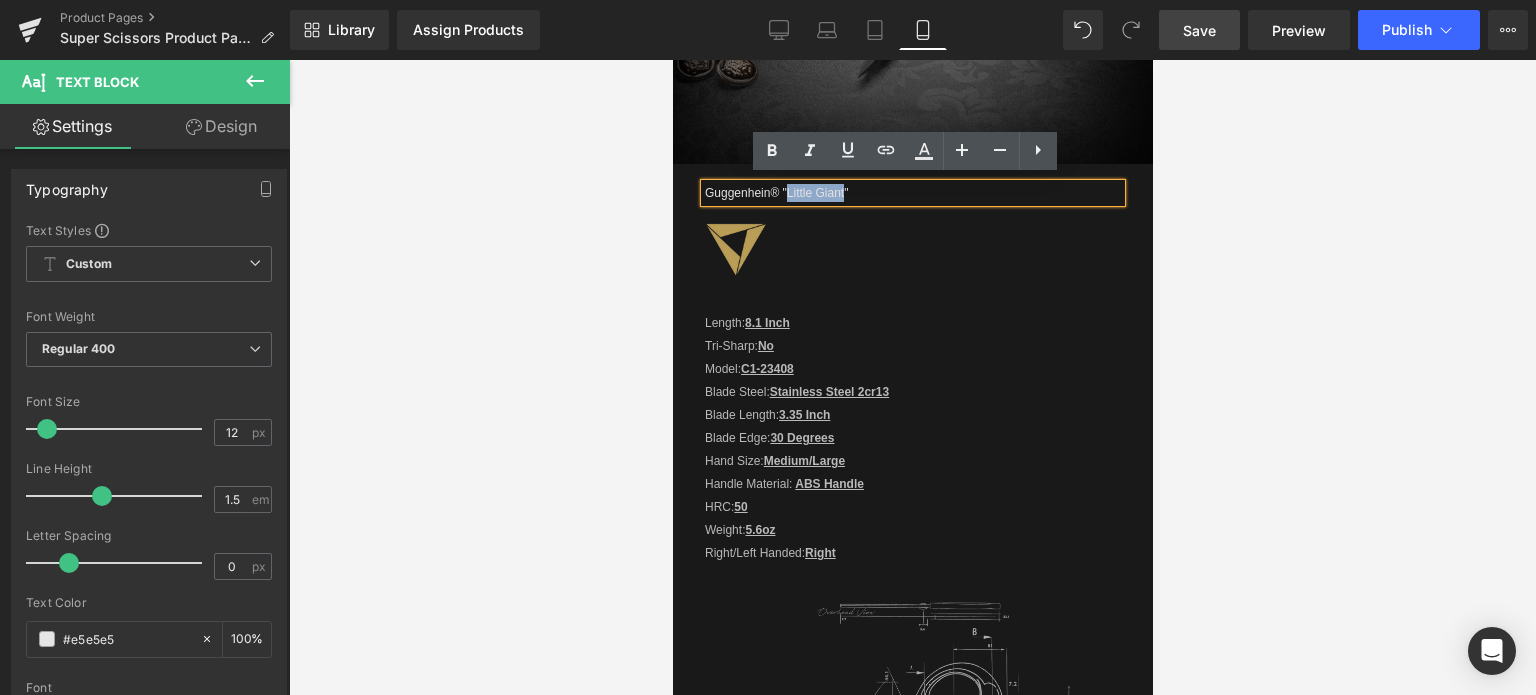type 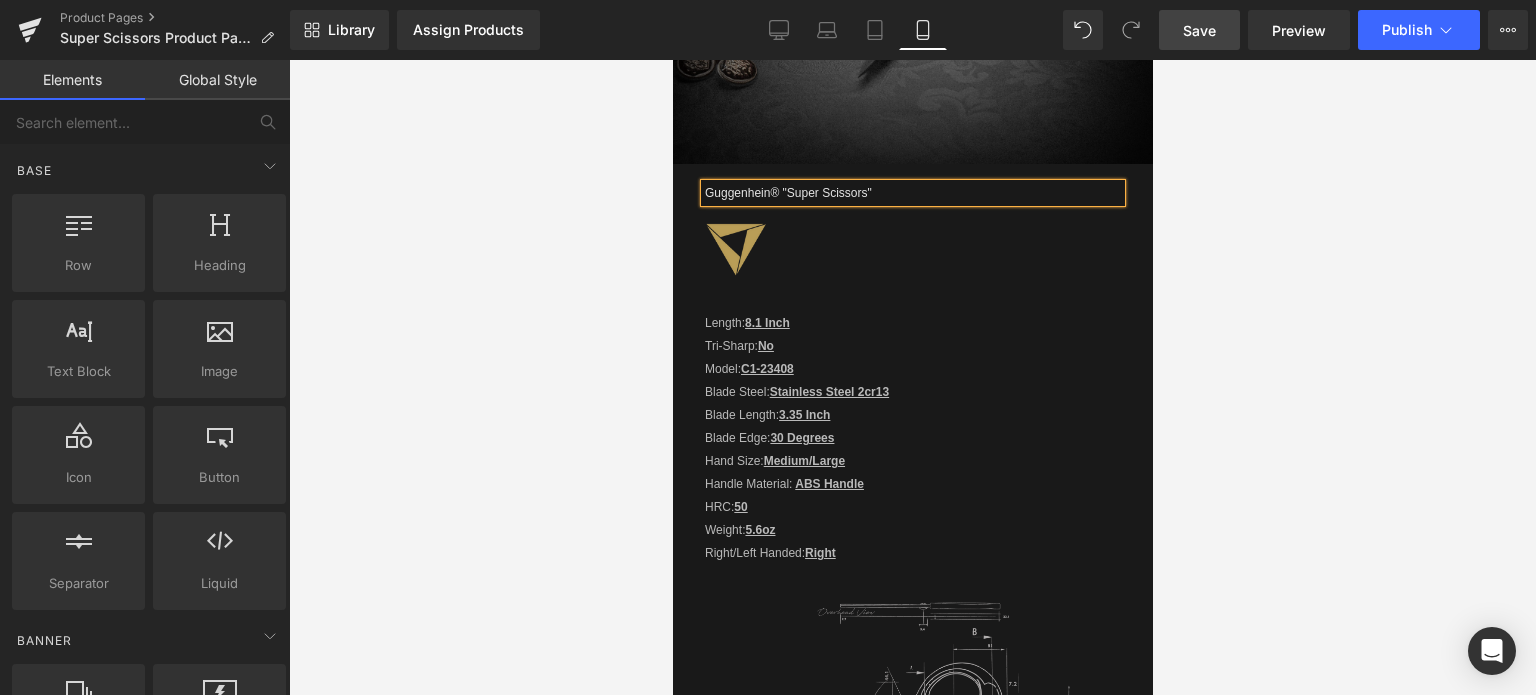 click at bounding box center (912, 377) 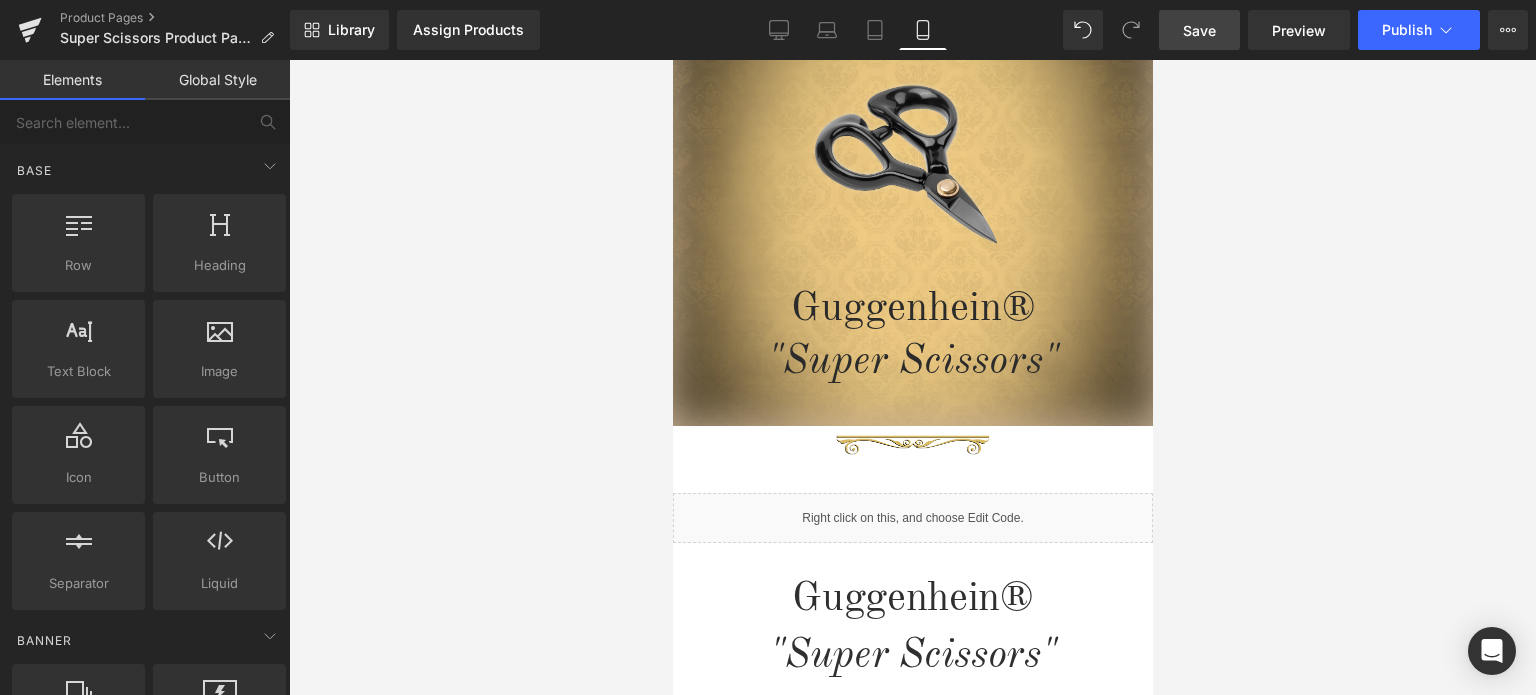 scroll, scrollTop: 0, scrollLeft: 0, axis: both 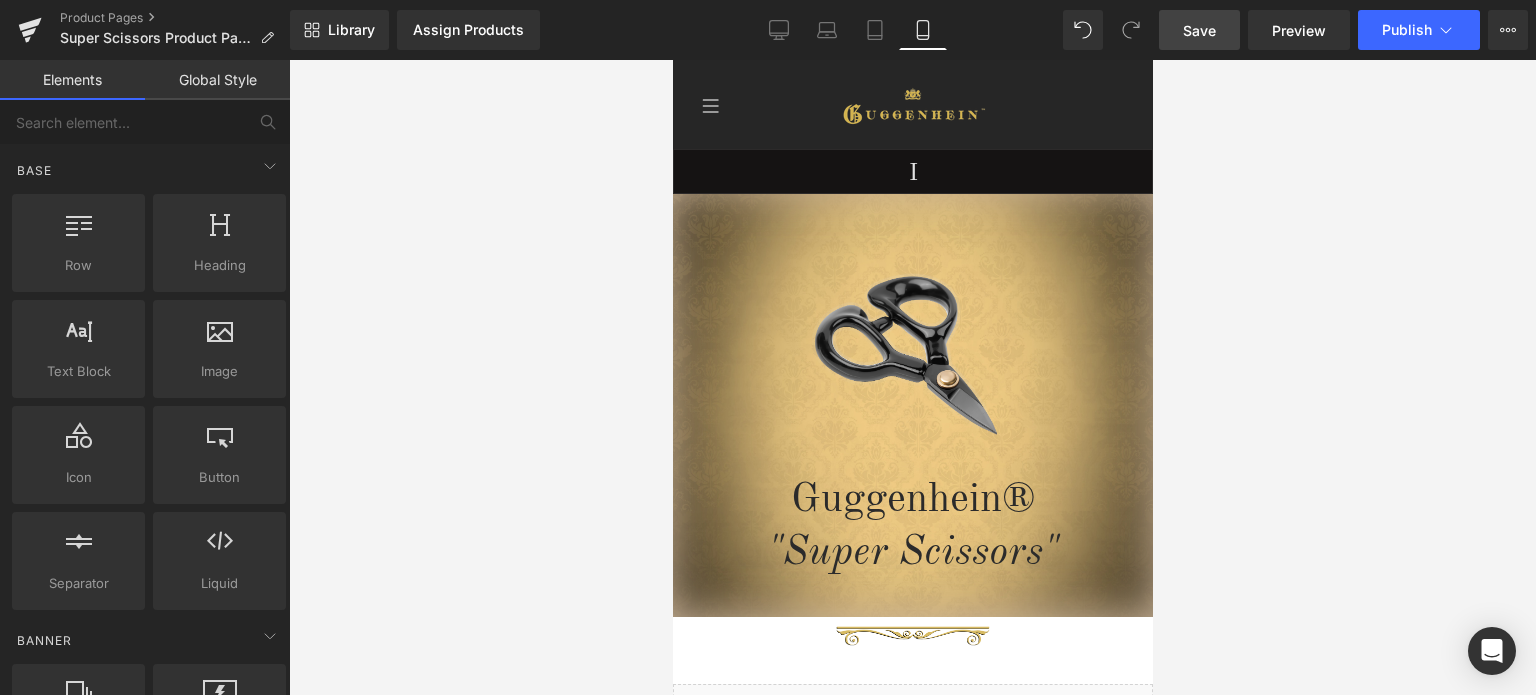 drag, startPoint x: 1143, startPoint y: 289, endPoint x: 1847, endPoint y: 154, distance: 716.827 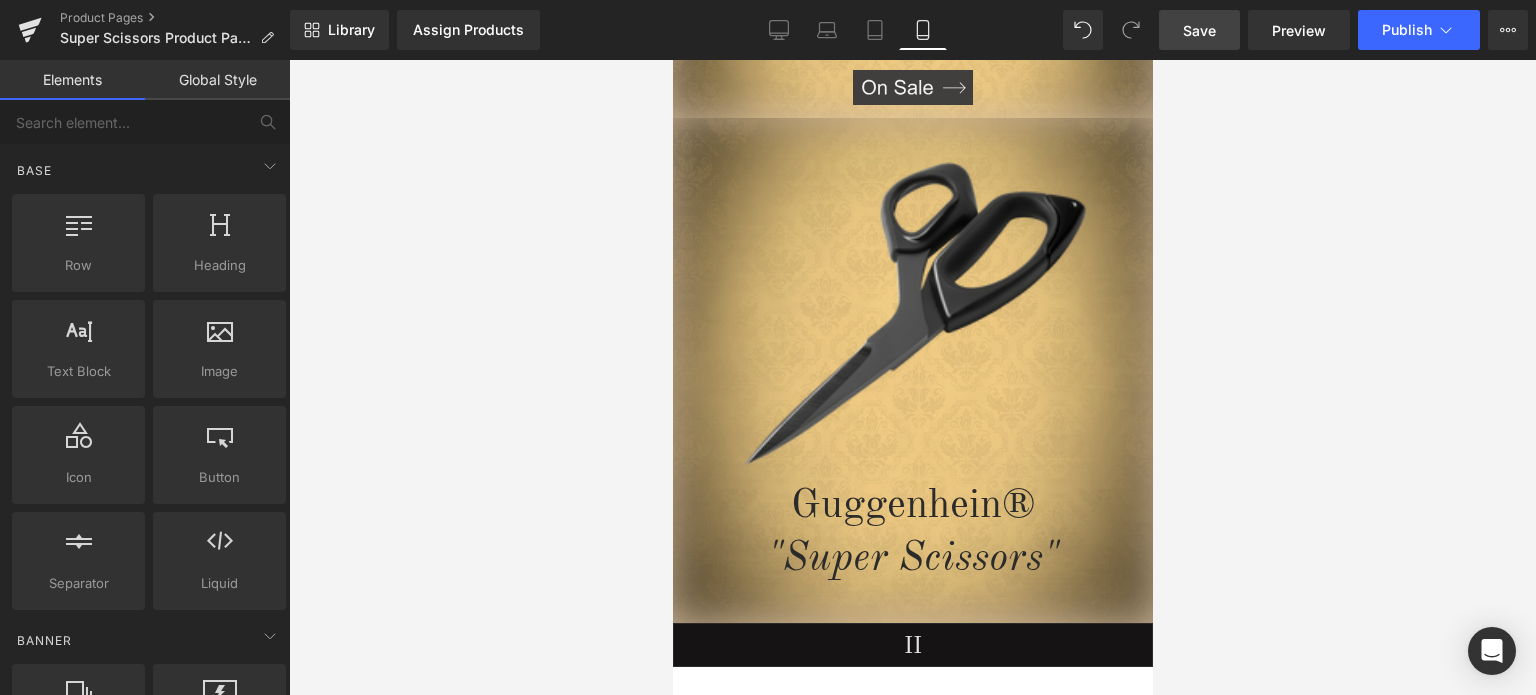 scroll, scrollTop: 5096, scrollLeft: 0, axis: vertical 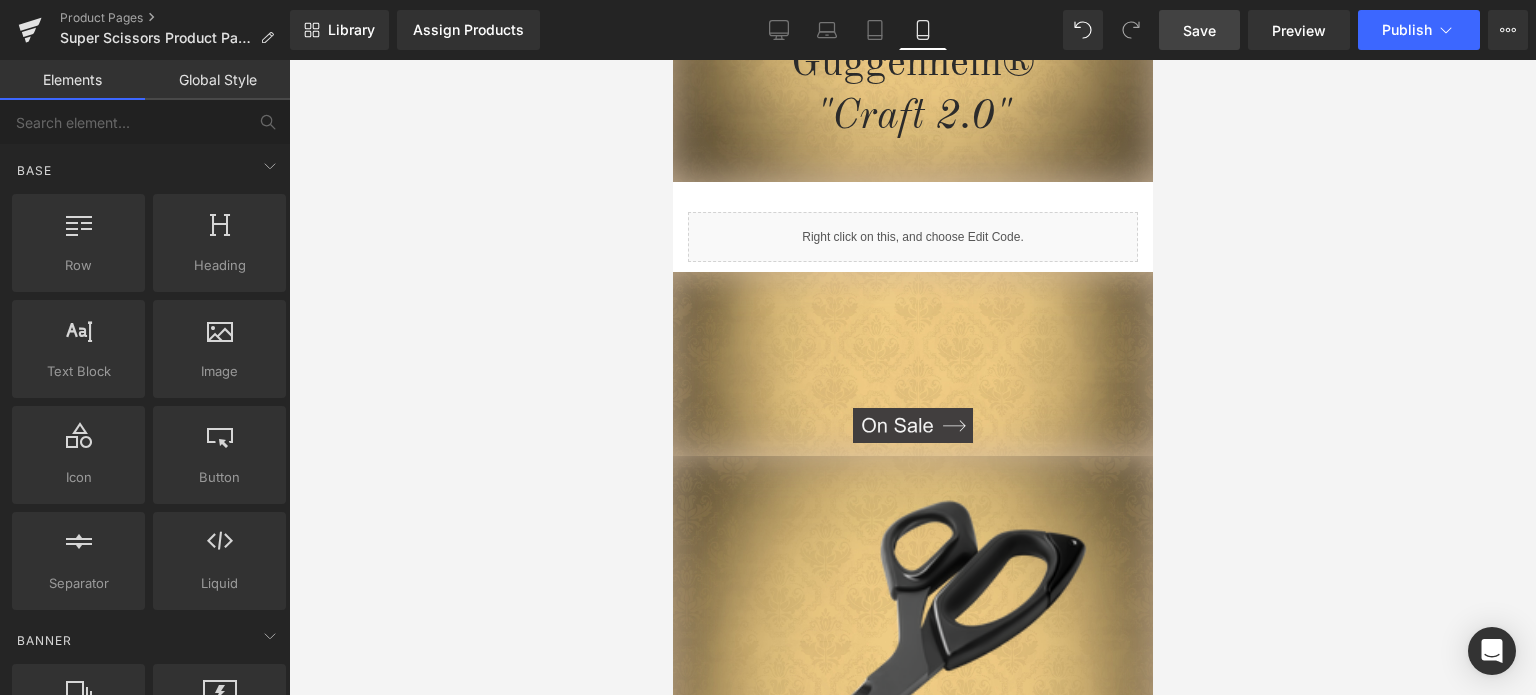 drag, startPoint x: 1141, startPoint y: 93, endPoint x: 1896, endPoint y: 611, distance: 915.614 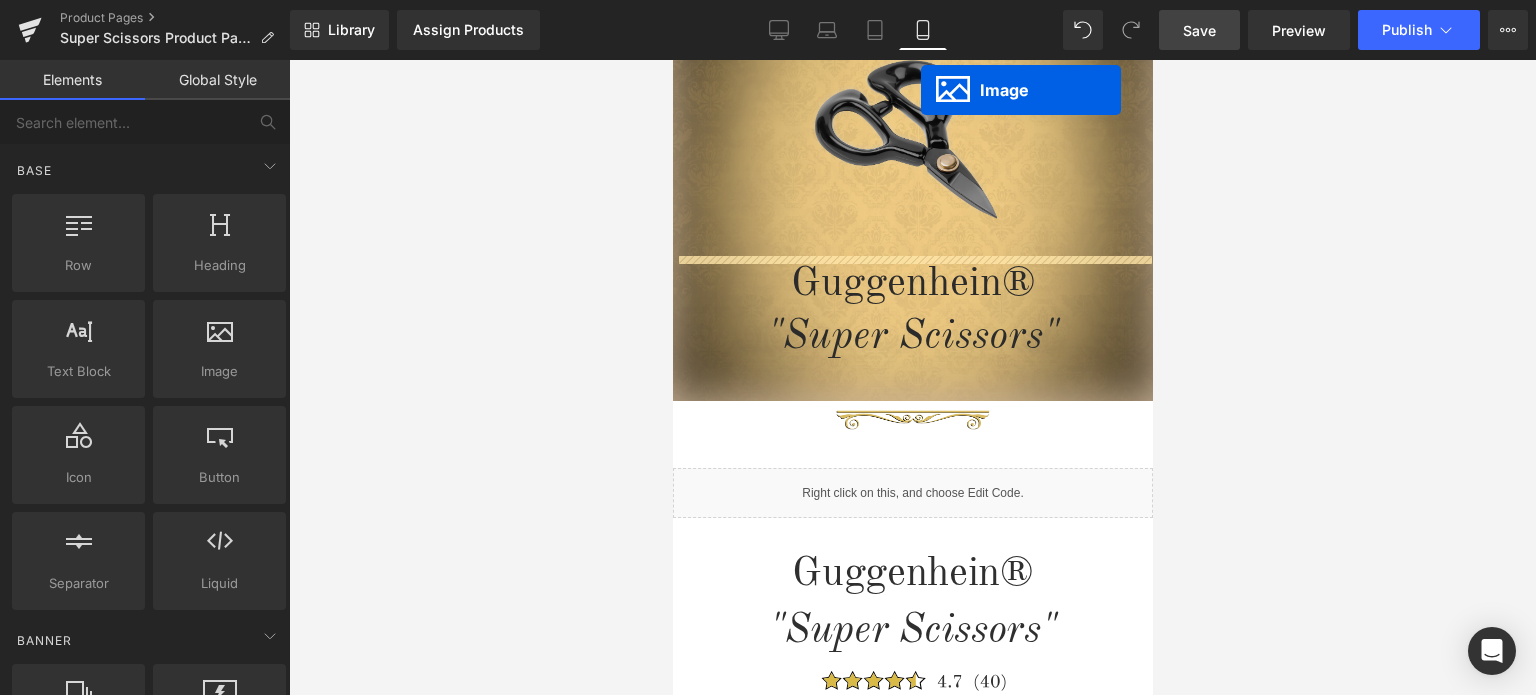 scroll, scrollTop: 56, scrollLeft: 0, axis: vertical 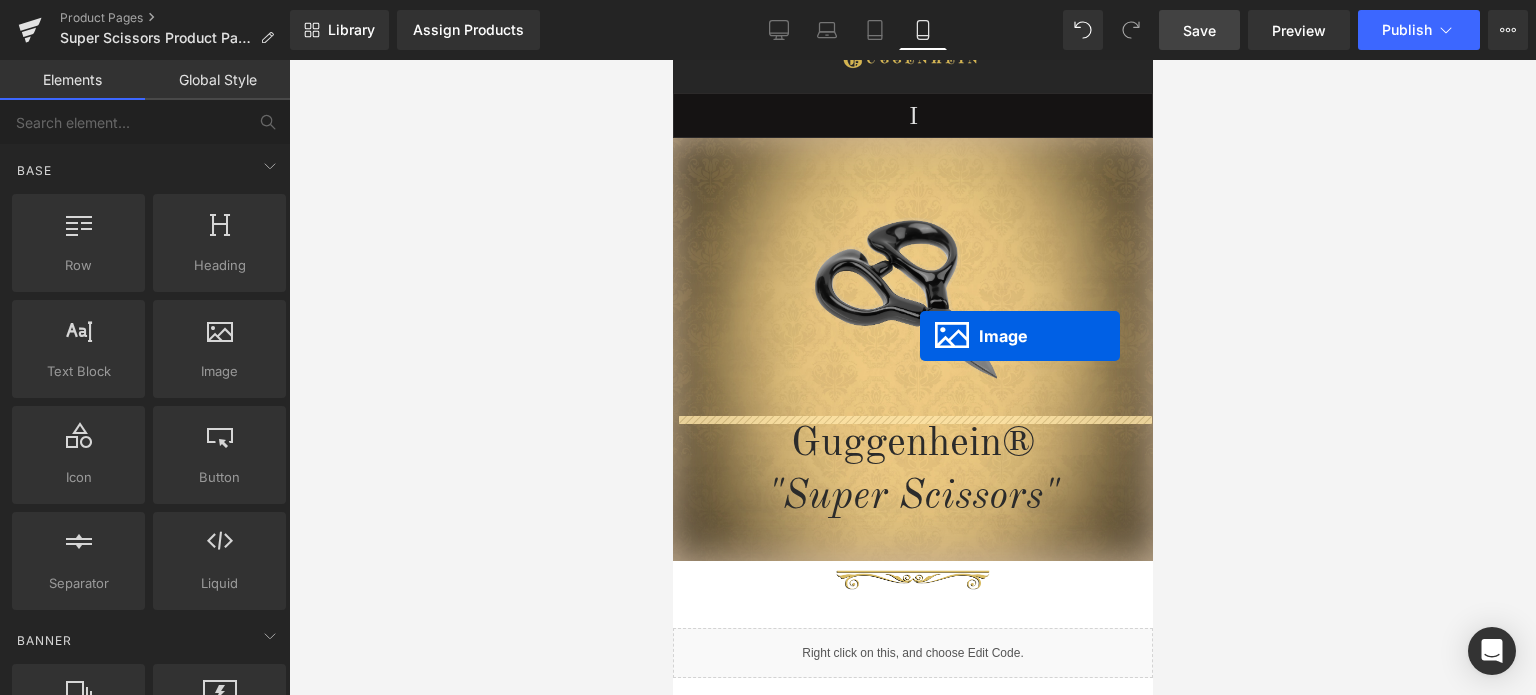 drag, startPoint x: 870, startPoint y: 619, endPoint x: 919, endPoint y: 337, distance: 286.22543 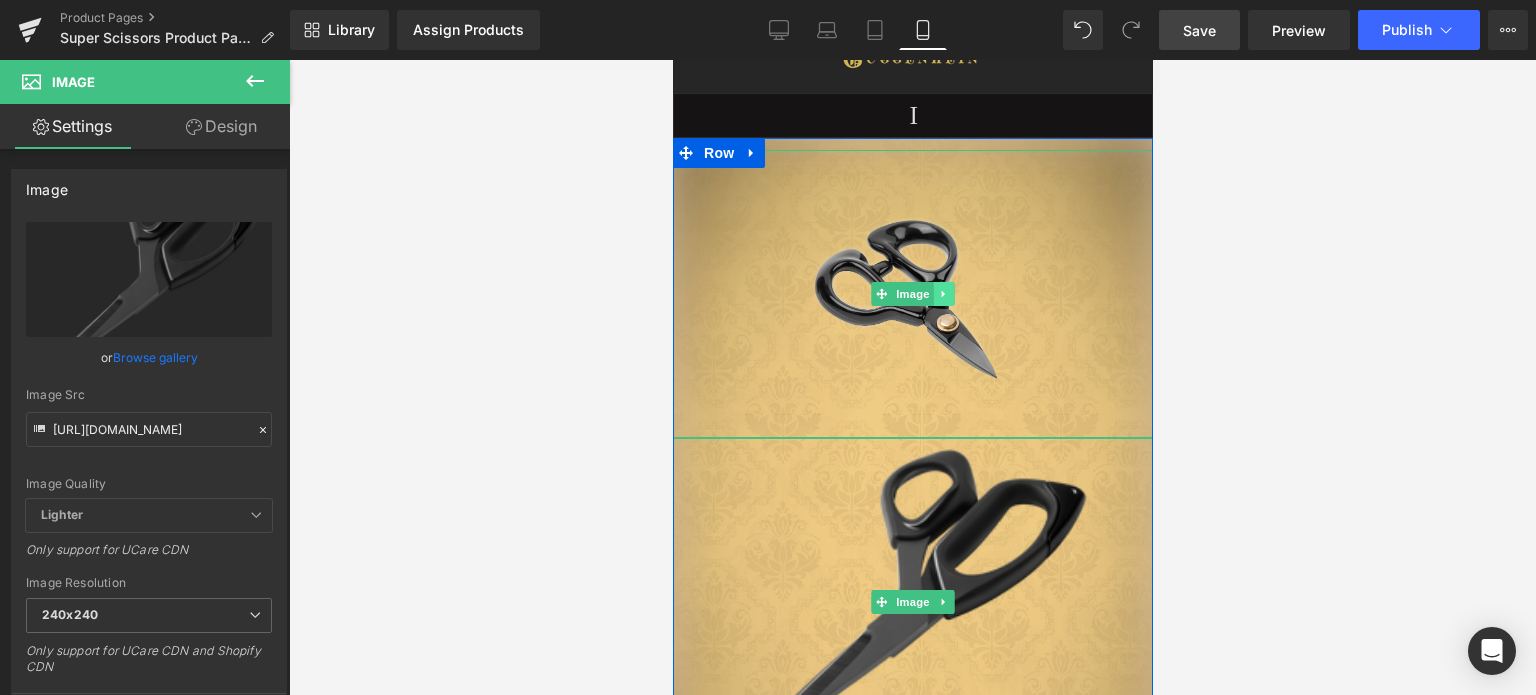 click 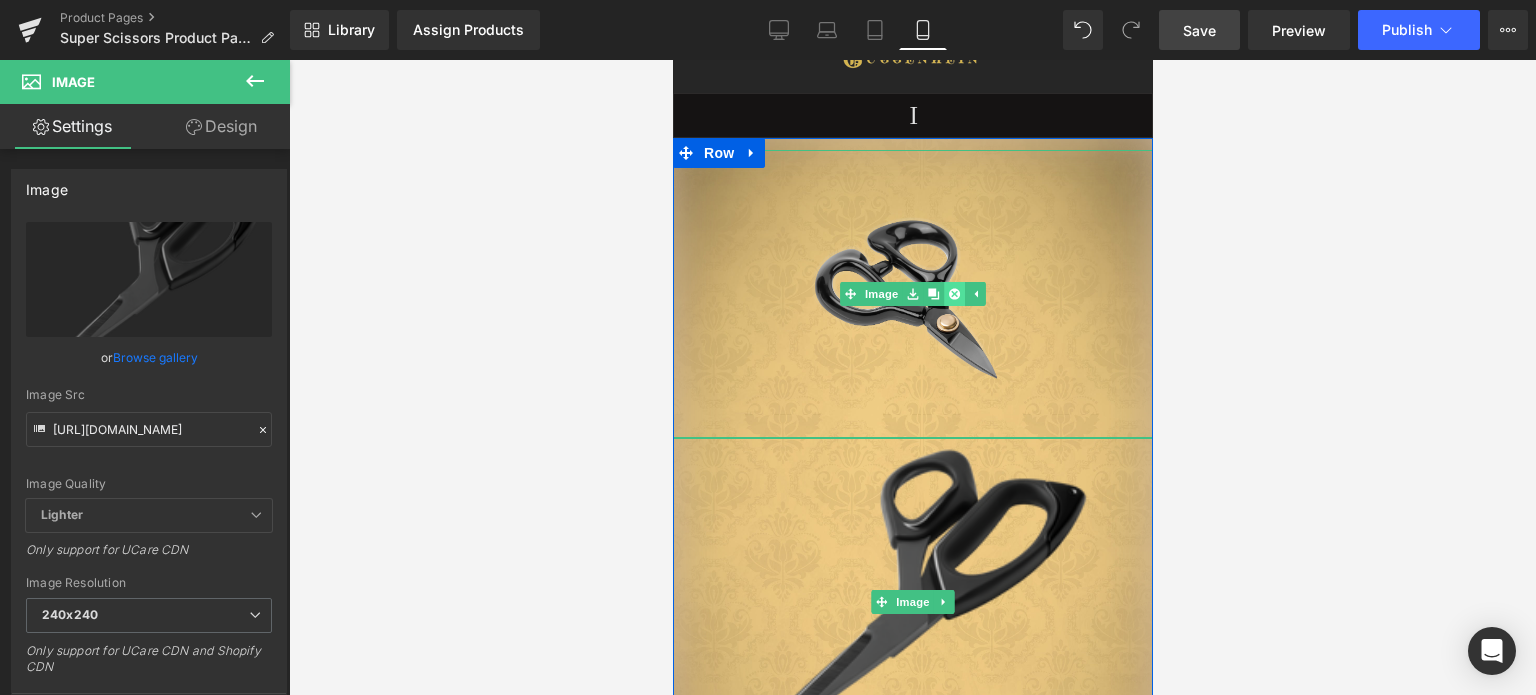 click 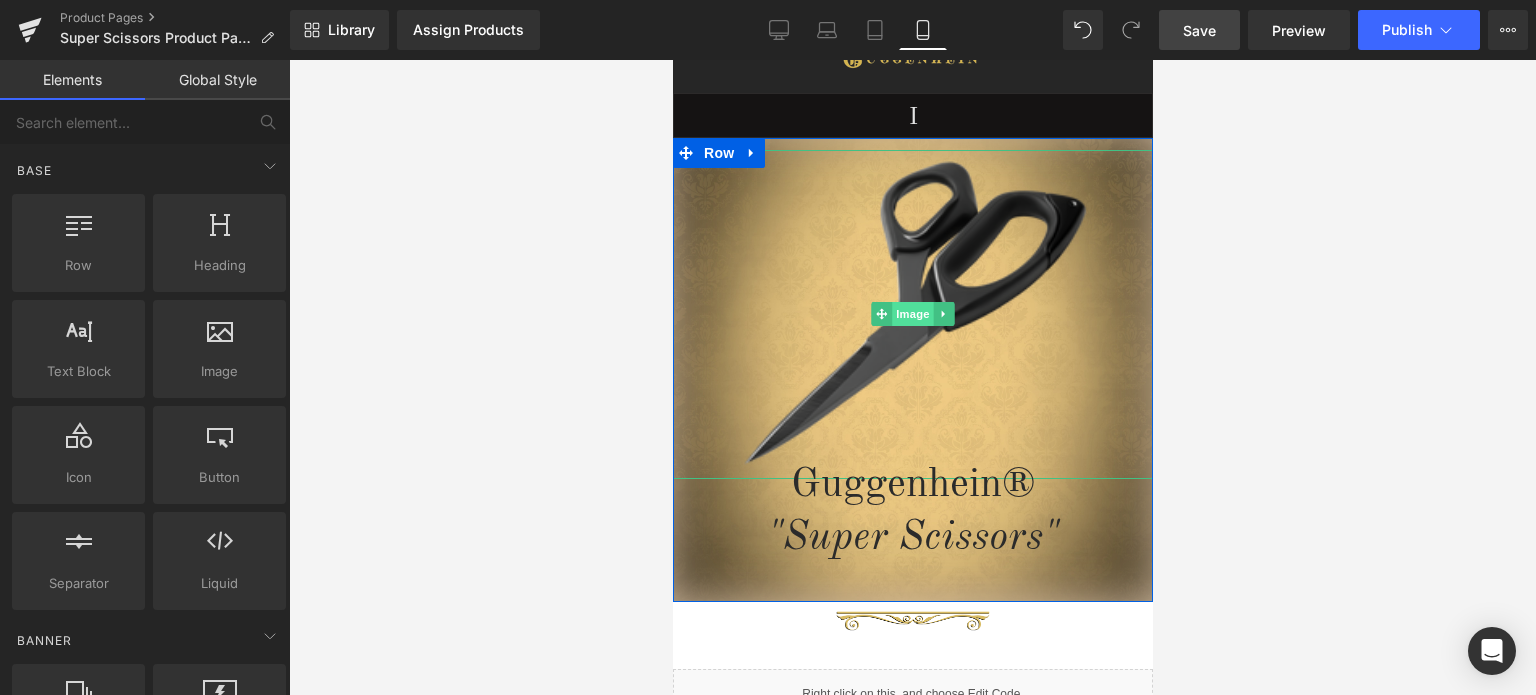 click on "Image" at bounding box center (912, 314) 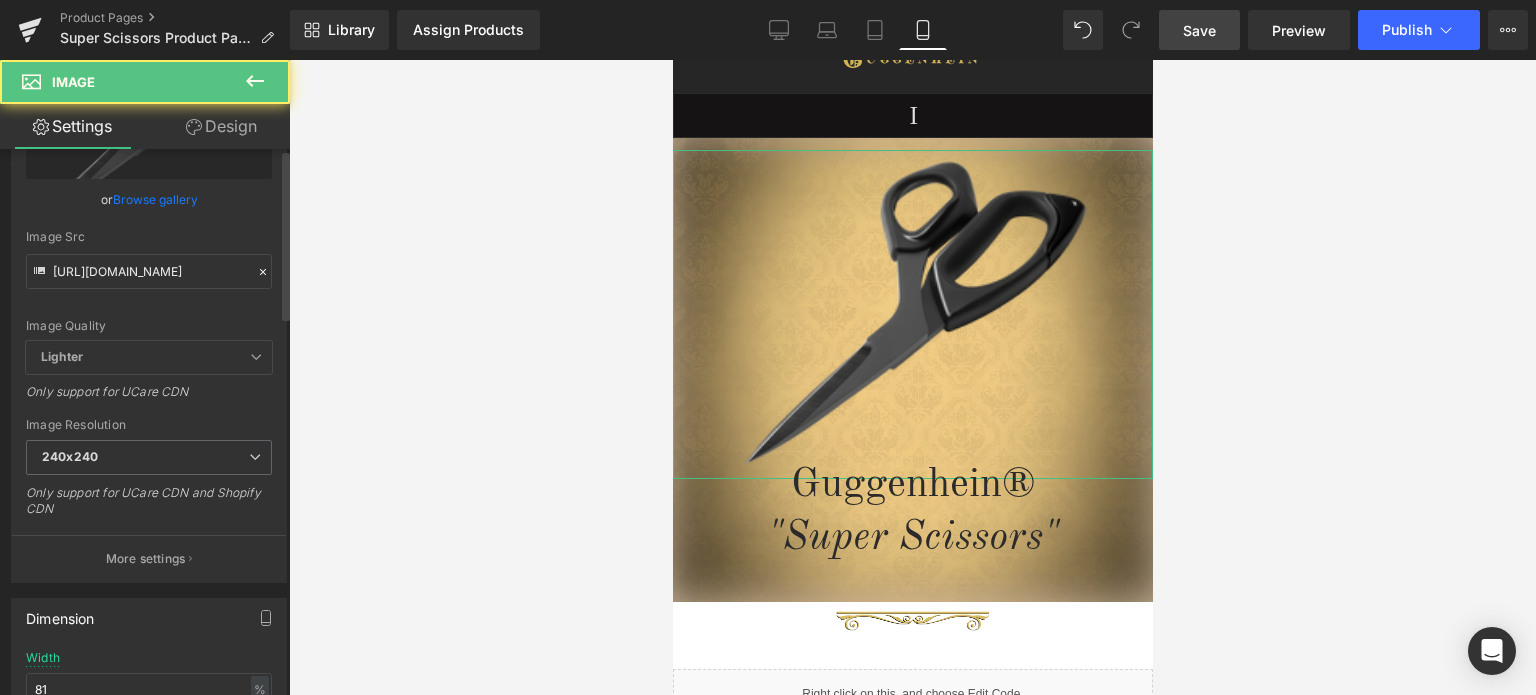 scroll, scrollTop: 200, scrollLeft: 0, axis: vertical 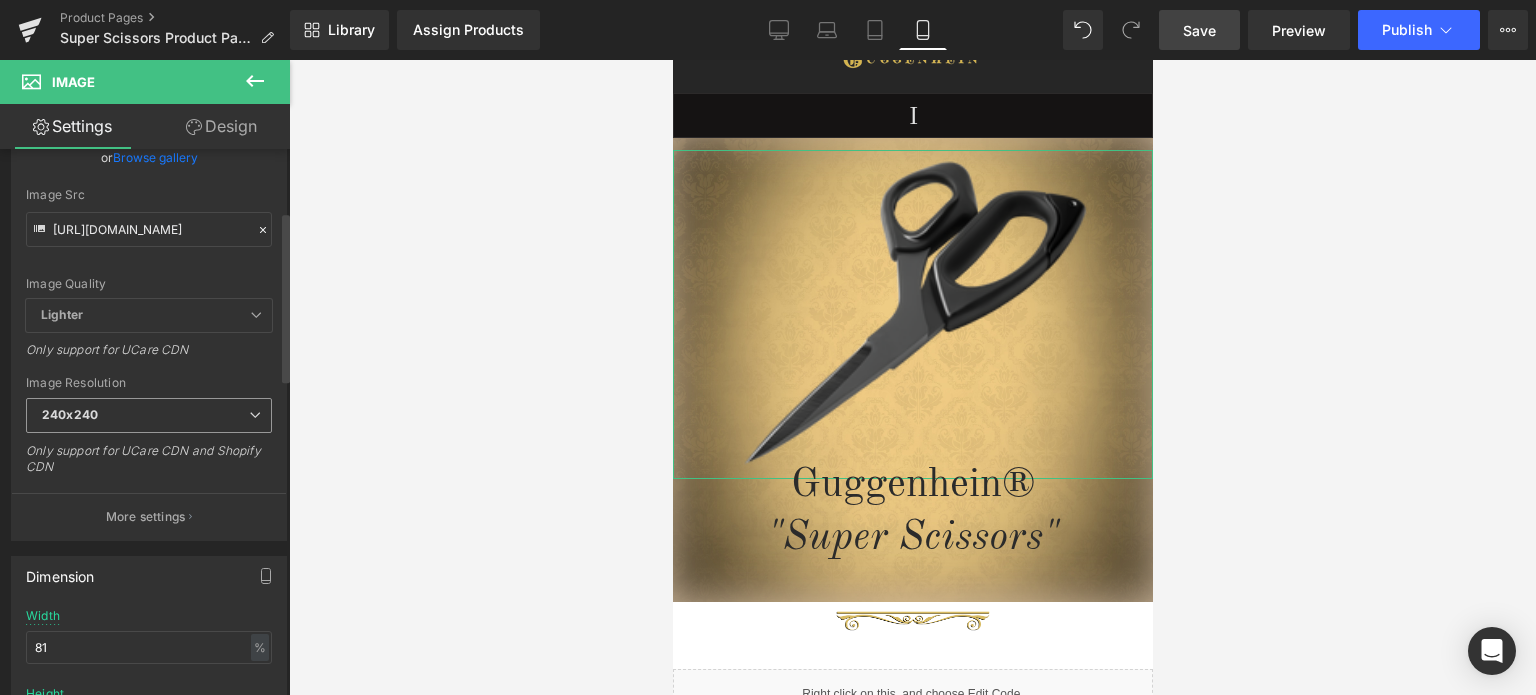 click on "240x240" at bounding box center (149, 415) 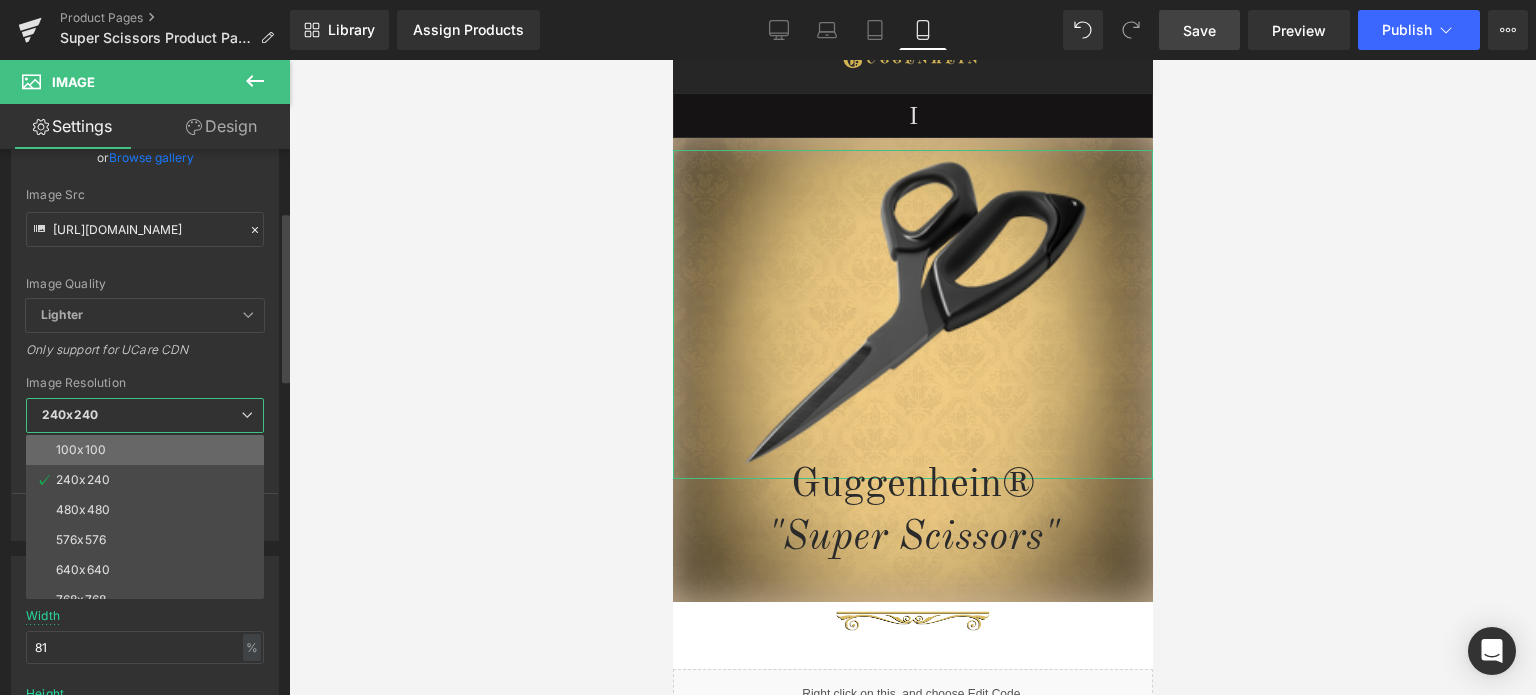 click on "100x100" at bounding box center [149, 450] 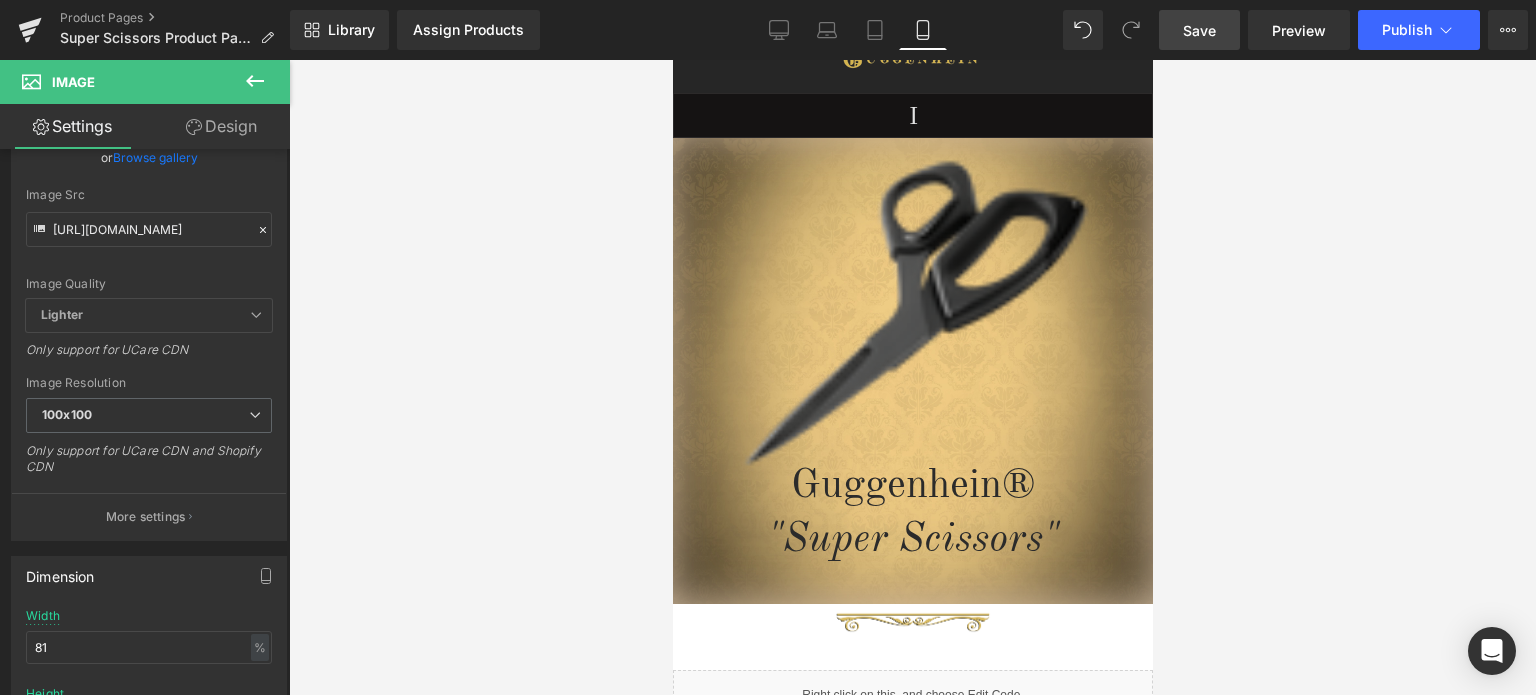 click on "Save" at bounding box center [1199, 30] 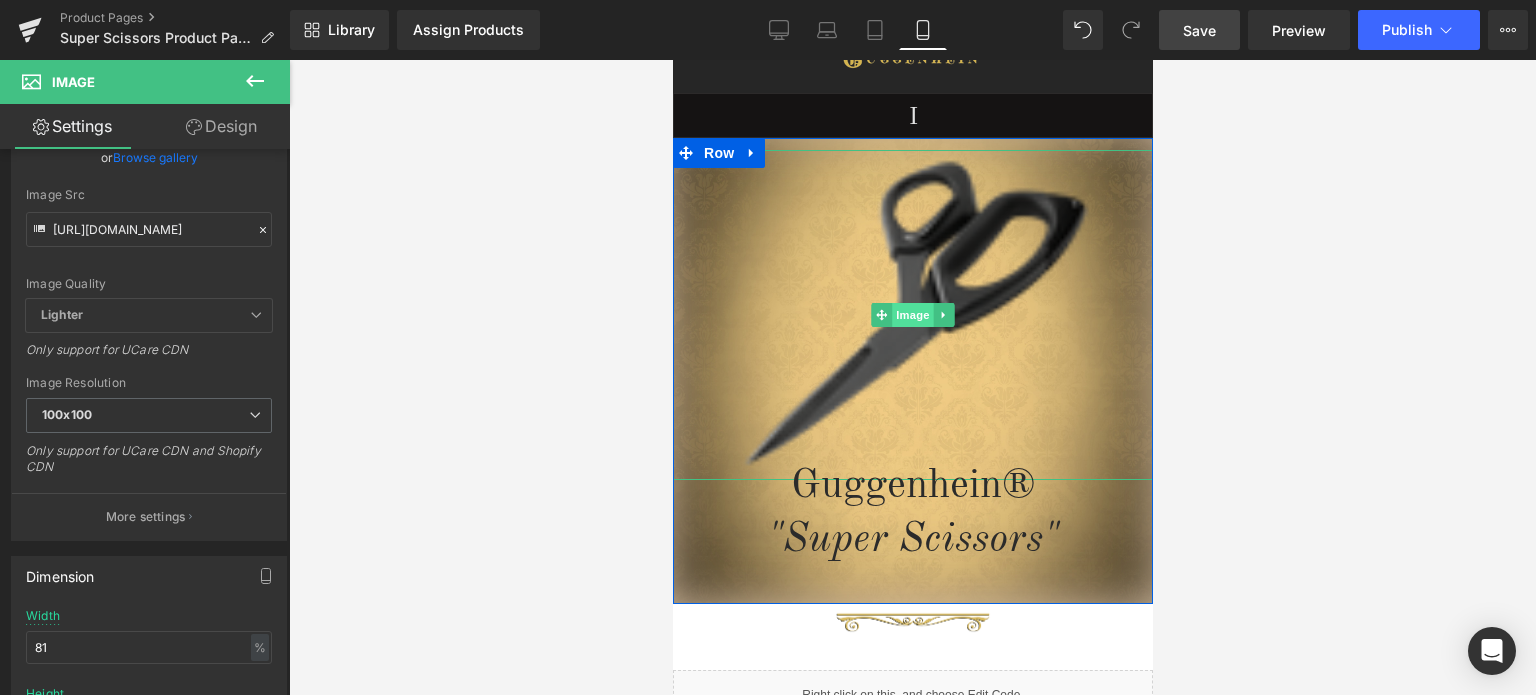 click on "Image" at bounding box center [912, 315] 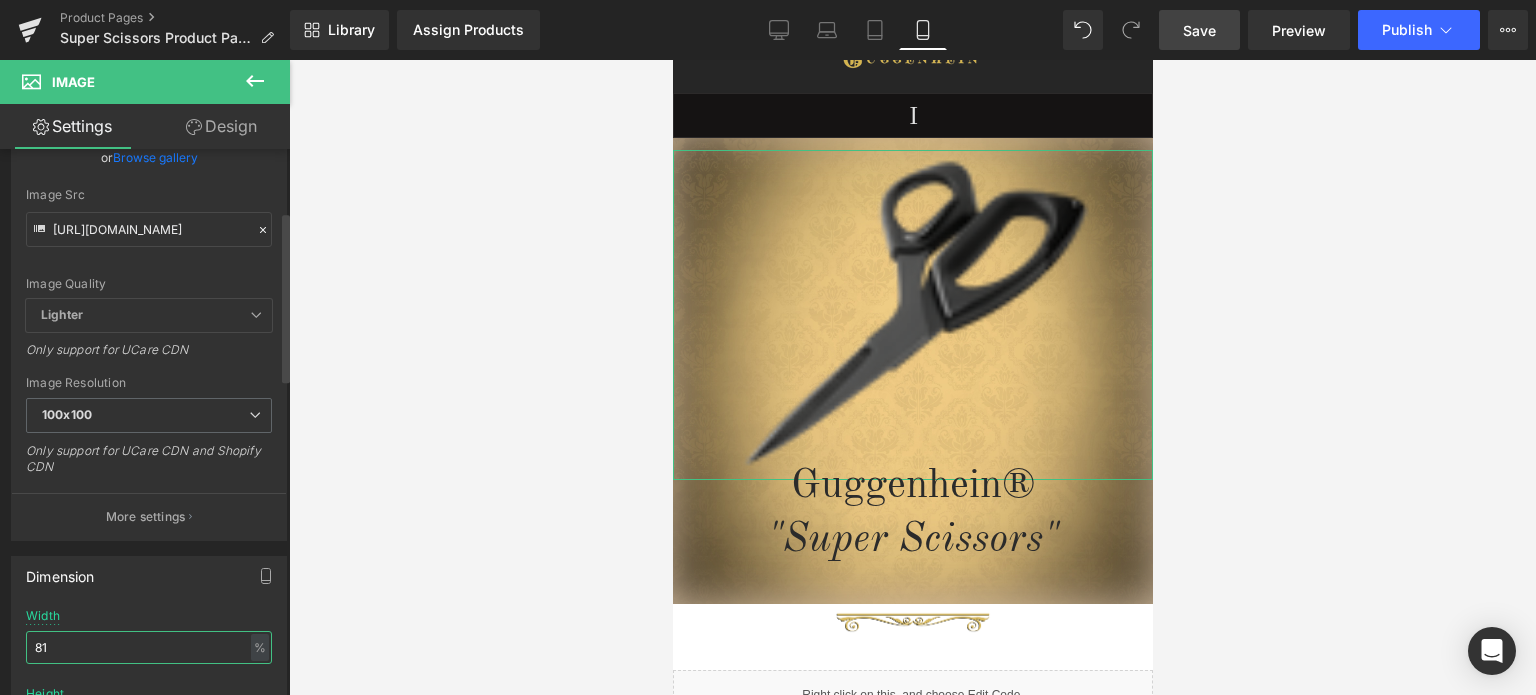 click on "81" at bounding box center (149, 647) 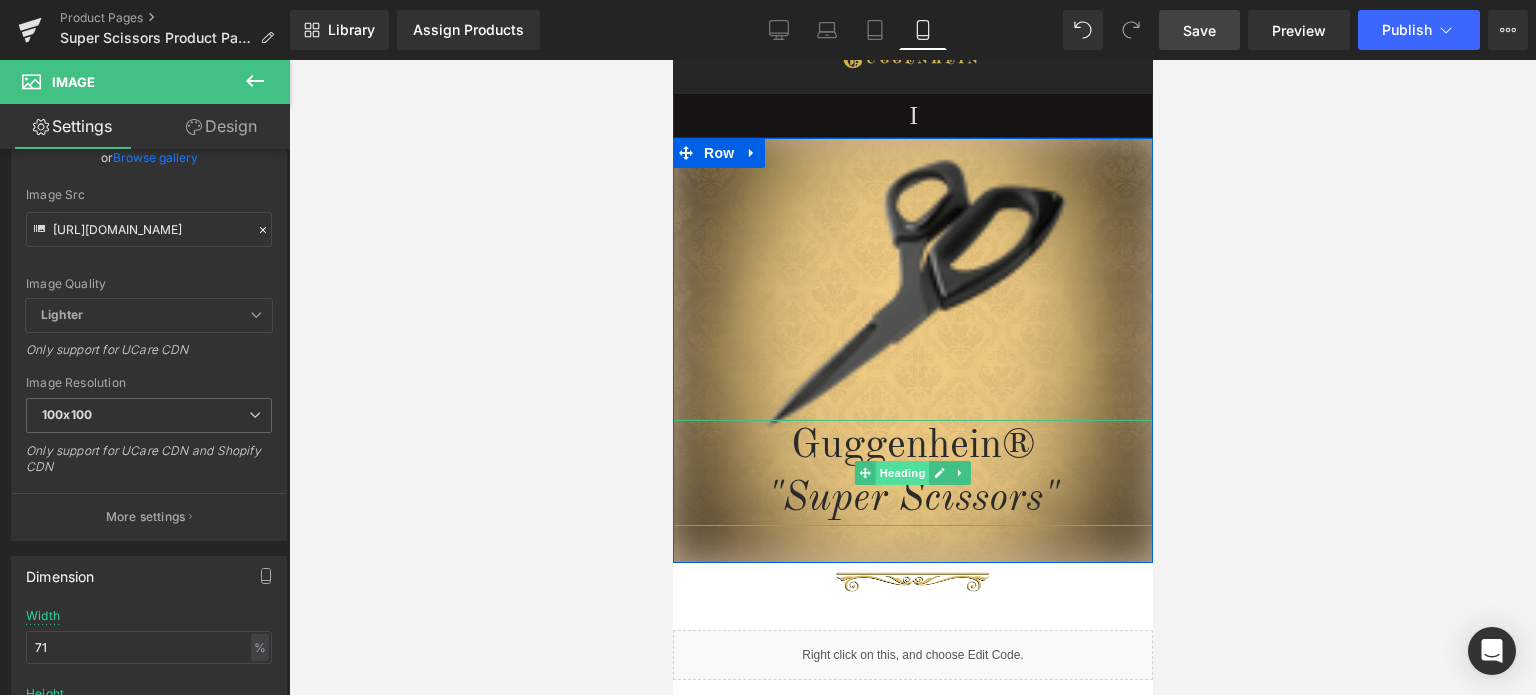 click on "Heading" at bounding box center (902, 473) 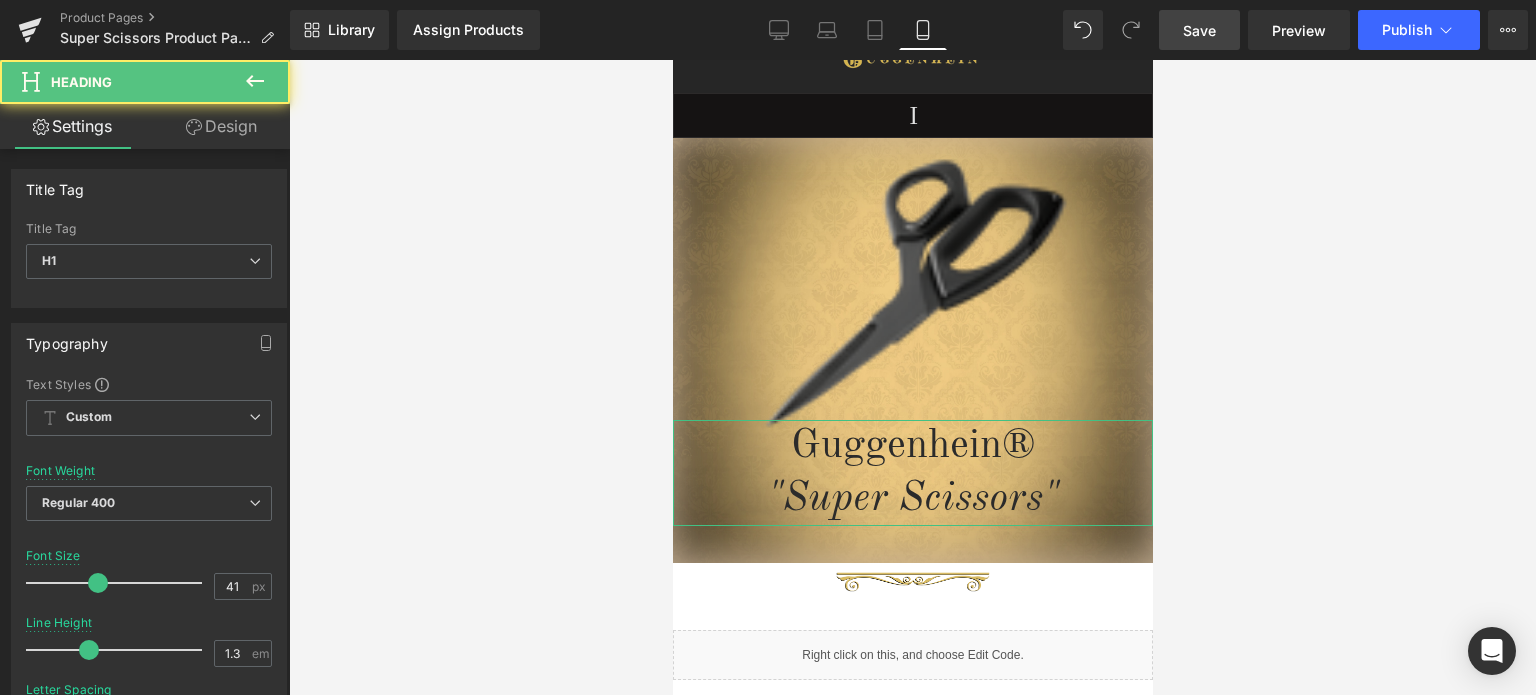 click on "Design" at bounding box center [221, 126] 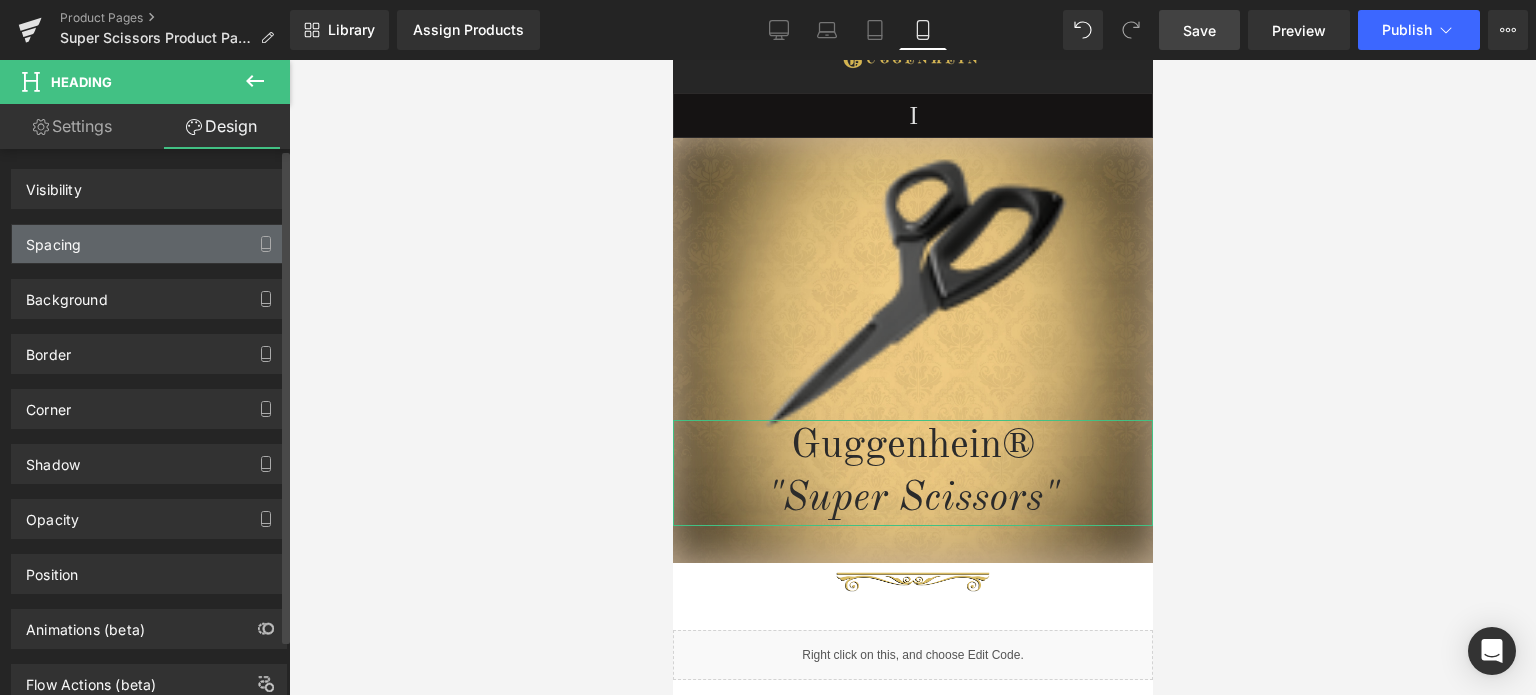 click on "Spacing" at bounding box center [149, 244] 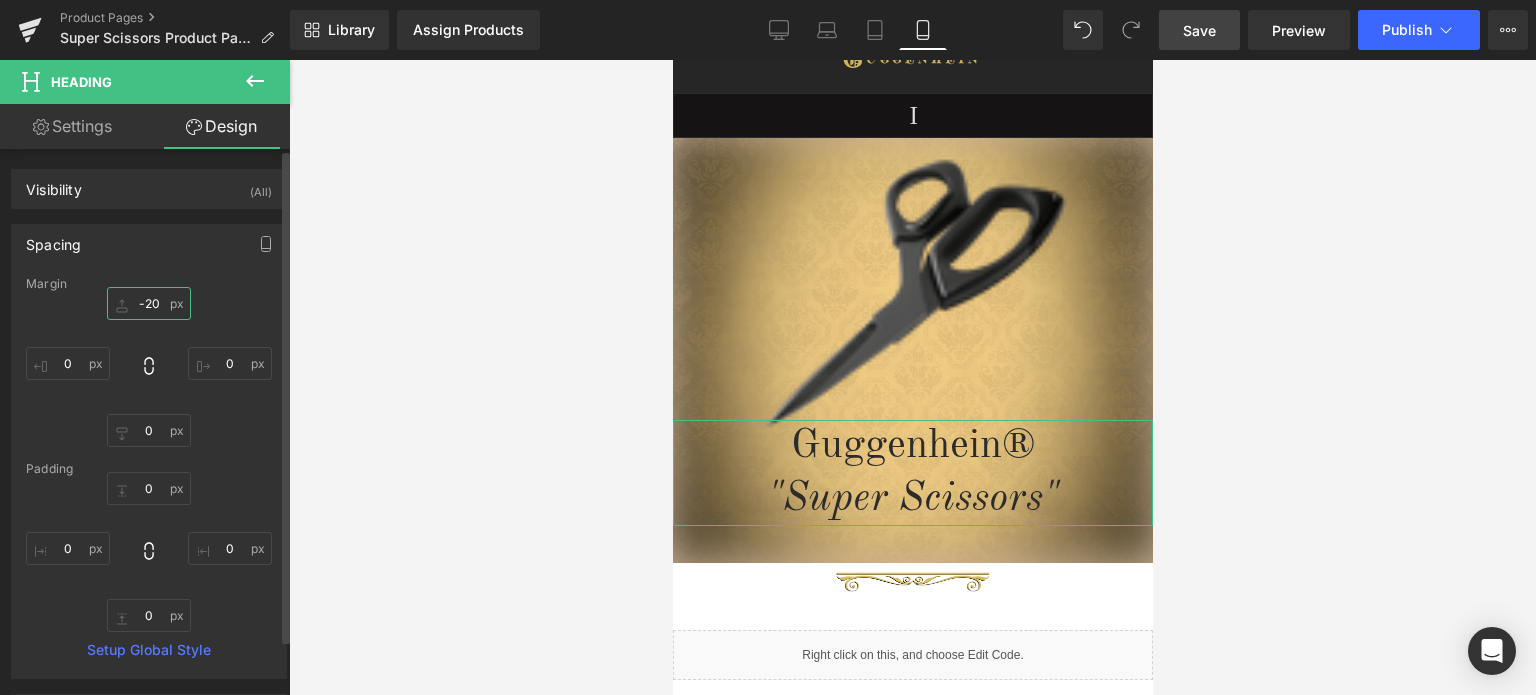 click at bounding box center [149, 303] 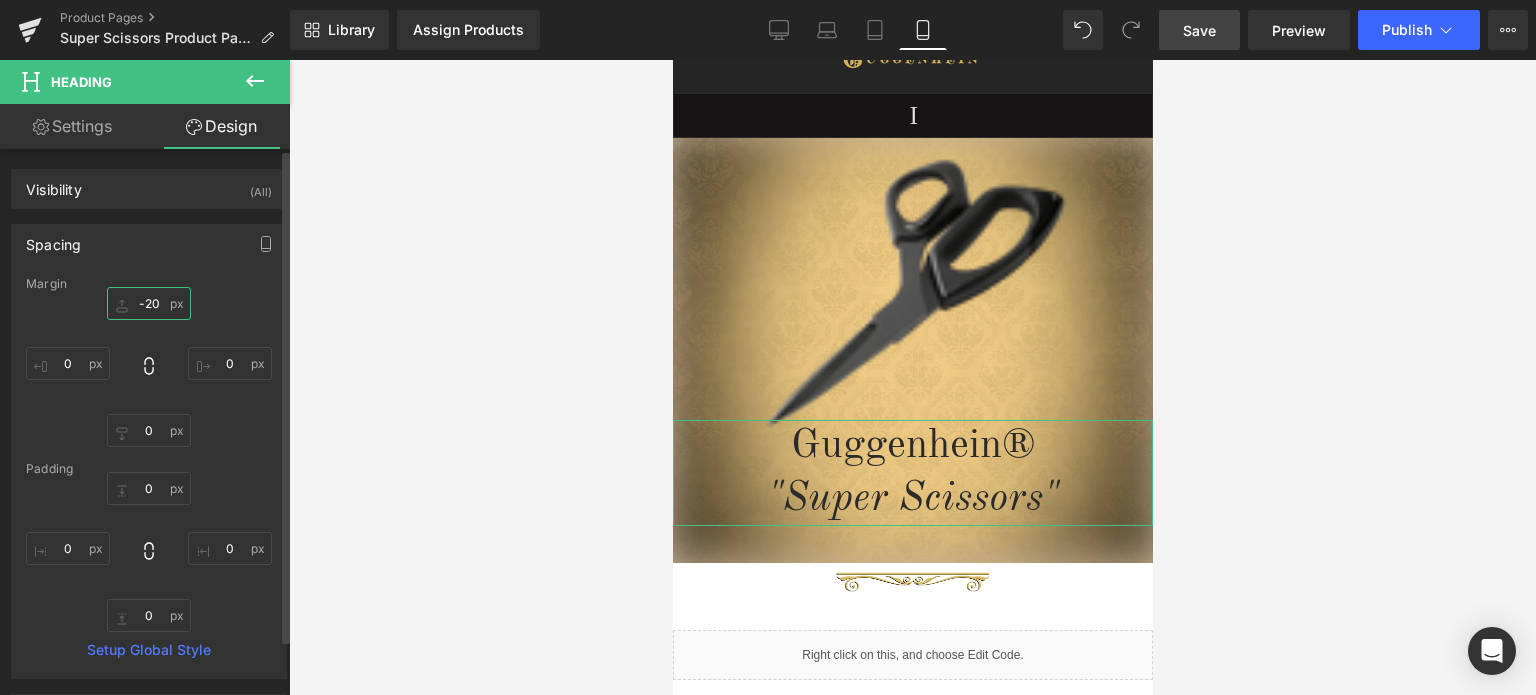 type on "0" 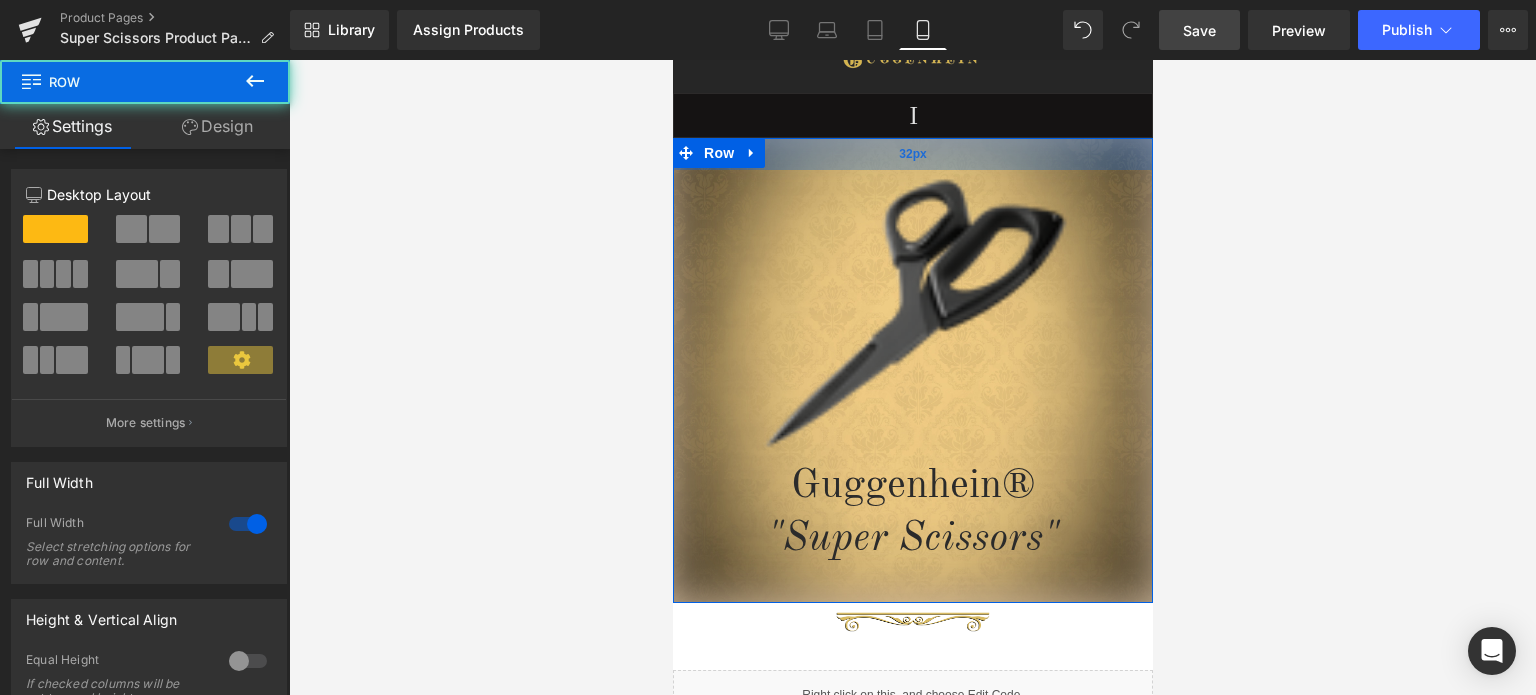 drag, startPoint x: 1017, startPoint y: 142, endPoint x: 1016, endPoint y: 163, distance: 21.023796 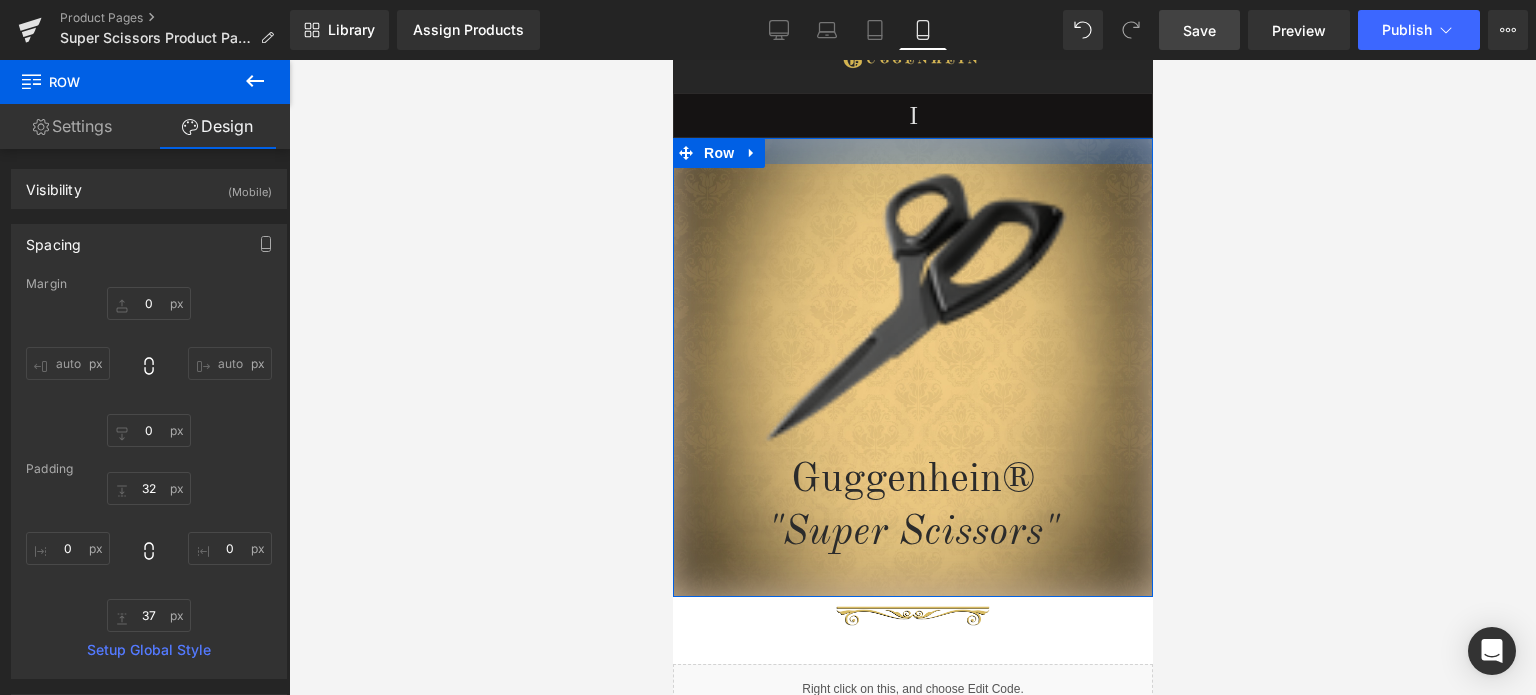 click at bounding box center (912, 151) 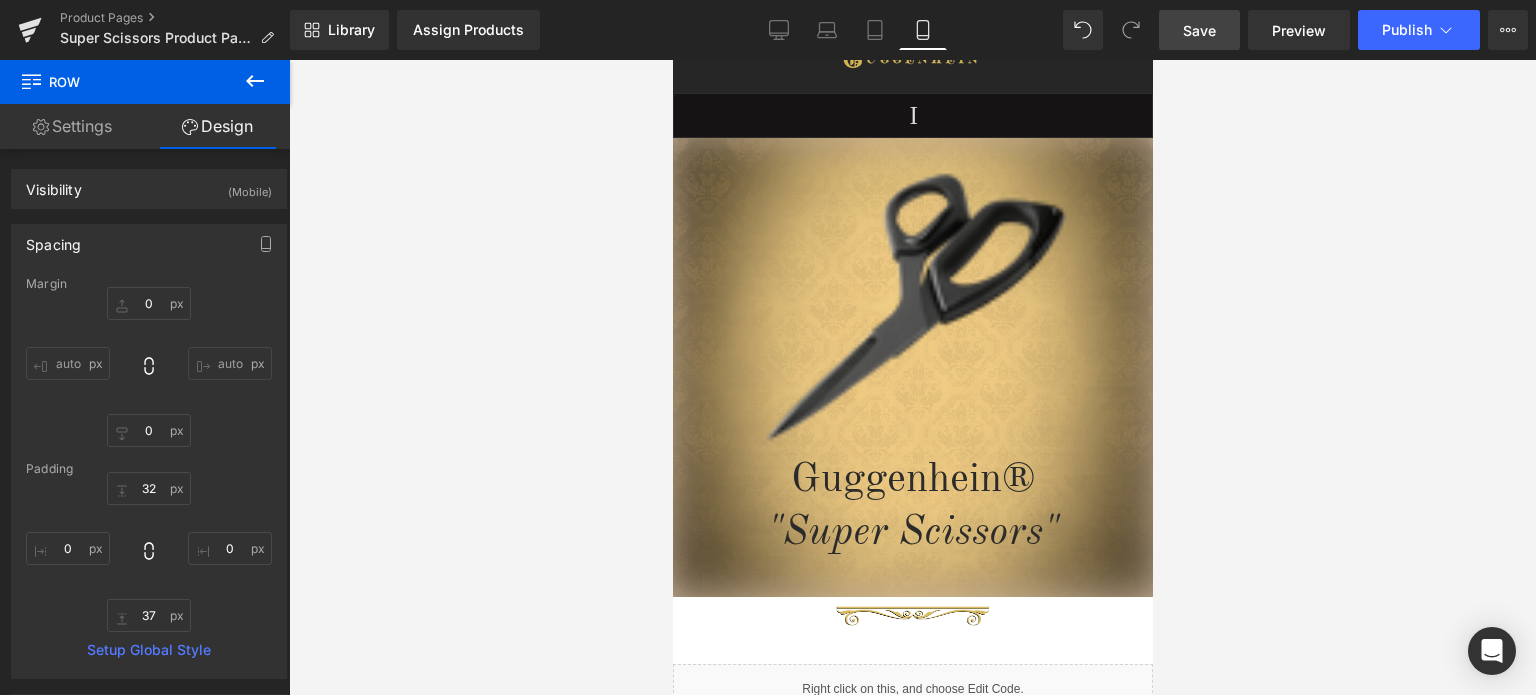 click on "Save" at bounding box center (1199, 30) 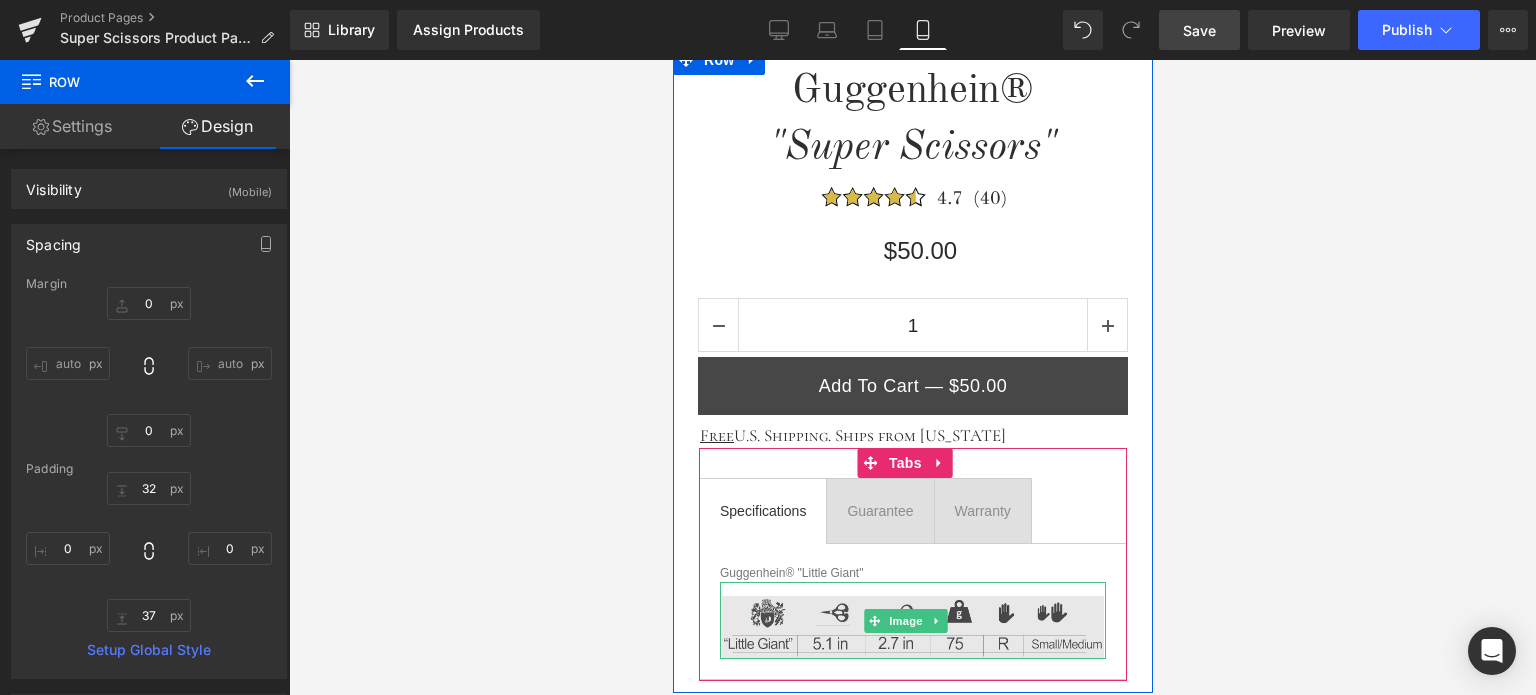 scroll, scrollTop: 600, scrollLeft: 0, axis: vertical 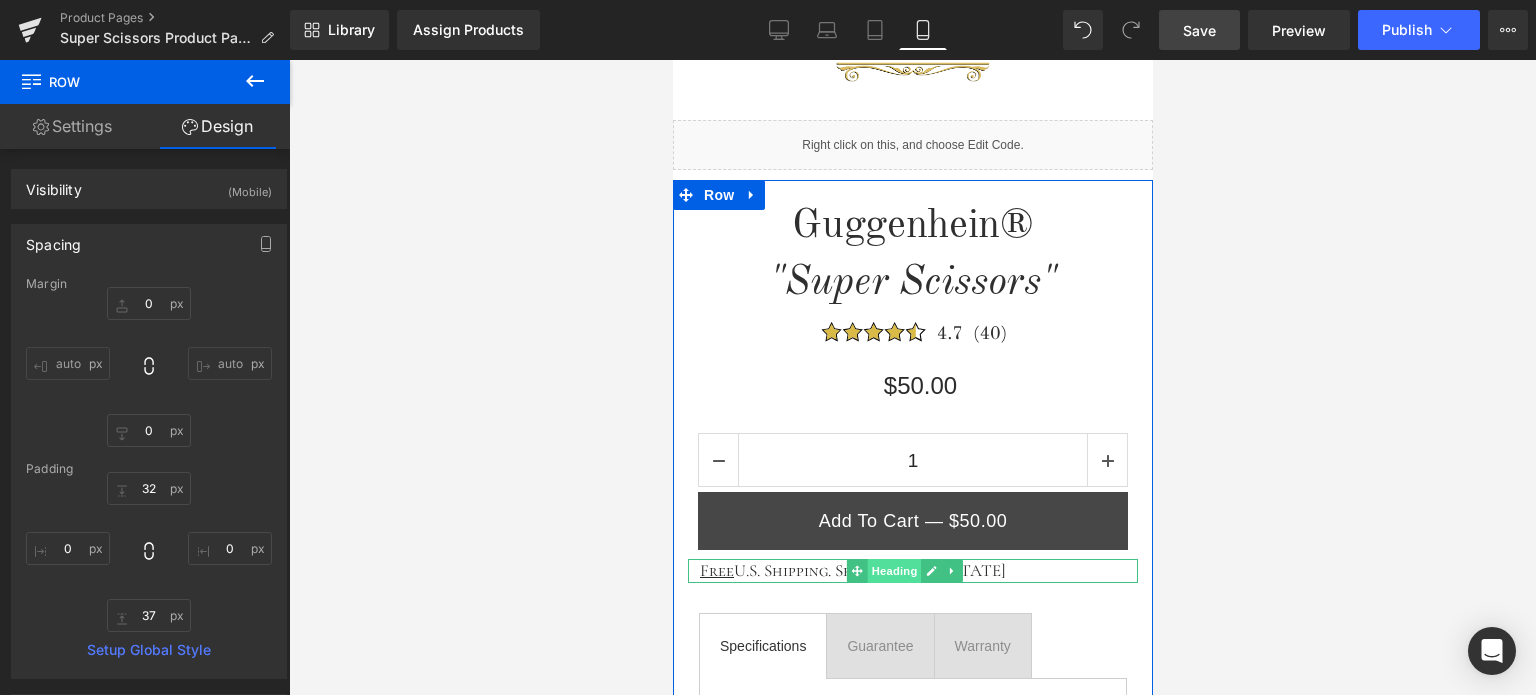 click on "Heading" at bounding box center [894, 571] 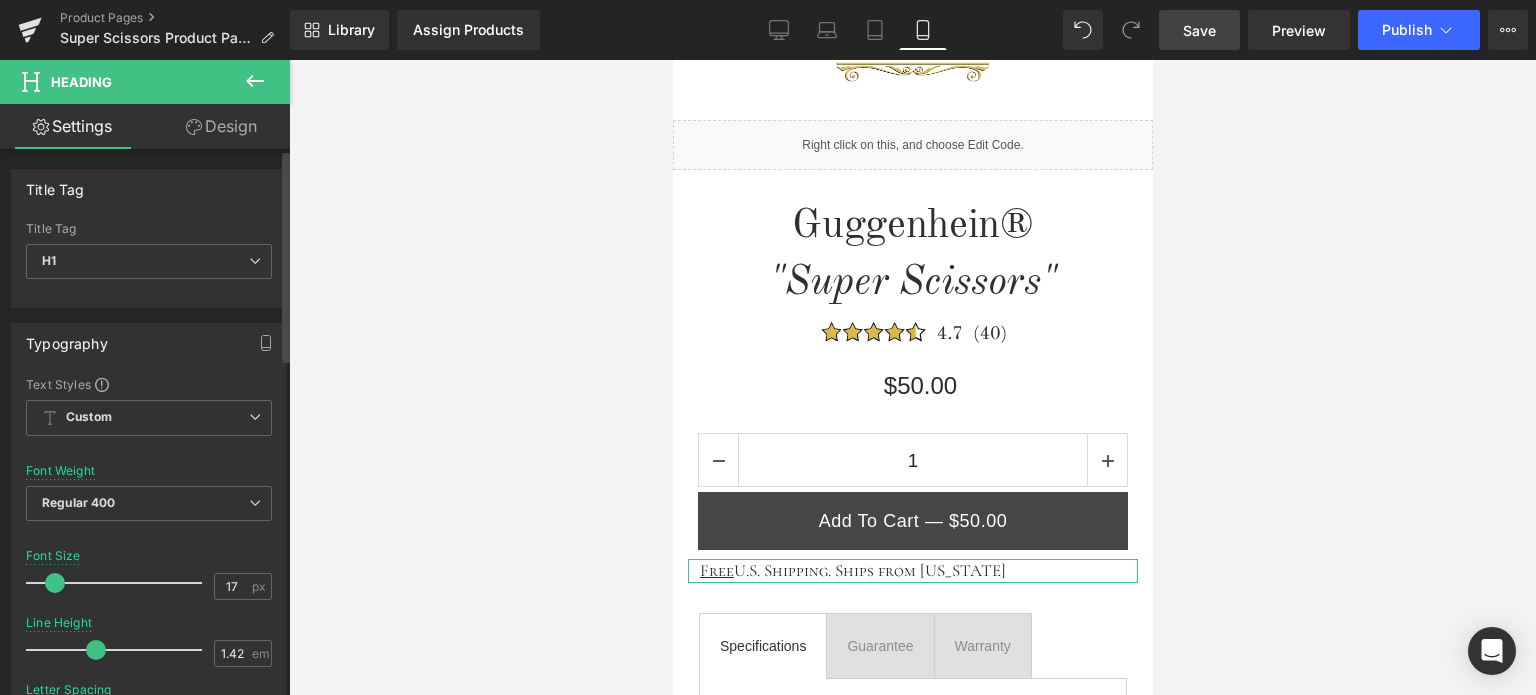 scroll, scrollTop: 400, scrollLeft: 0, axis: vertical 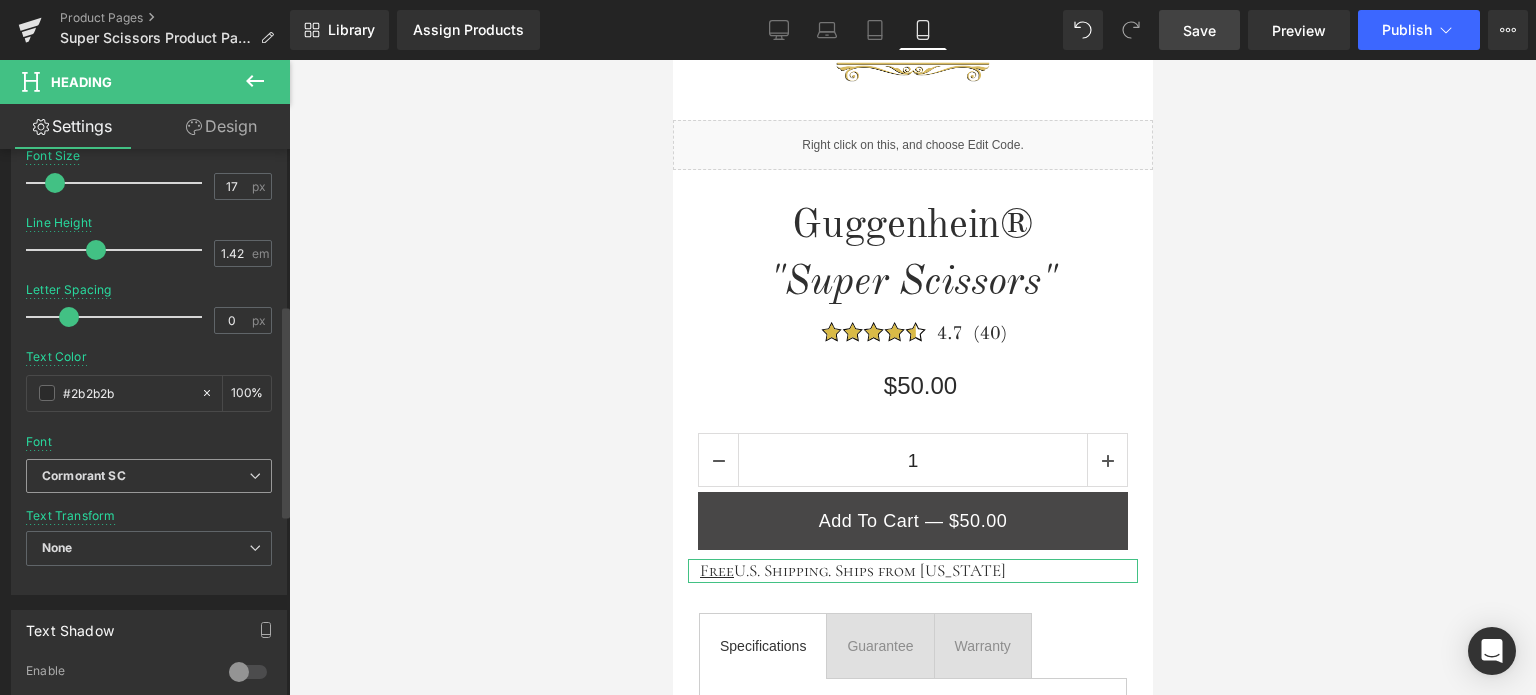 click on "Cormorant SC" at bounding box center (149, 476) 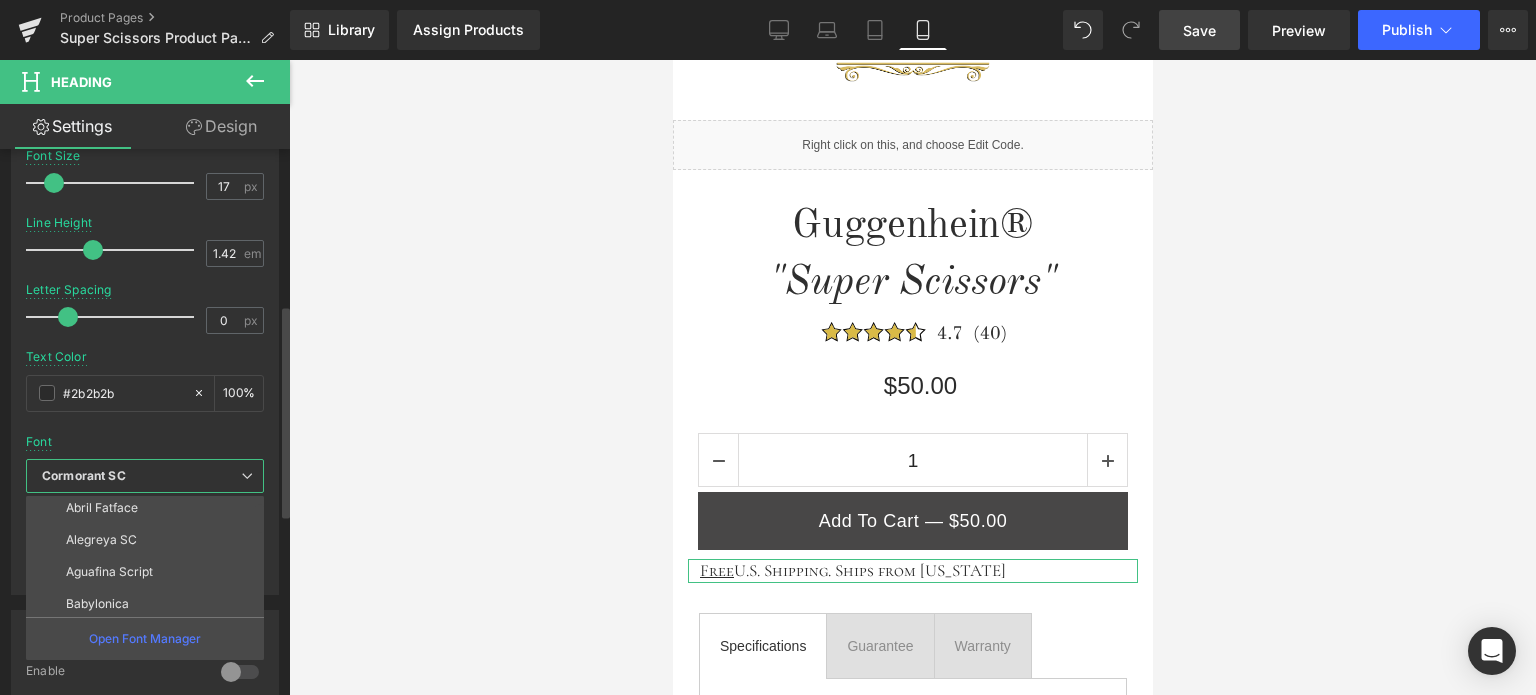 scroll, scrollTop: 100, scrollLeft: 0, axis: vertical 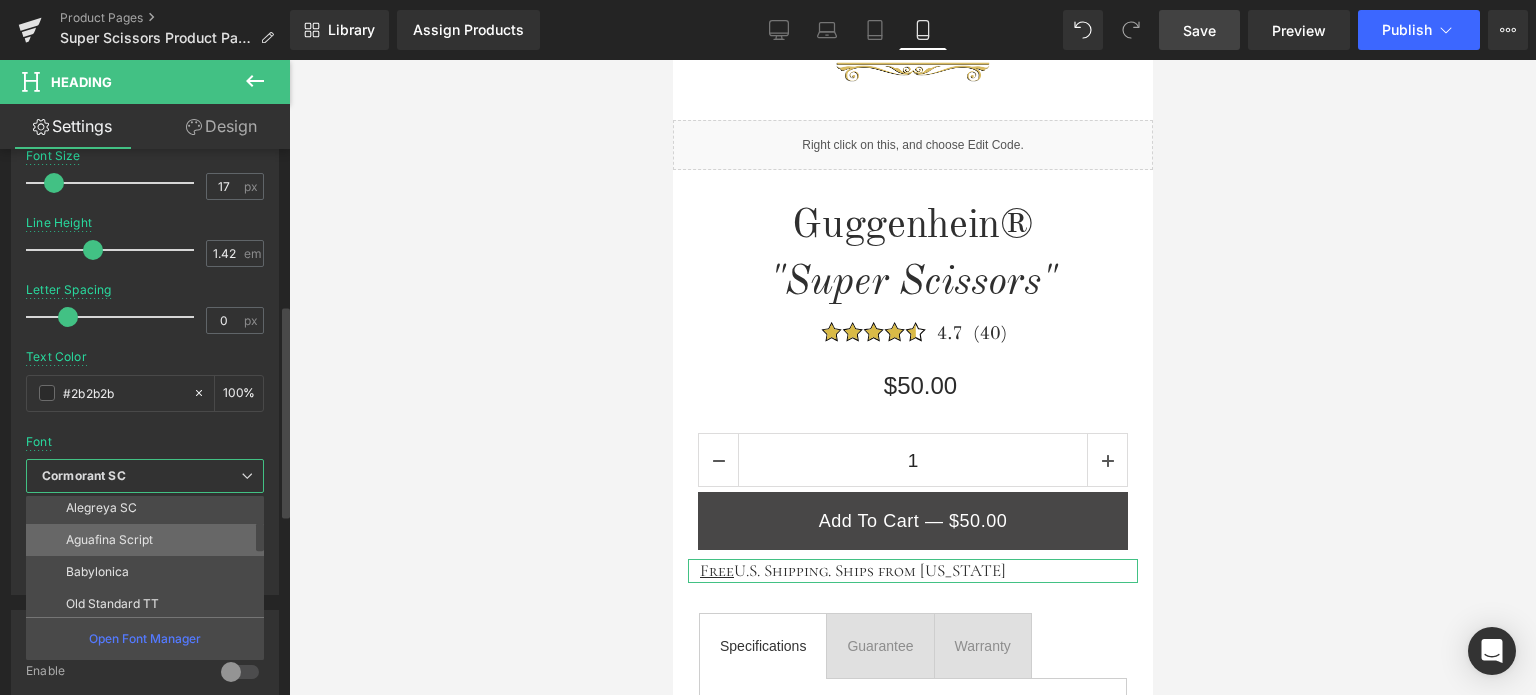 click on "Aguafina Script" at bounding box center (149, 540) 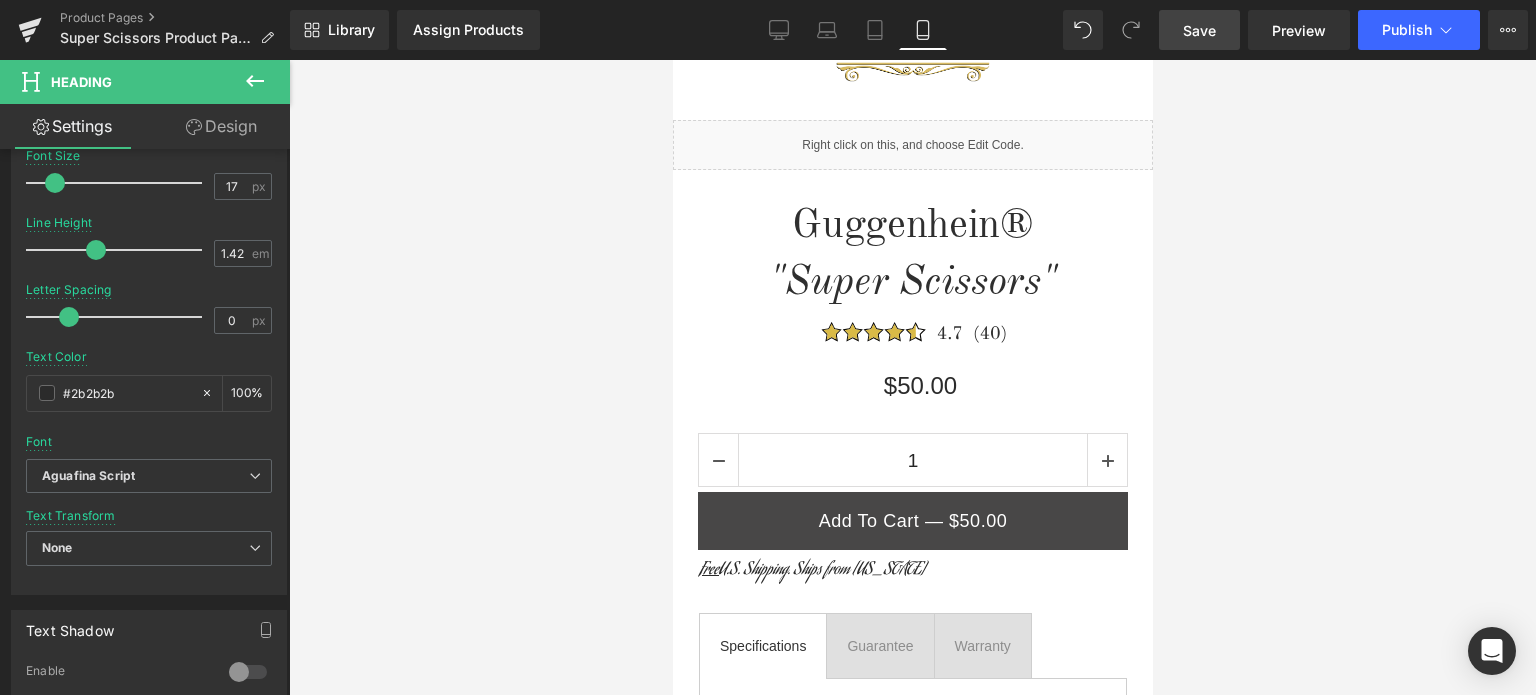 click on "Save" at bounding box center [1199, 30] 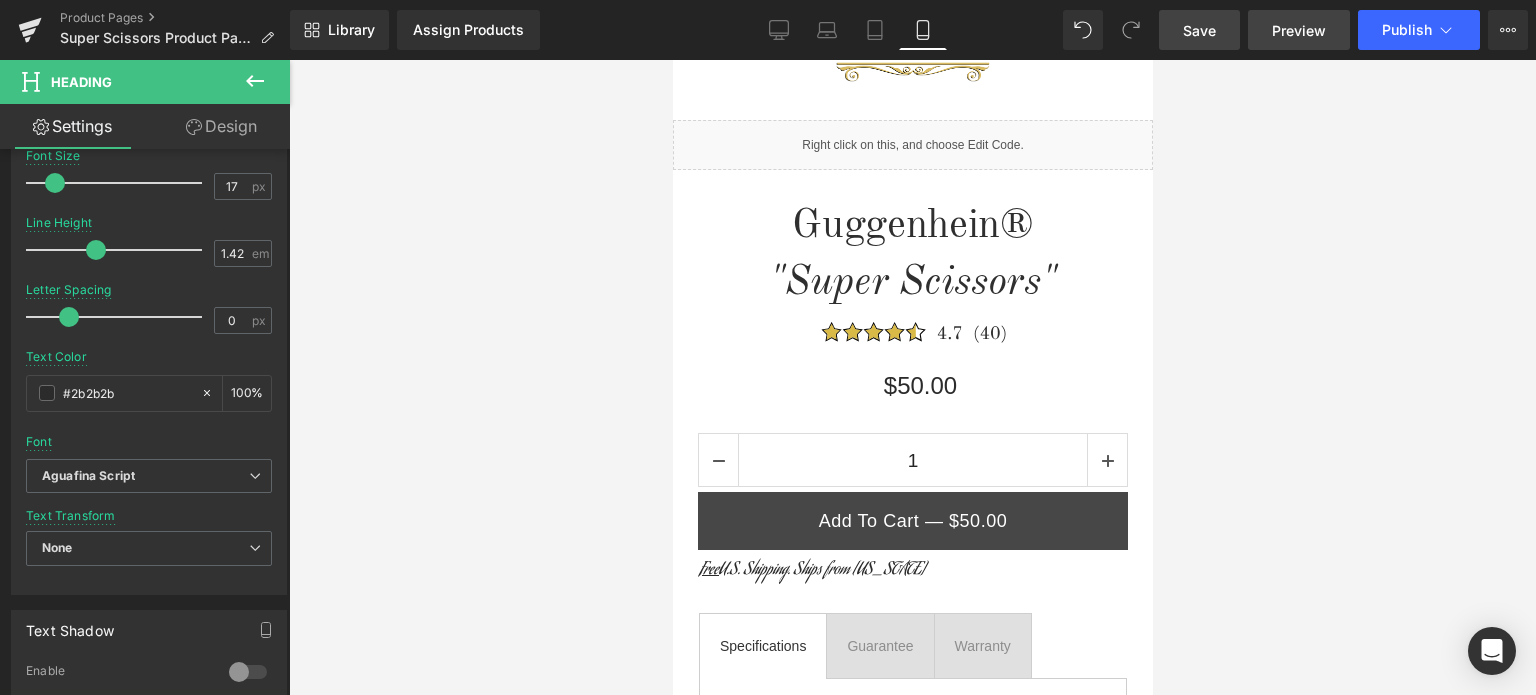 click on "Preview" at bounding box center (1299, 30) 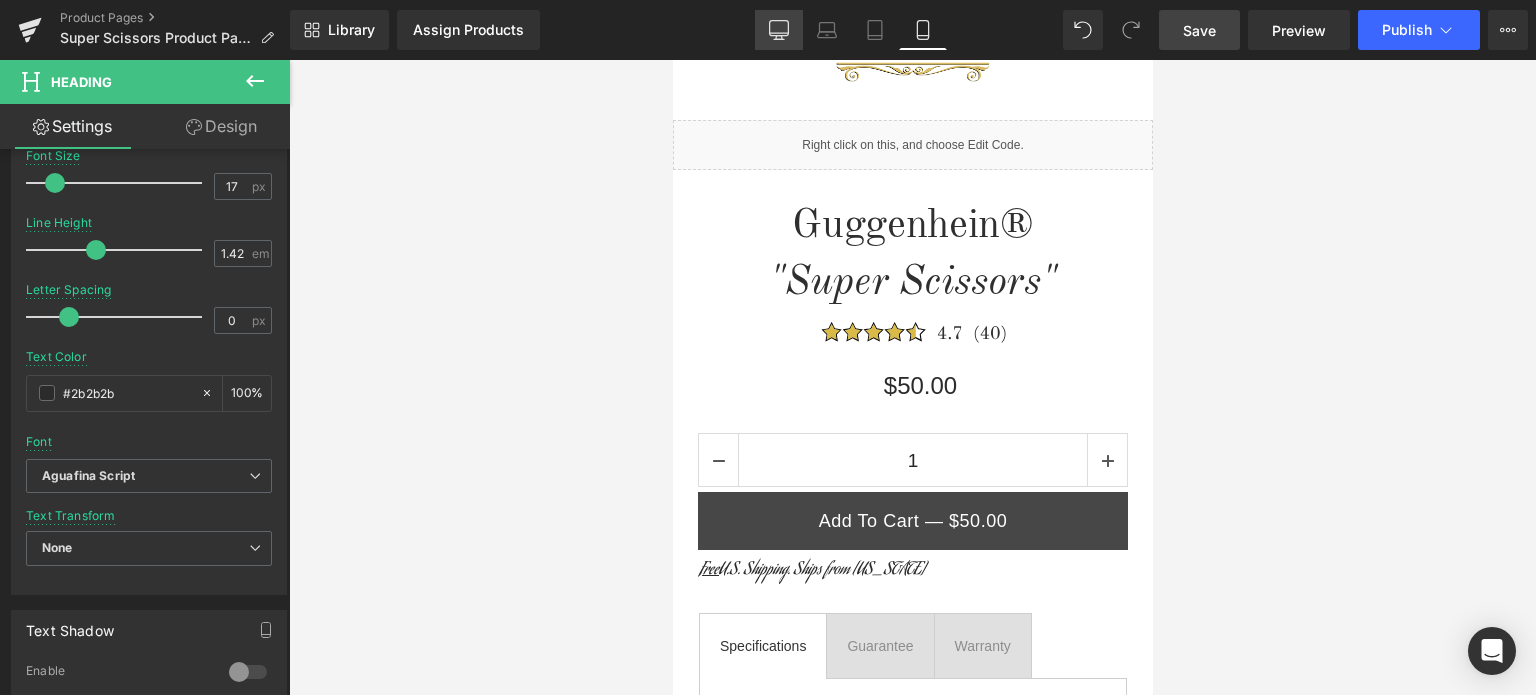 drag, startPoint x: 774, startPoint y: 32, endPoint x: 773, endPoint y: 11, distance: 21.023796 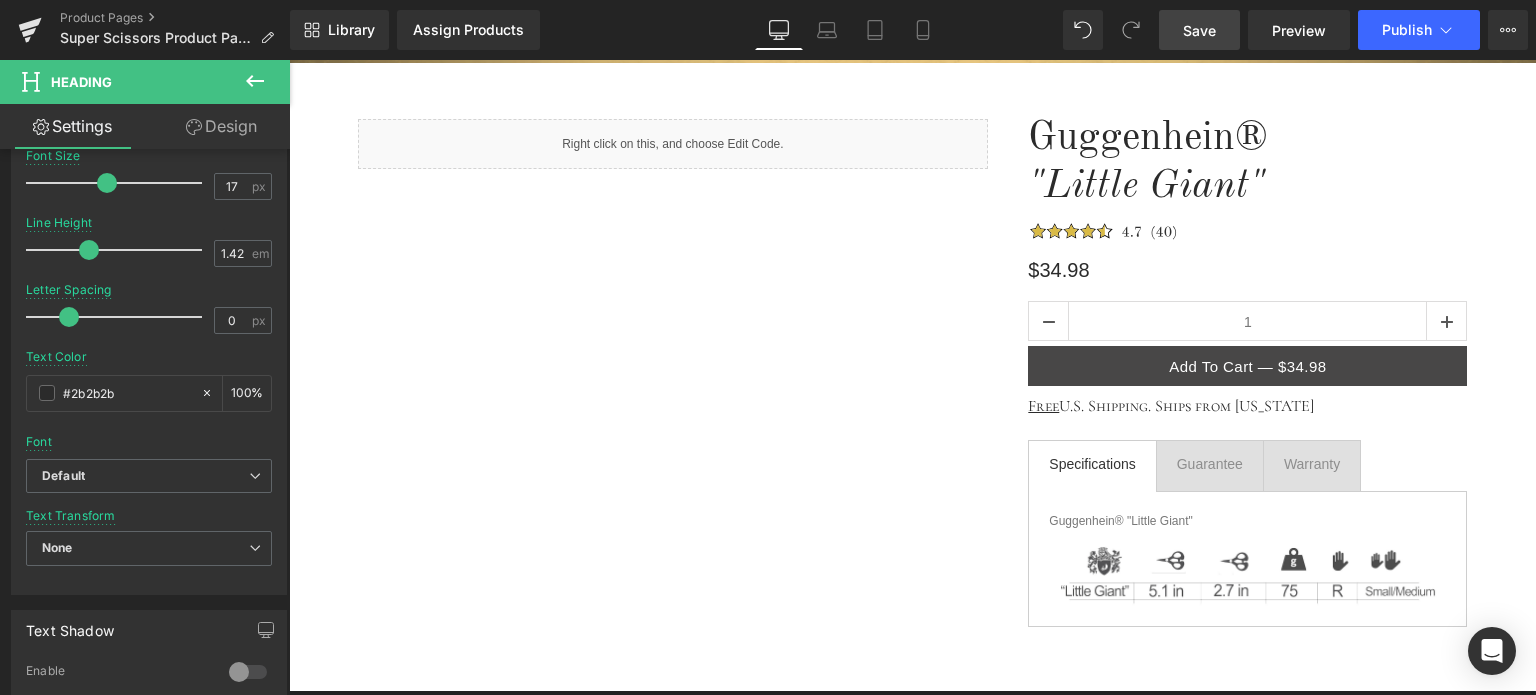 scroll, scrollTop: 0, scrollLeft: 0, axis: both 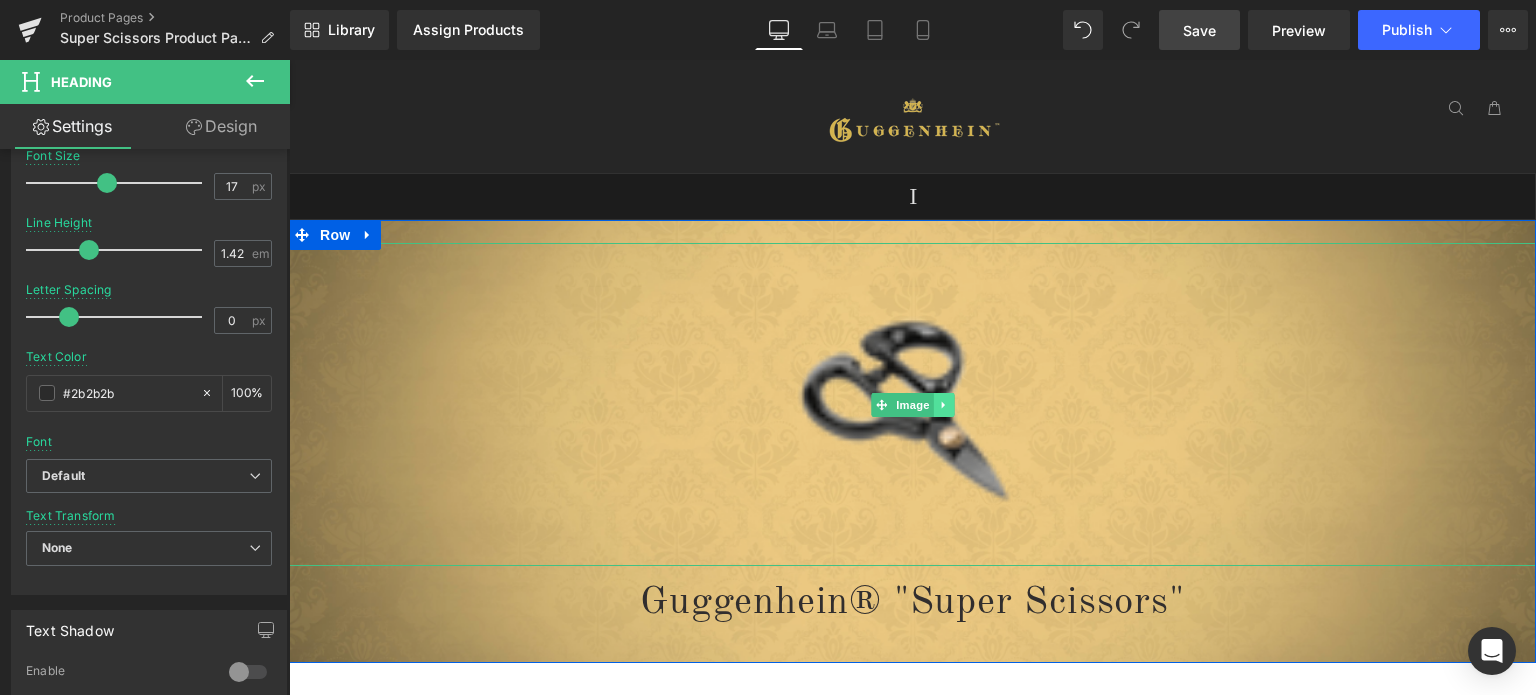 click 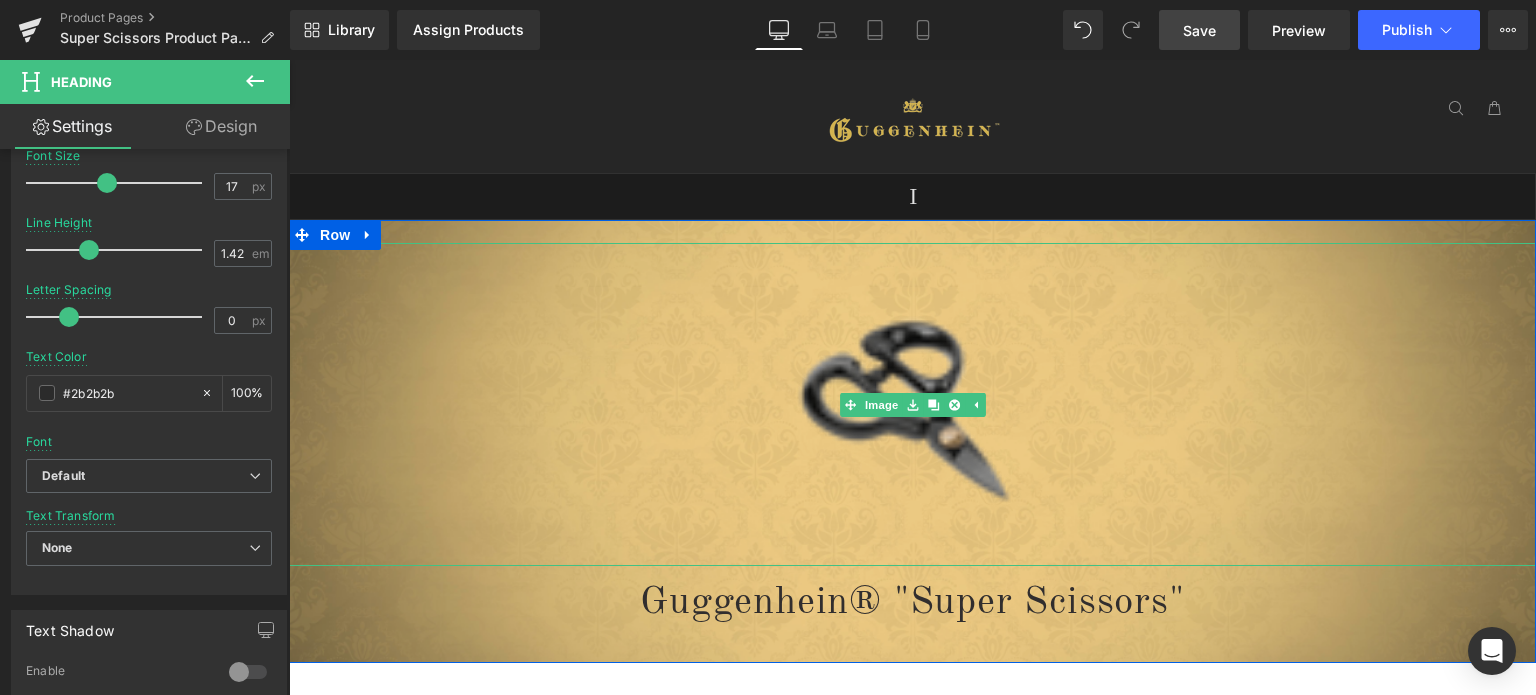 drag, startPoint x: 948, startPoint y: 406, endPoint x: 1076, endPoint y: 414, distance: 128.24976 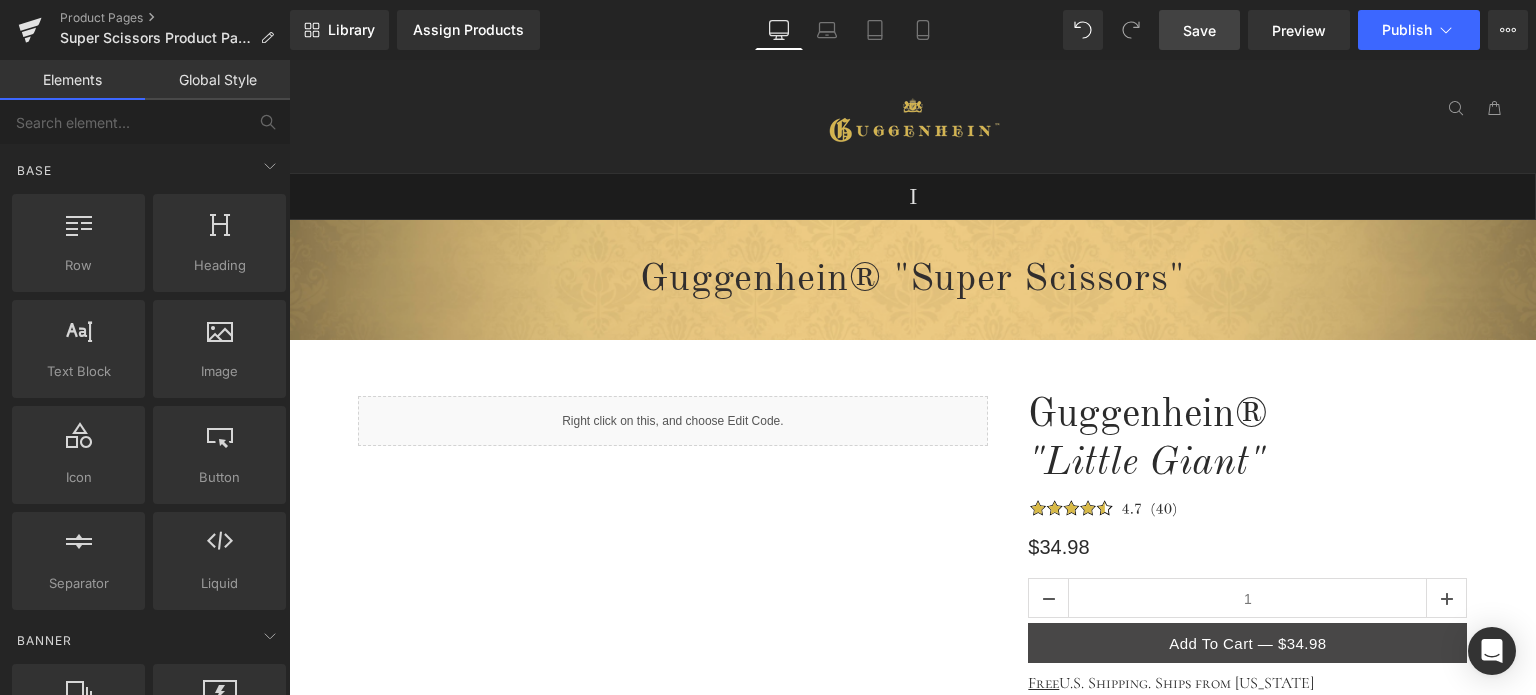 click on "Save" at bounding box center (1199, 30) 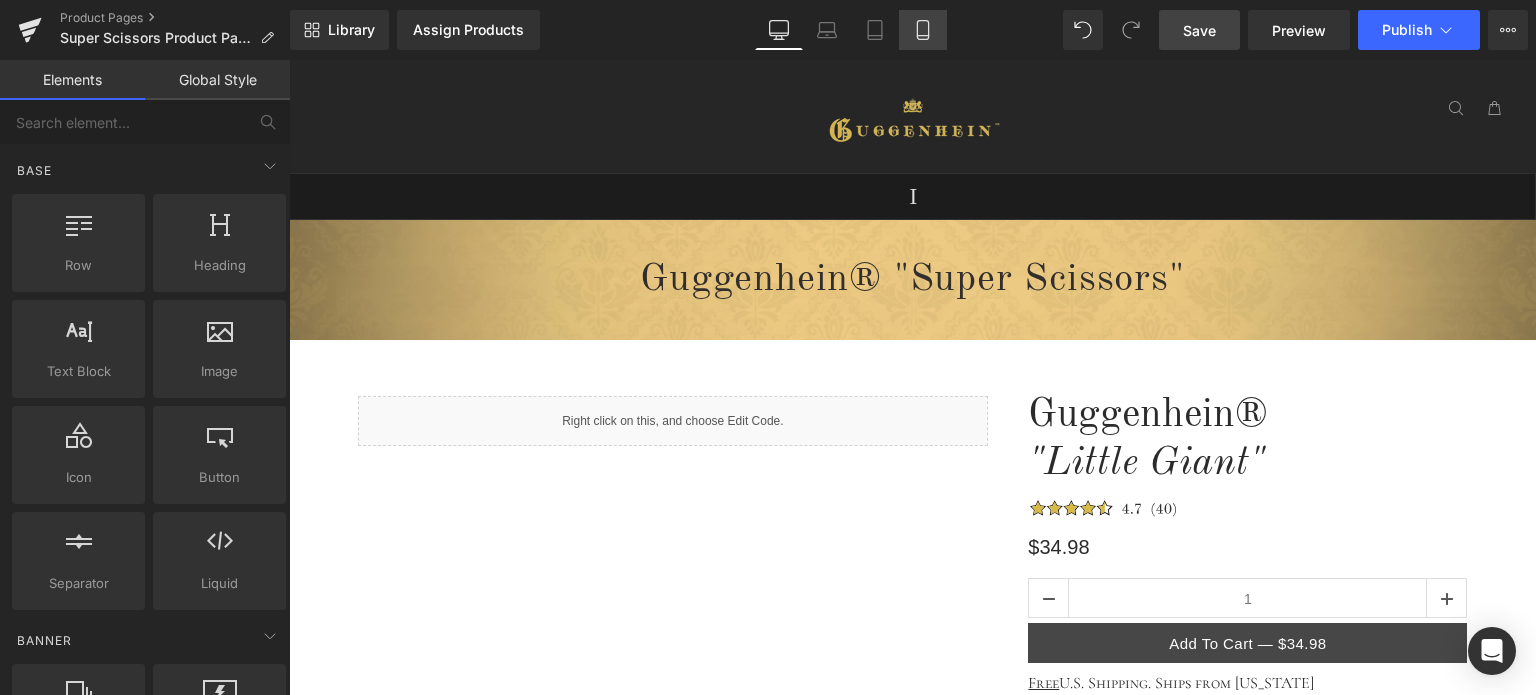 click 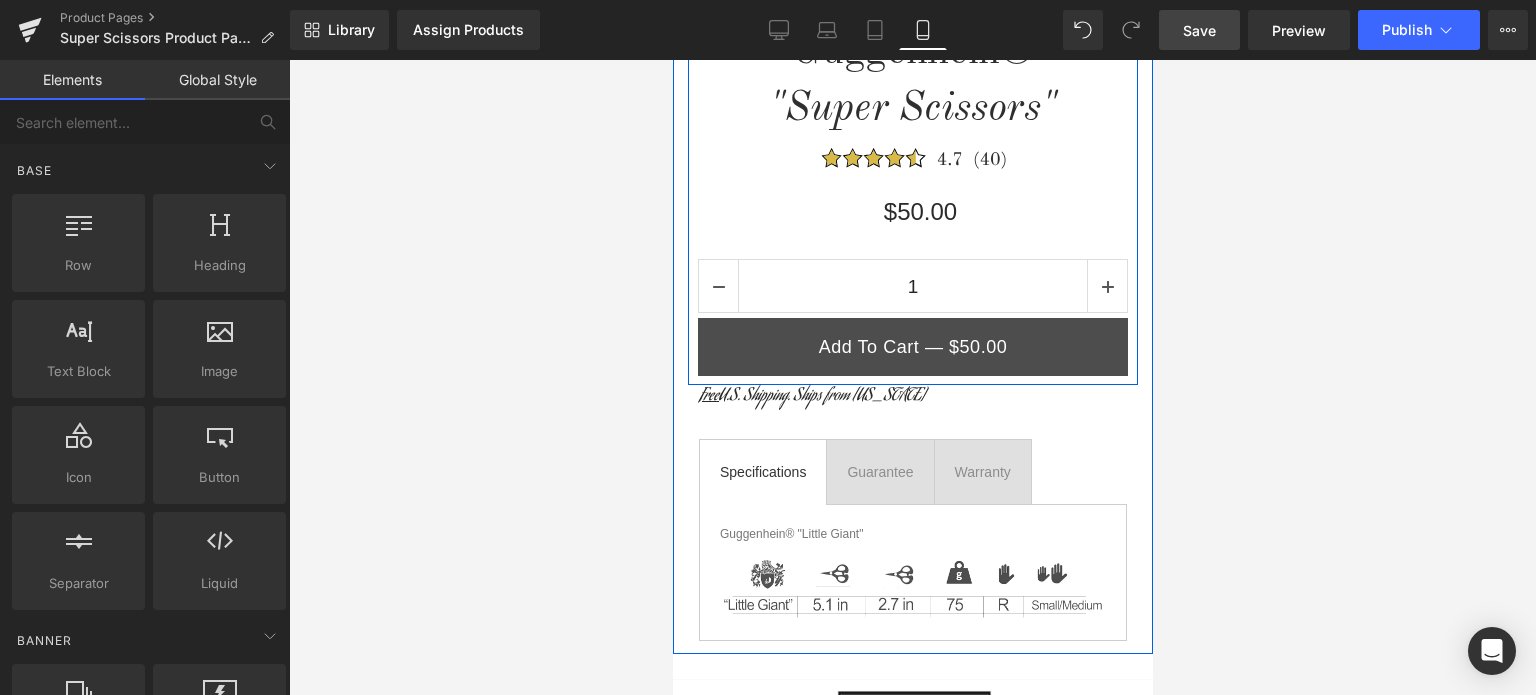 scroll, scrollTop: 789, scrollLeft: 0, axis: vertical 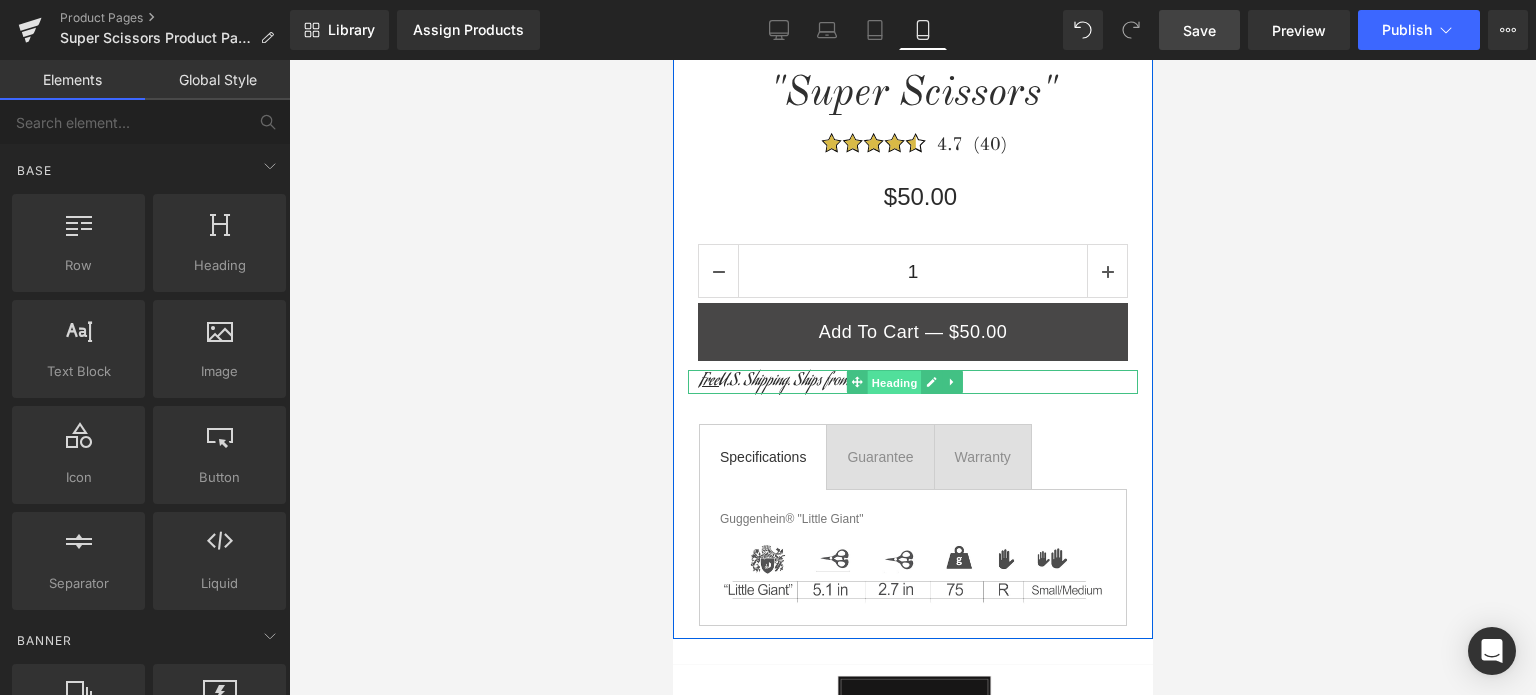 click on "Heading" at bounding box center [894, 383] 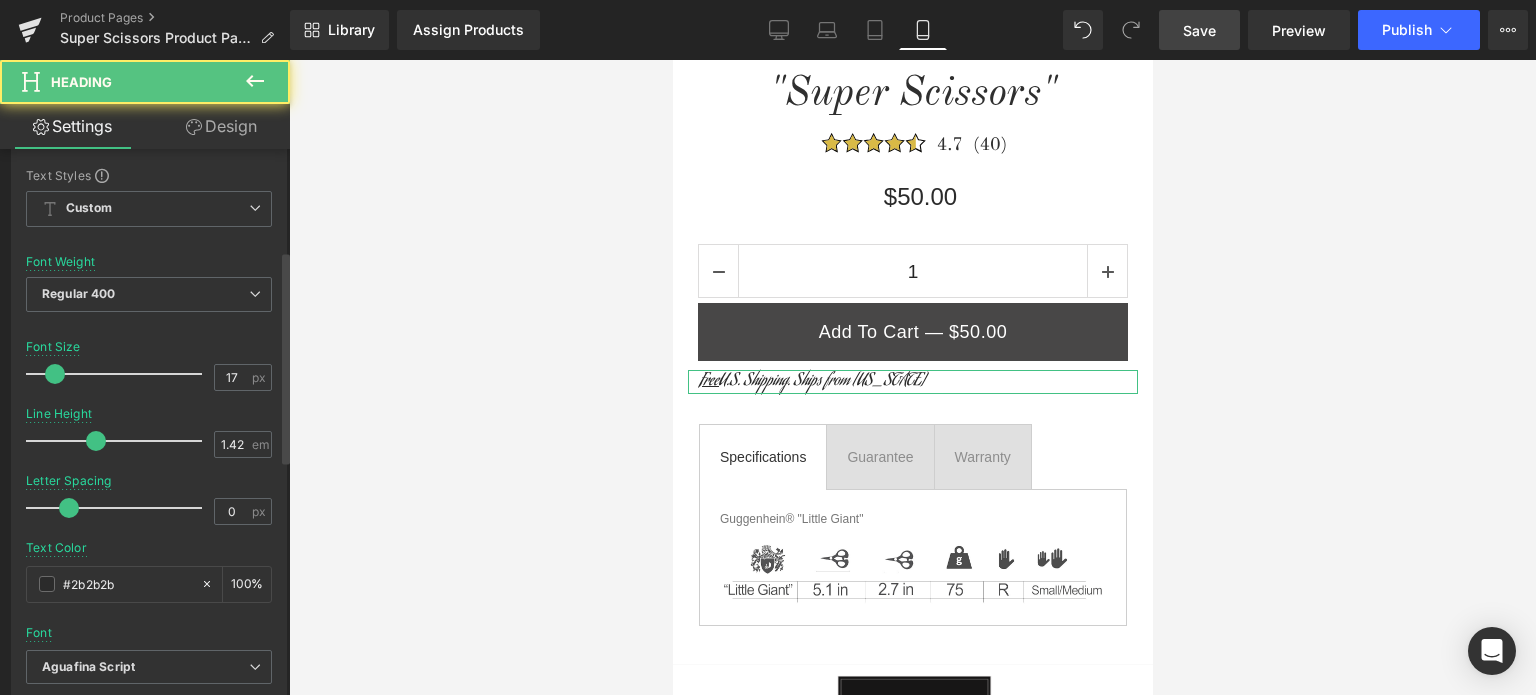 scroll, scrollTop: 300, scrollLeft: 0, axis: vertical 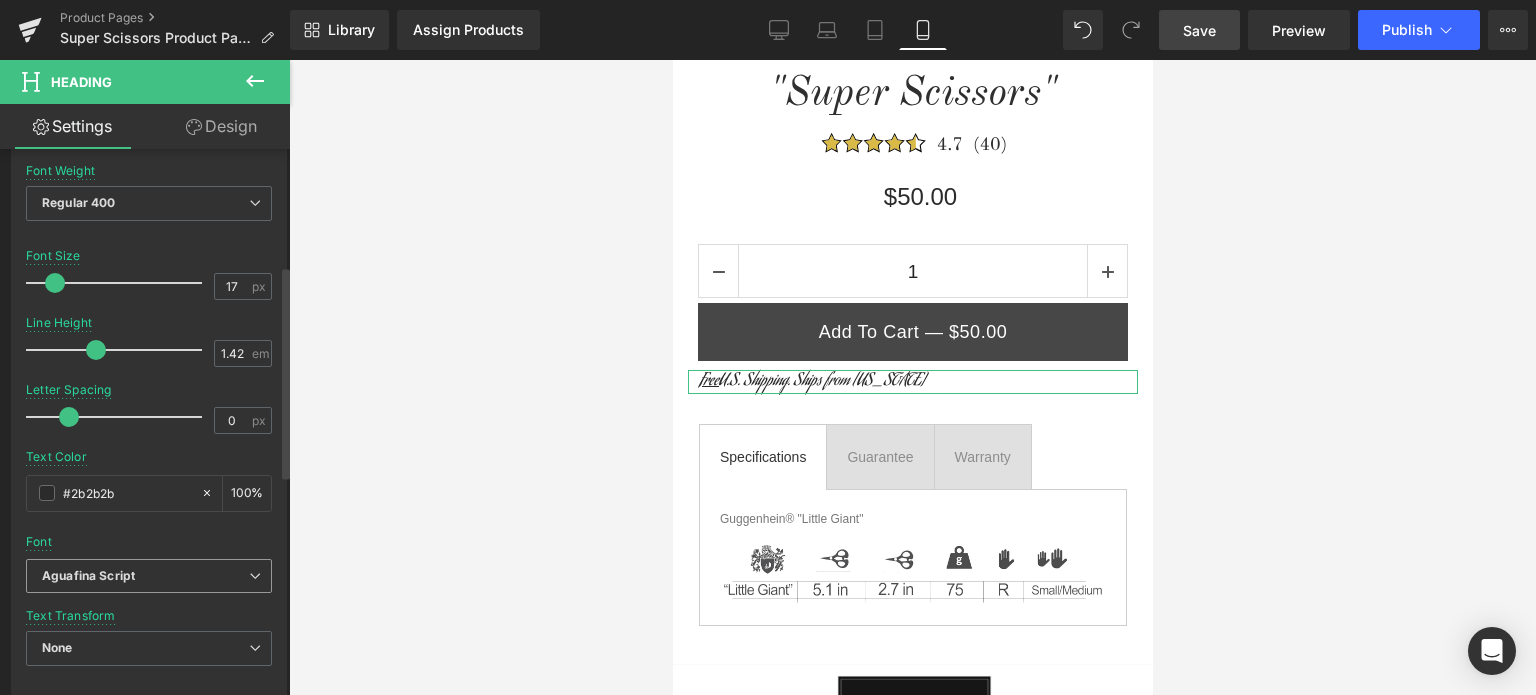 click on "Aguafina Script" at bounding box center (88, 576) 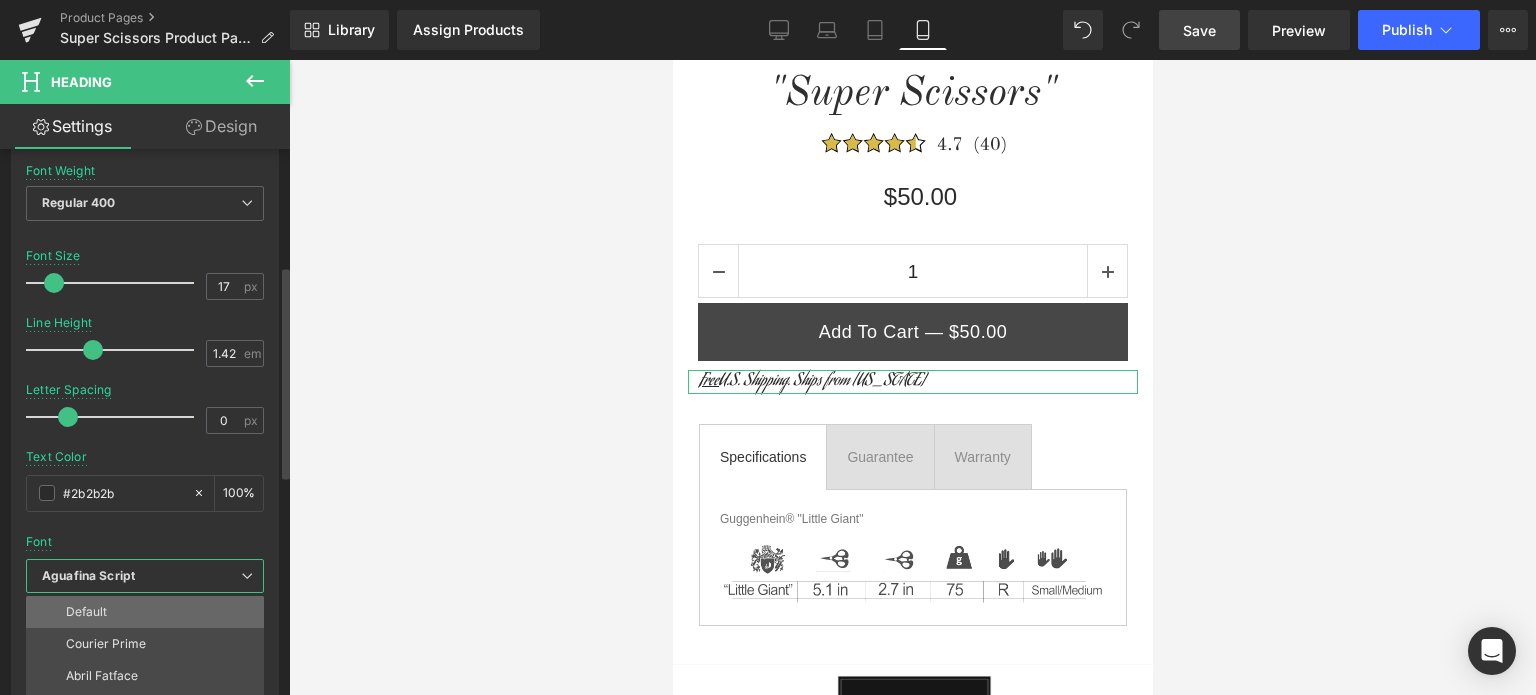 click on "Default" at bounding box center (149, 612) 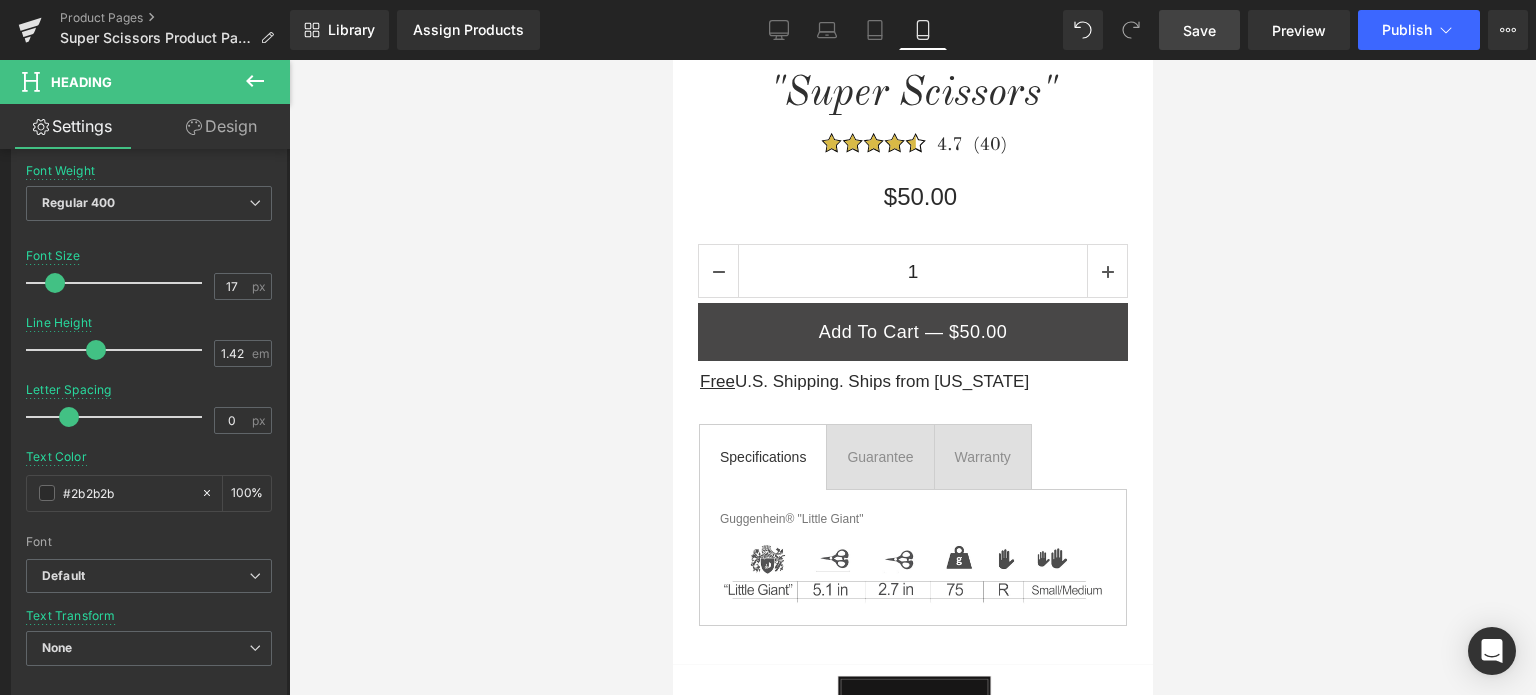 click on "Save" at bounding box center [1199, 30] 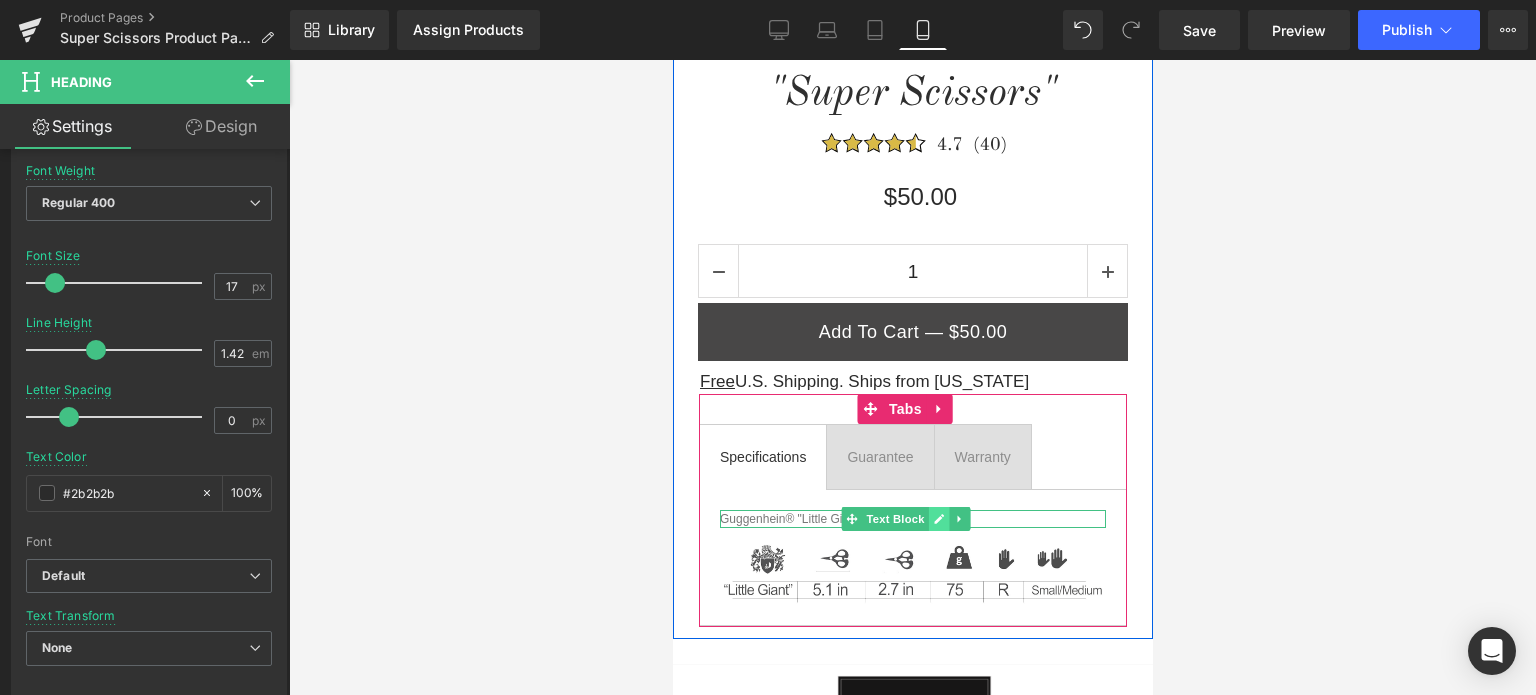 click 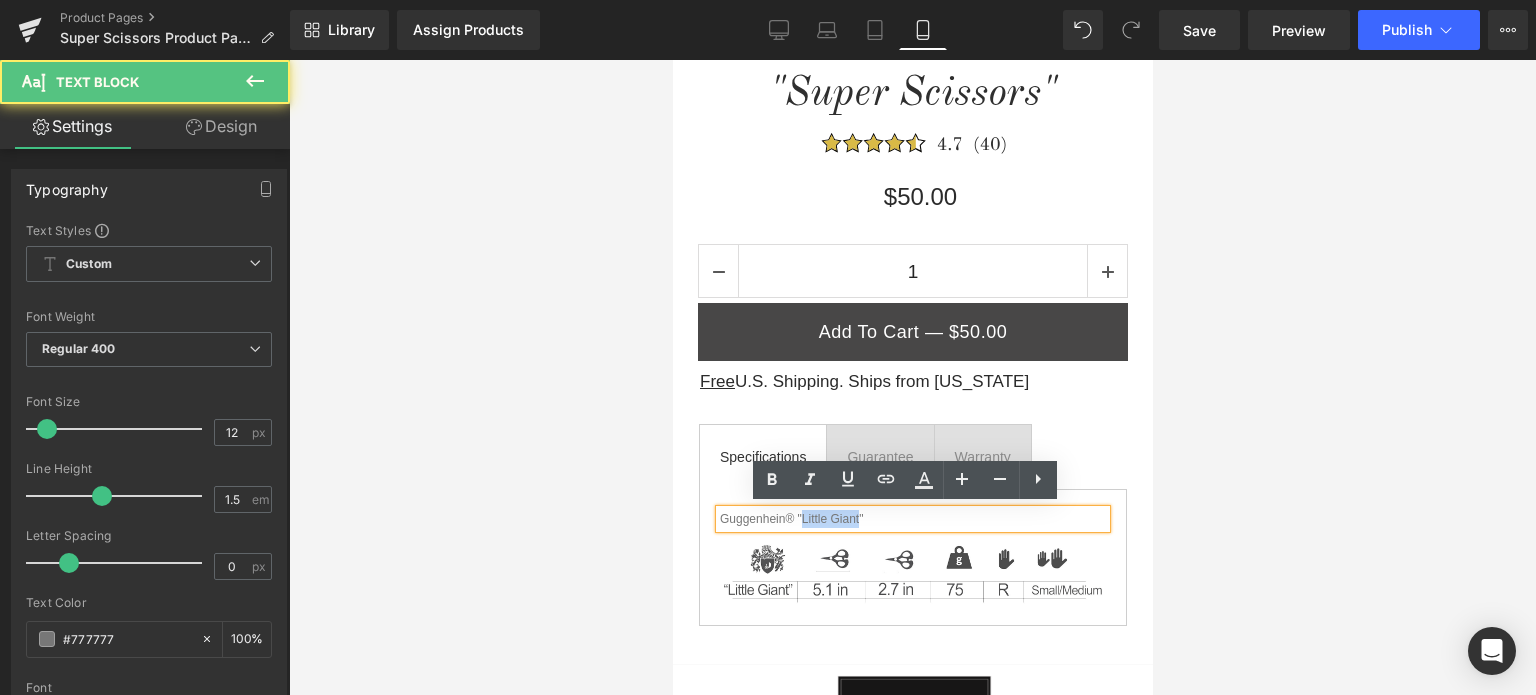 drag, startPoint x: 830, startPoint y: 517, endPoint x: 799, endPoint y: 517, distance: 31 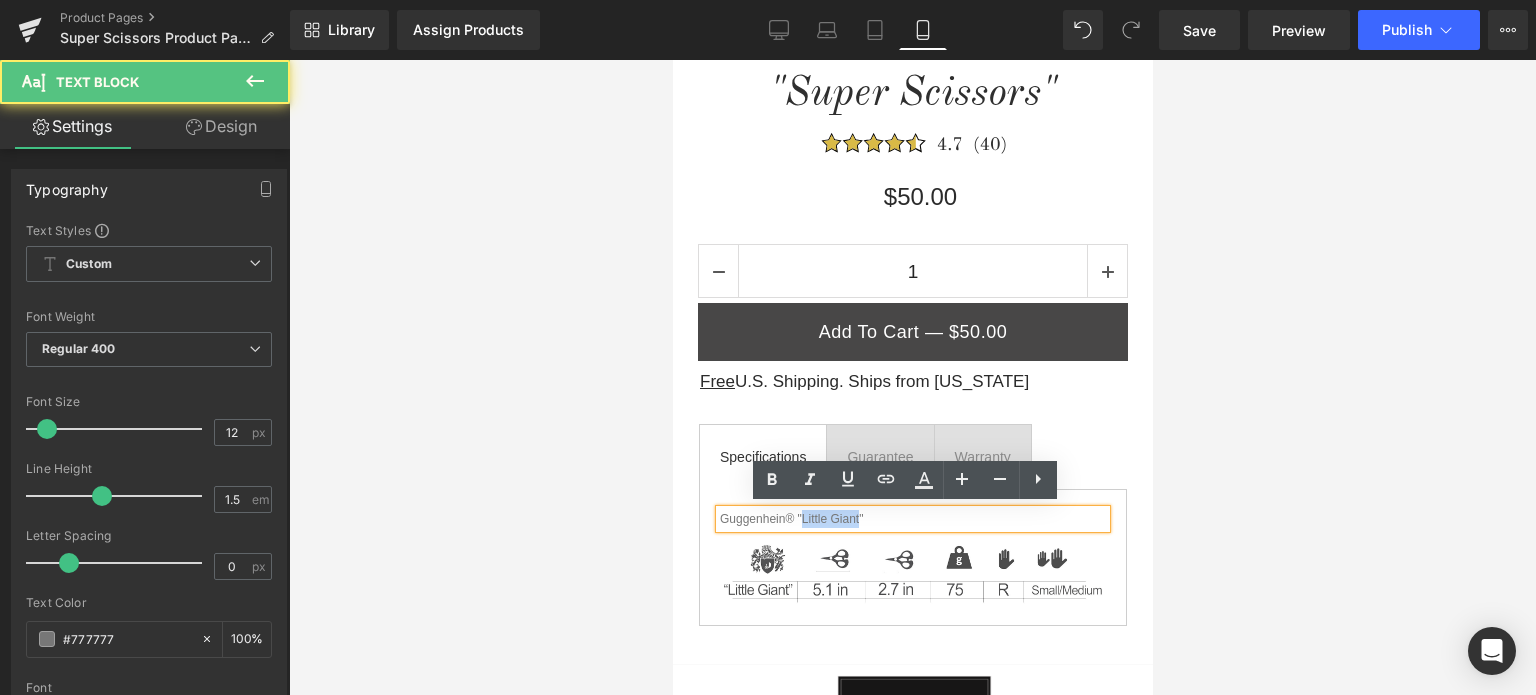 click on "Guggenhein® "Little Giant"" at bounding box center [912, 519] 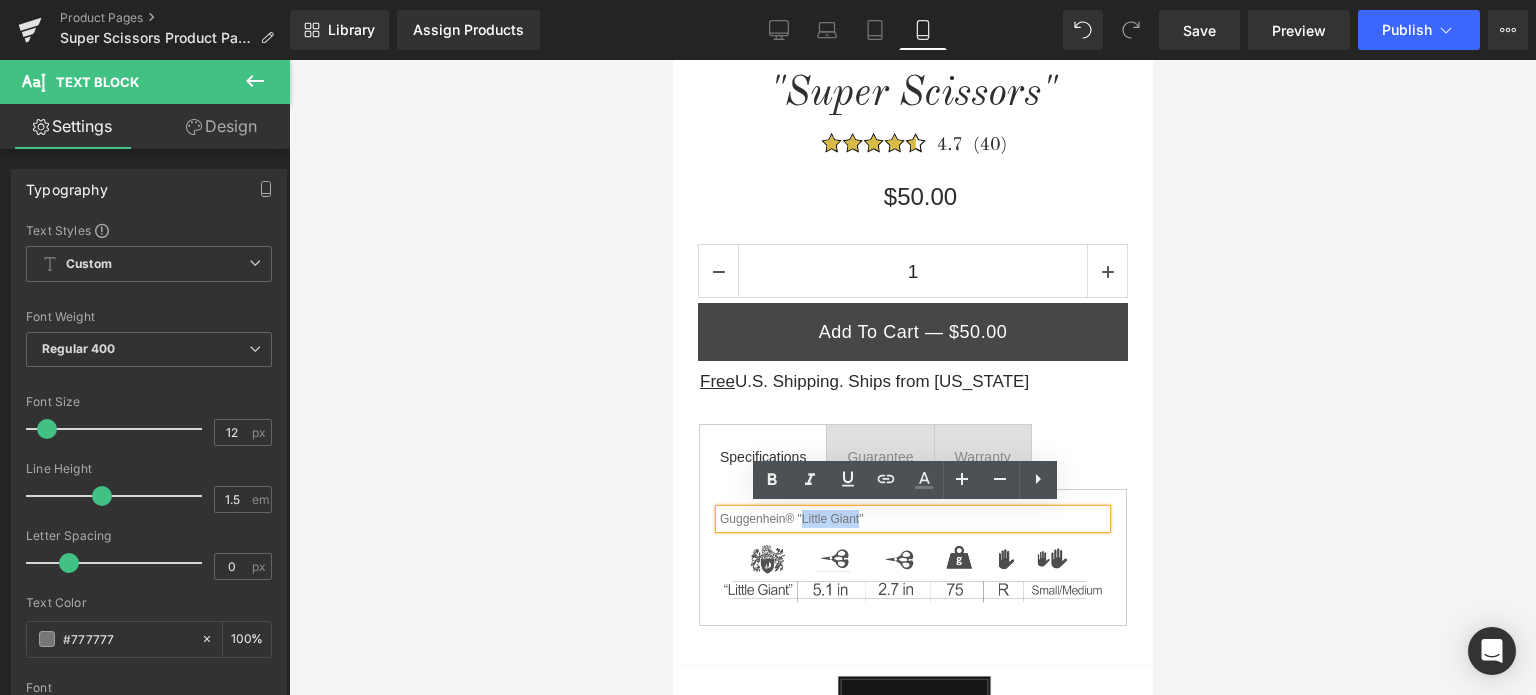 type 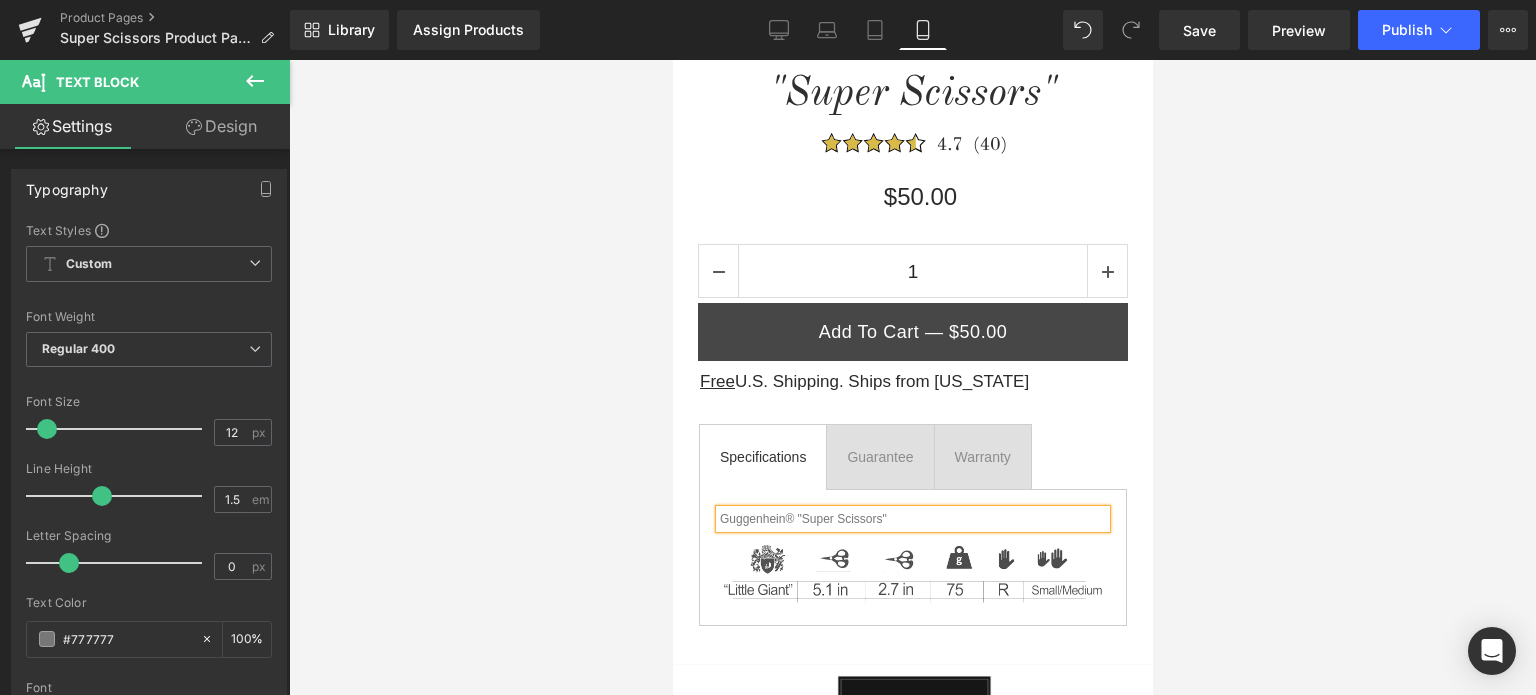 click at bounding box center (912, 377) 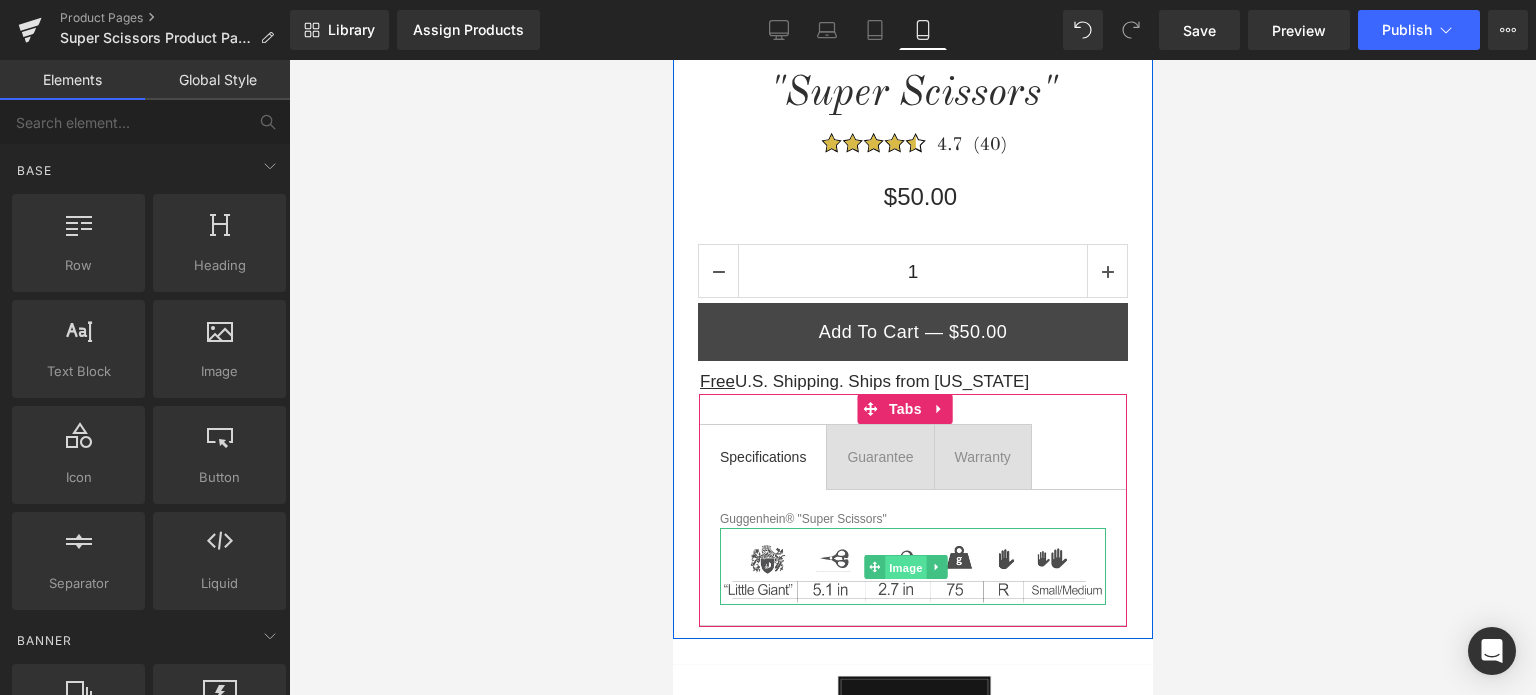 click on "Image" at bounding box center (905, 567) 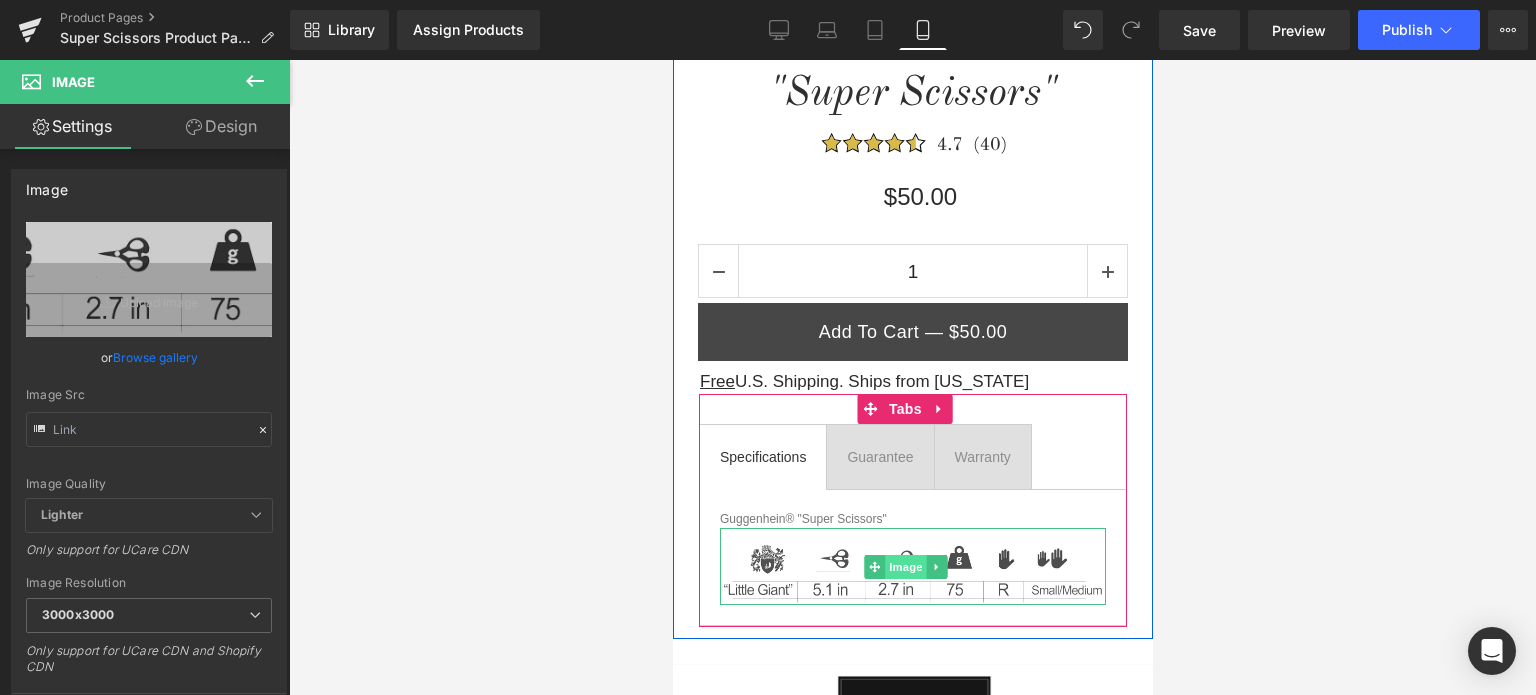 click on "Image" at bounding box center [905, 567] 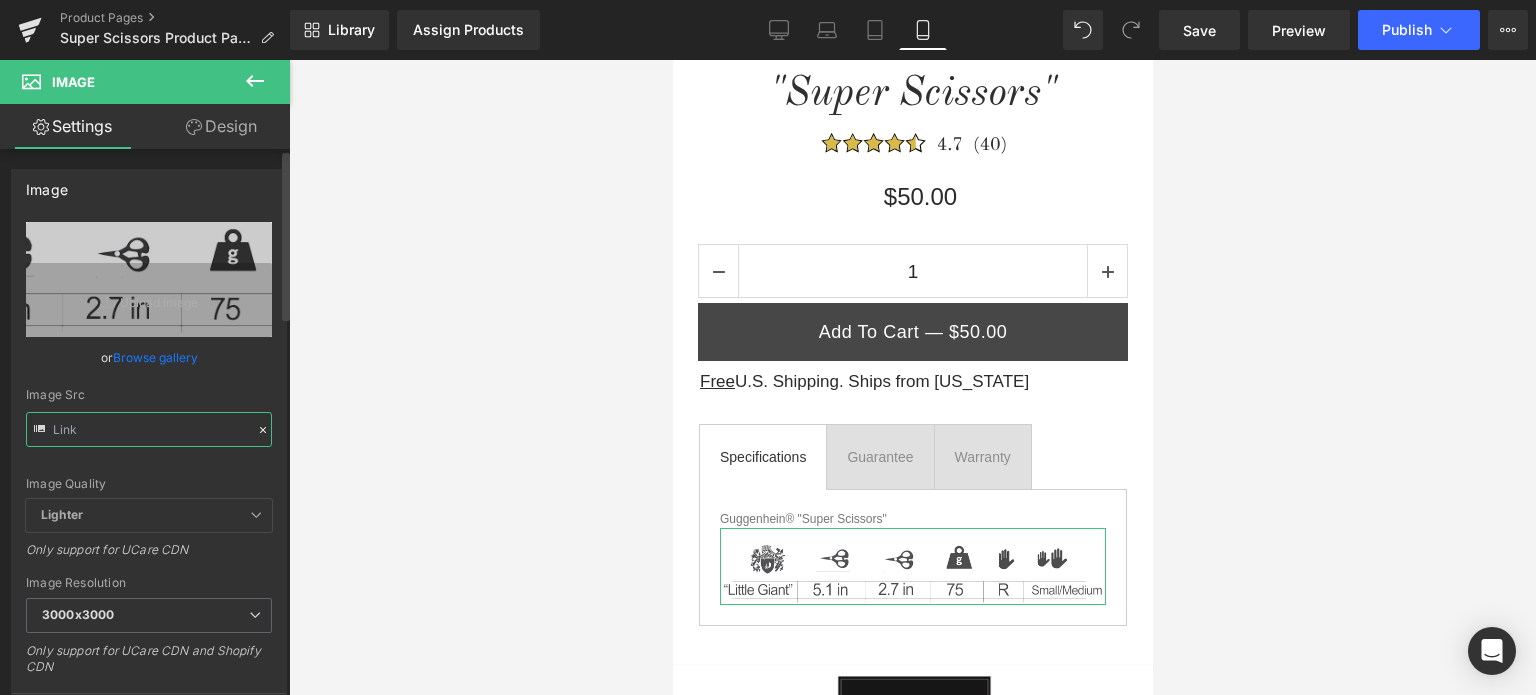 click at bounding box center [149, 429] 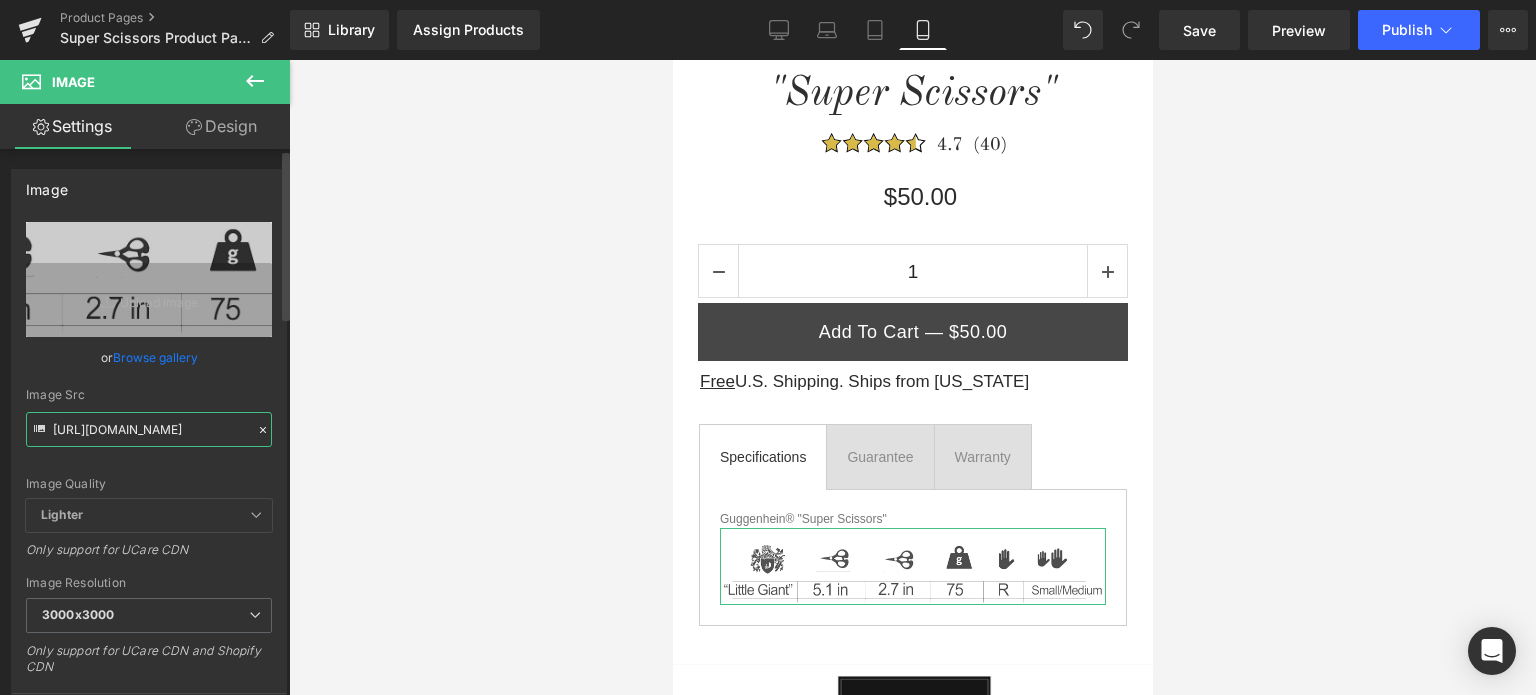 paste on "4-1.png?v=1752786034" 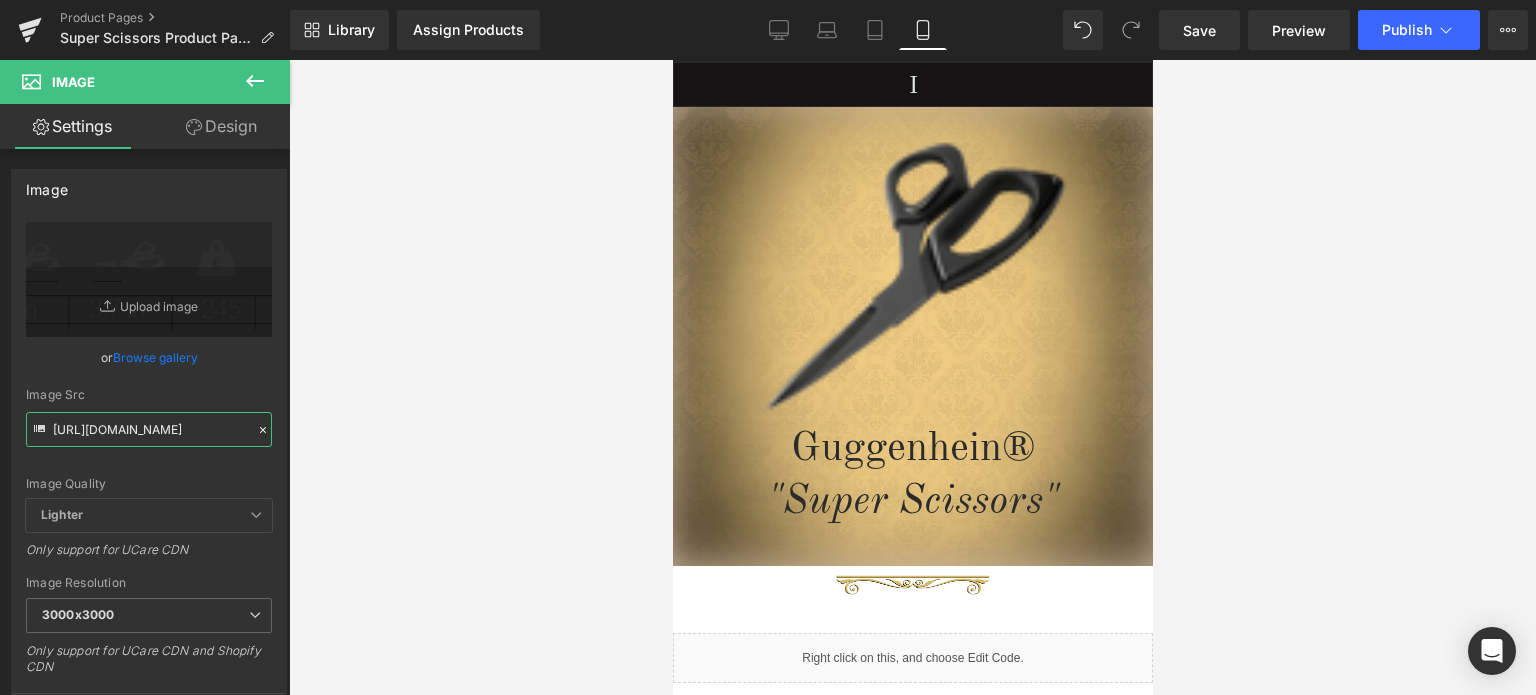 scroll, scrollTop: 0, scrollLeft: 0, axis: both 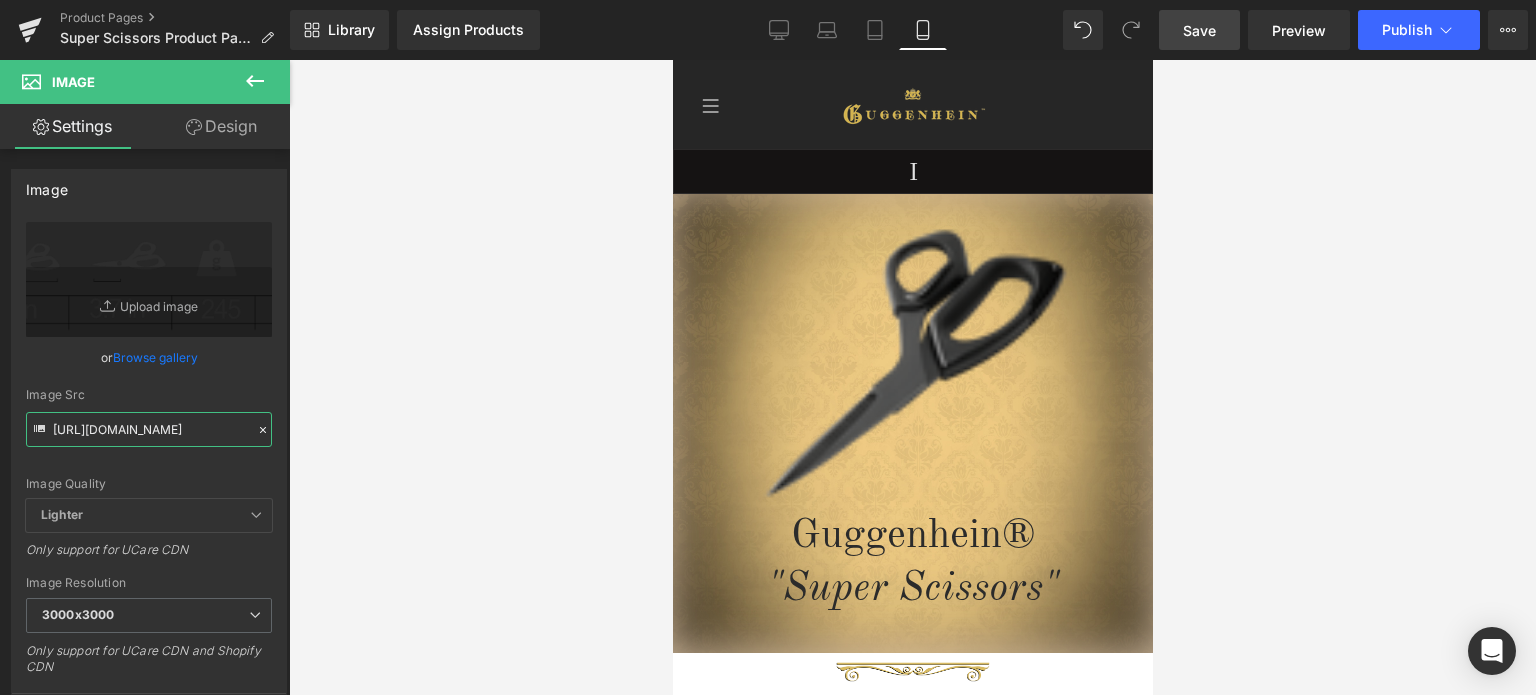 type on "[URL][DOMAIN_NAME]" 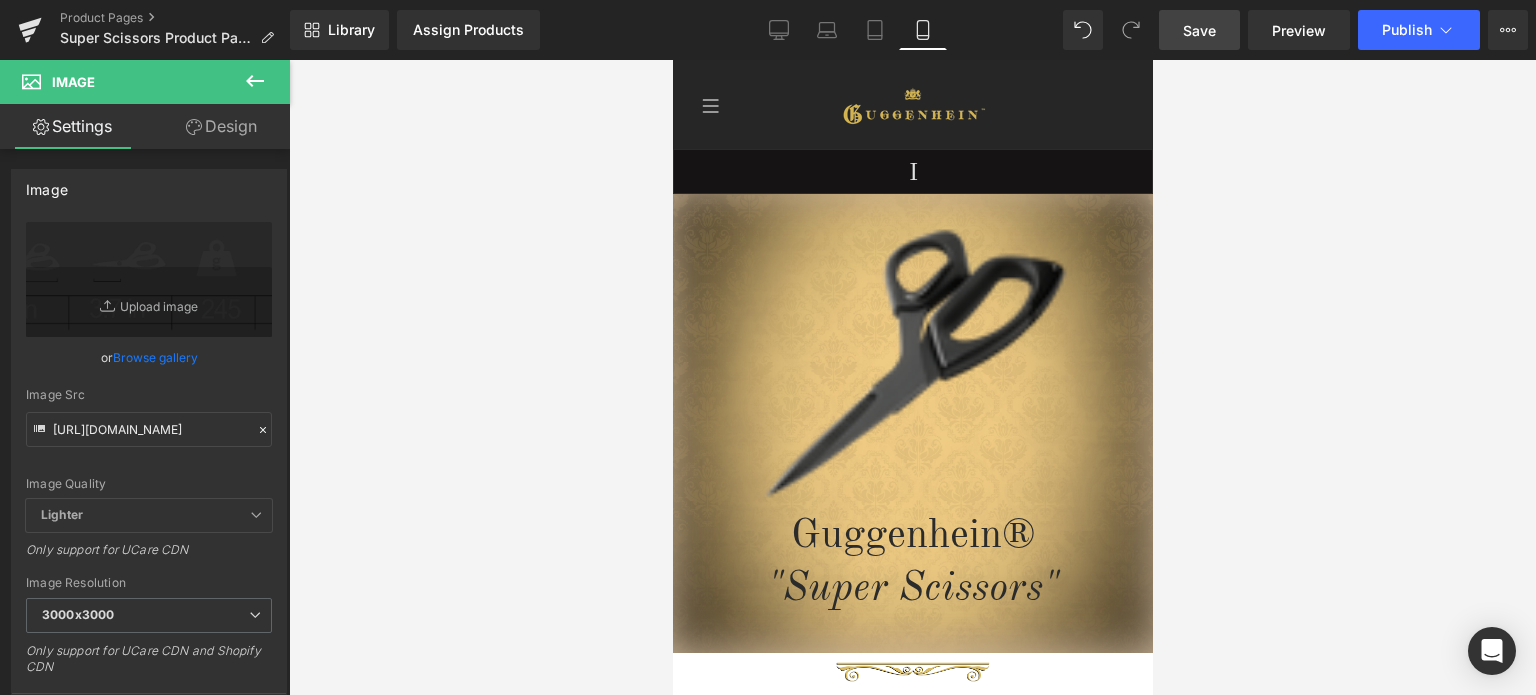 click on "Save" at bounding box center [1199, 30] 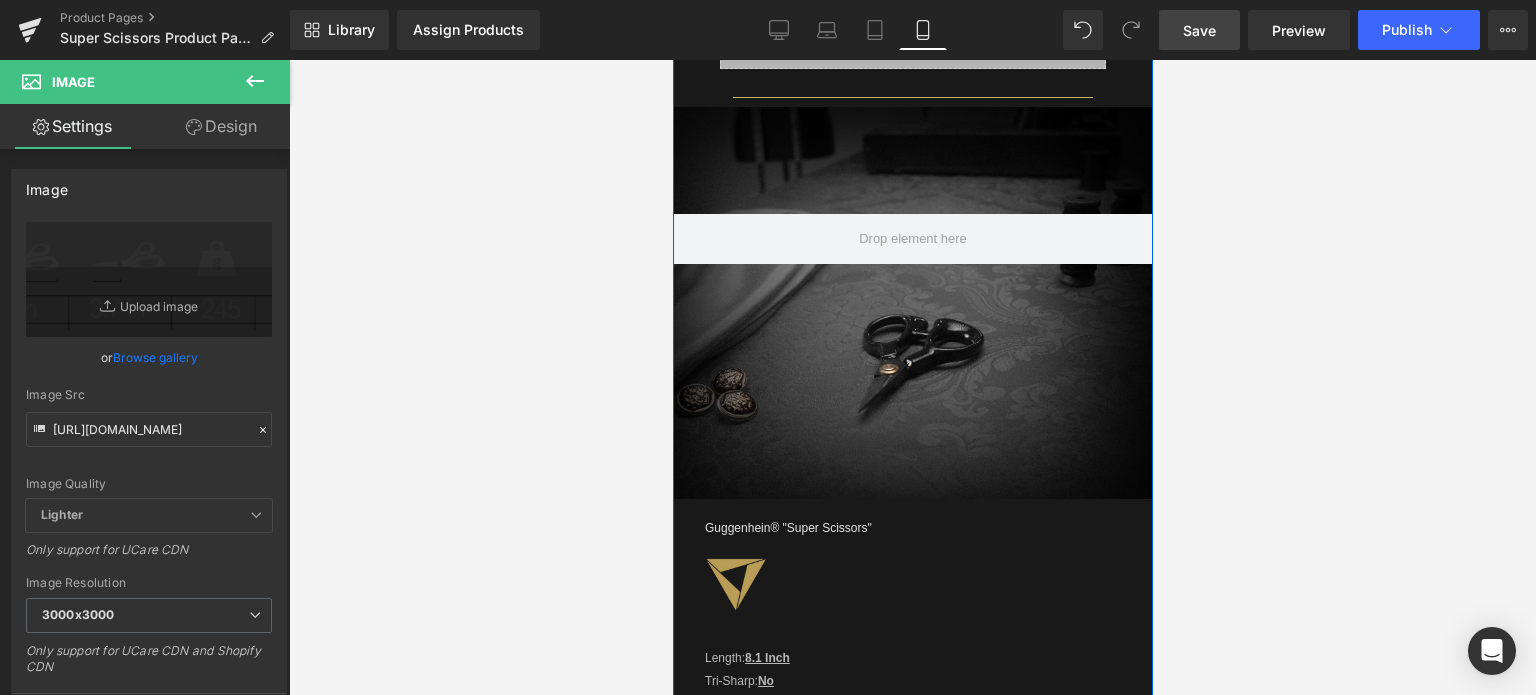 scroll, scrollTop: 1700, scrollLeft: 0, axis: vertical 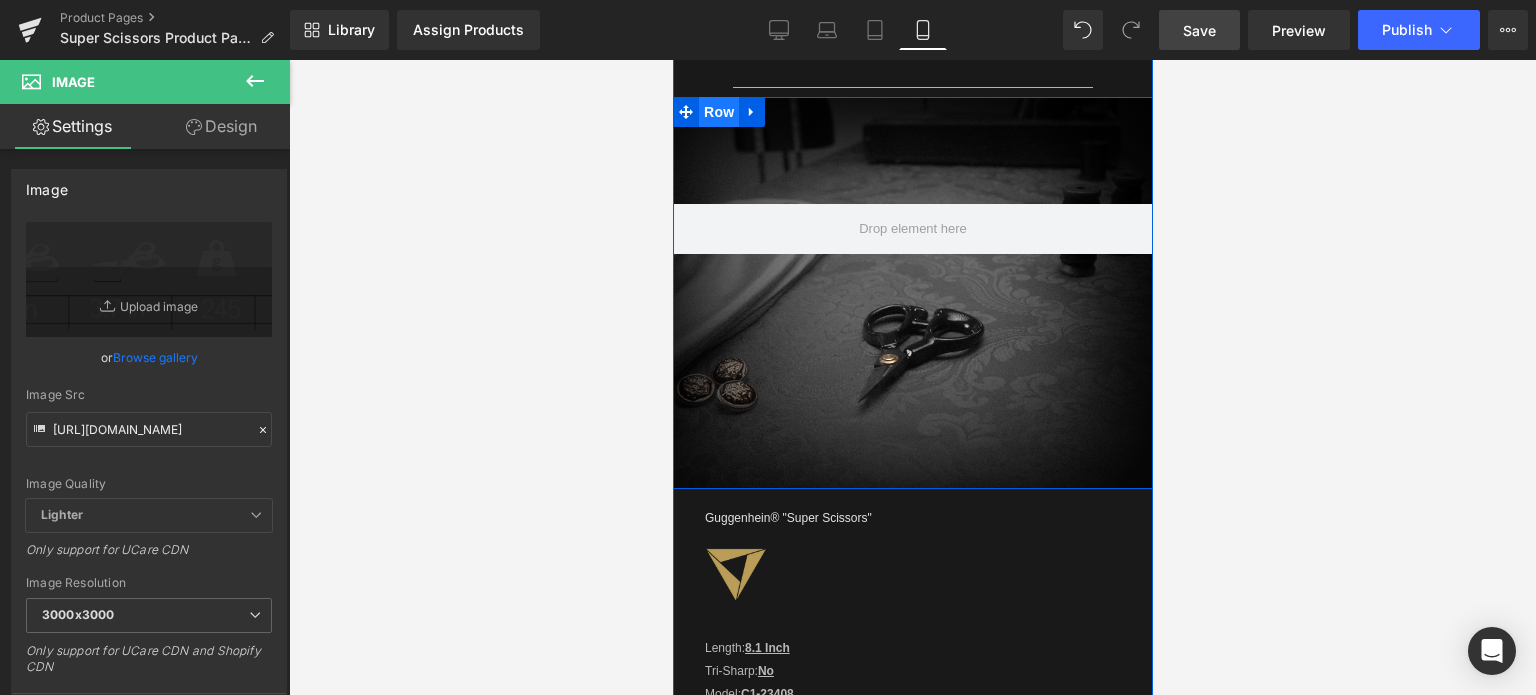 click on "Row" at bounding box center [718, 112] 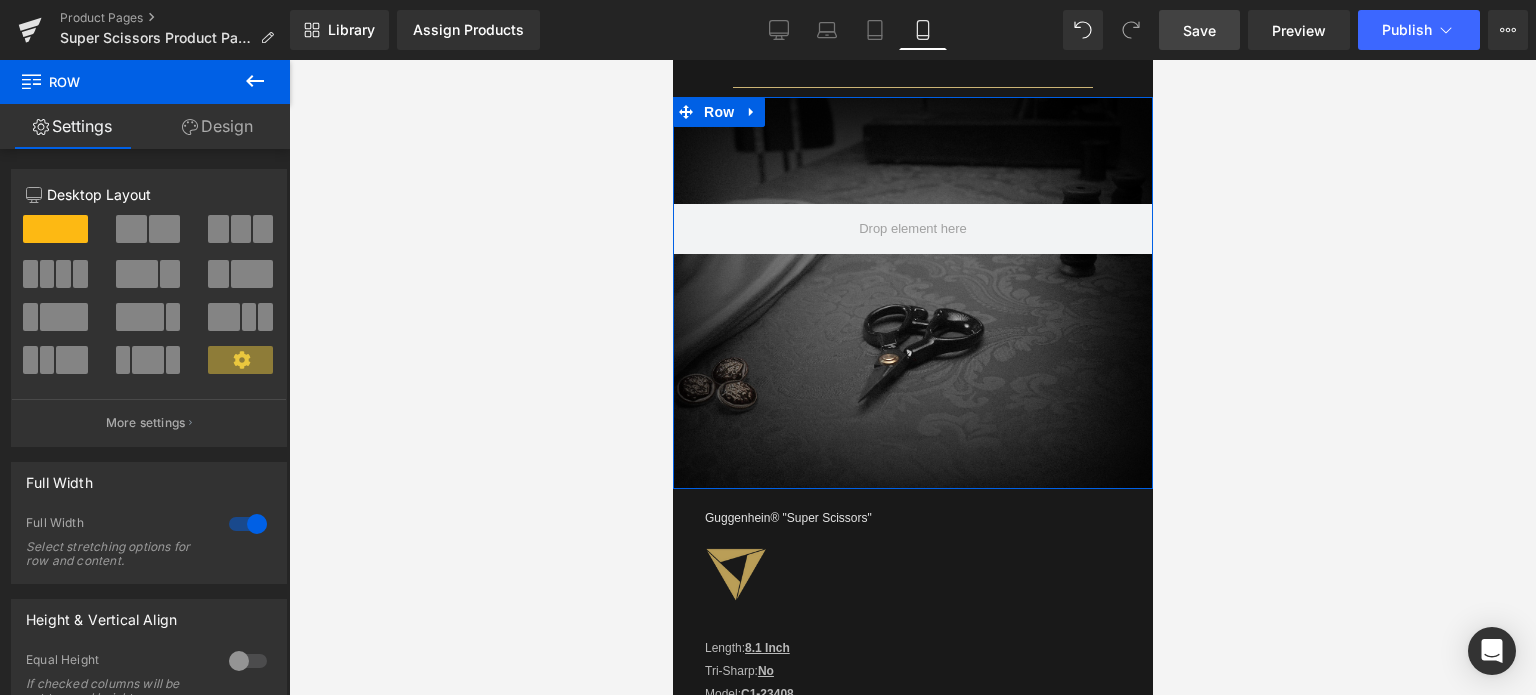 click on "Design" at bounding box center (217, 126) 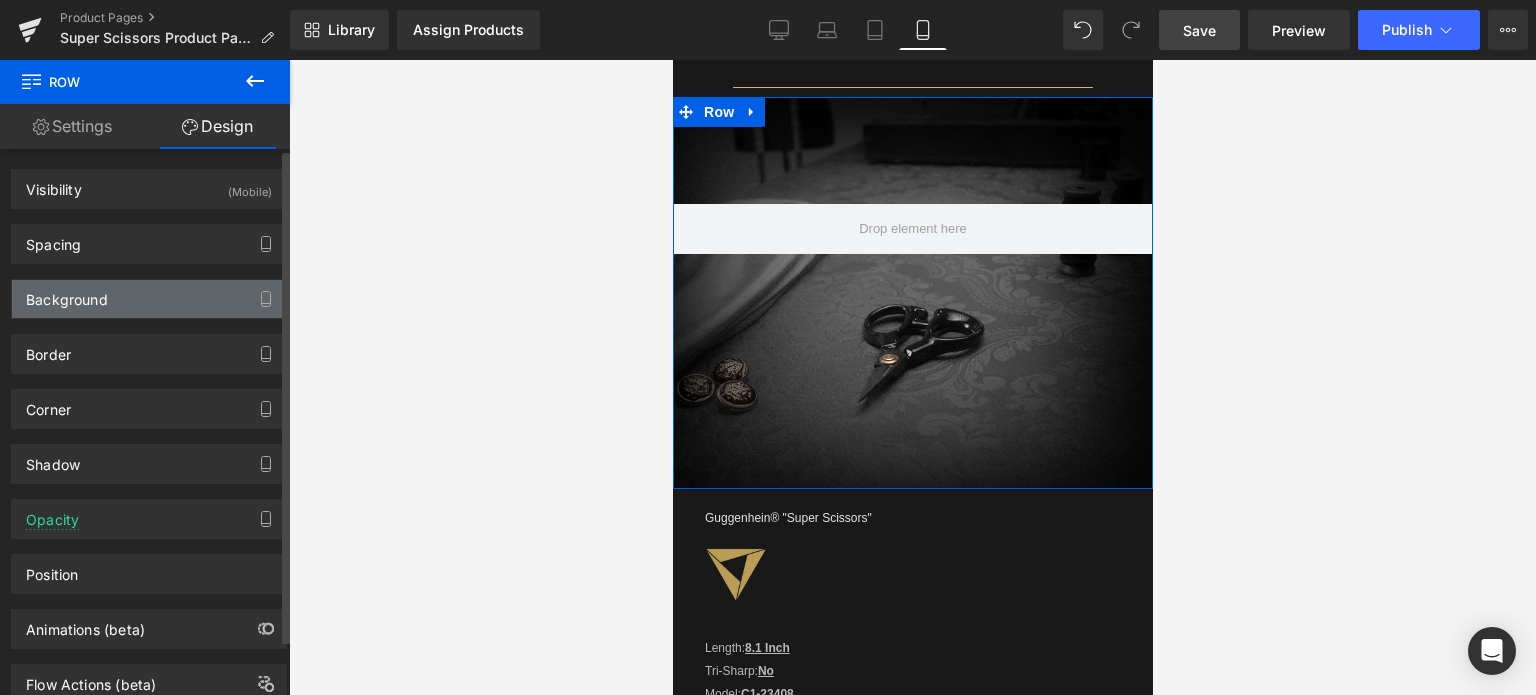 click on "Background" at bounding box center [67, 294] 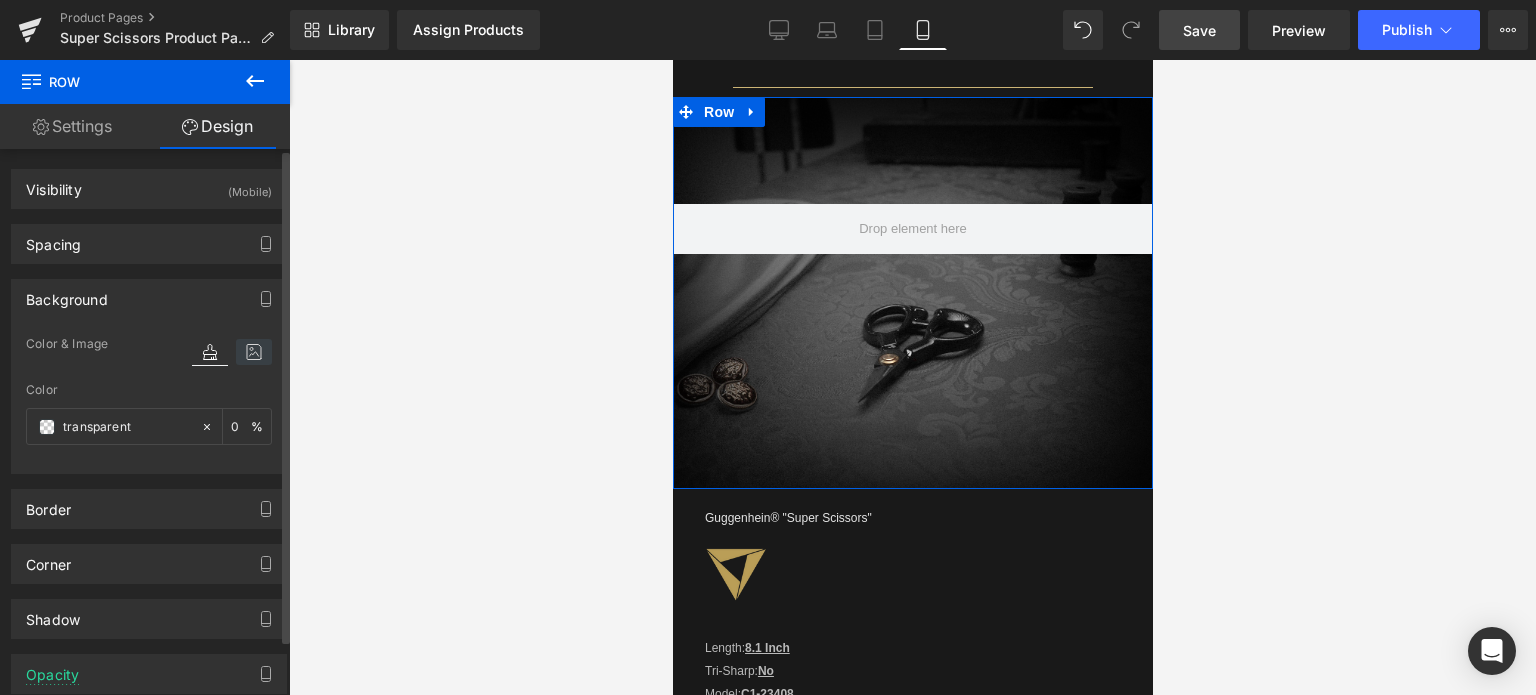click at bounding box center [254, 352] 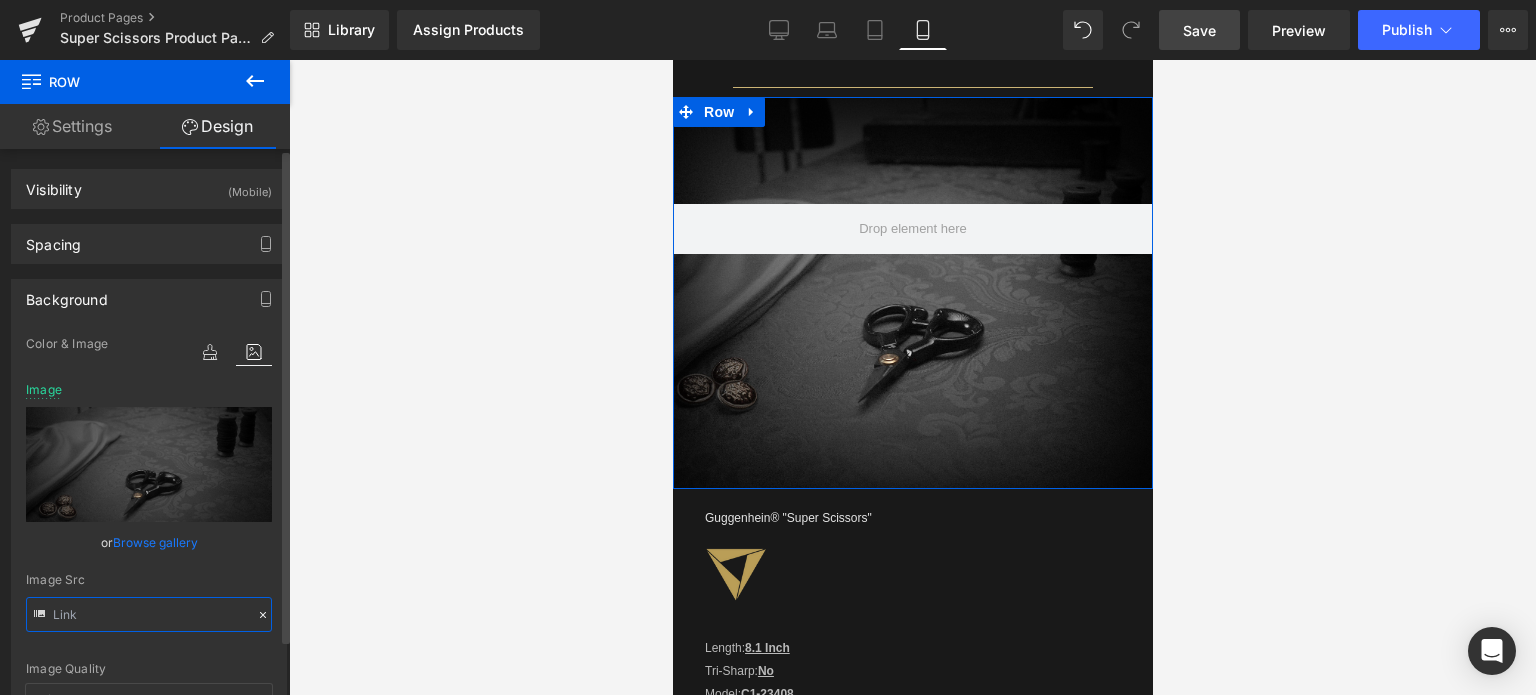 click at bounding box center [149, 614] 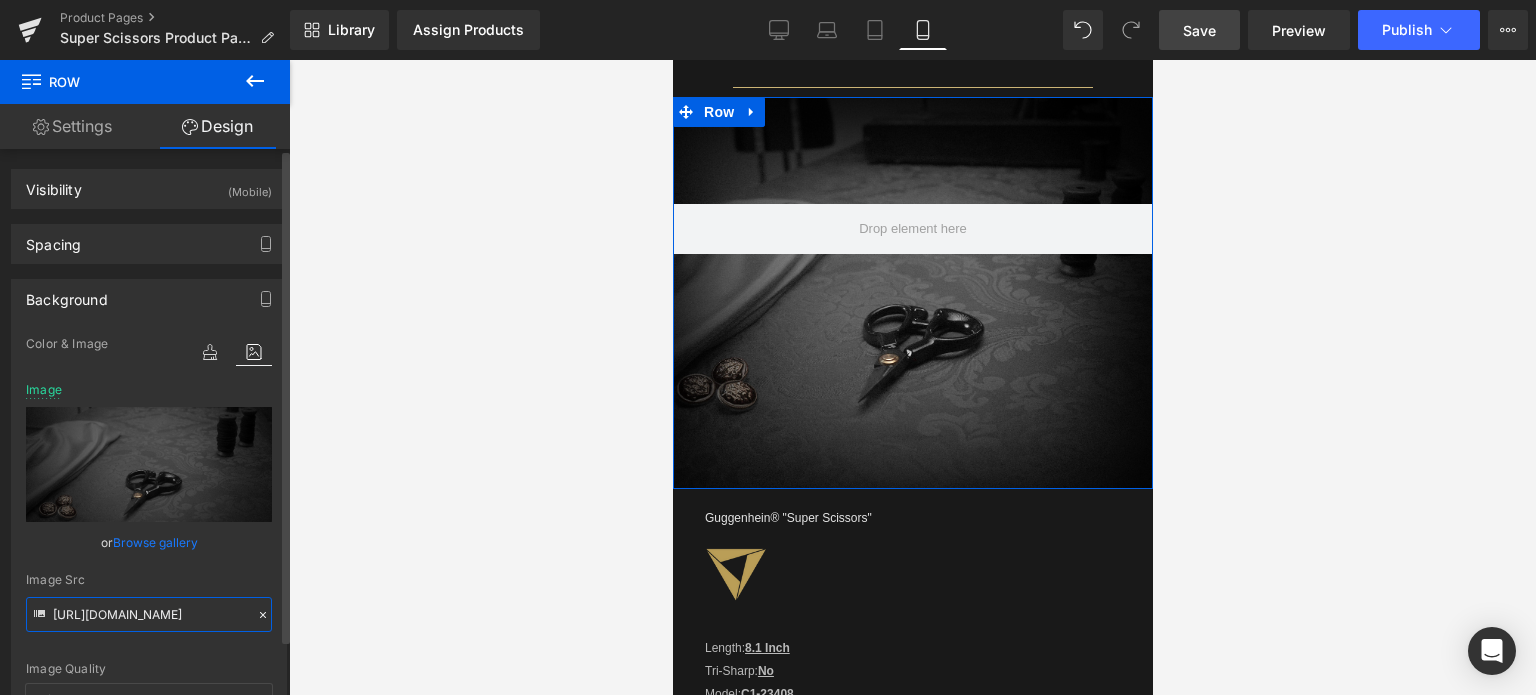 paste on "1_1c1cfb45-d7ea-4eb4-8b23-ed2c6728c3aa.jpg?v=1752786715" 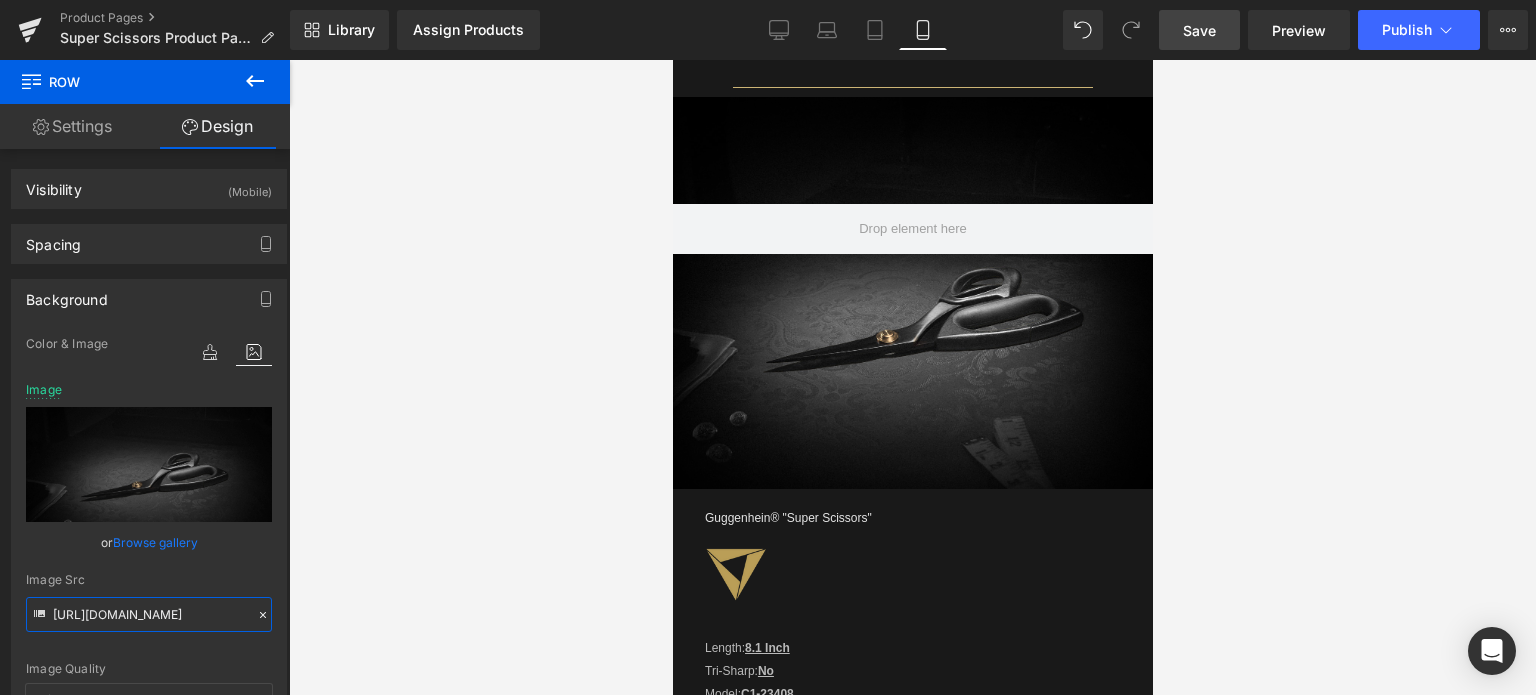 type on "[URL][DOMAIN_NAME]" 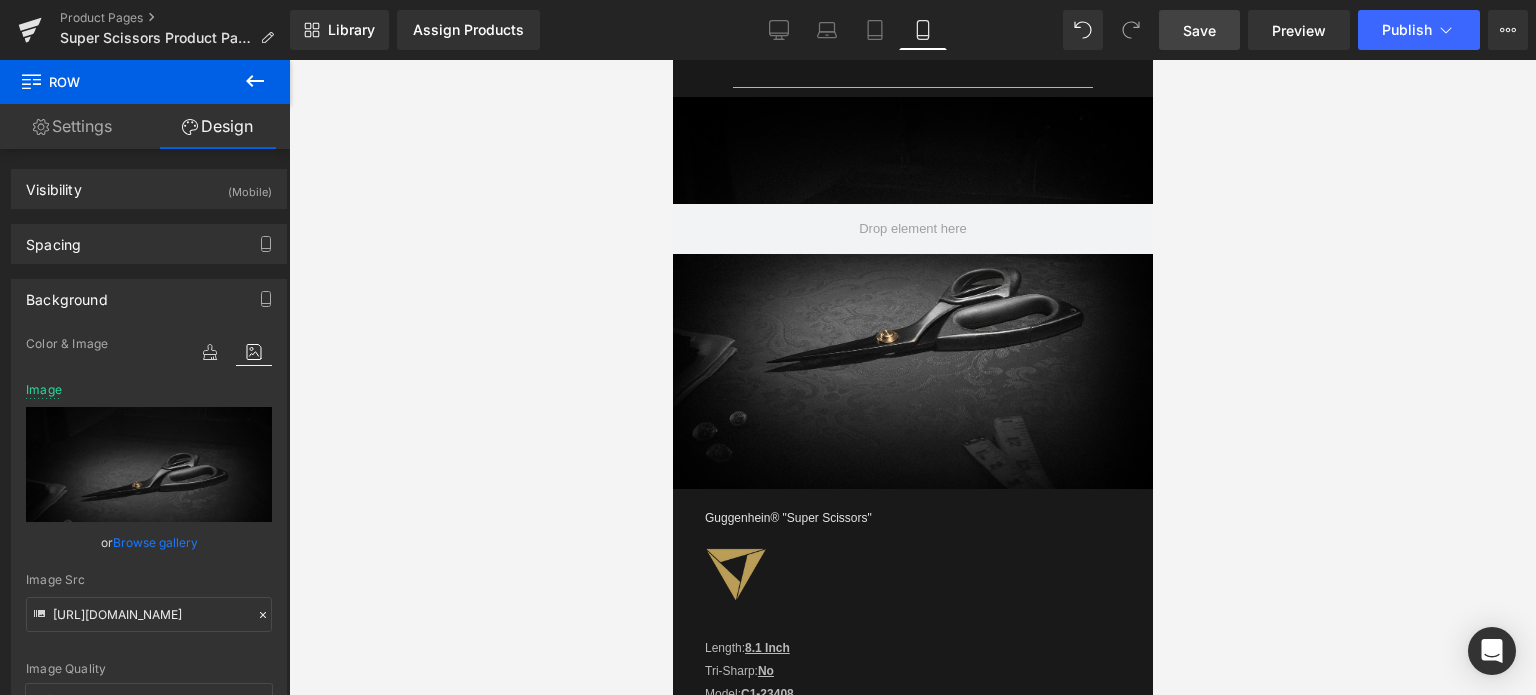 click on "Save" at bounding box center [1199, 30] 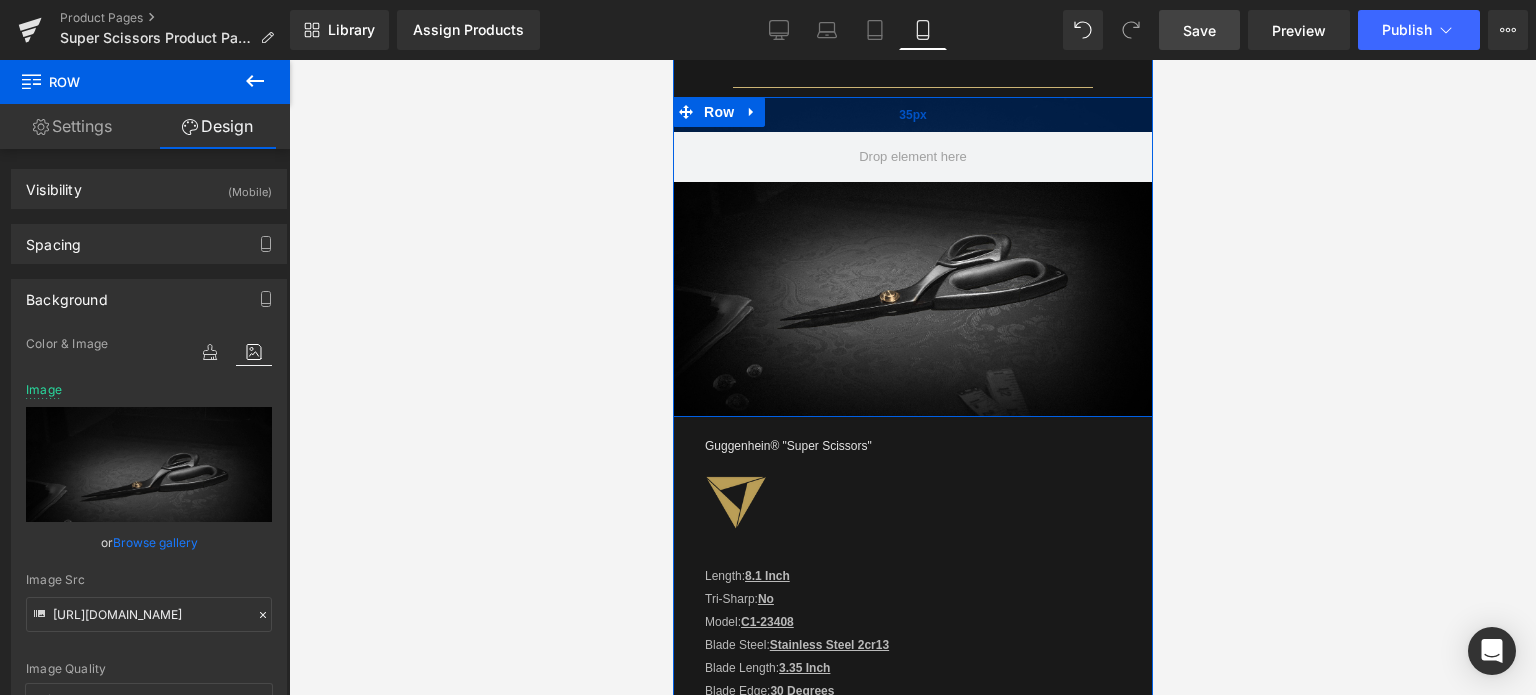 drag, startPoint x: 1015, startPoint y: 163, endPoint x: 1007, endPoint y: 106, distance: 57.558666 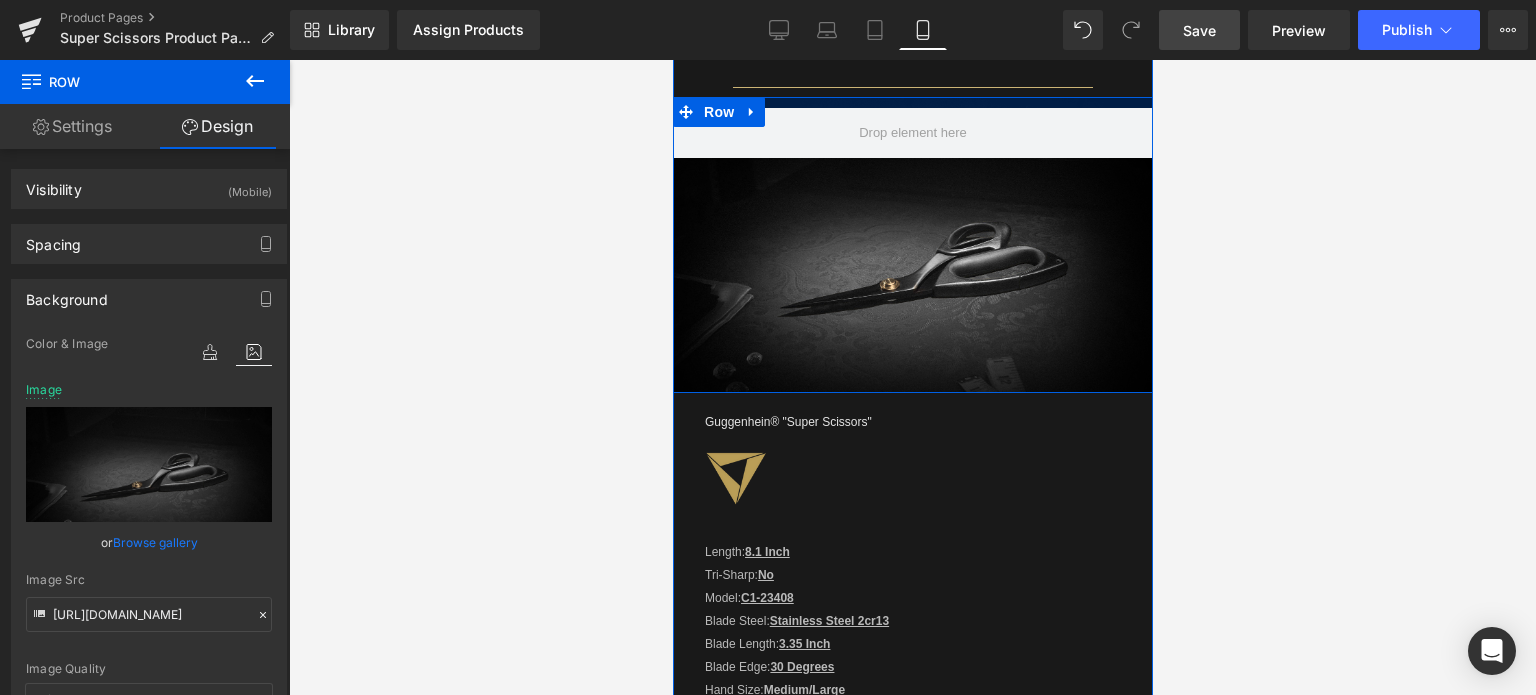 drag, startPoint x: 1002, startPoint y: 119, endPoint x: 1001, endPoint y: 96, distance: 23.021729 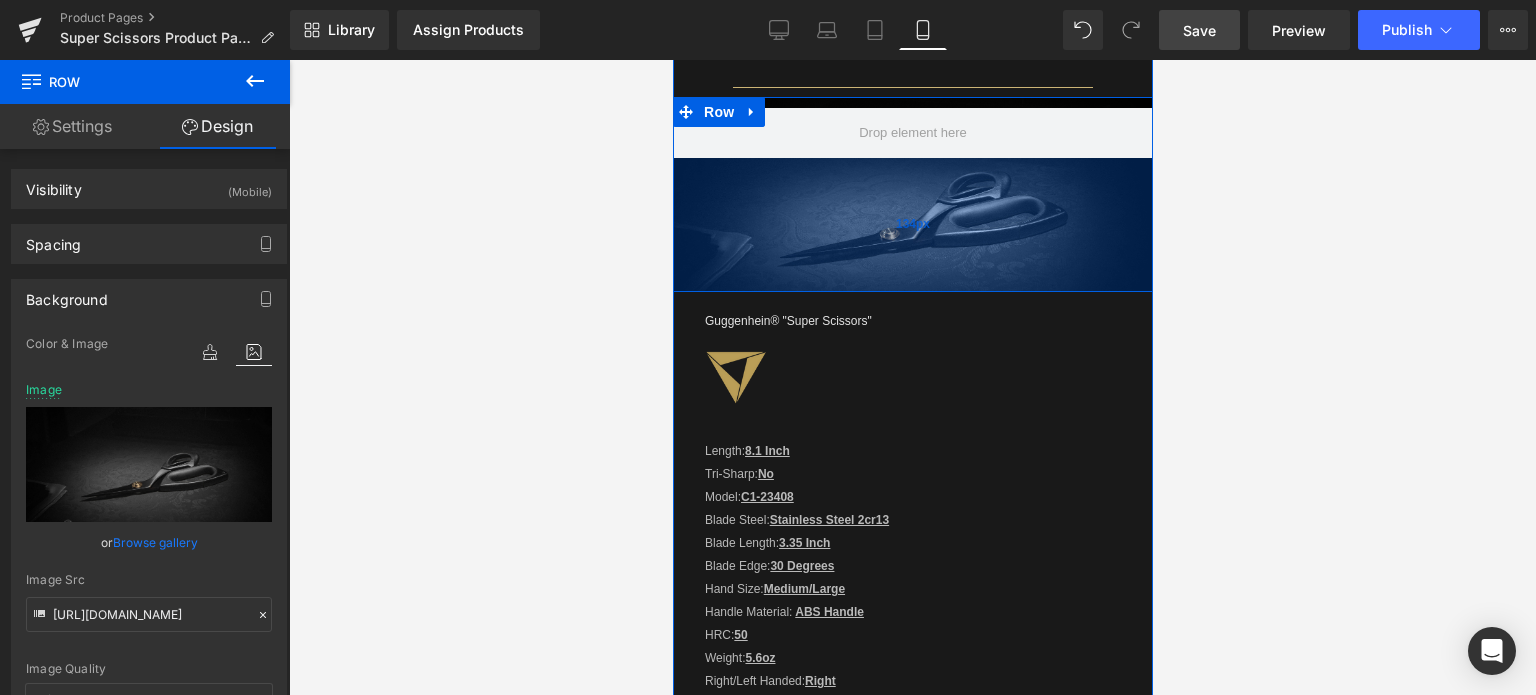 drag, startPoint x: 1021, startPoint y: 382, endPoint x: 1003, endPoint y: 281, distance: 102.59142 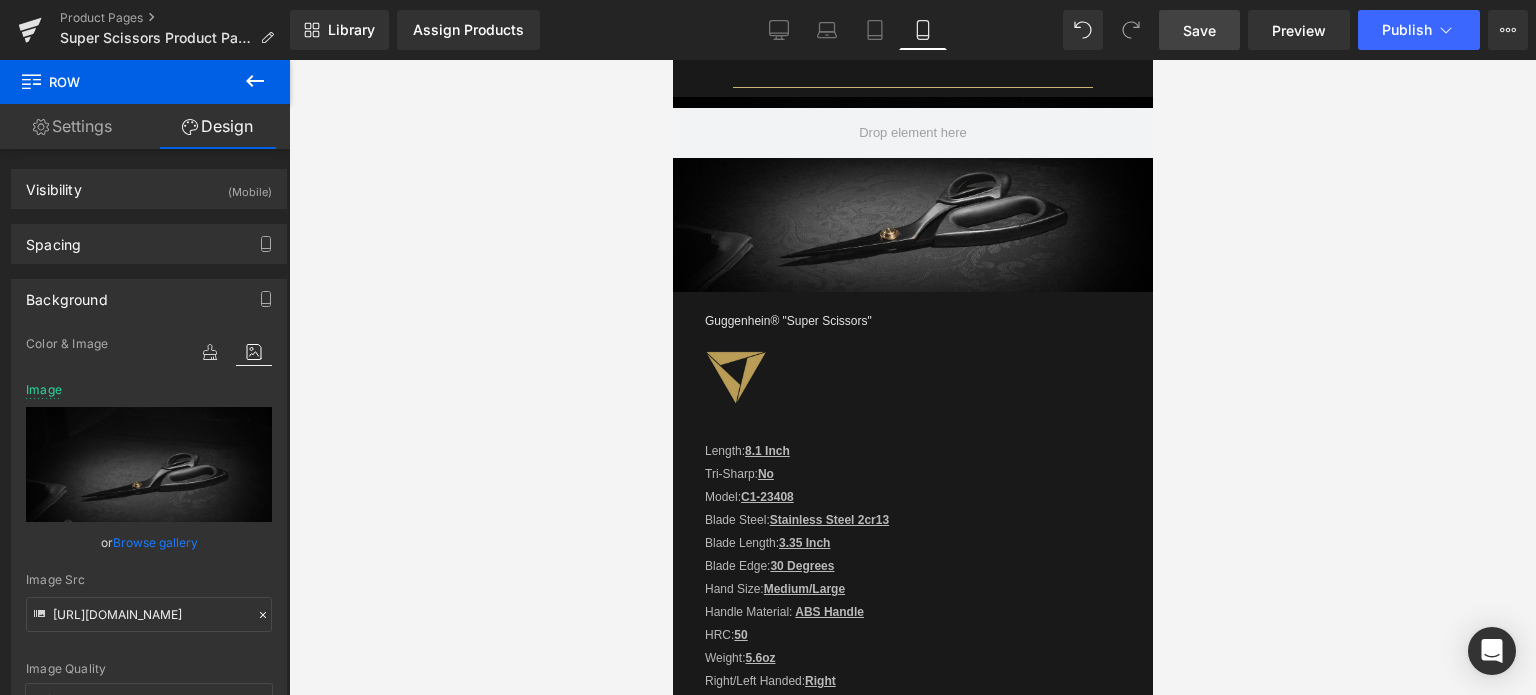 click on "Save" at bounding box center (1199, 30) 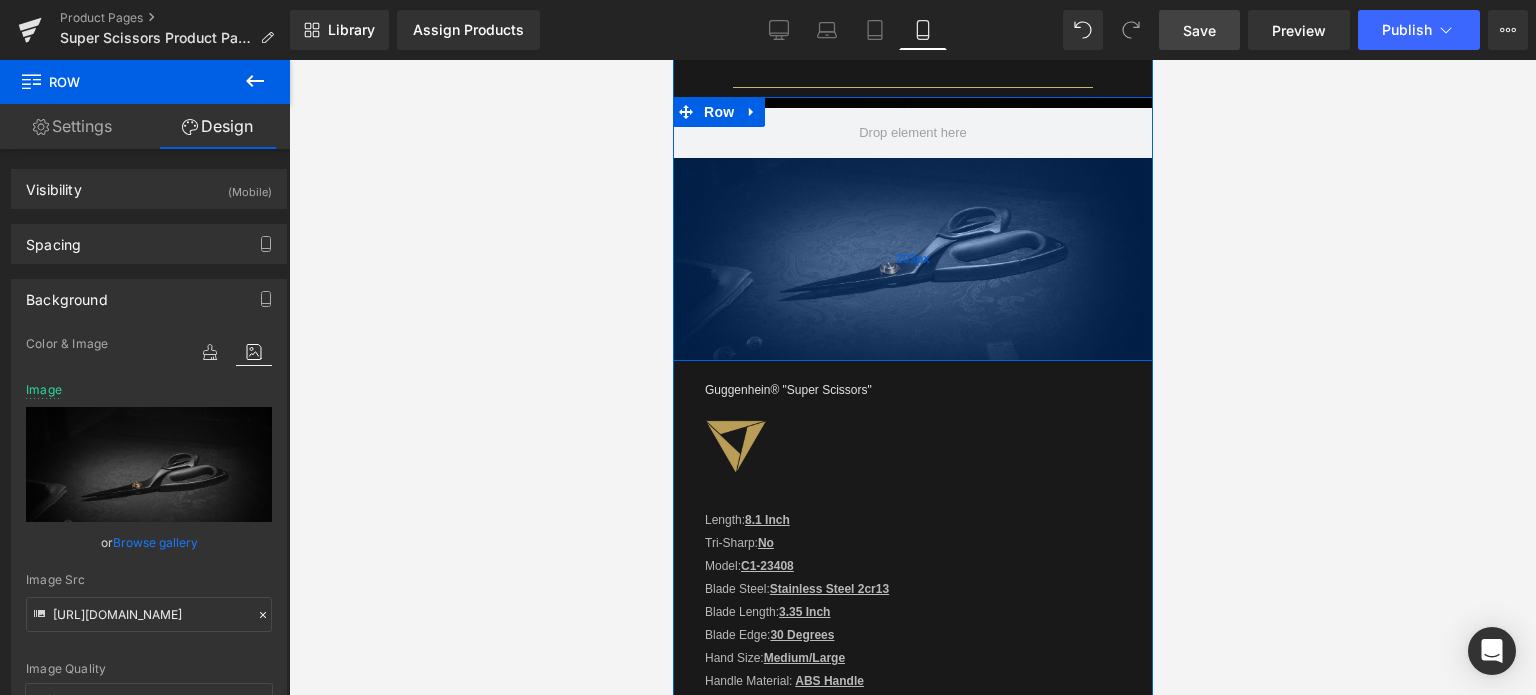 drag, startPoint x: 942, startPoint y: 303, endPoint x: 941, endPoint y: 340, distance: 37.01351 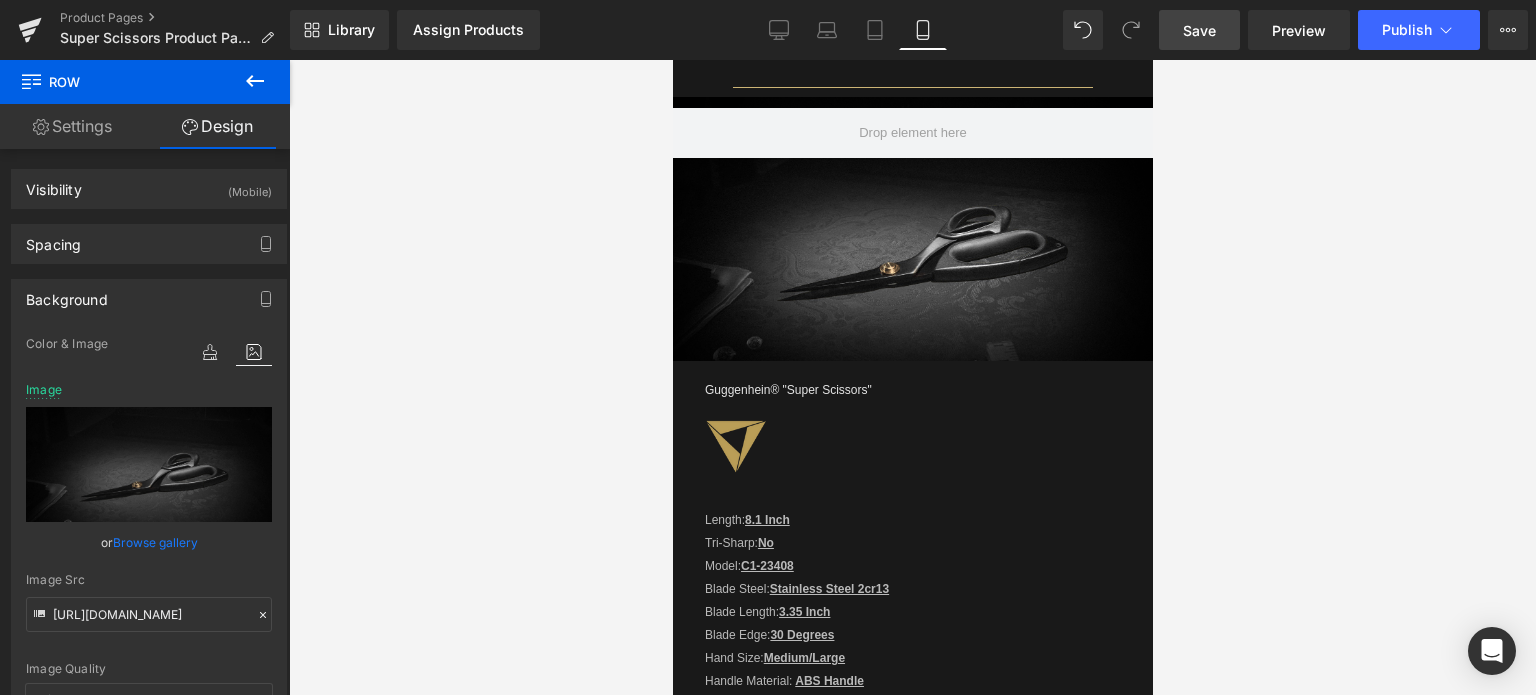 click on "Save" at bounding box center (1199, 30) 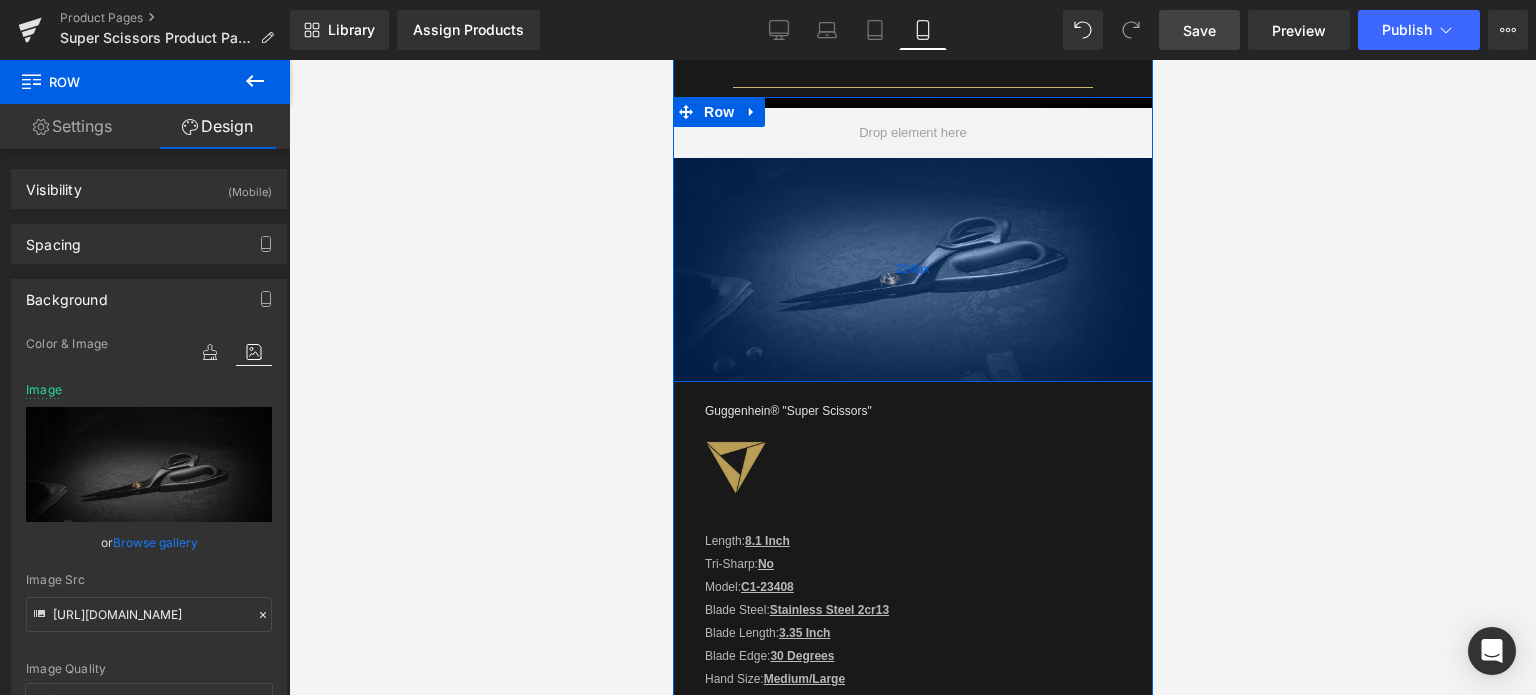 drag, startPoint x: 936, startPoint y: 337, endPoint x: 935, endPoint y: 358, distance: 21.023796 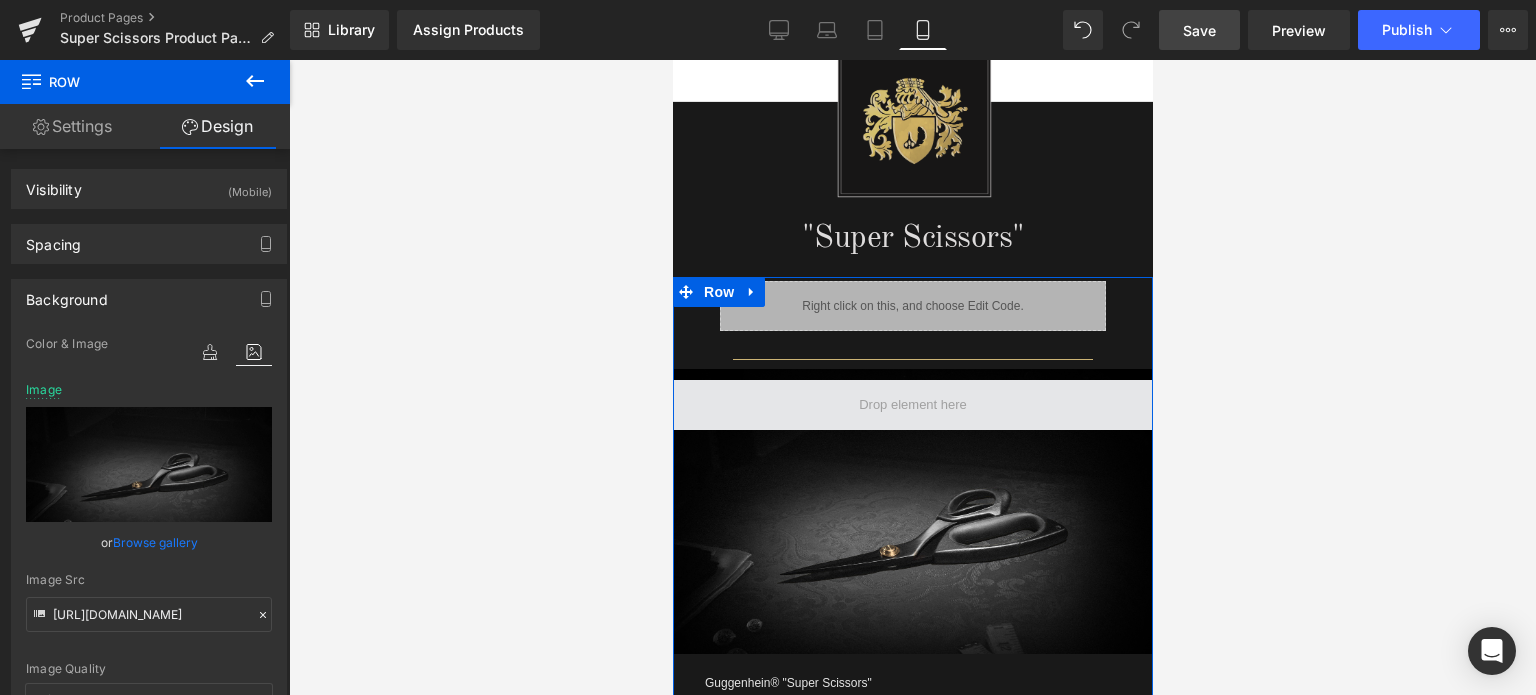 scroll, scrollTop: 1400, scrollLeft: 0, axis: vertical 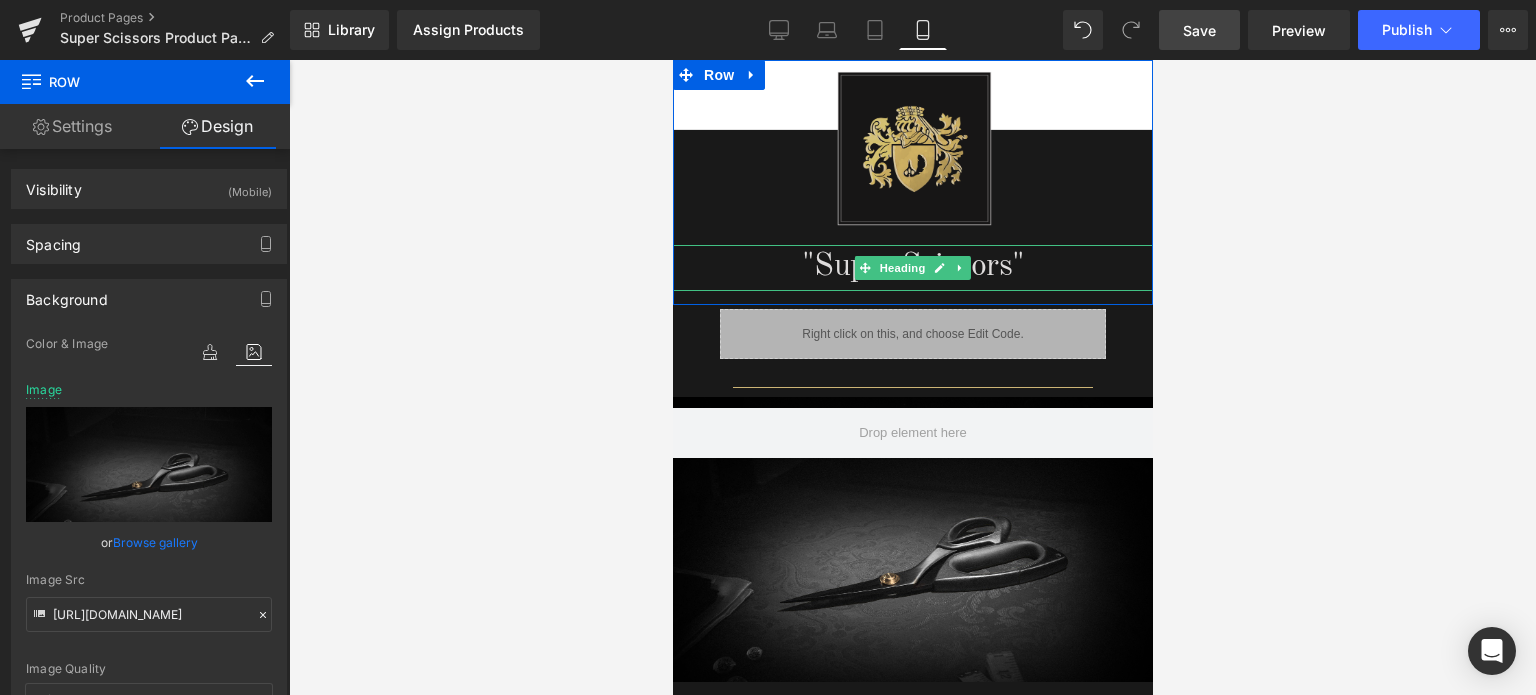 click on ""Super Scissors"" at bounding box center [912, 267] 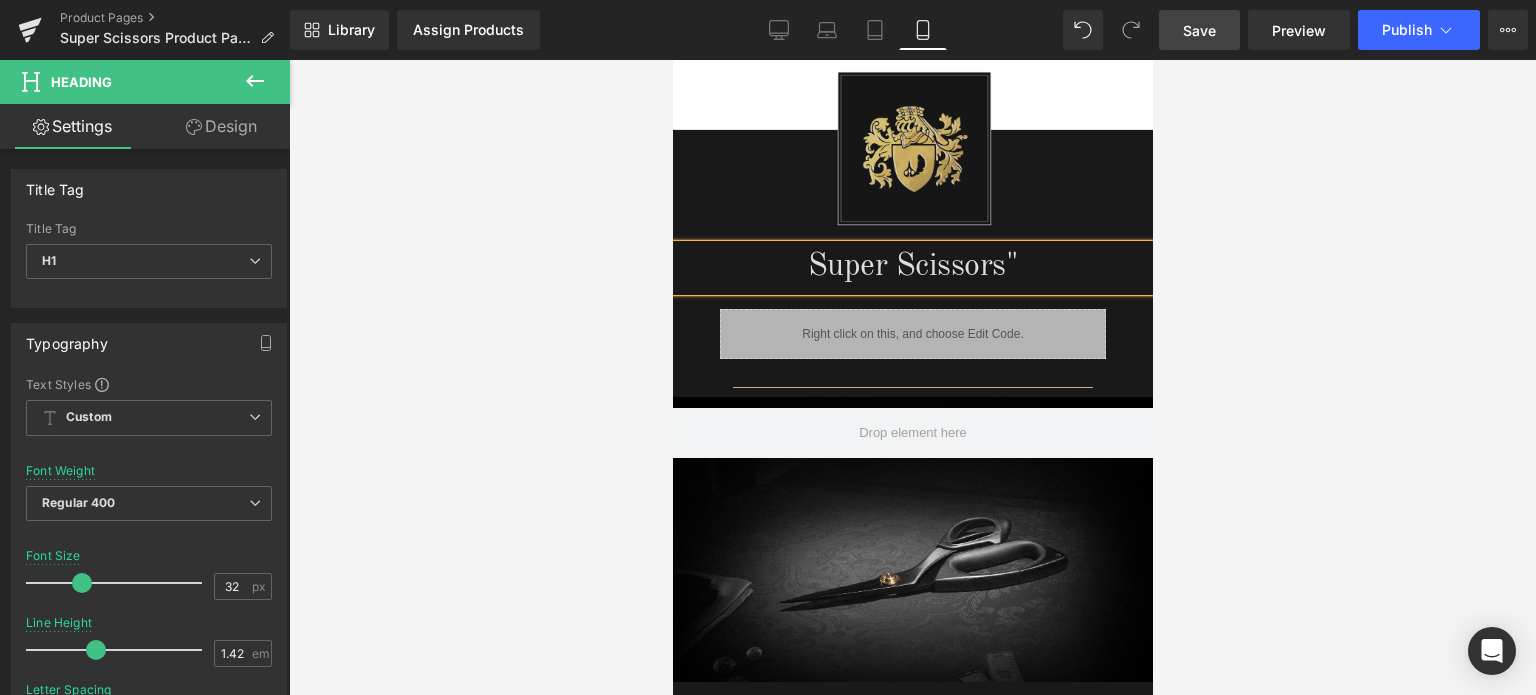 click on "Super Scissors"" at bounding box center [912, 267] 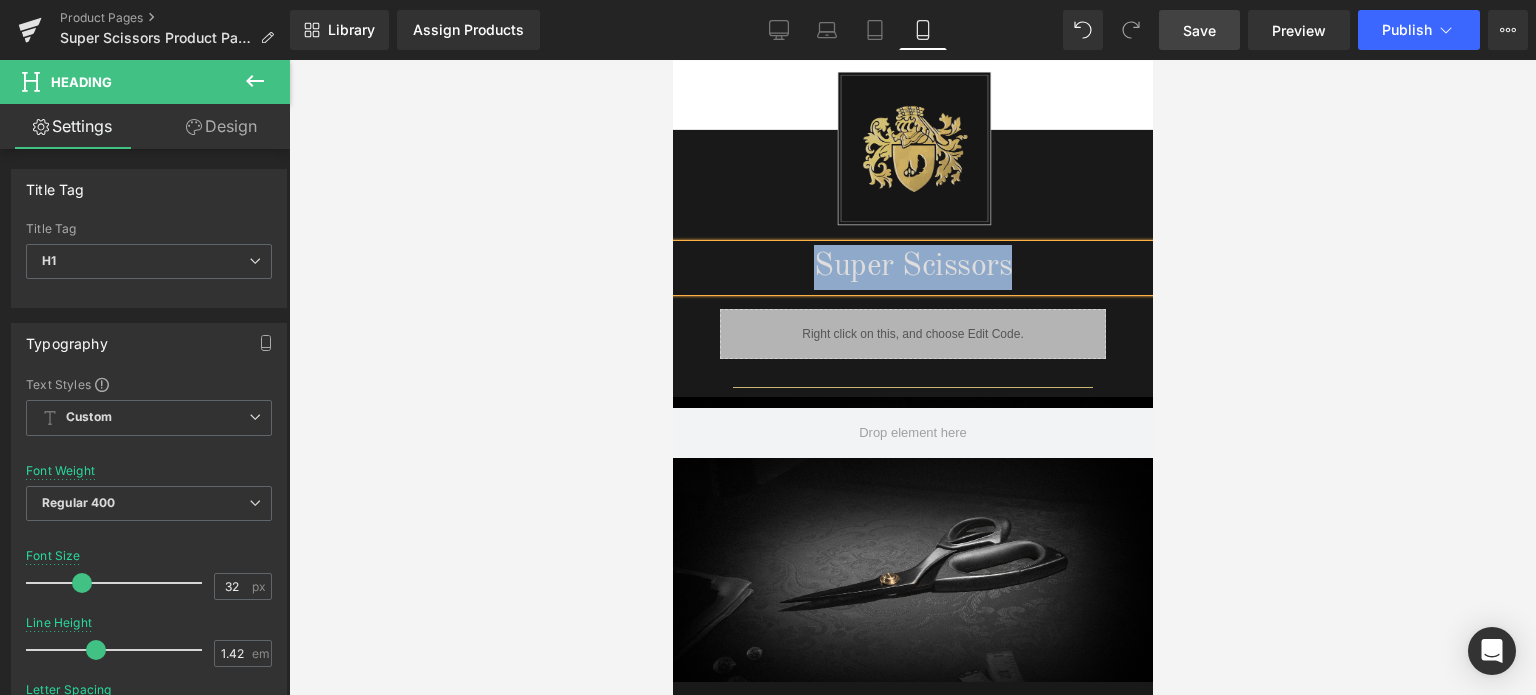 drag, startPoint x: 1005, startPoint y: 255, endPoint x: 791, endPoint y: 257, distance: 214.00934 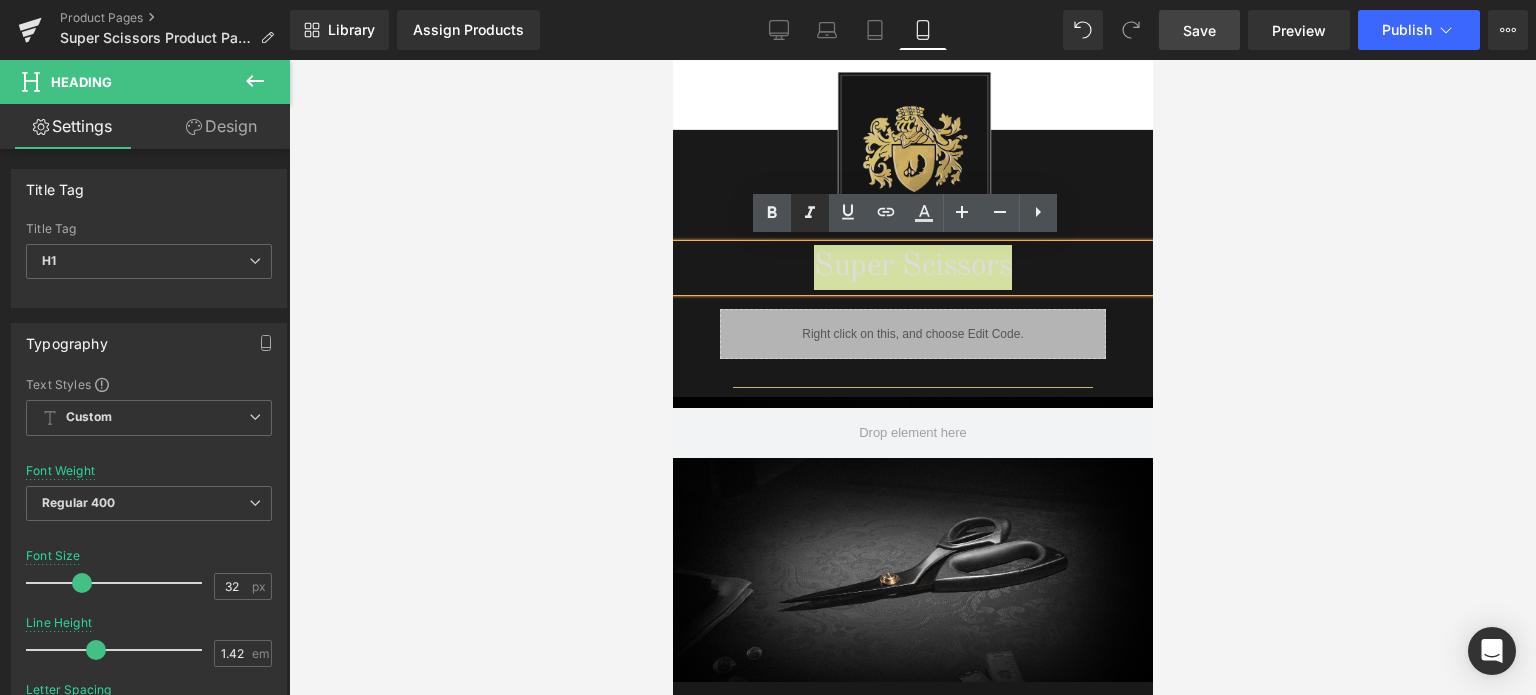 click 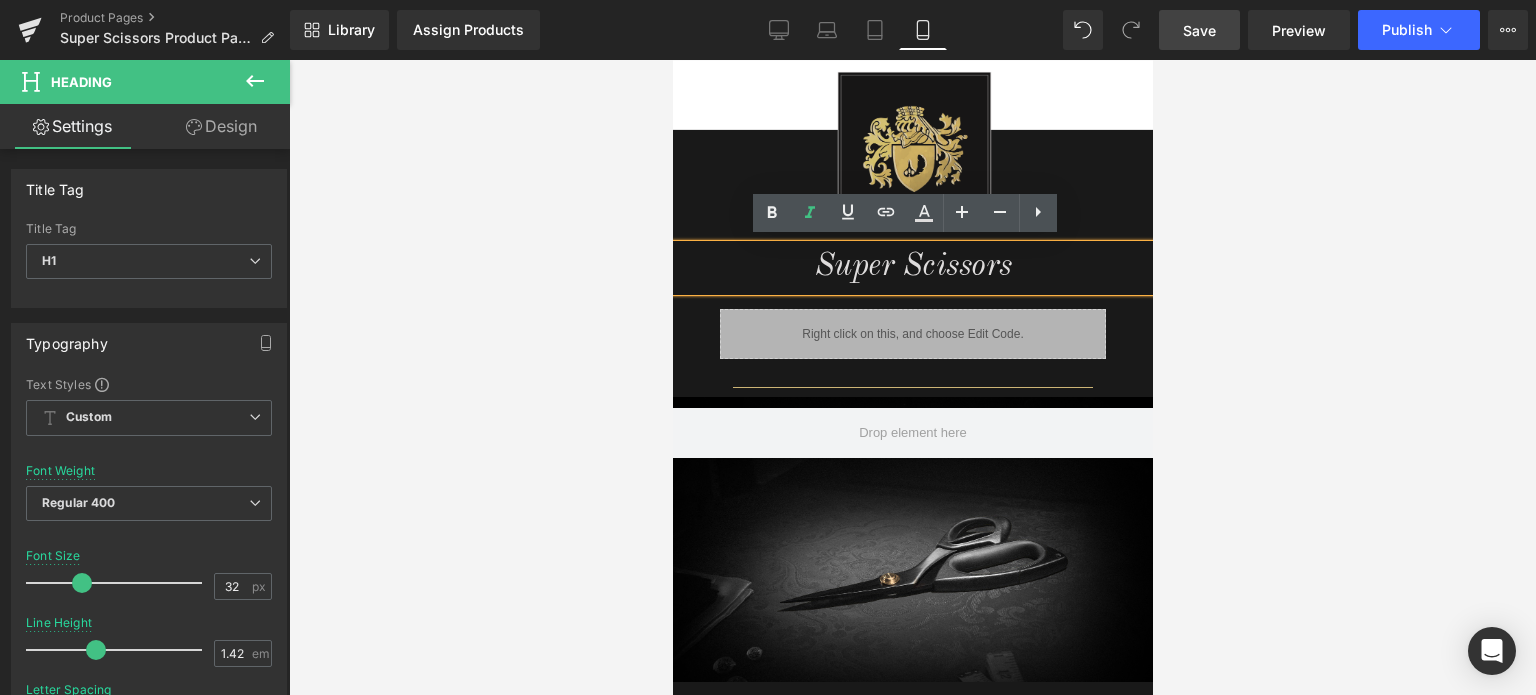 click on "Super Scissors" at bounding box center [912, 267] 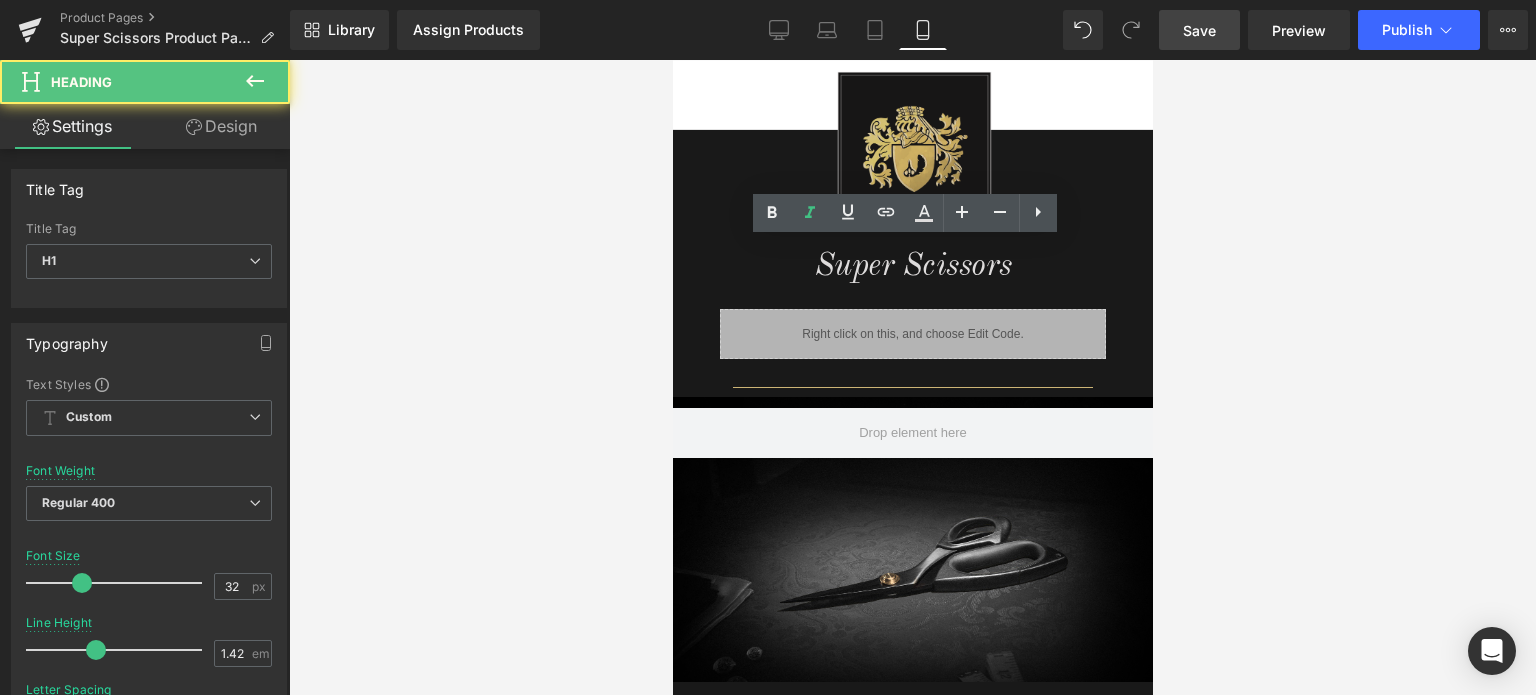 click on "Save" at bounding box center [1199, 30] 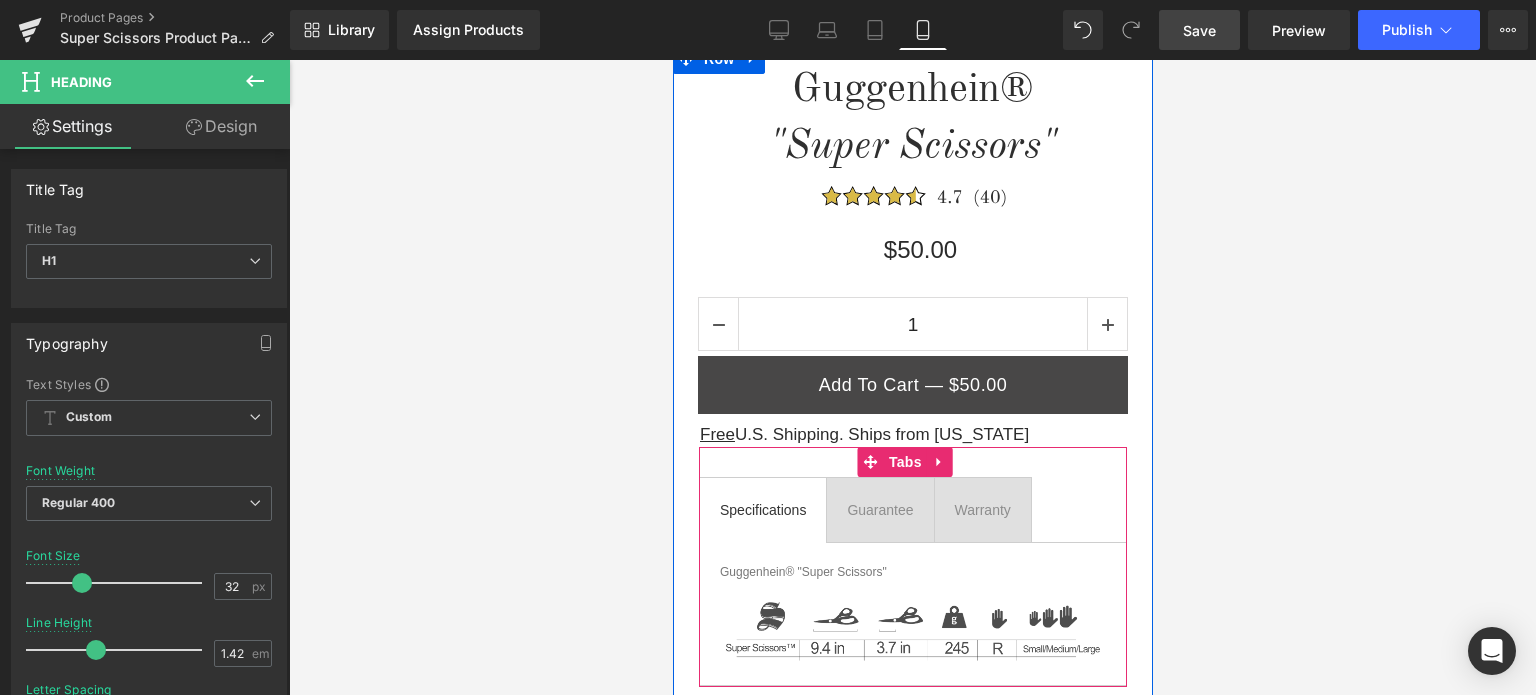 scroll, scrollTop: 600, scrollLeft: 0, axis: vertical 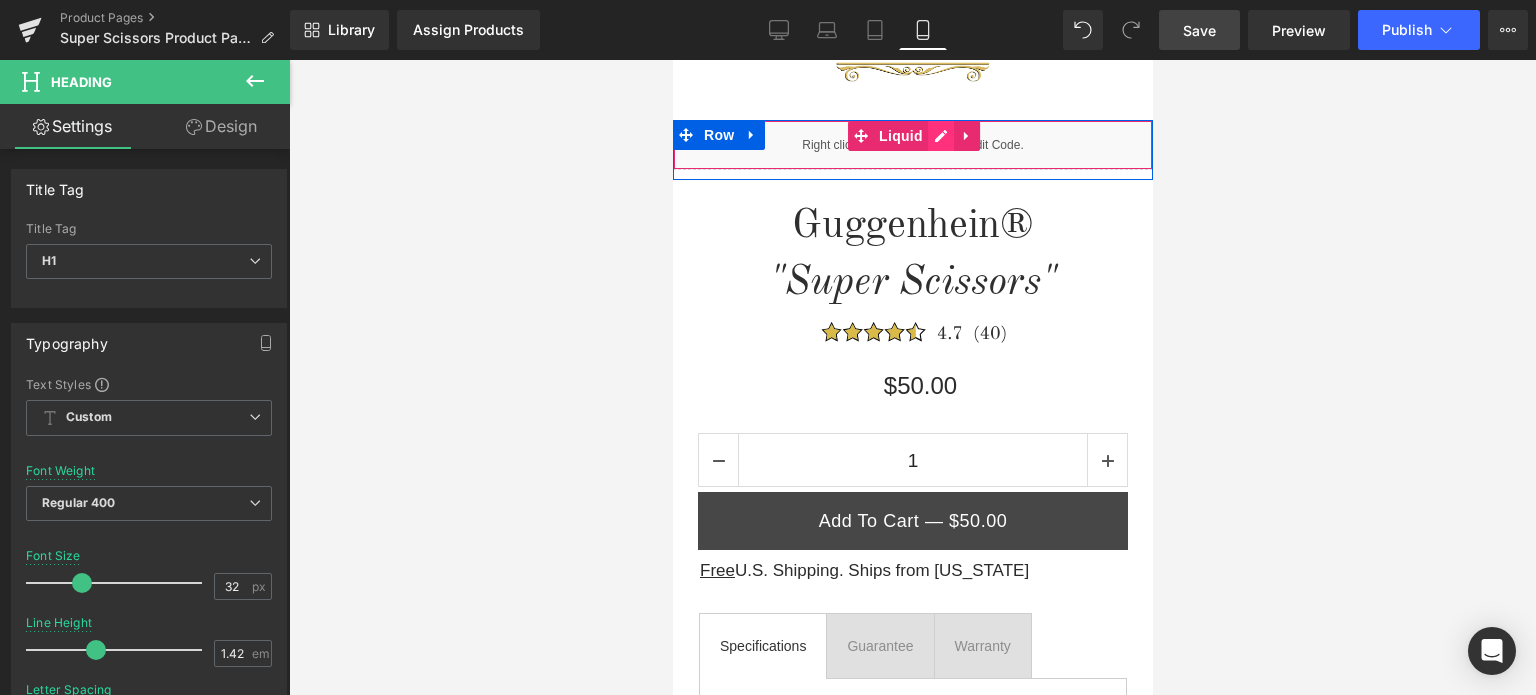 click on "Liquid" at bounding box center [912, 145] 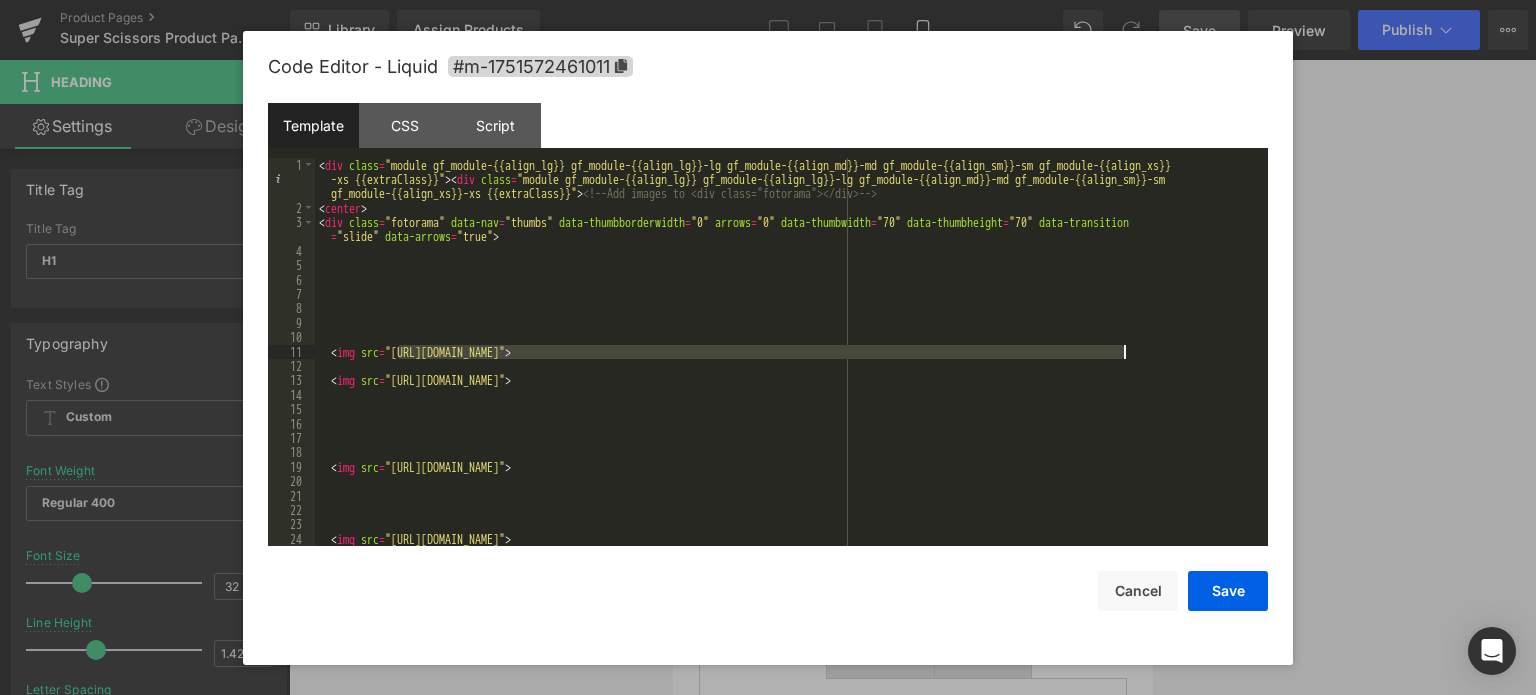 drag, startPoint x: 398, startPoint y: 349, endPoint x: 1124, endPoint y: 355, distance: 726.0248 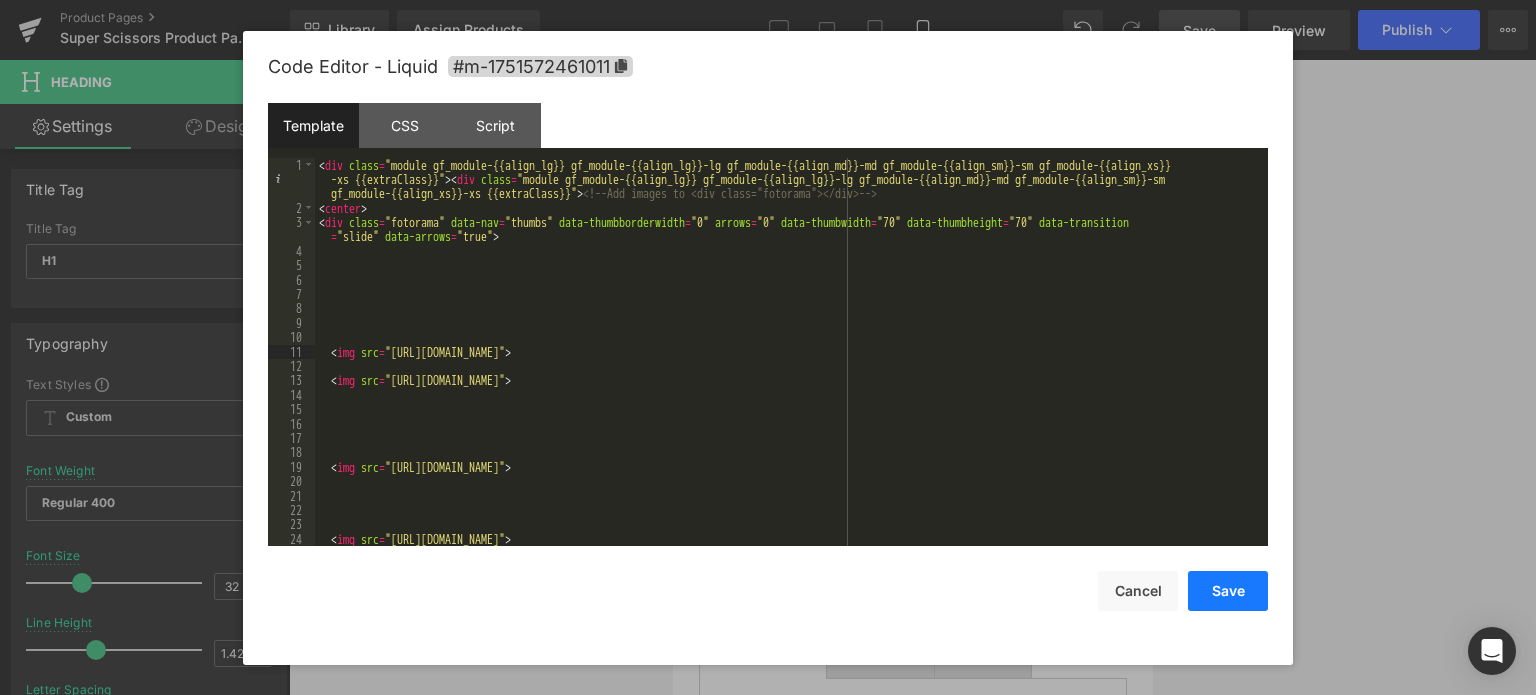 click on "Save" at bounding box center (1228, 591) 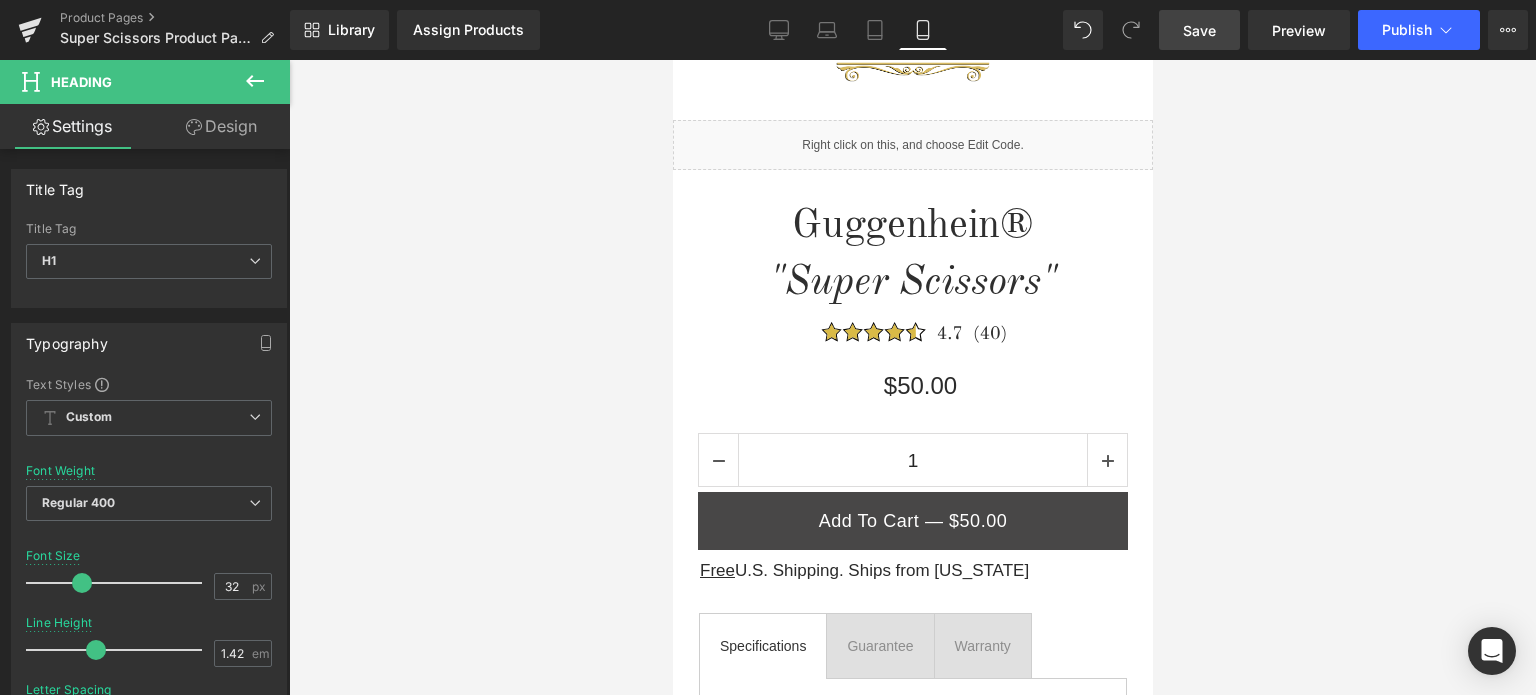 click on "Save" at bounding box center [1199, 30] 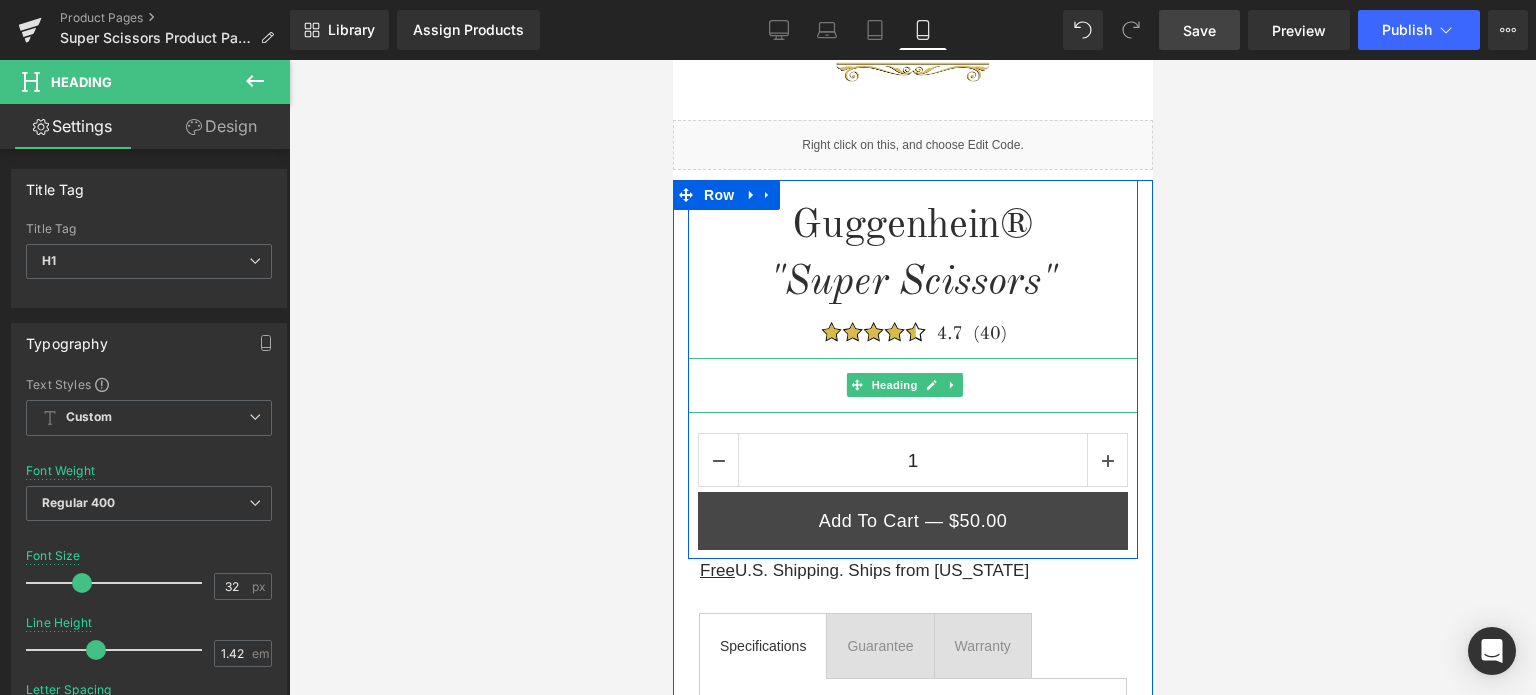 scroll, scrollTop: 200, scrollLeft: 0, axis: vertical 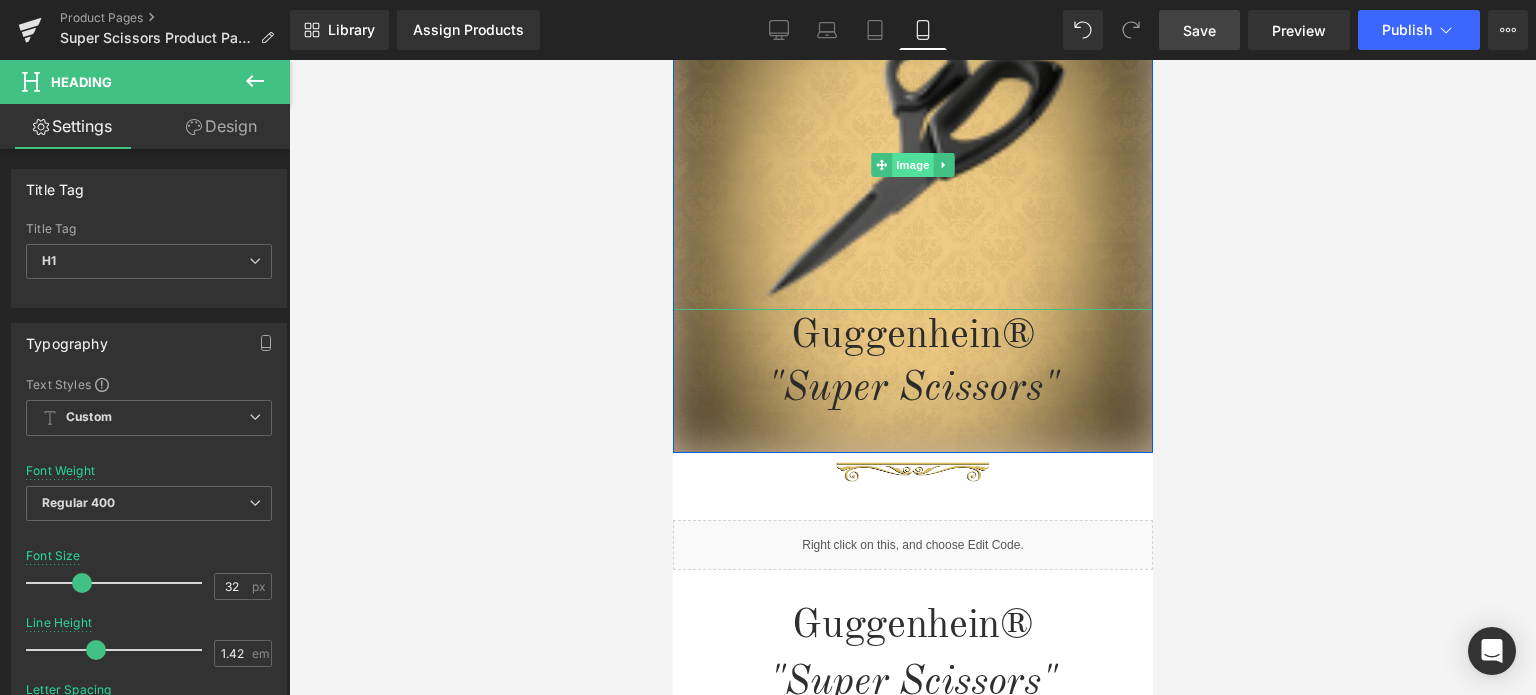 click on "Image" at bounding box center (912, 165) 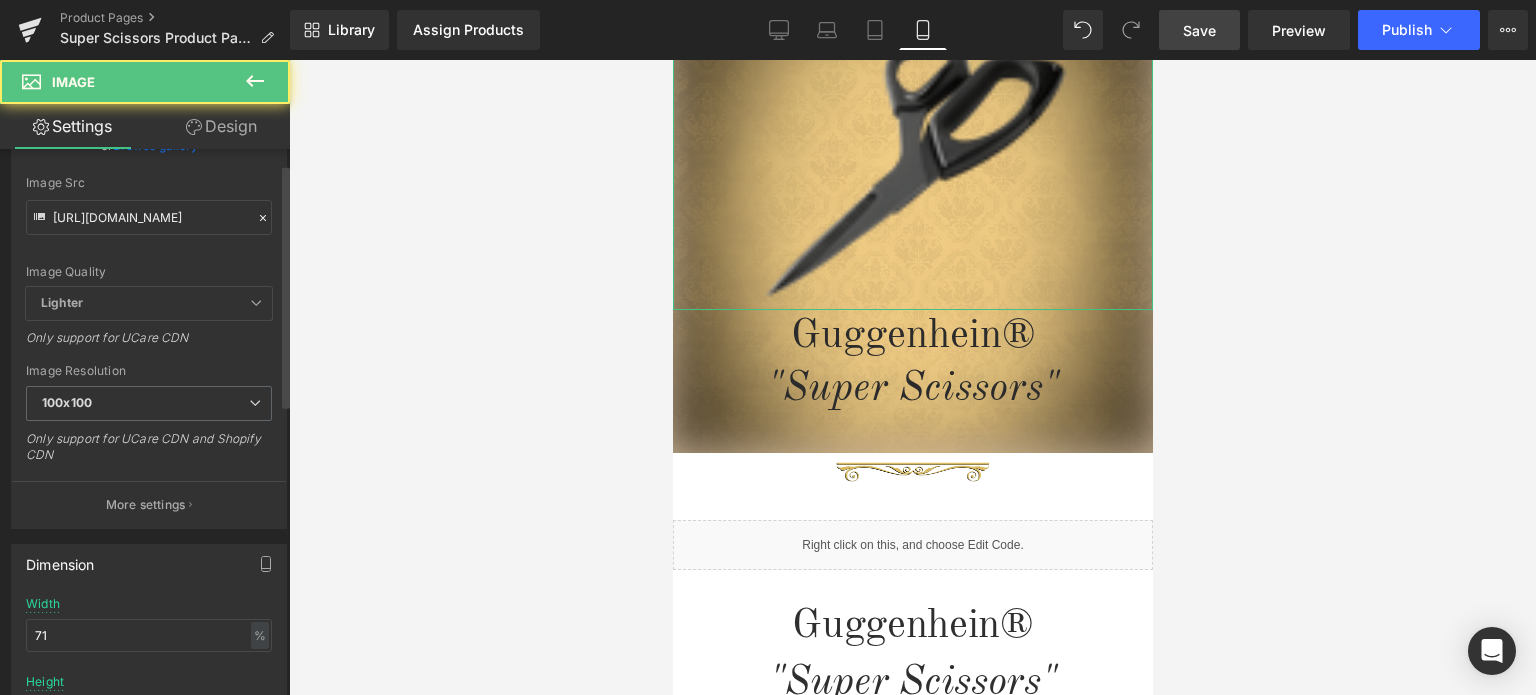 scroll, scrollTop: 300, scrollLeft: 0, axis: vertical 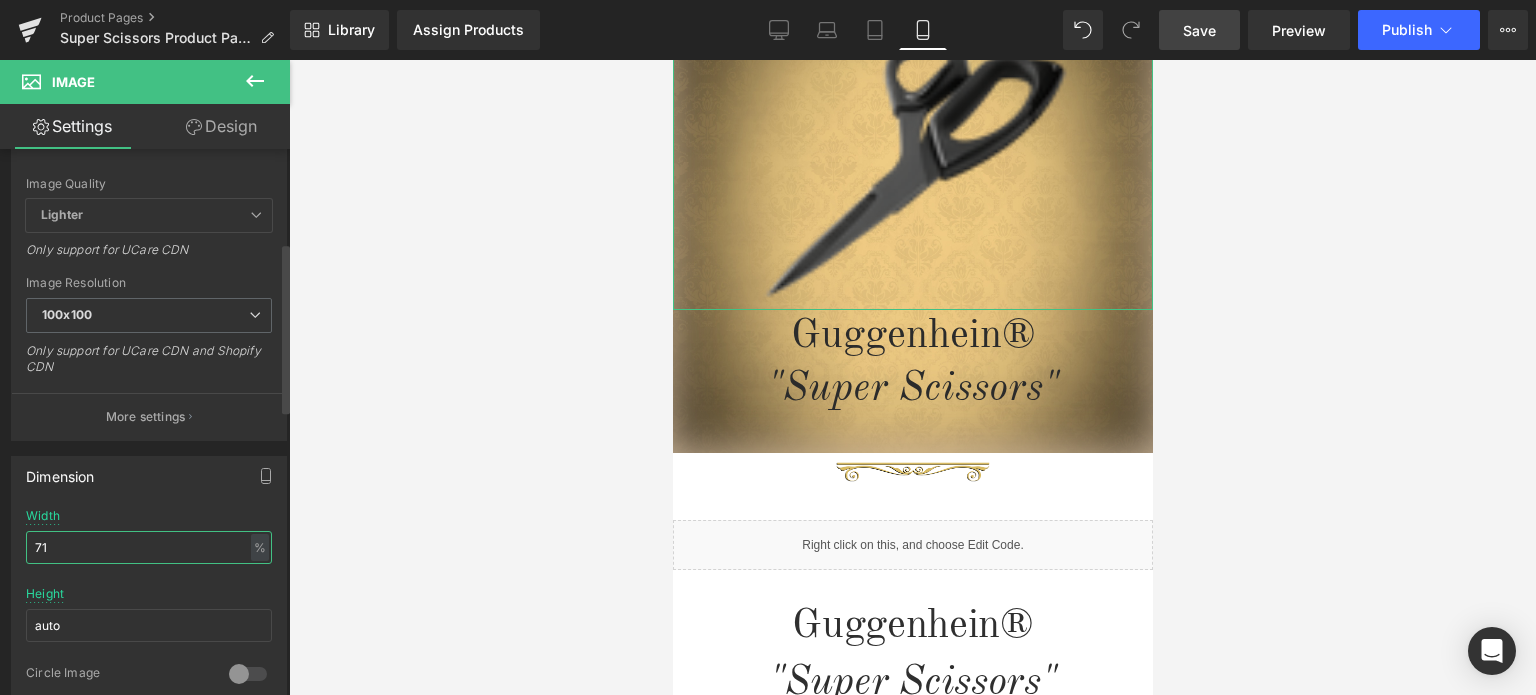 click on "71" at bounding box center [149, 547] 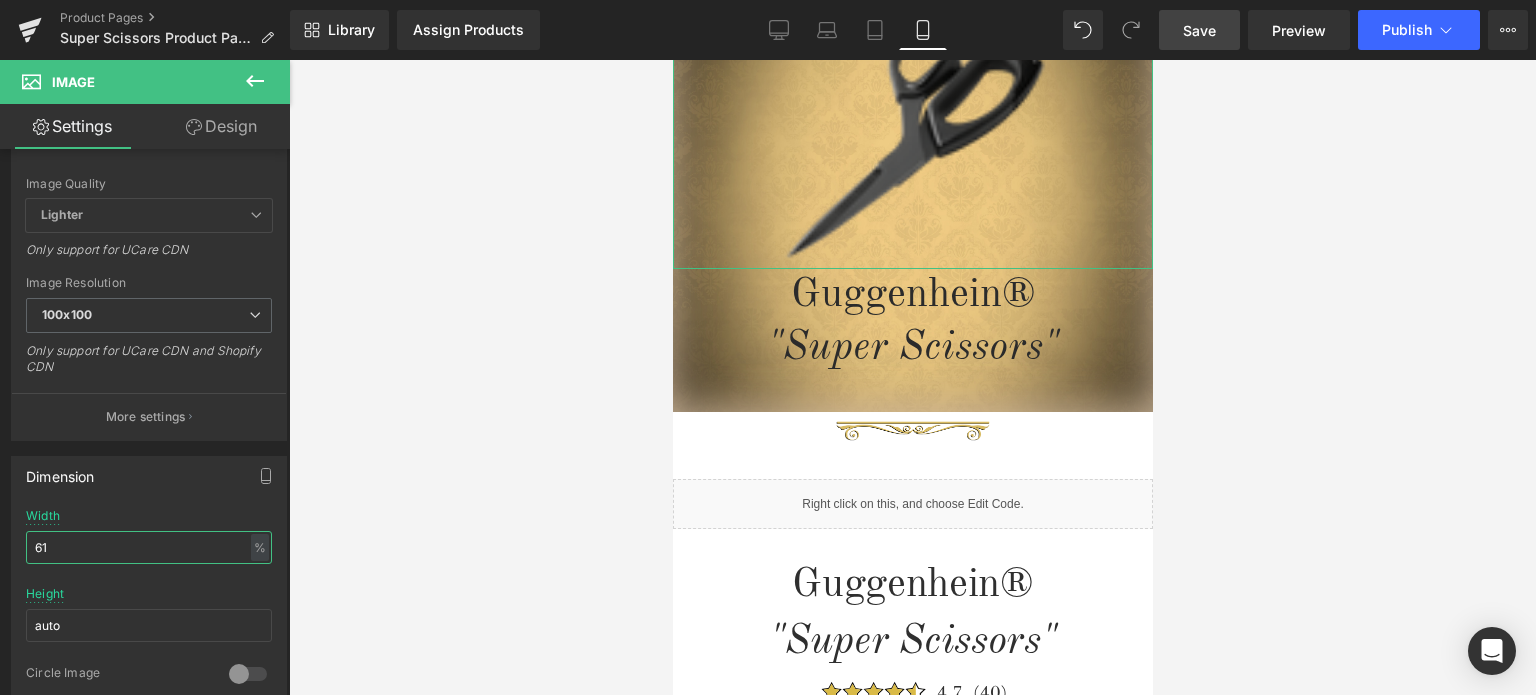 type on "61" 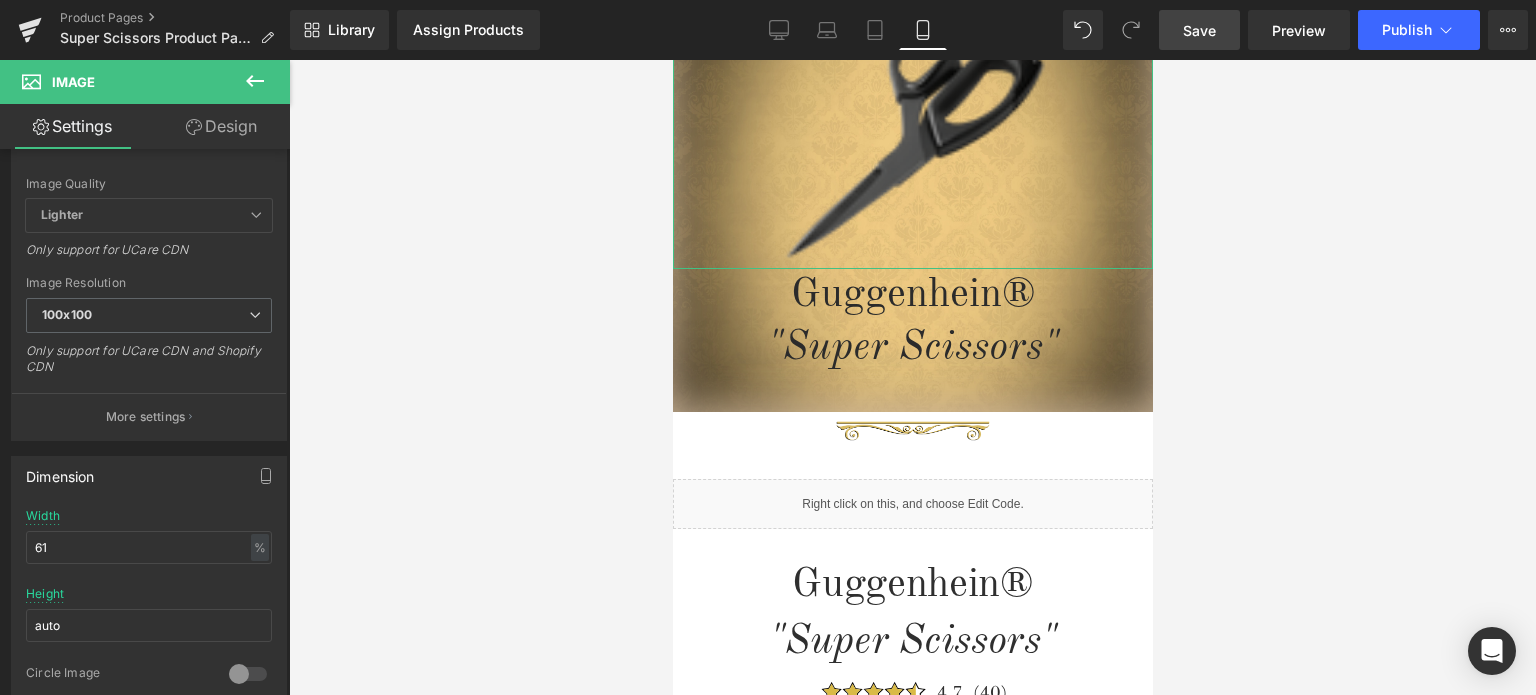 click on "Design" at bounding box center (221, 126) 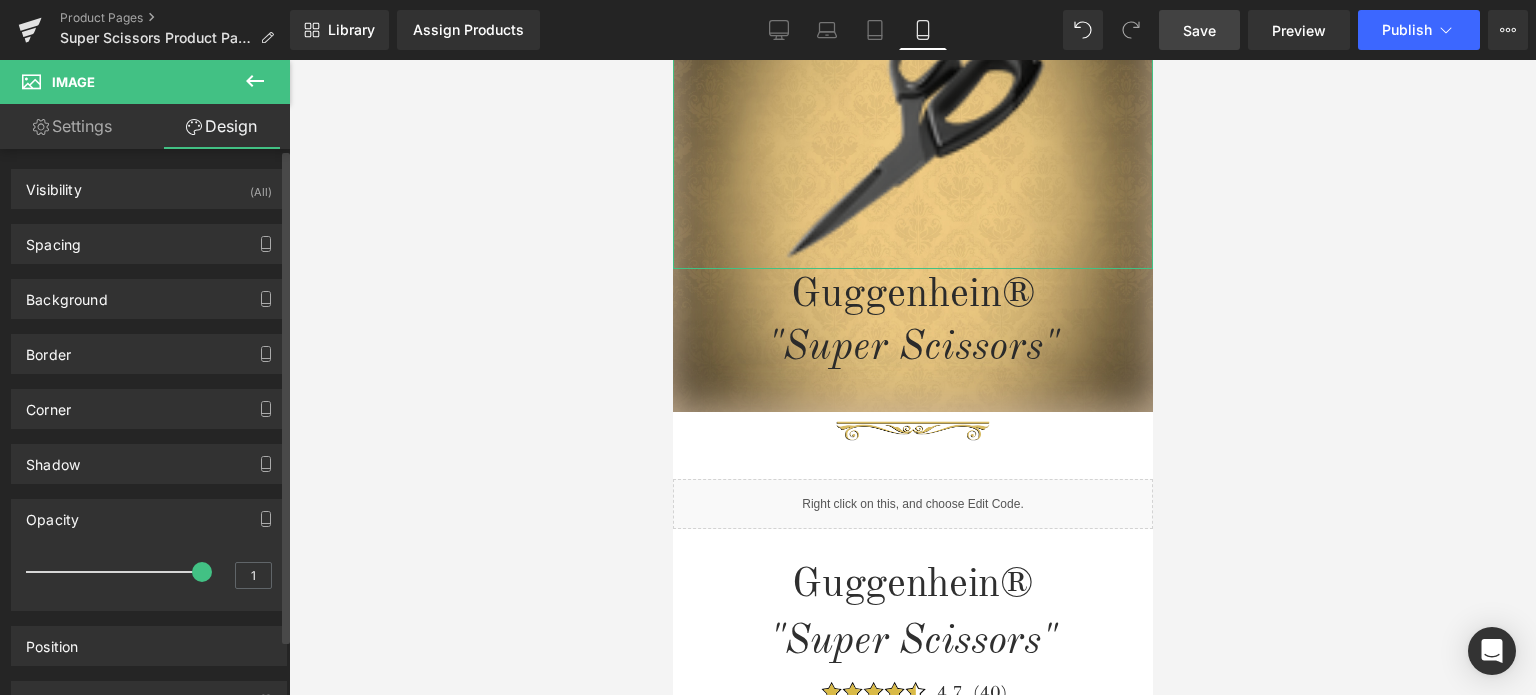 click at bounding box center [119, 572] 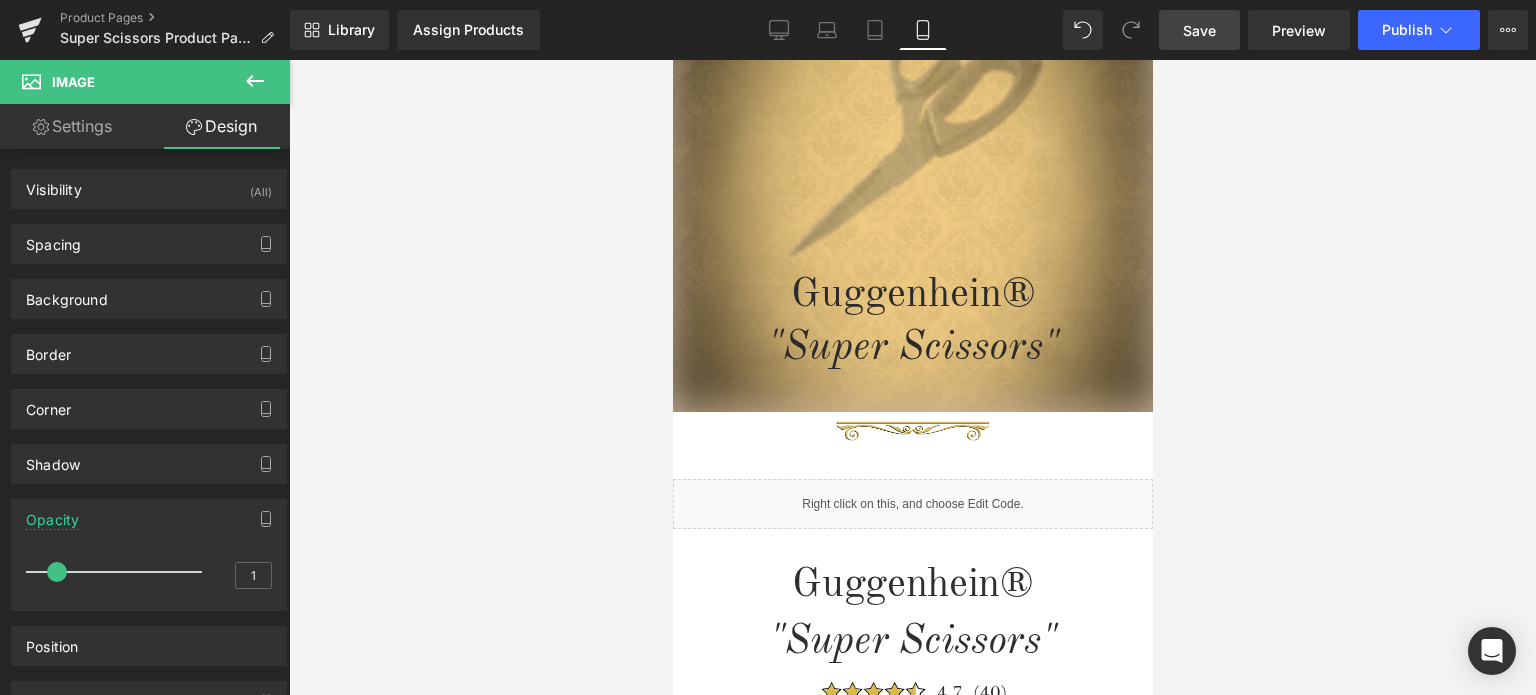 click on "Save" at bounding box center (1199, 30) 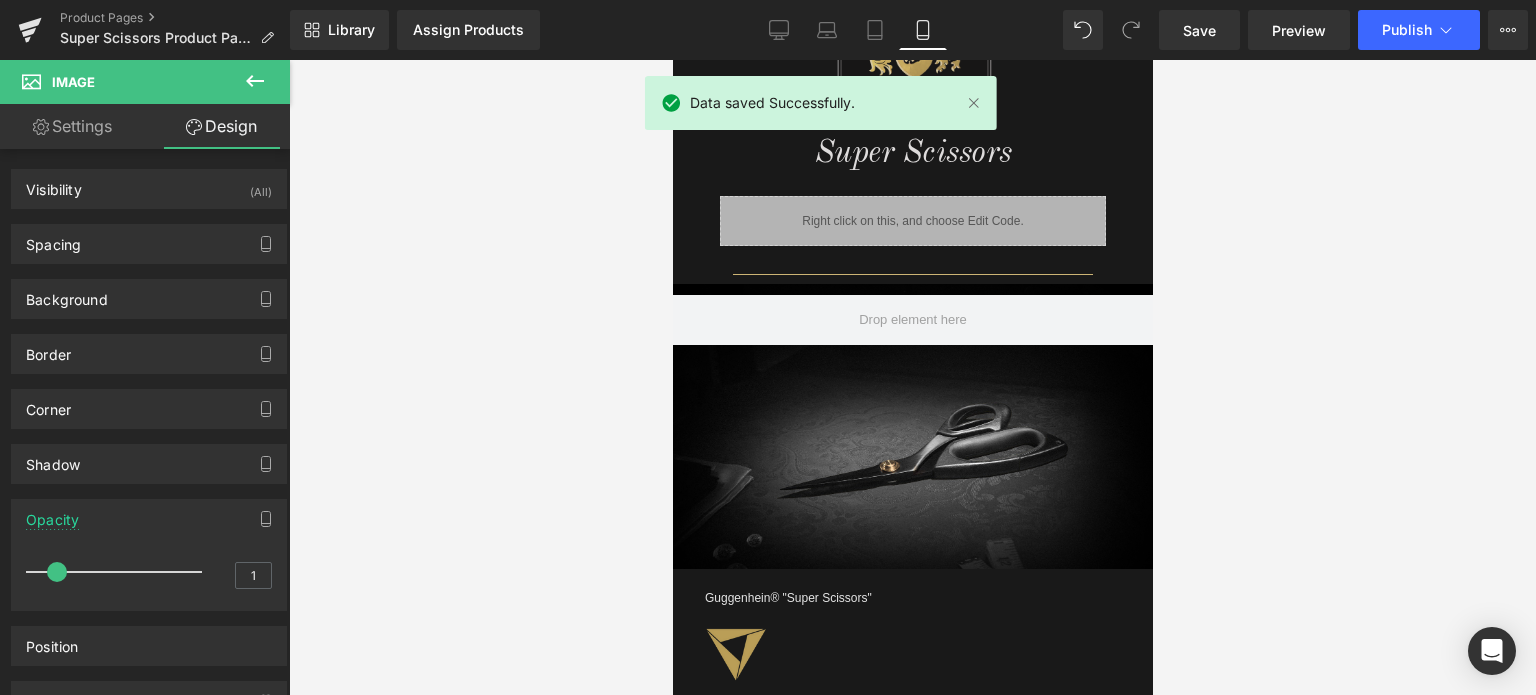 scroll, scrollTop: 1408, scrollLeft: 0, axis: vertical 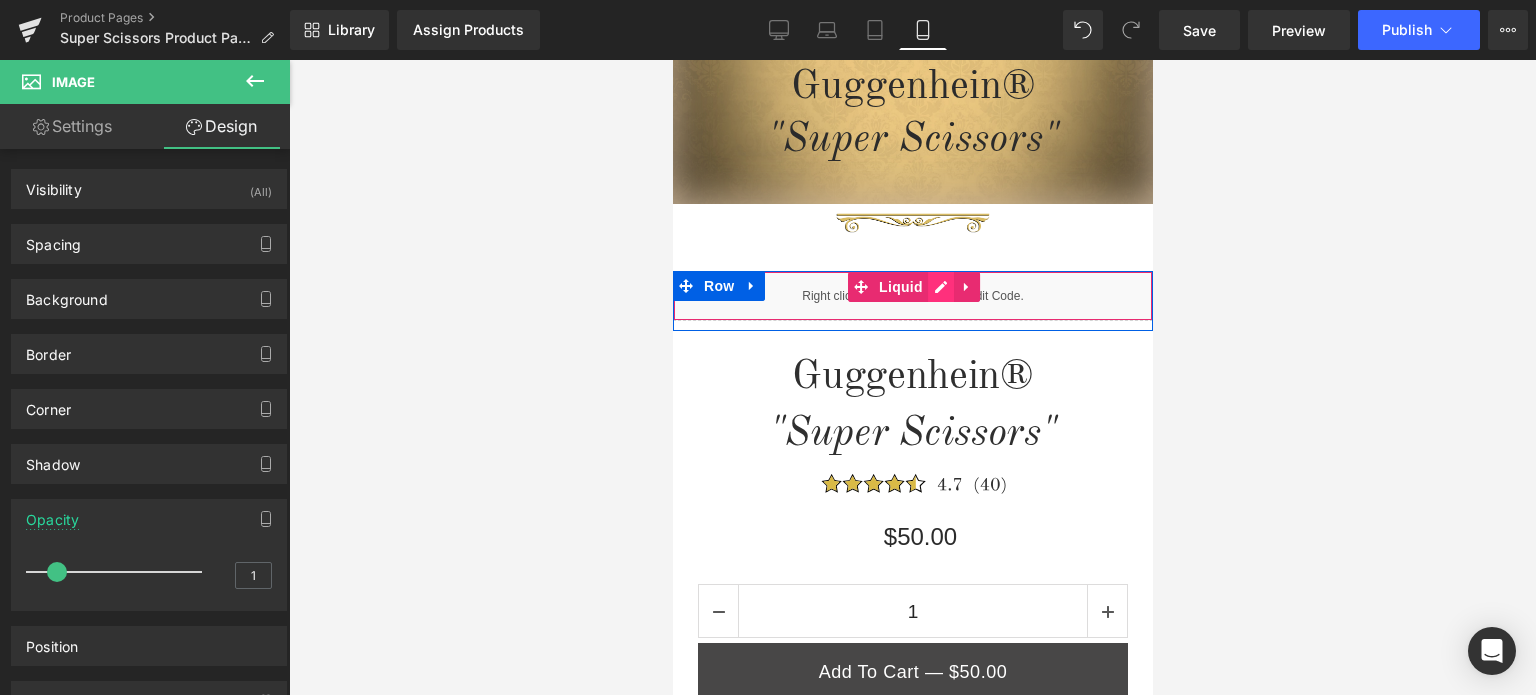 click on "Liquid" at bounding box center [912, 296] 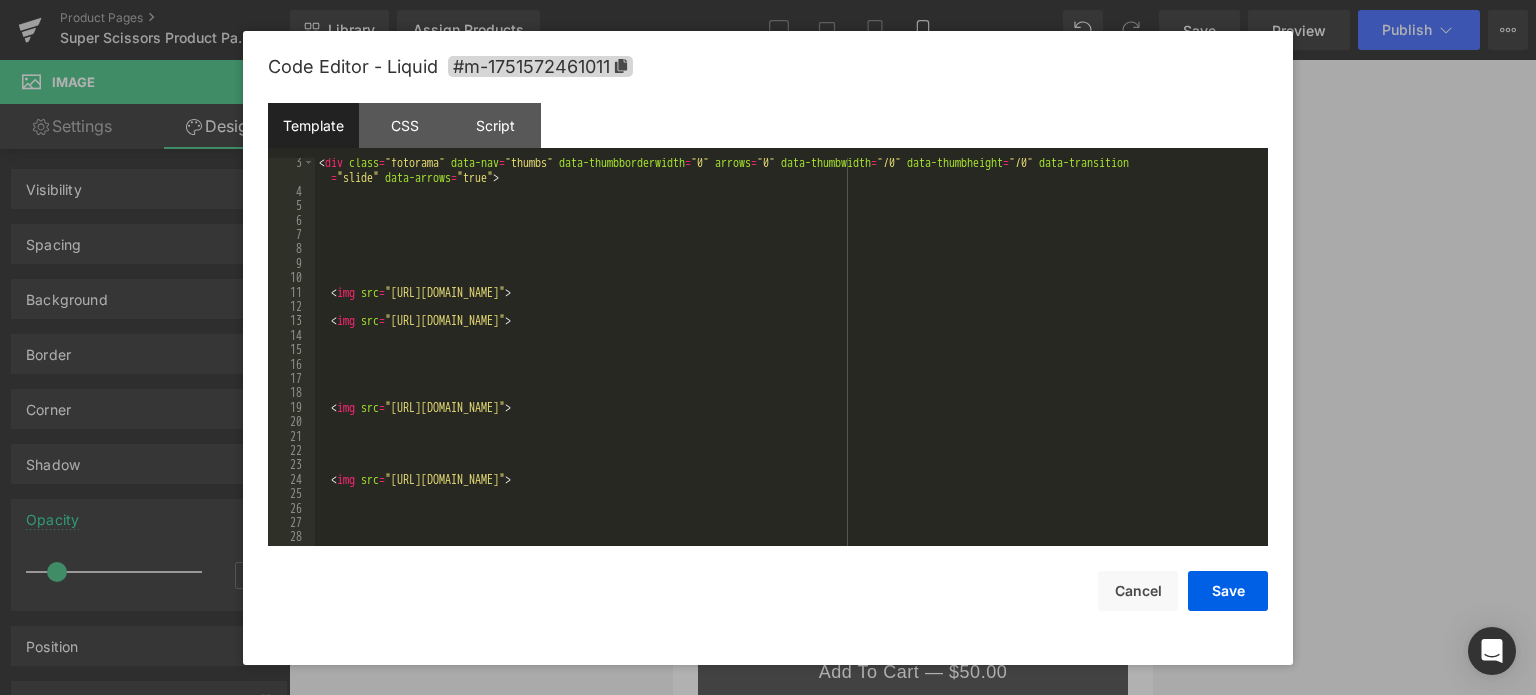 scroll, scrollTop: 60, scrollLeft: 0, axis: vertical 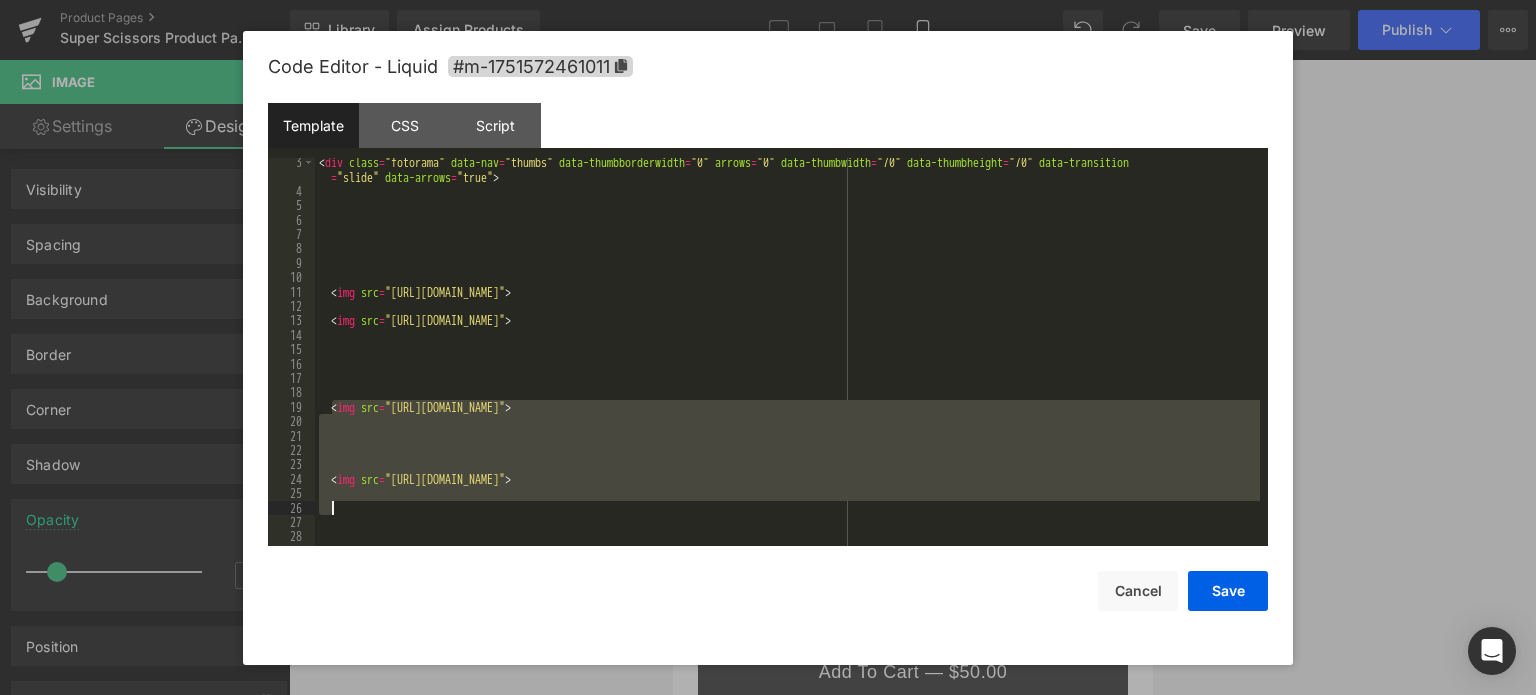 drag, startPoint x: 331, startPoint y: 407, endPoint x: 1178, endPoint y: 503, distance: 852.42303 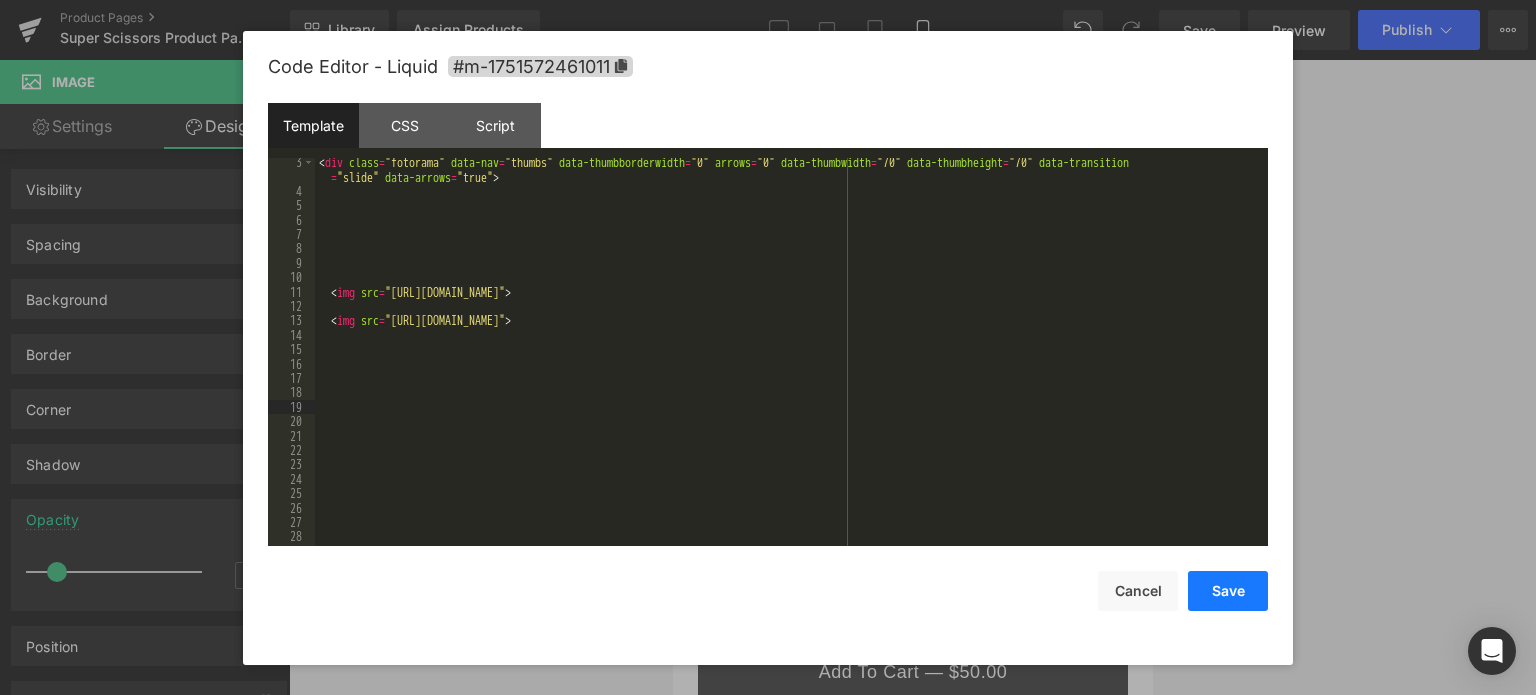 click on "Save" at bounding box center [1228, 591] 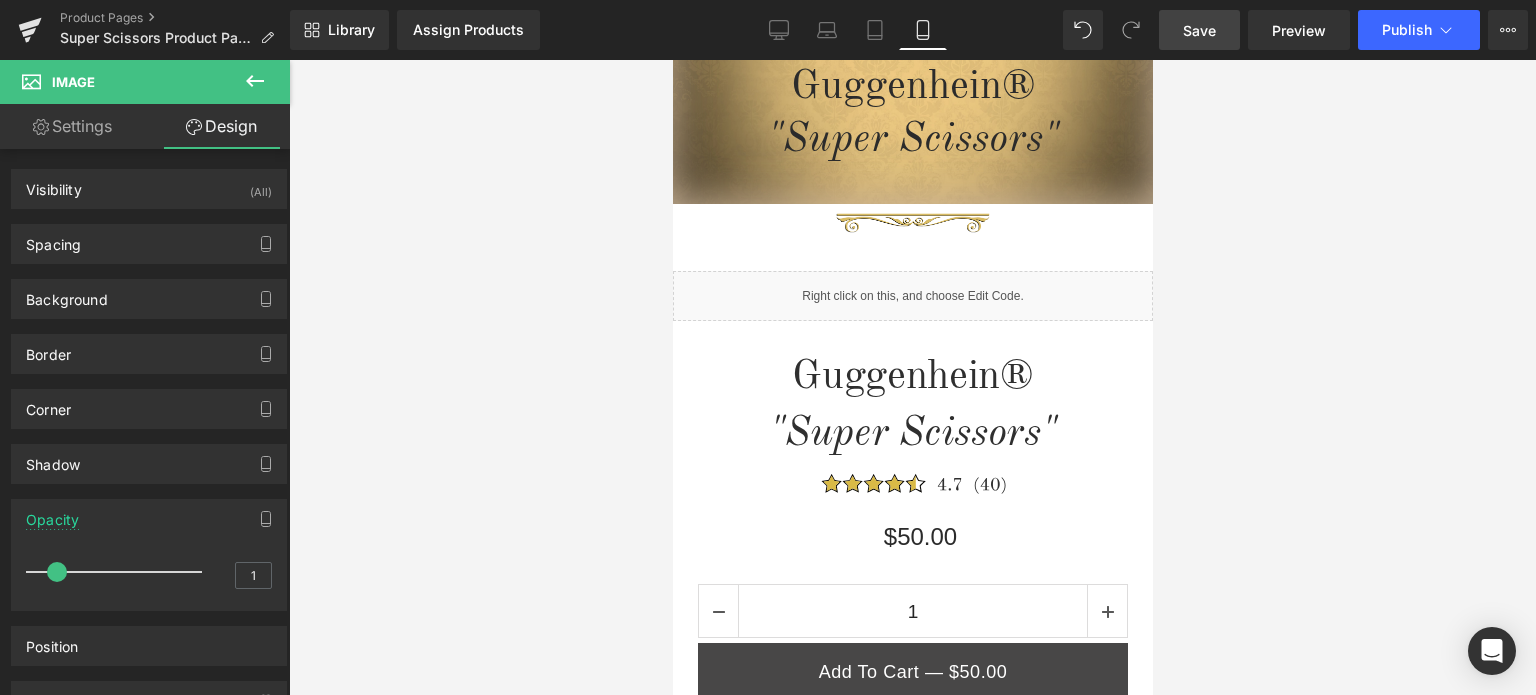click on "Save" at bounding box center [1199, 30] 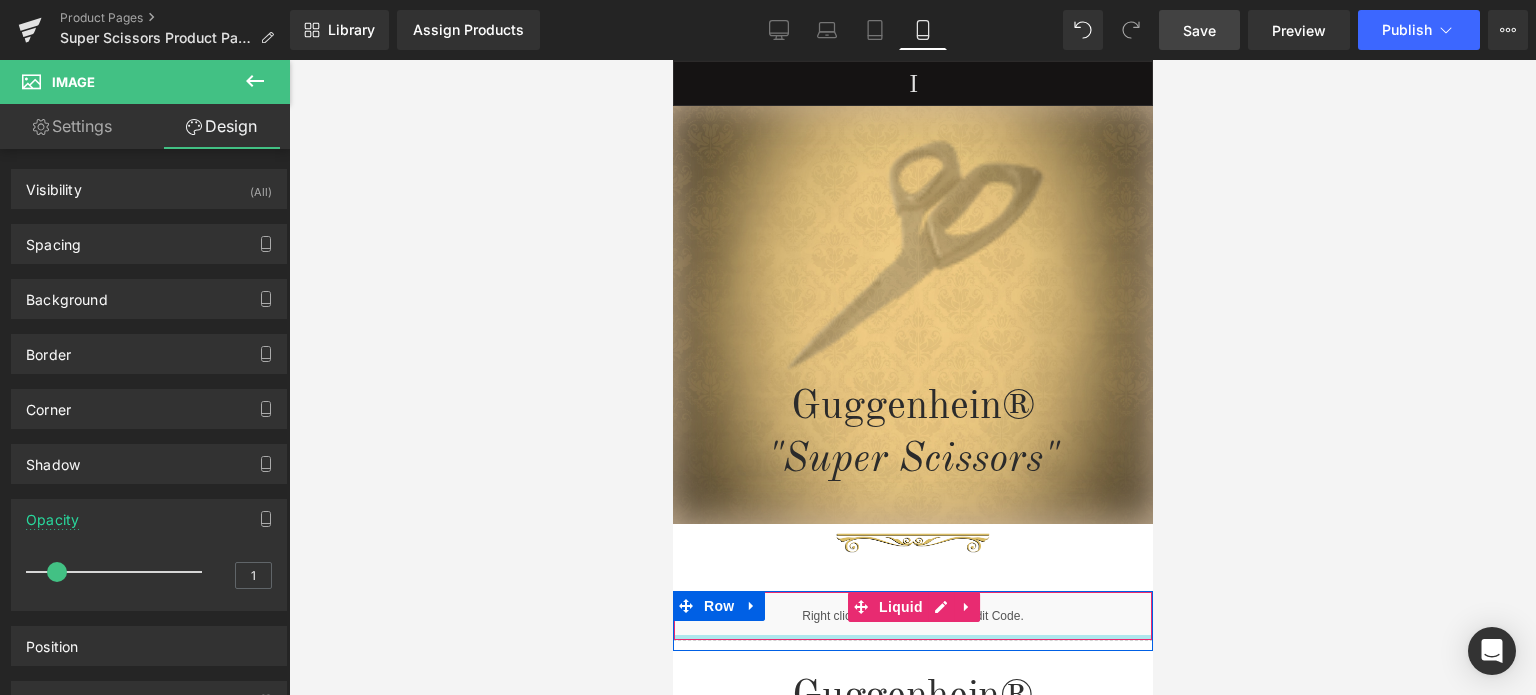 scroll, scrollTop: 0, scrollLeft: 0, axis: both 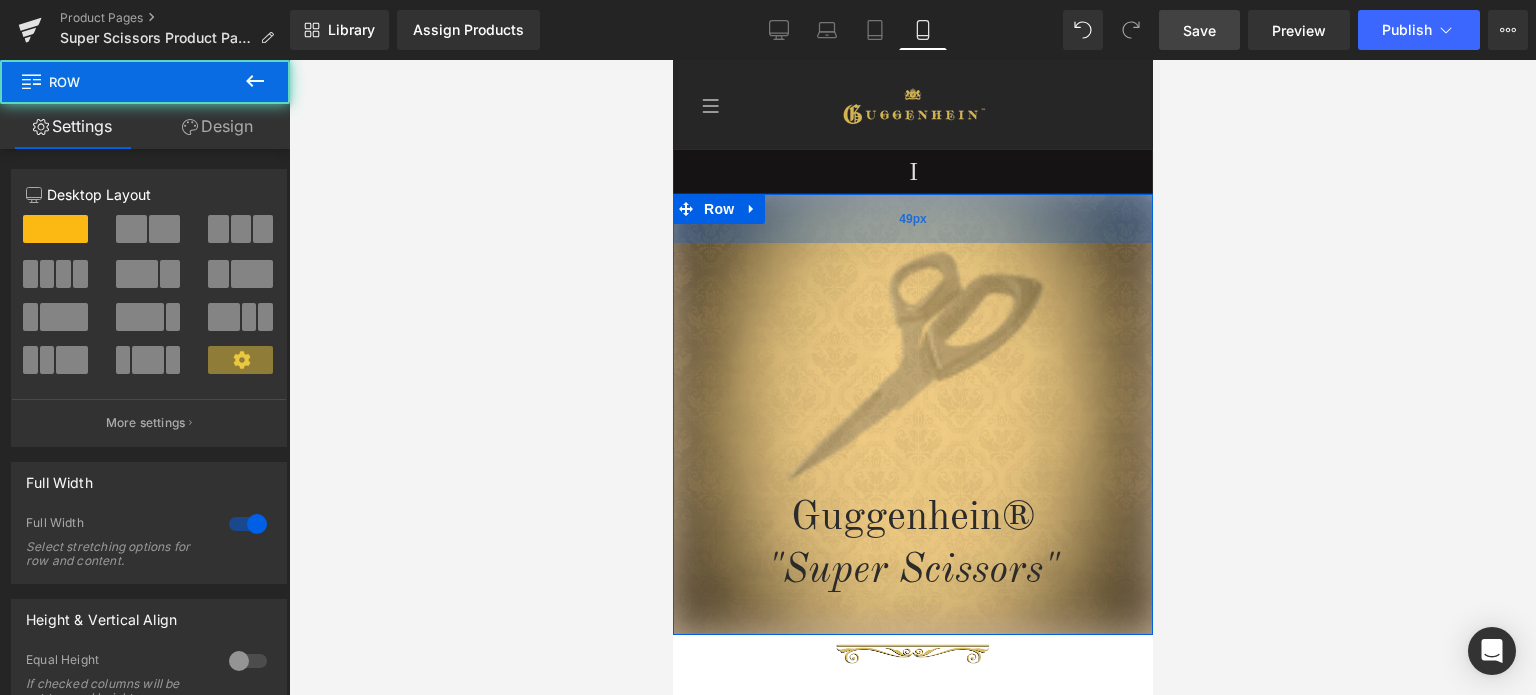 drag, startPoint x: 1006, startPoint y: 211, endPoint x: 1998, endPoint y: 311, distance: 997.0276 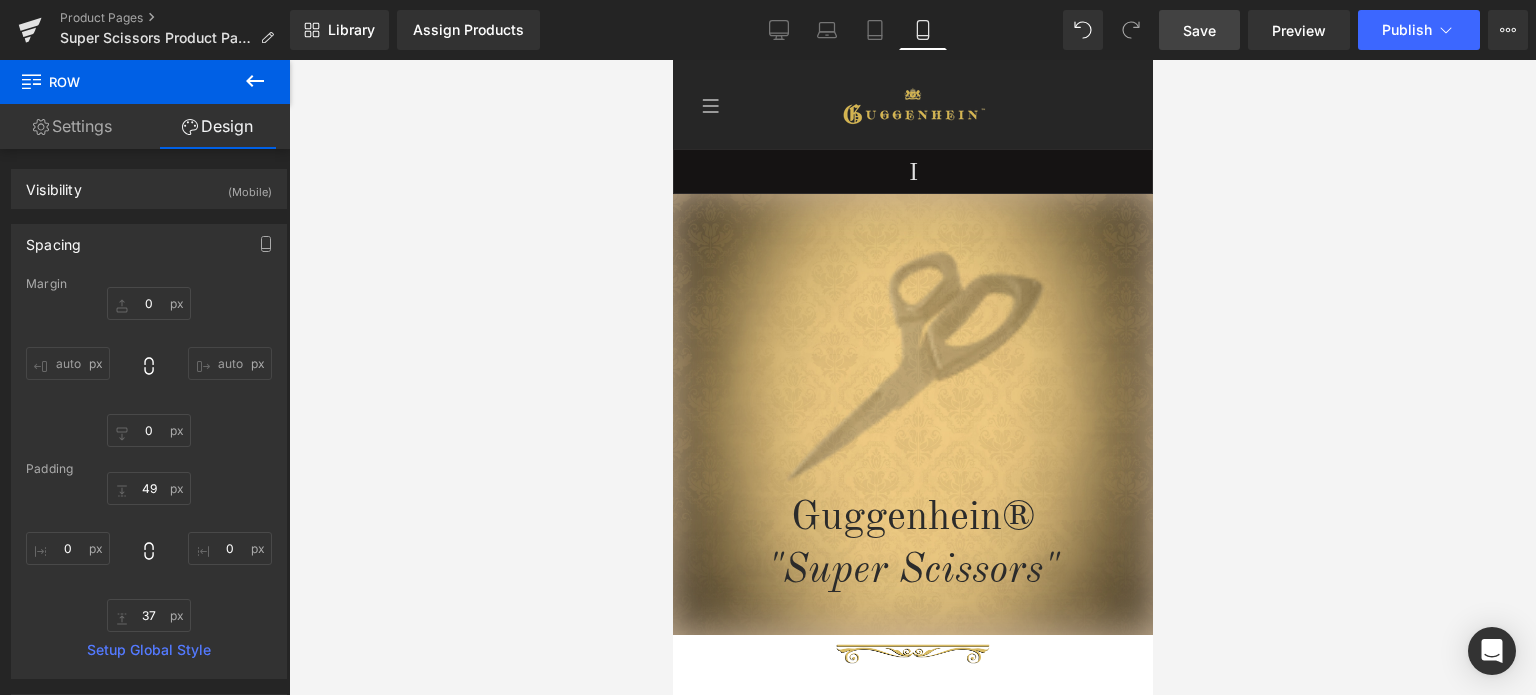 click on "Save" at bounding box center [1199, 30] 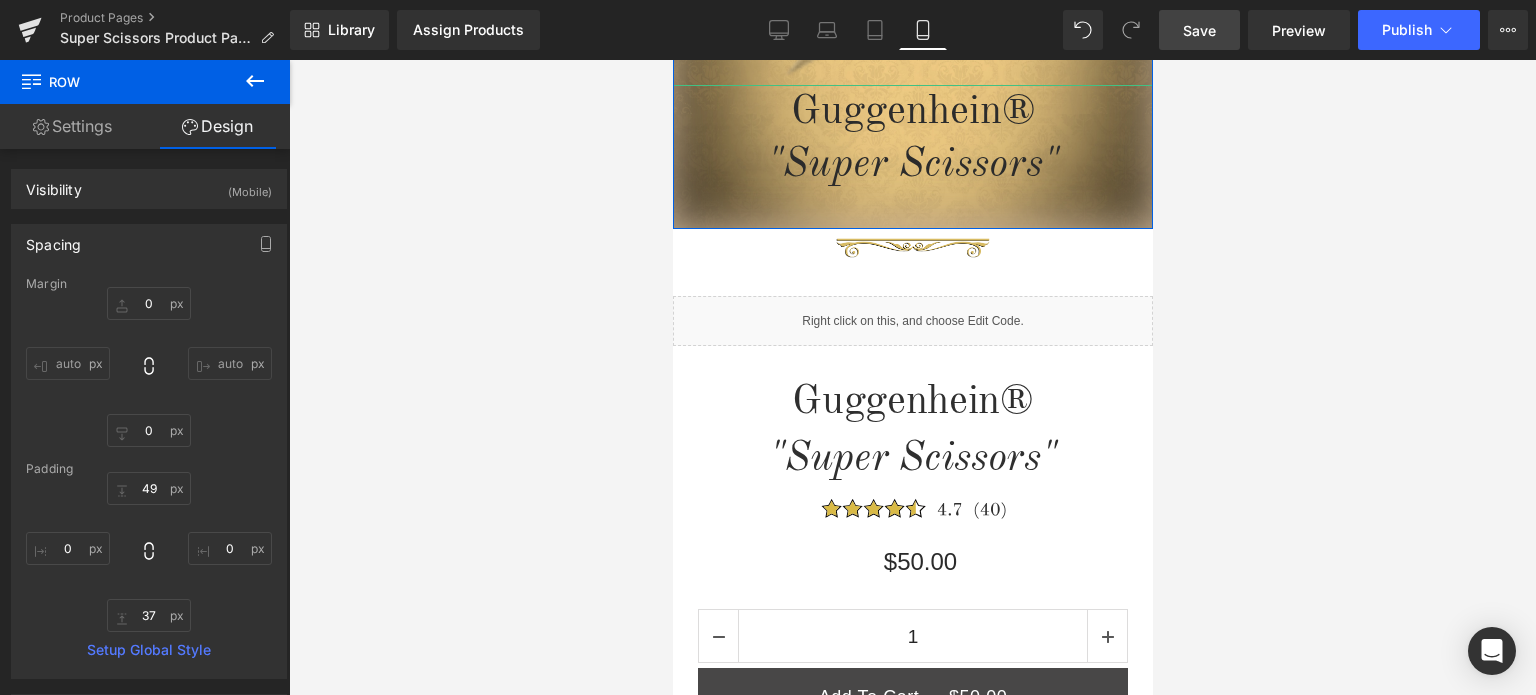 scroll, scrollTop: 500, scrollLeft: 0, axis: vertical 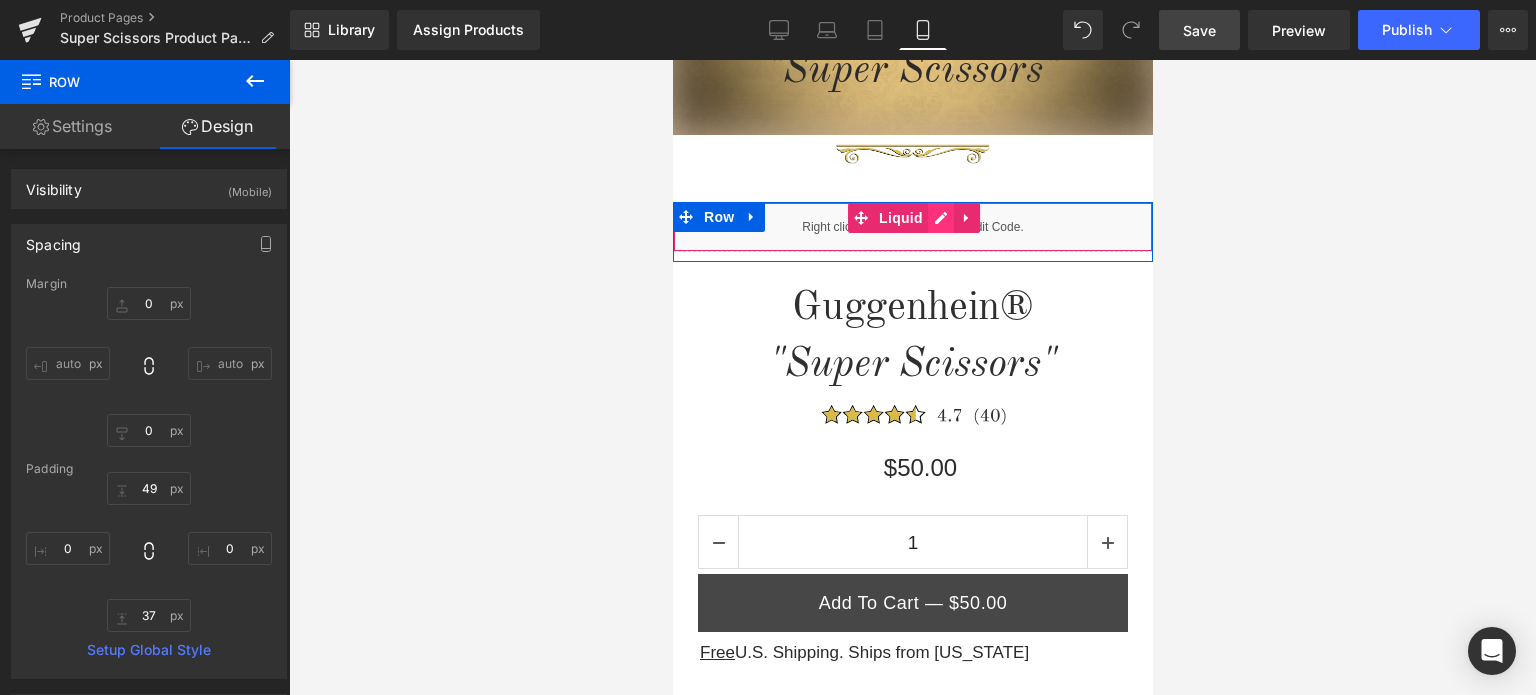 click on "Liquid" at bounding box center [912, 227] 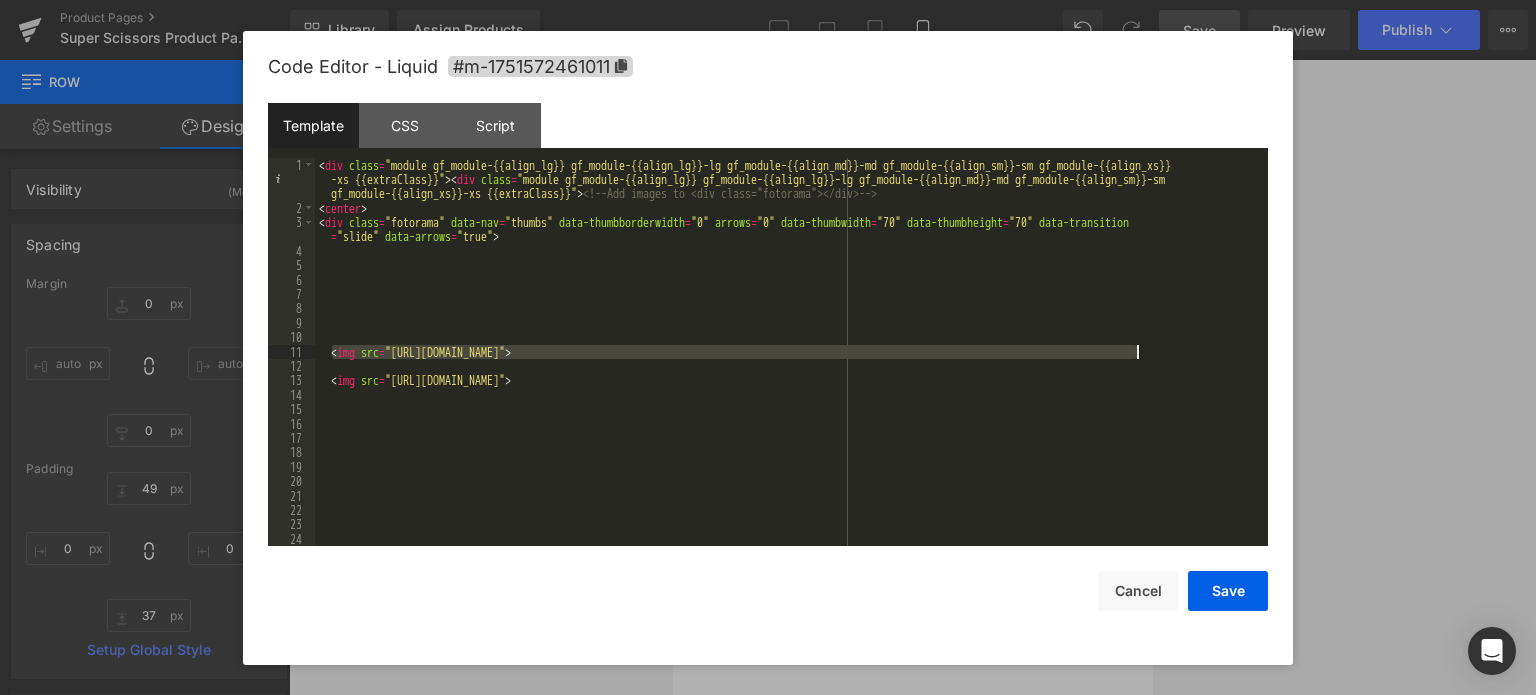 drag, startPoint x: 332, startPoint y: 351, endPoint x: 1159, endPoint y: 357, distance: 827.0218 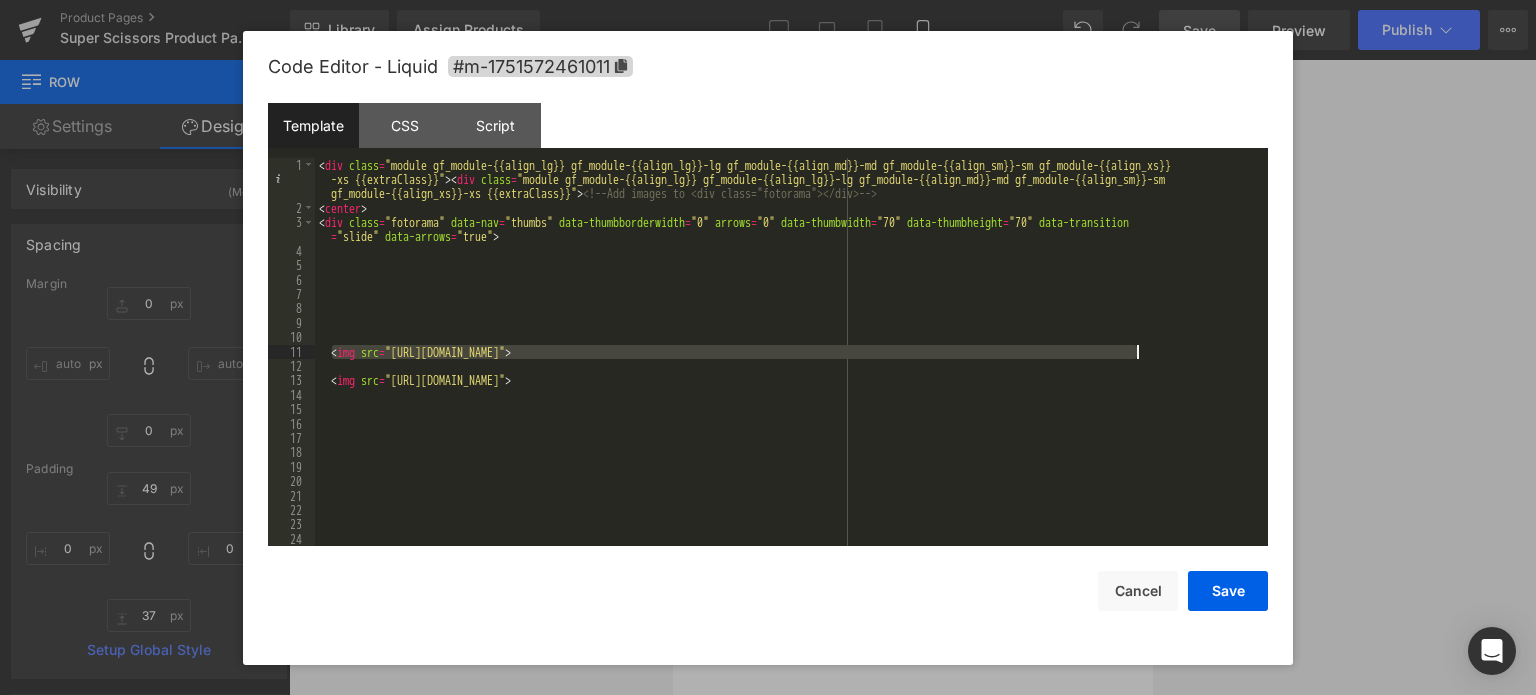 click on "< div   class = "module gf_module-{{align_lg}} gf_module-{{align_lg}}-lg gf_module-{{align_md}}-md gf_module-{{align_sm}}-sm gf_module-{{align_xs}}    -xs {{extraClass}}" > < div   class = "module gf_module-{{align_lg}} gf_module-{{align_lg}}-lg gf_module-{{align_md}}-md gf_module-{{align_sm}}-sm     gf_module-{{align_xs}}-xs {{extraClass}}" > <!--  Add images to <div class="fotorama"></div>  --> < center > < div   class = "fotorama"   data-nav = "thumbs"   data-thumbborderwidth = "0"   arrows = "0"   data-thumbwidth = "70"   data-thumbheight = "70"   data-transition    = "slide"   data-arrows = "true" >                      < img   src = "[URL][DOMAIN_NAME]" >       < img   src = "[URL][DOMAIN_NAME]" >" at bounding box center (787, 352) 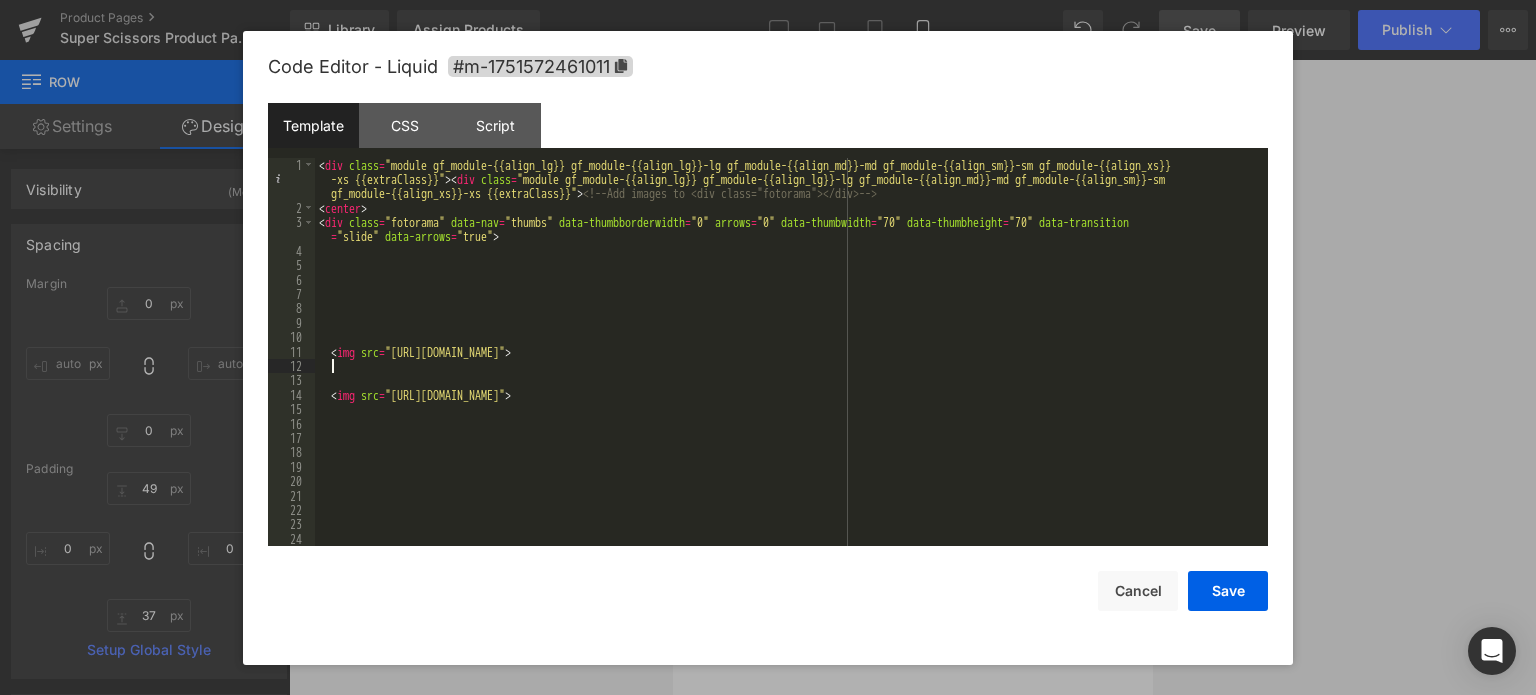 type 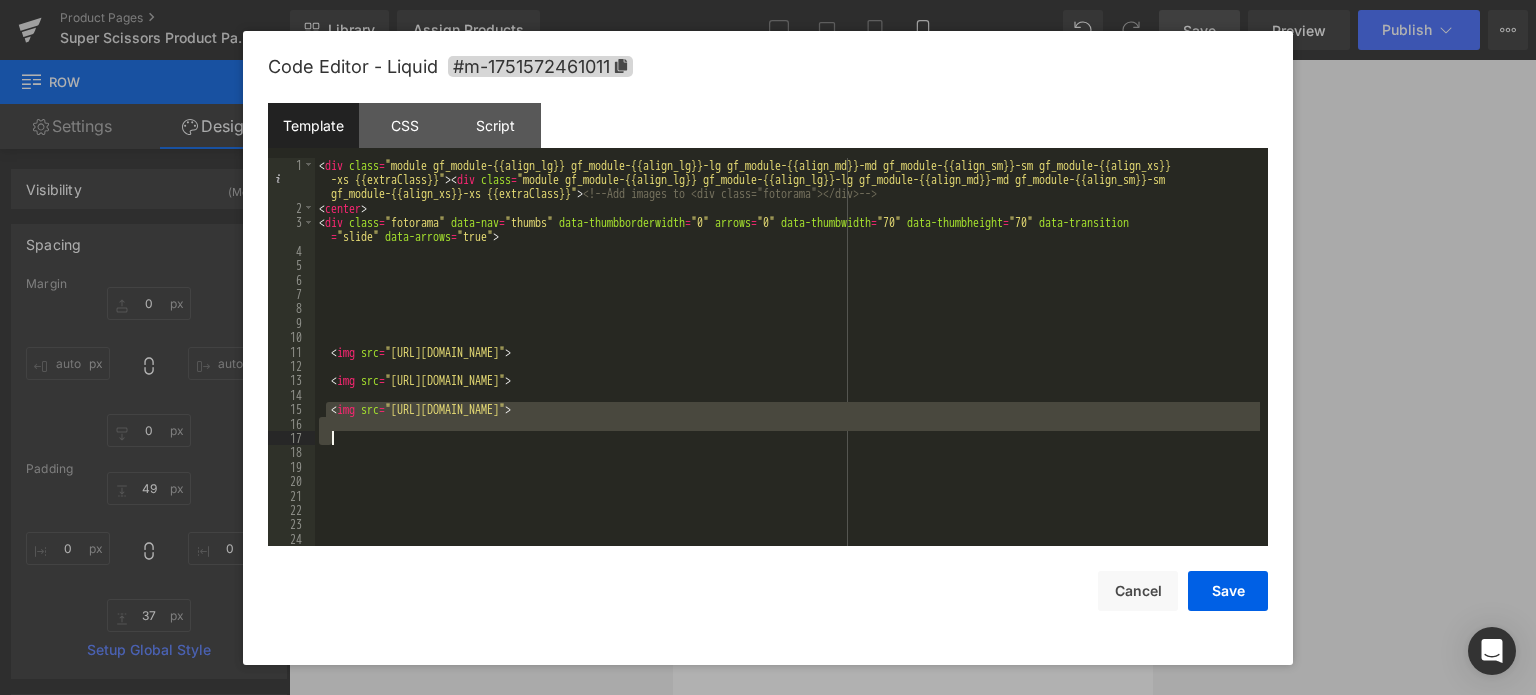 drag, startPoint x: 327, startPoint y: 411, endPoint x: 1222, endPoint y: 433, distance: 895.2703 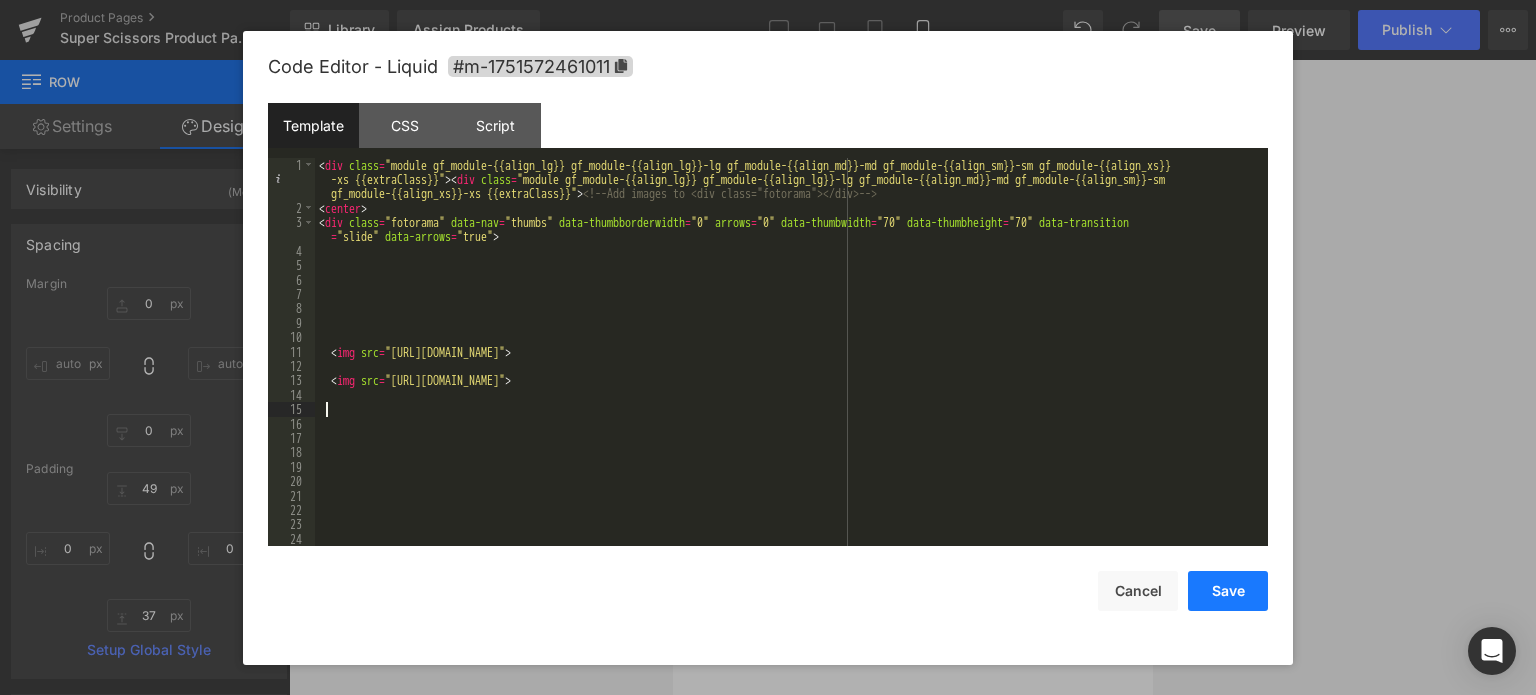 click on "Save" at bounding box center (1228, 591) 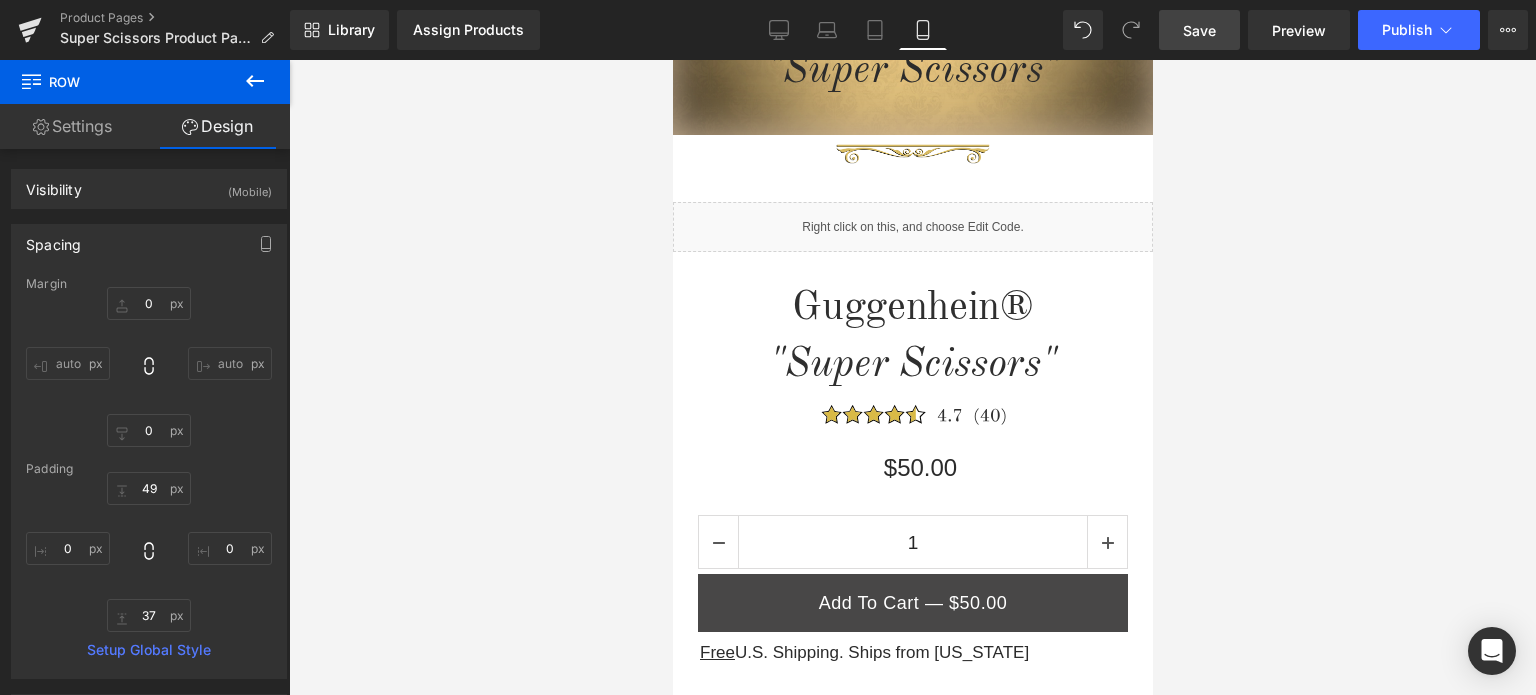 click on "Save" at bounding box center (1199, 30) 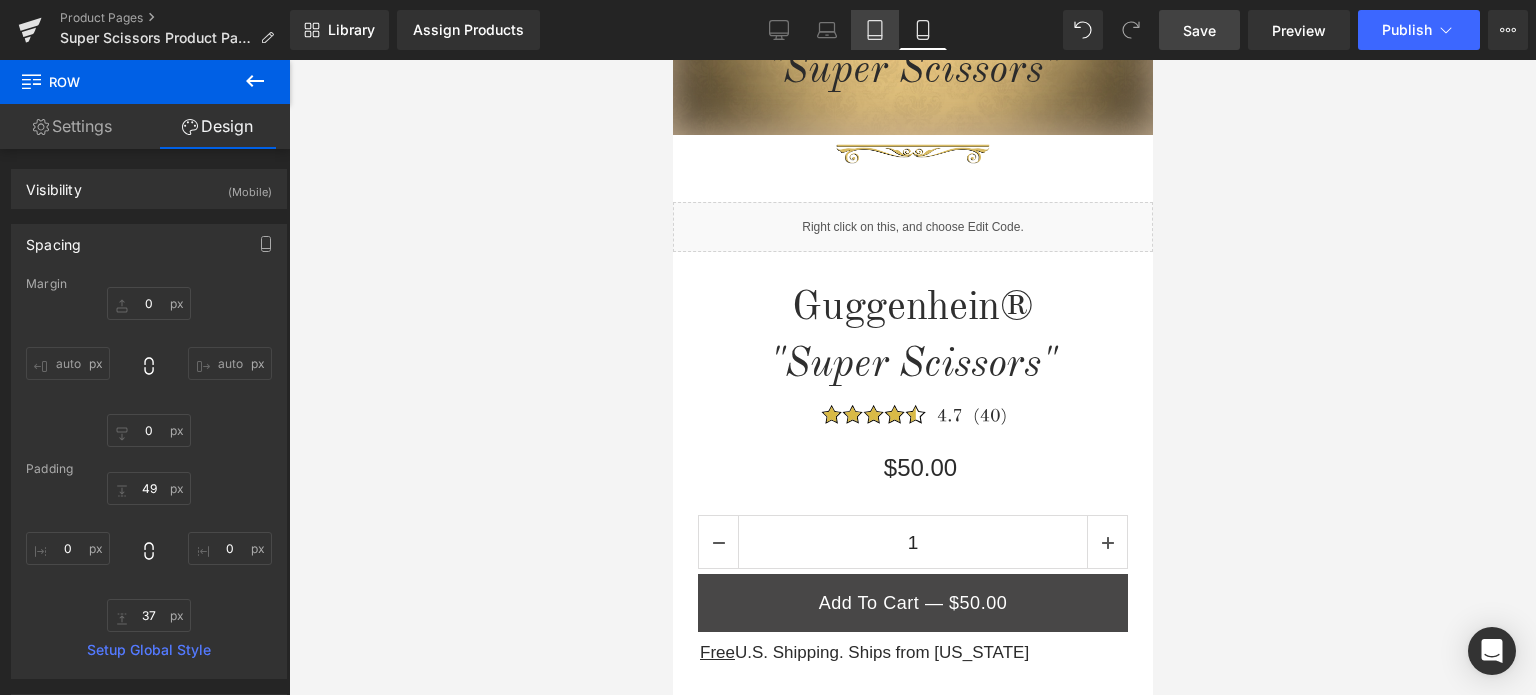 click 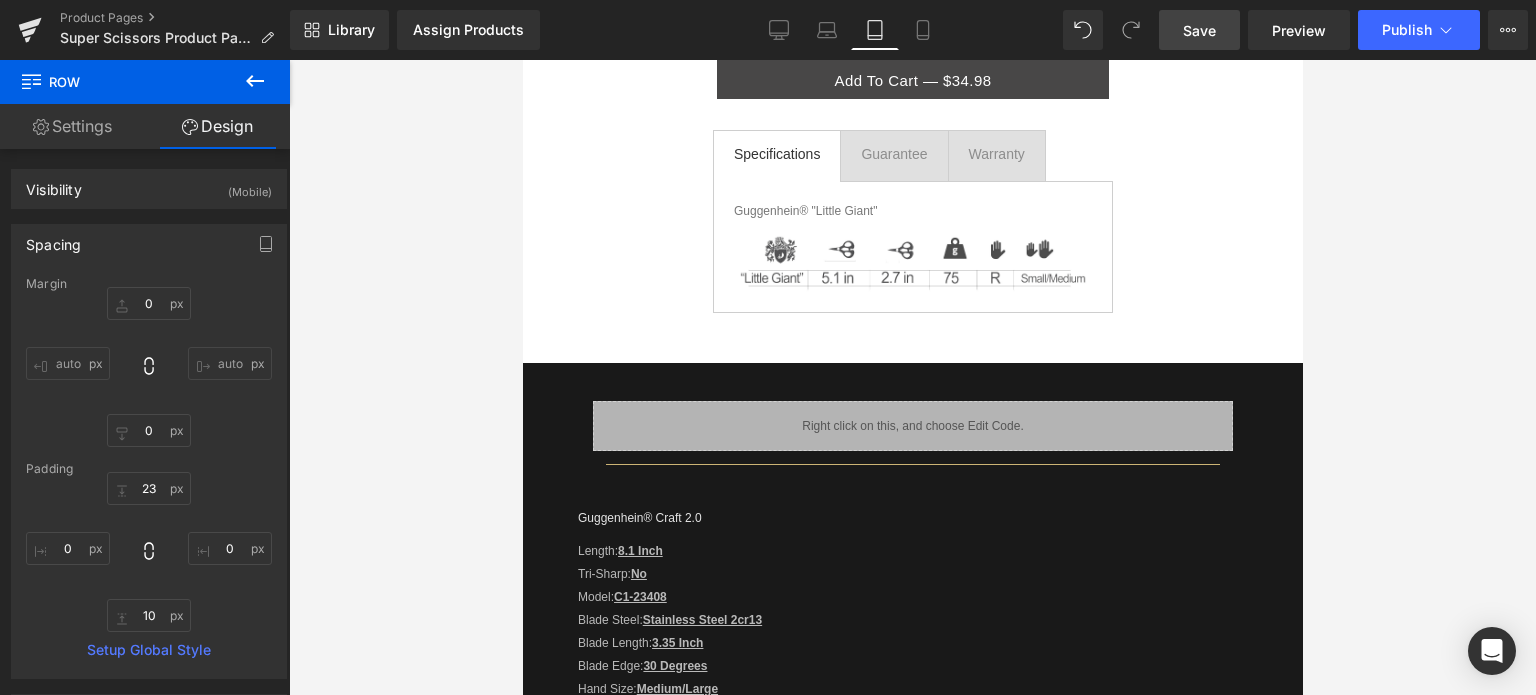 scroll, scrollTop: 0, scrollLeft: 0, axis: both 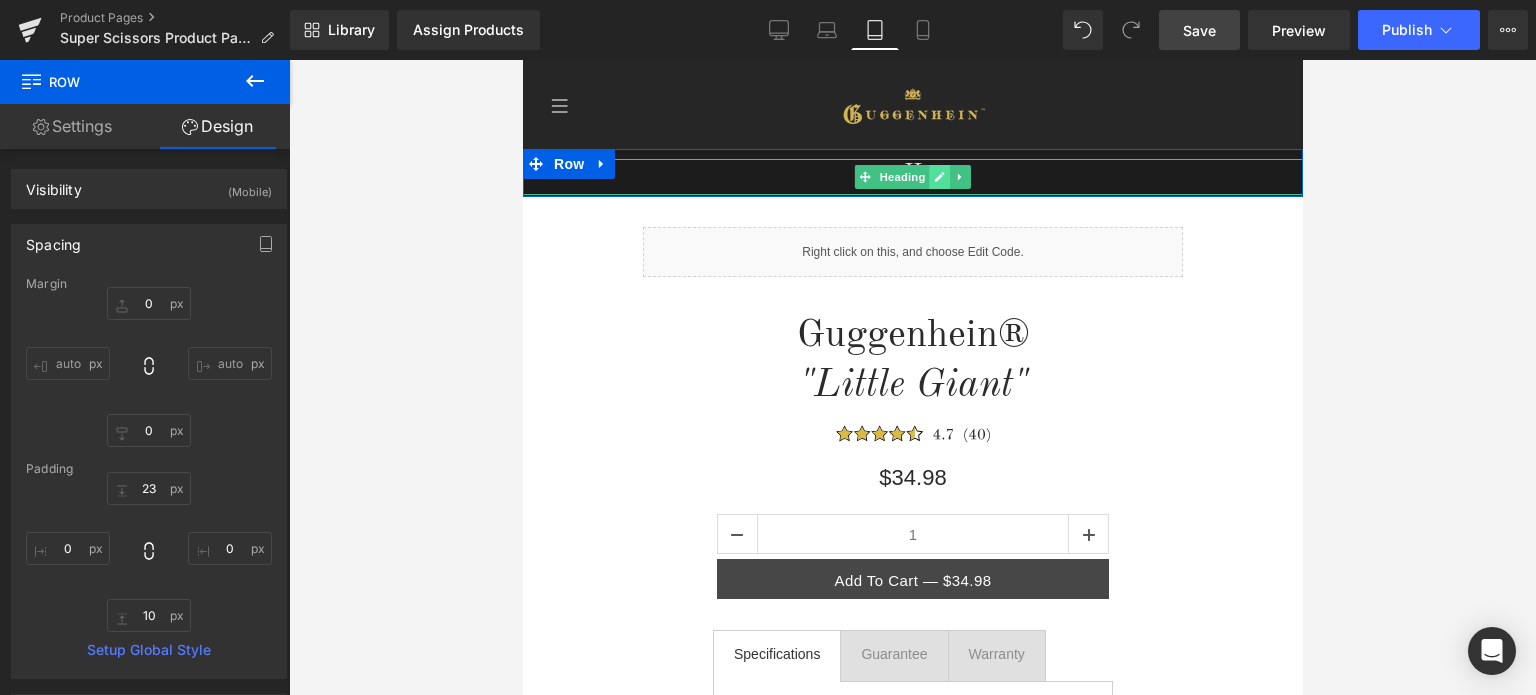 click 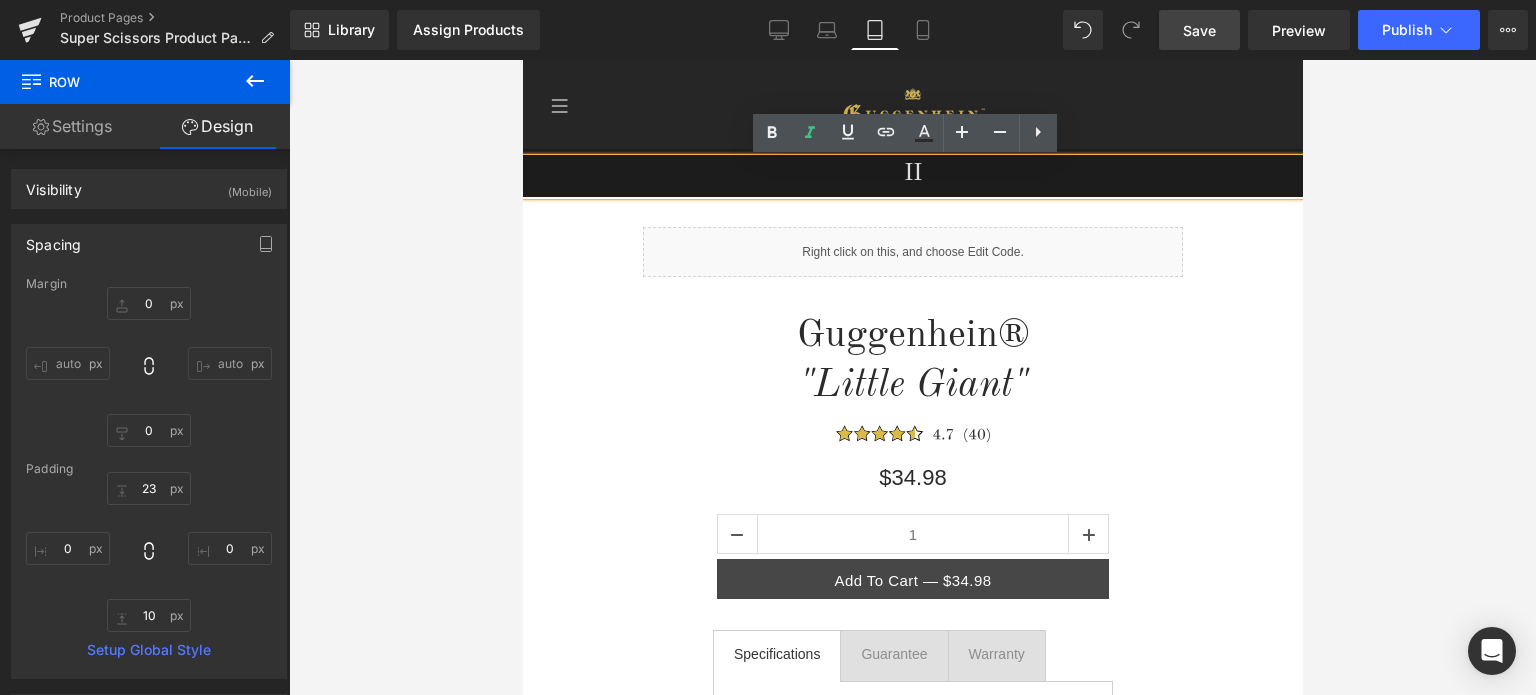click on "II" at bounding box center (912, 174) 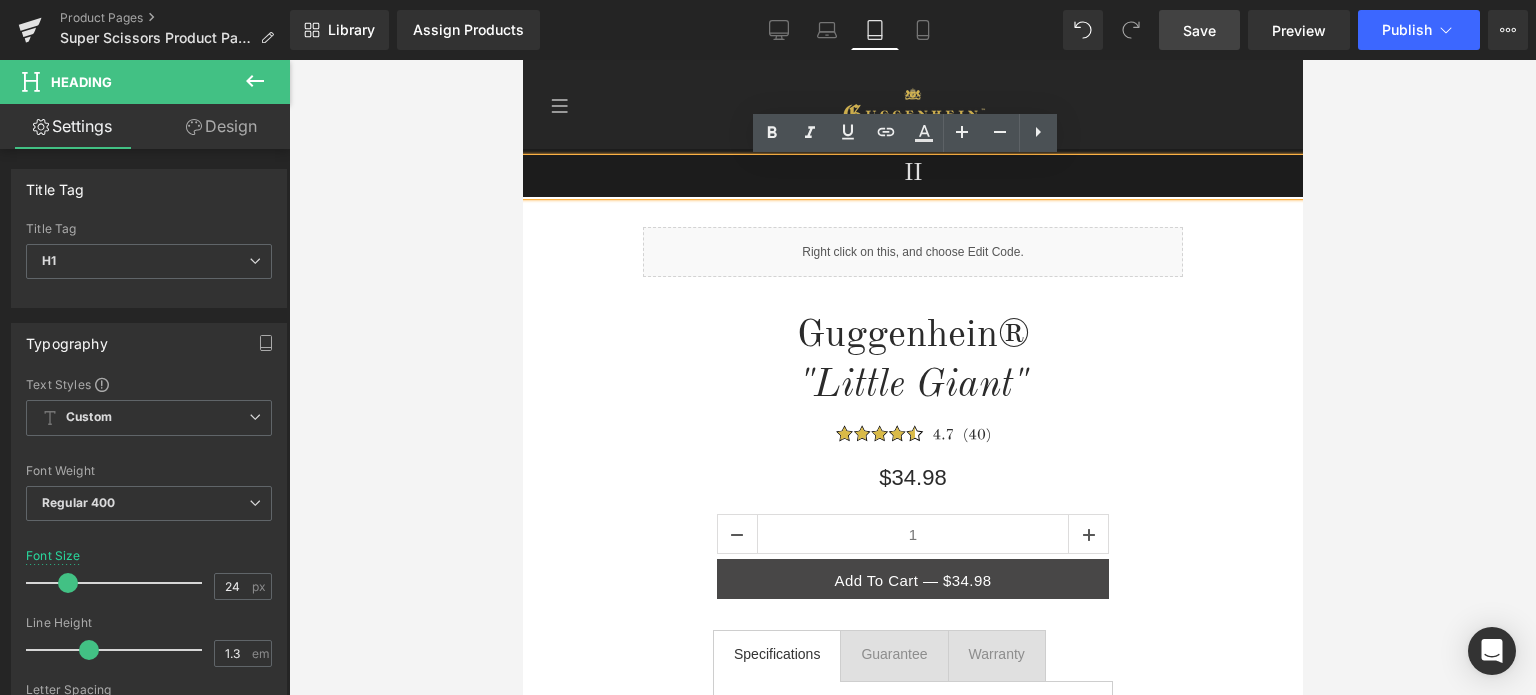 type 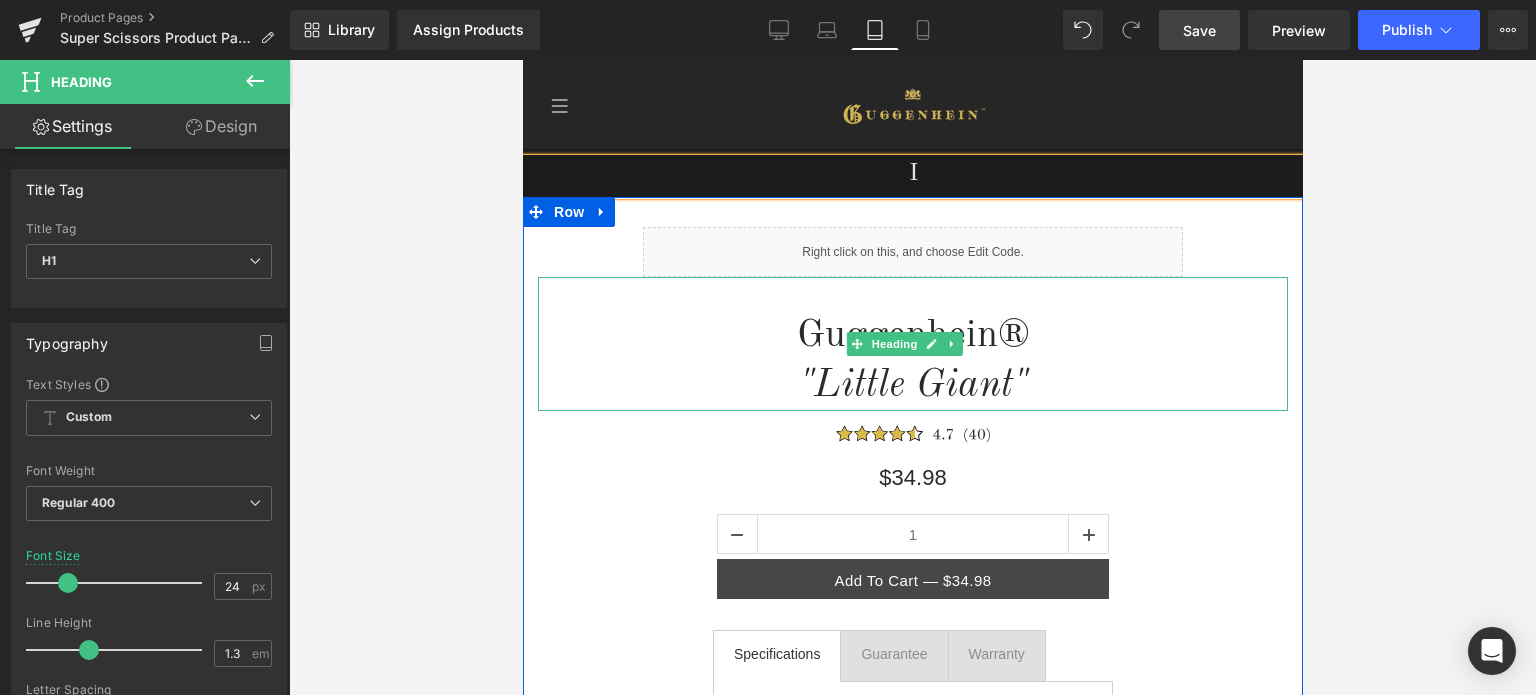 click on ""Little Giant"" at bounding box center (912, 385) 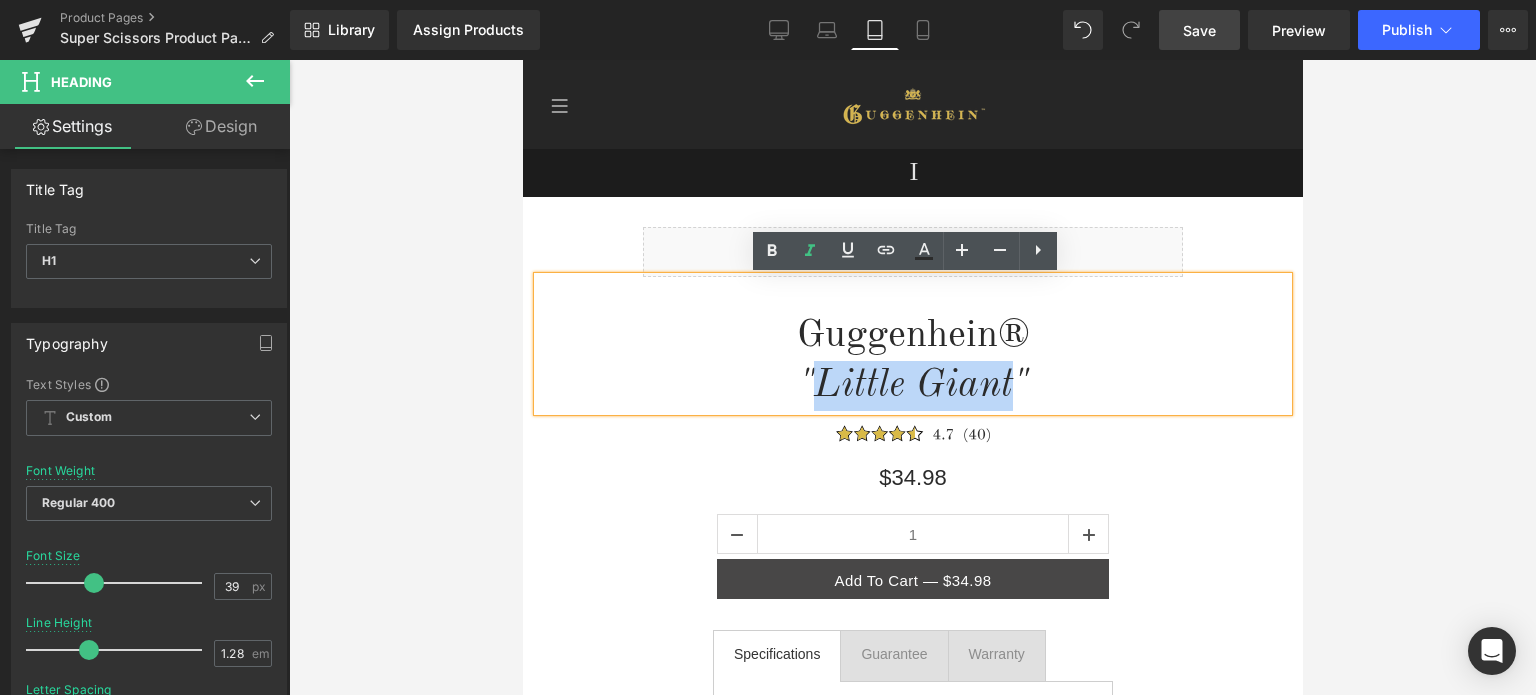 drag, startPoint x: 1003, startPoint y: 380, endPoint x: 809, endPoint y: 383, distance: 194.0232 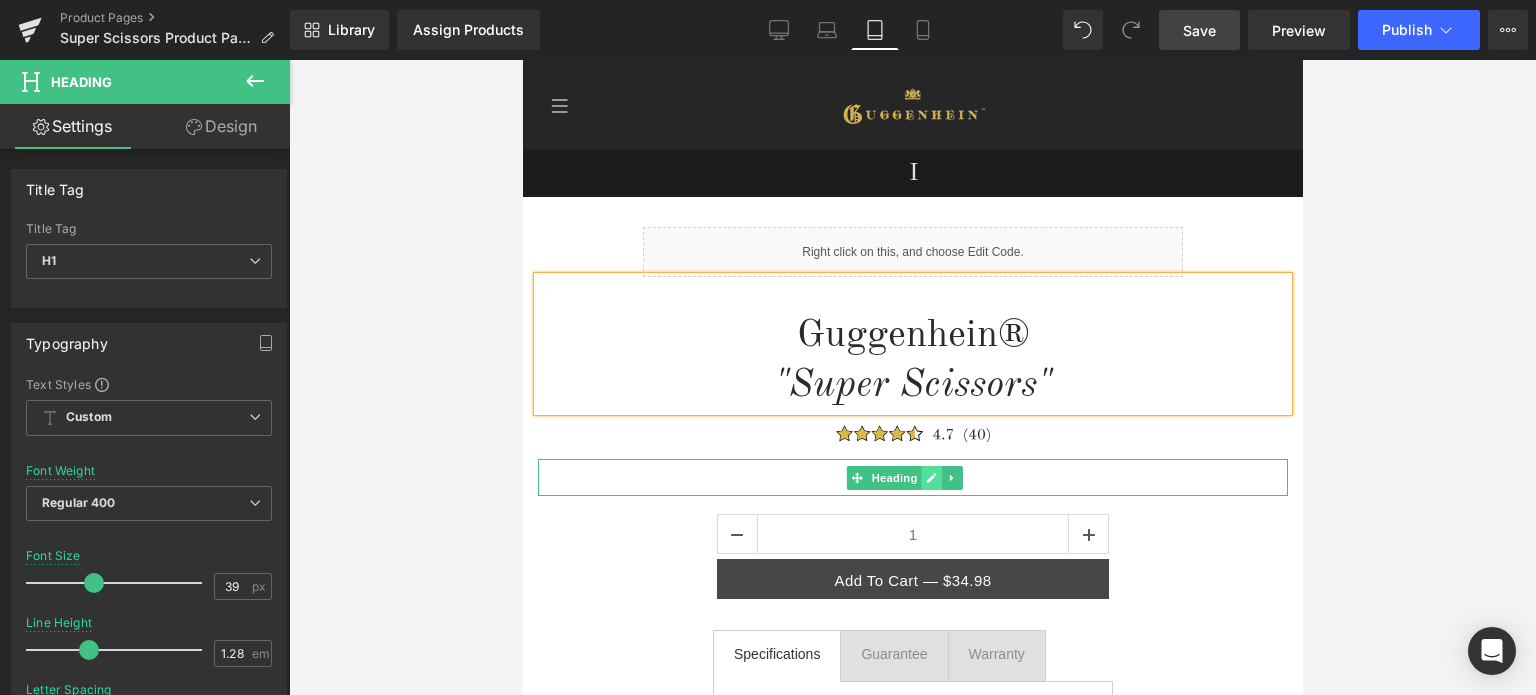 click 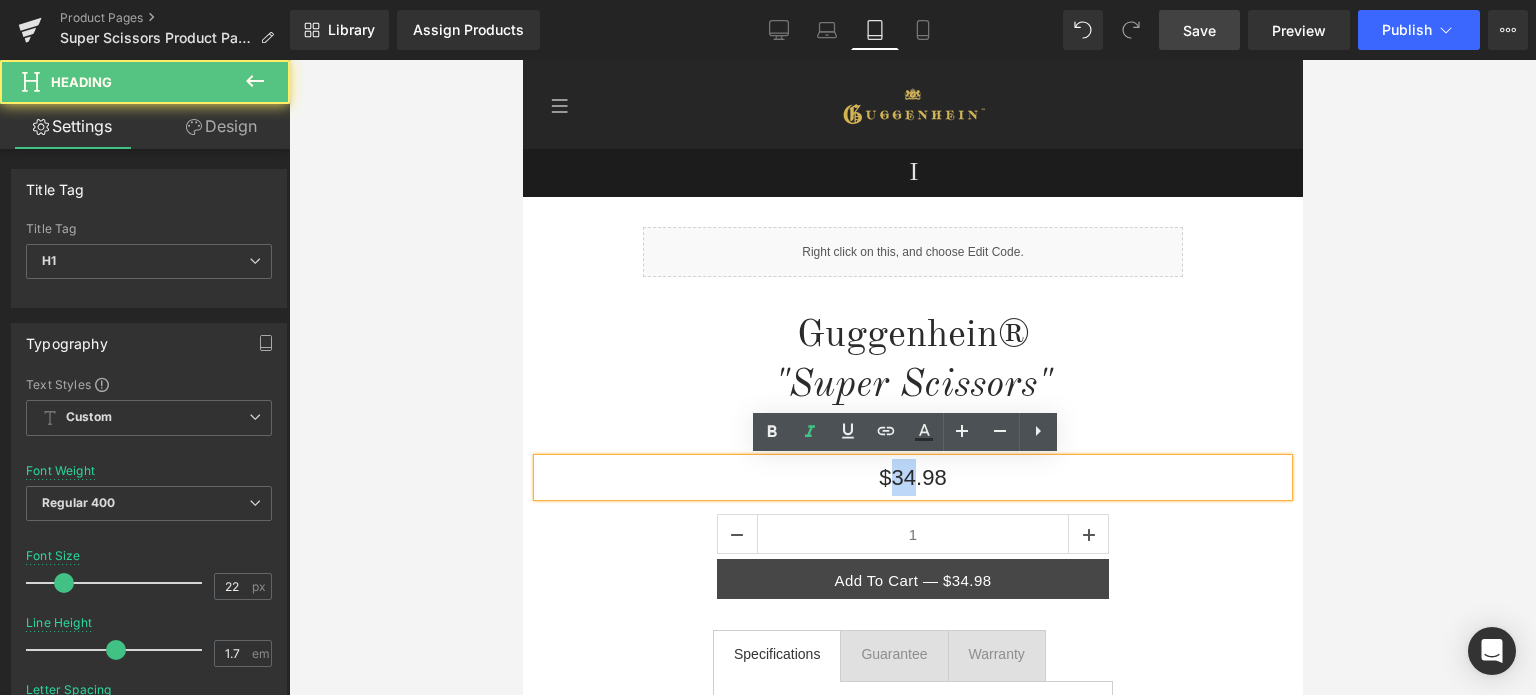 drag, startPoint x: 906, startPoint y: 475, endPoint x: 886, endPoint y: 478, distance: 20.22375 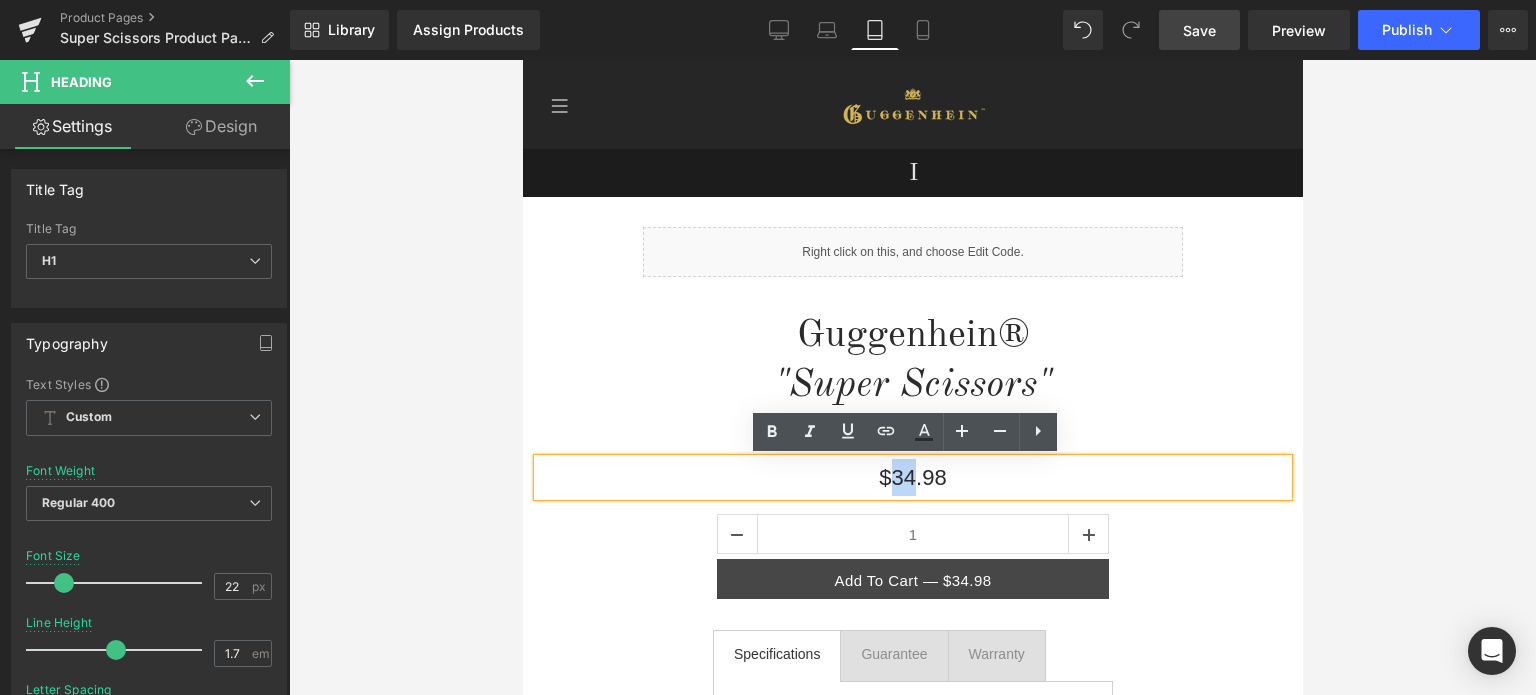 type 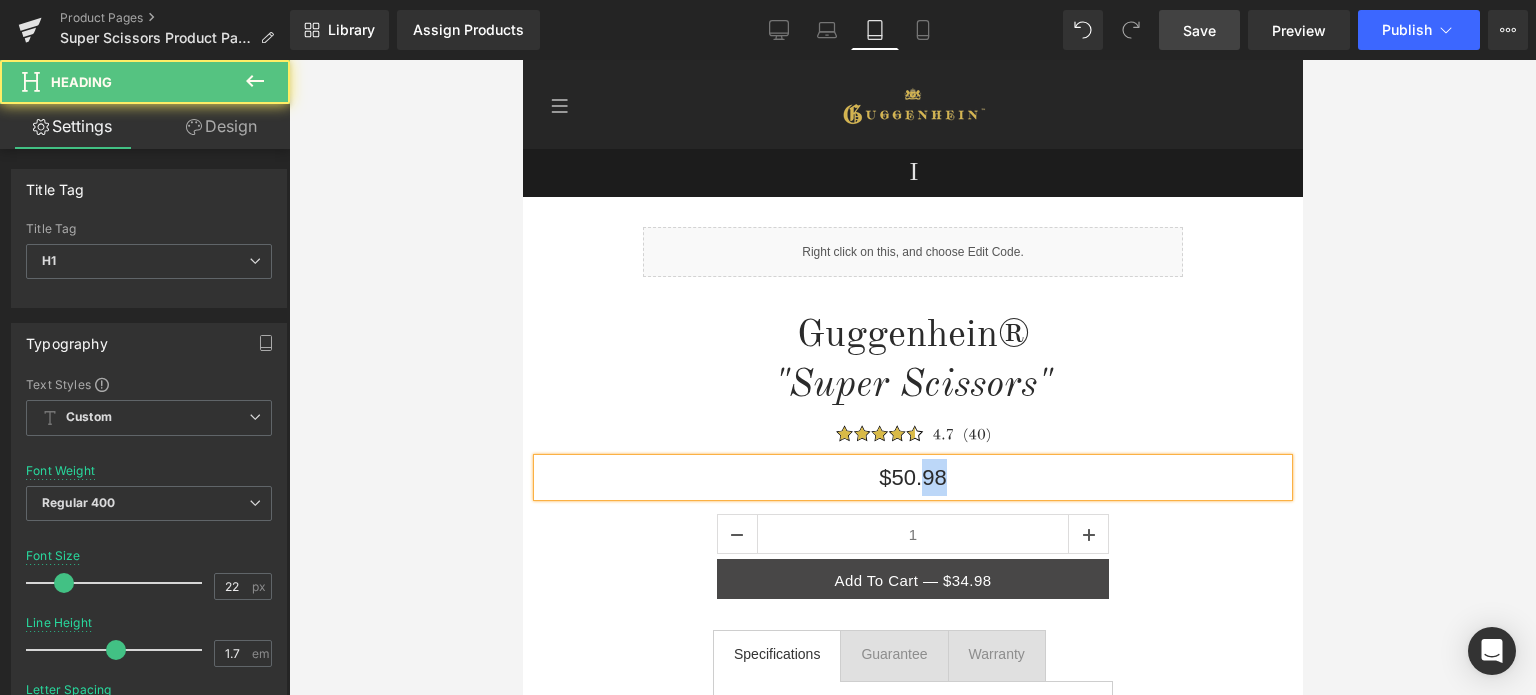 drag, startPoint x: 938, startPoint y: 479, endPoint x: 911, endPoint y: 479, distance: 27 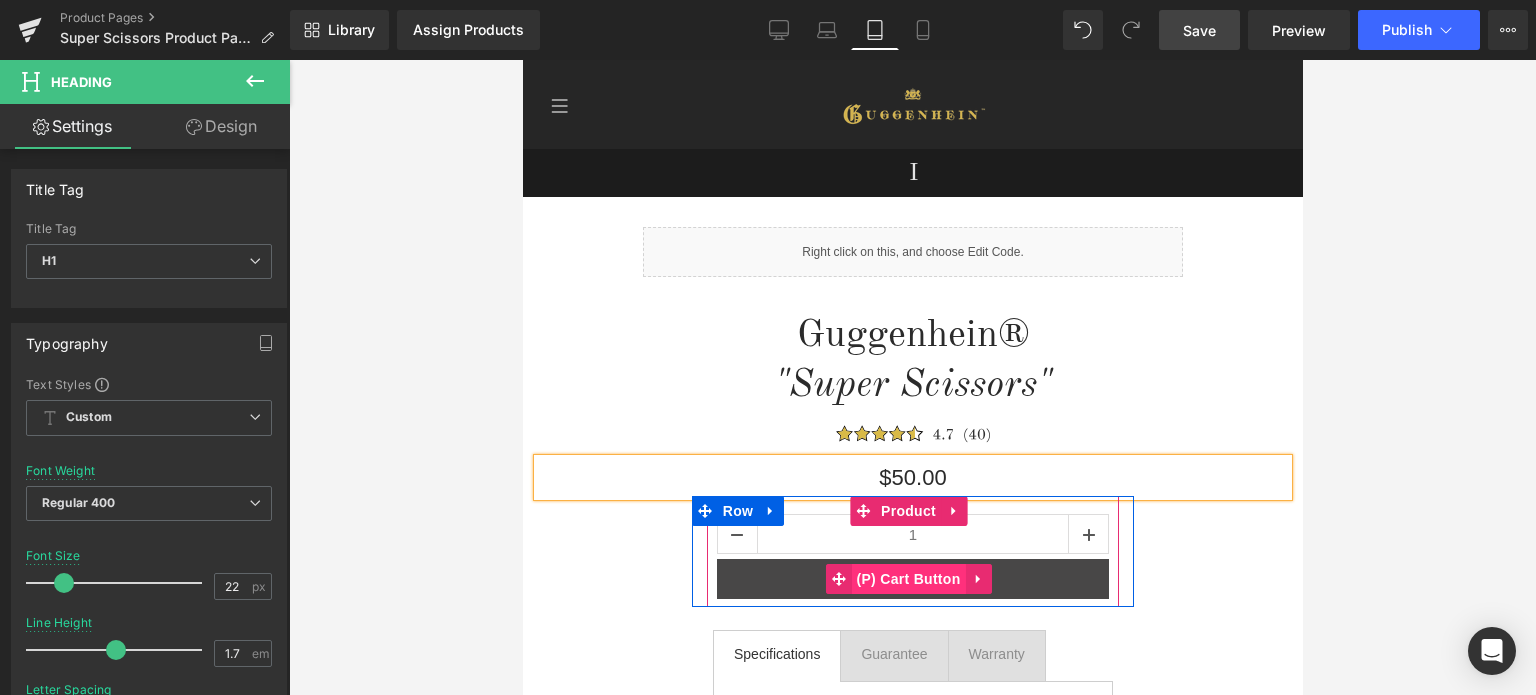 click on "(P) Cart Button" at bounding box center (907, 579) 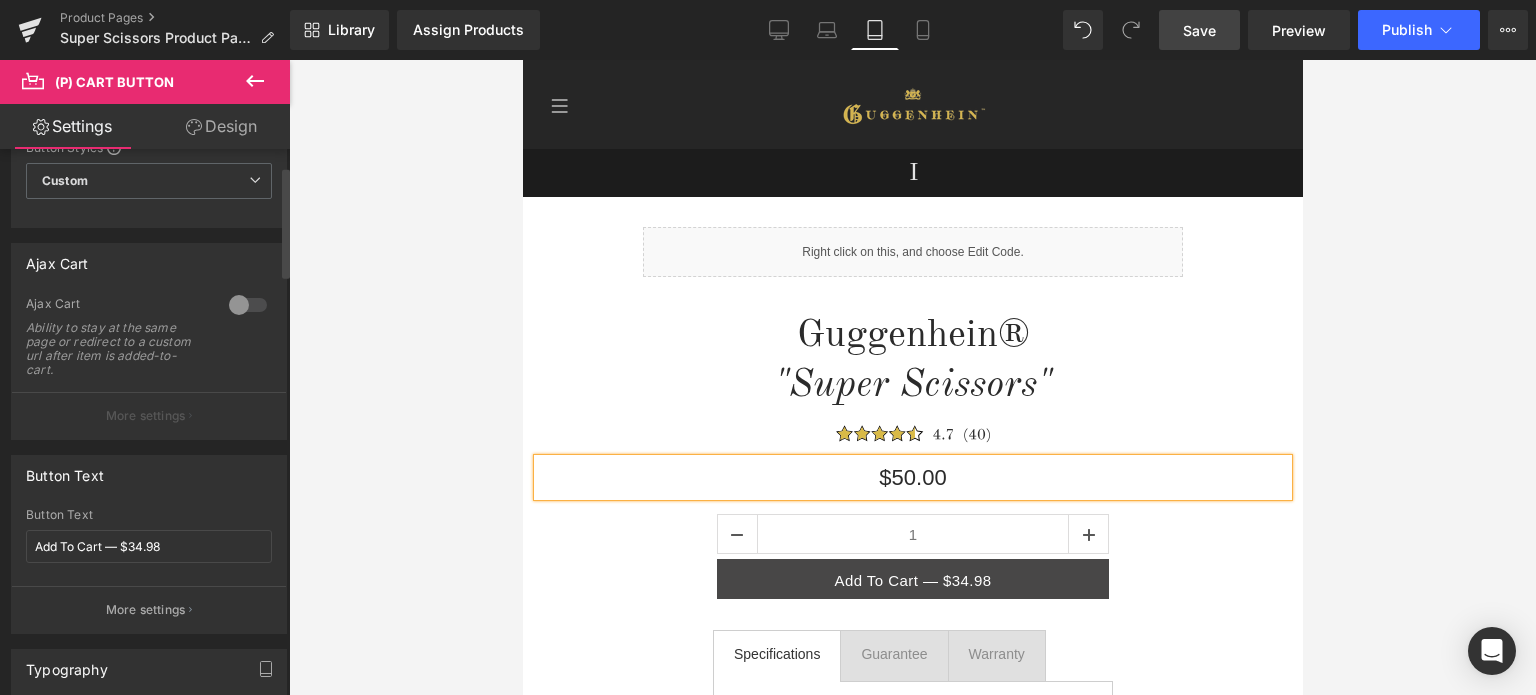 scroll, scrollTop: 100, scrollLeft: 0, axis: vertical 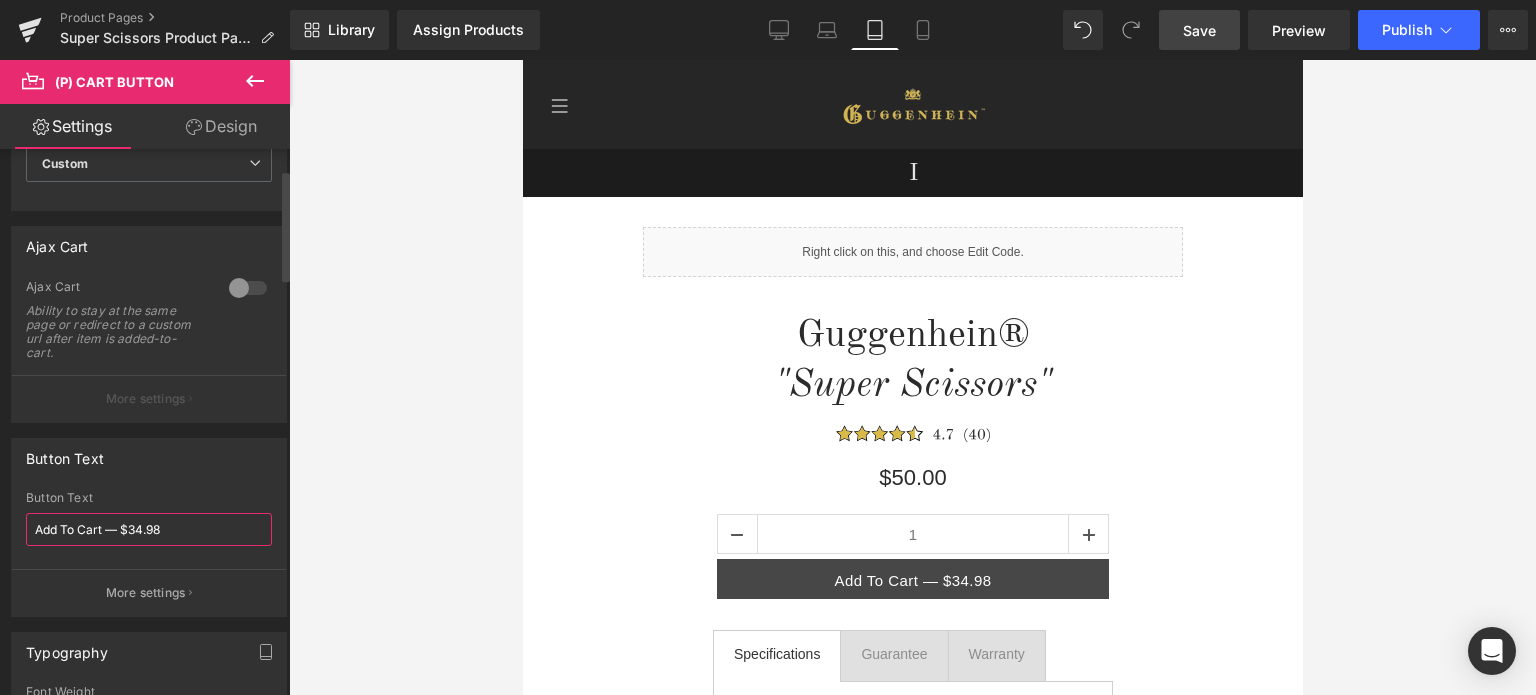 drag, startPoint x: 160, startPoint y: 527, endPoint x: 131, endPoint y: 527, distance: 29 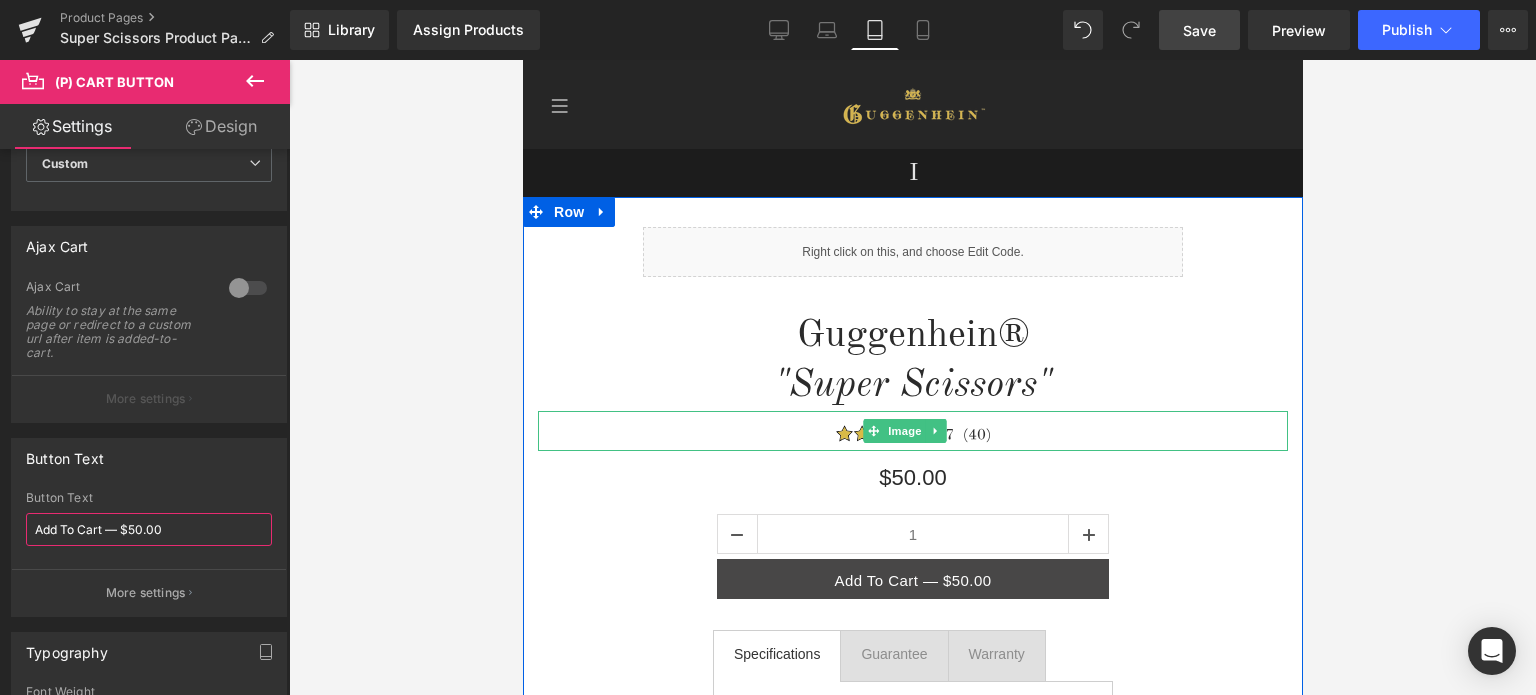 scroll, scrollTop: 300, scrollLeft: 0, axis: vertical 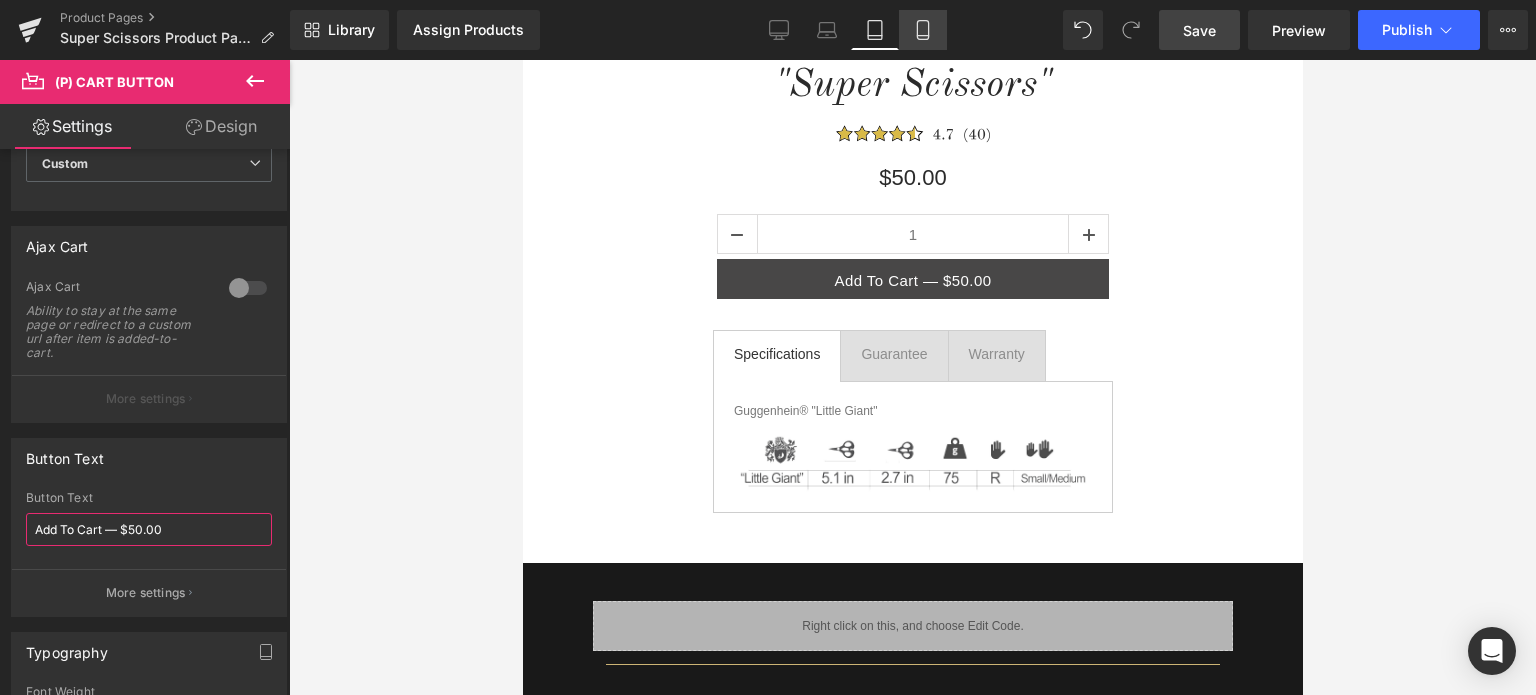 type on "Add To Cart — $50.00" 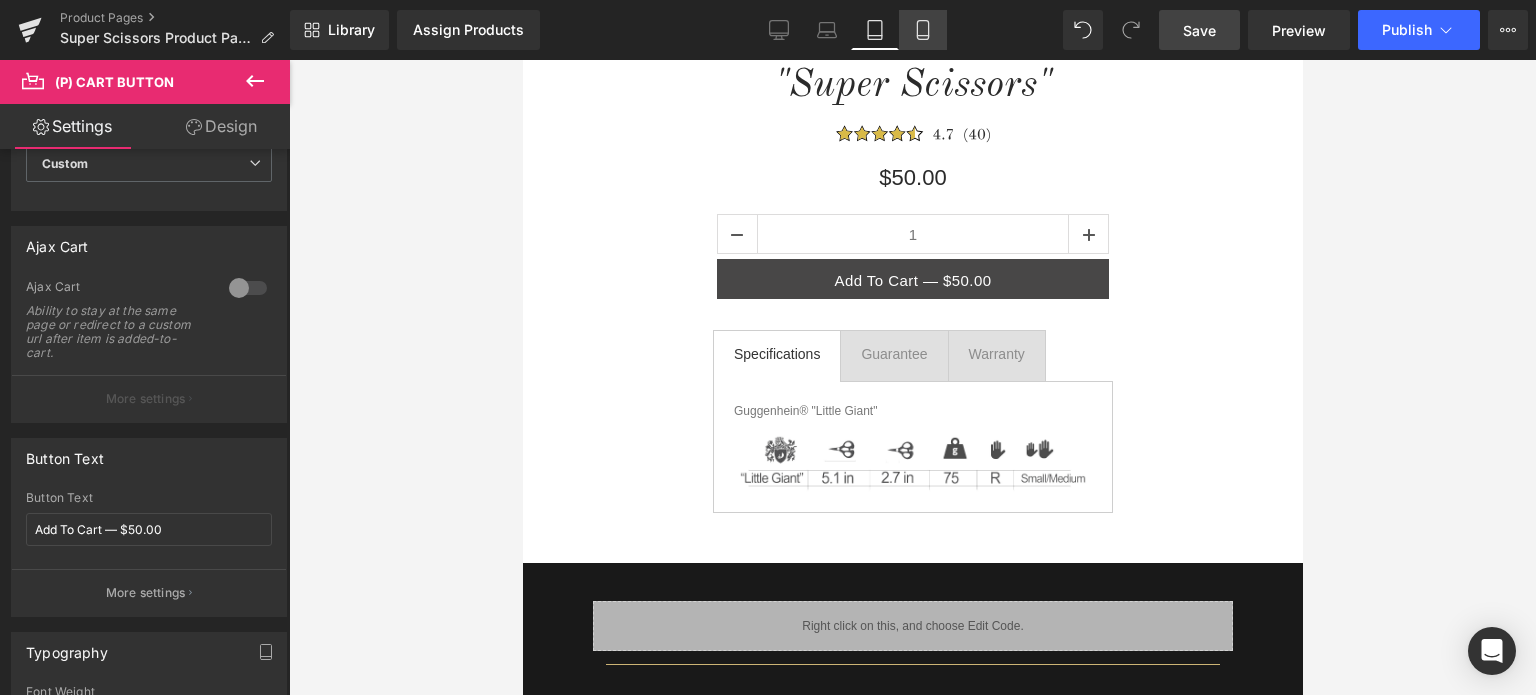 click on "Mobile" at bounding box center [923, 30] 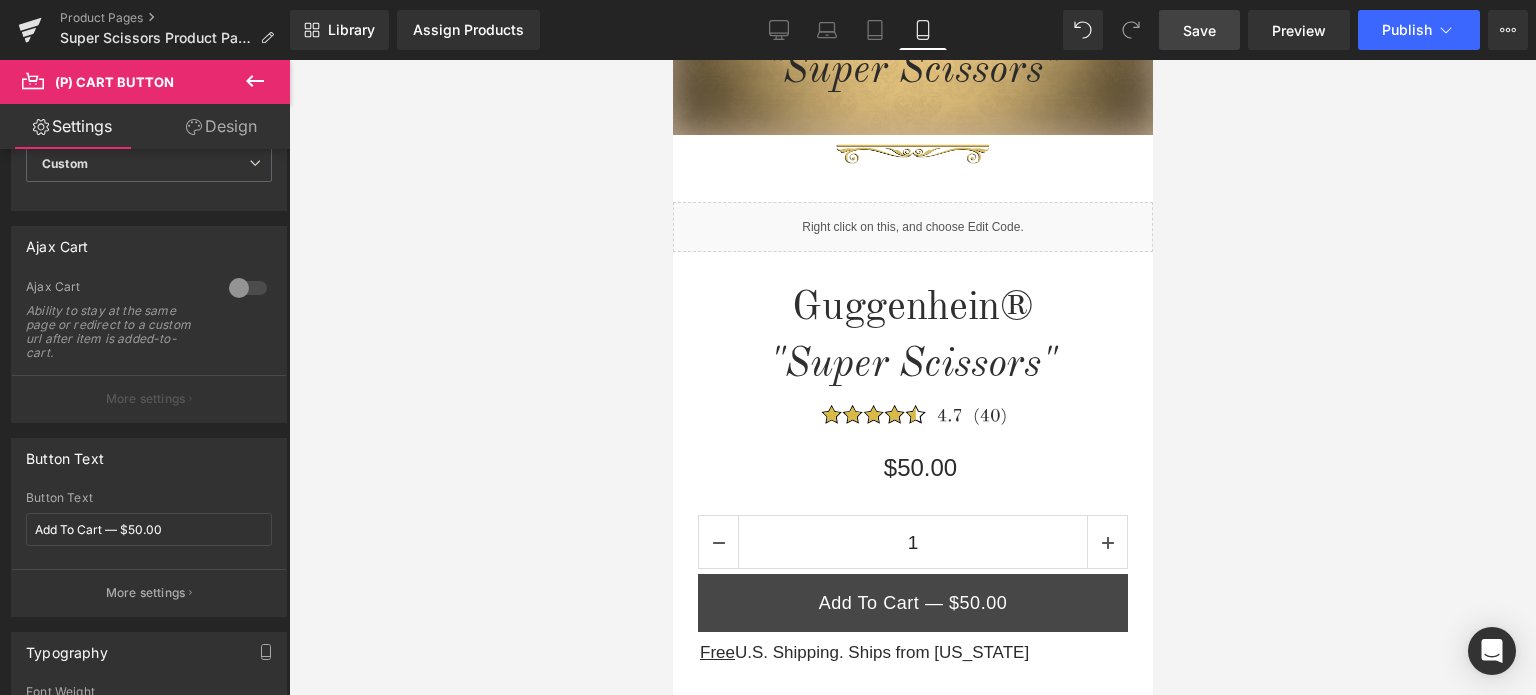 scroll, scrollTop: 800, scrollLeft: 0, axis: vertical 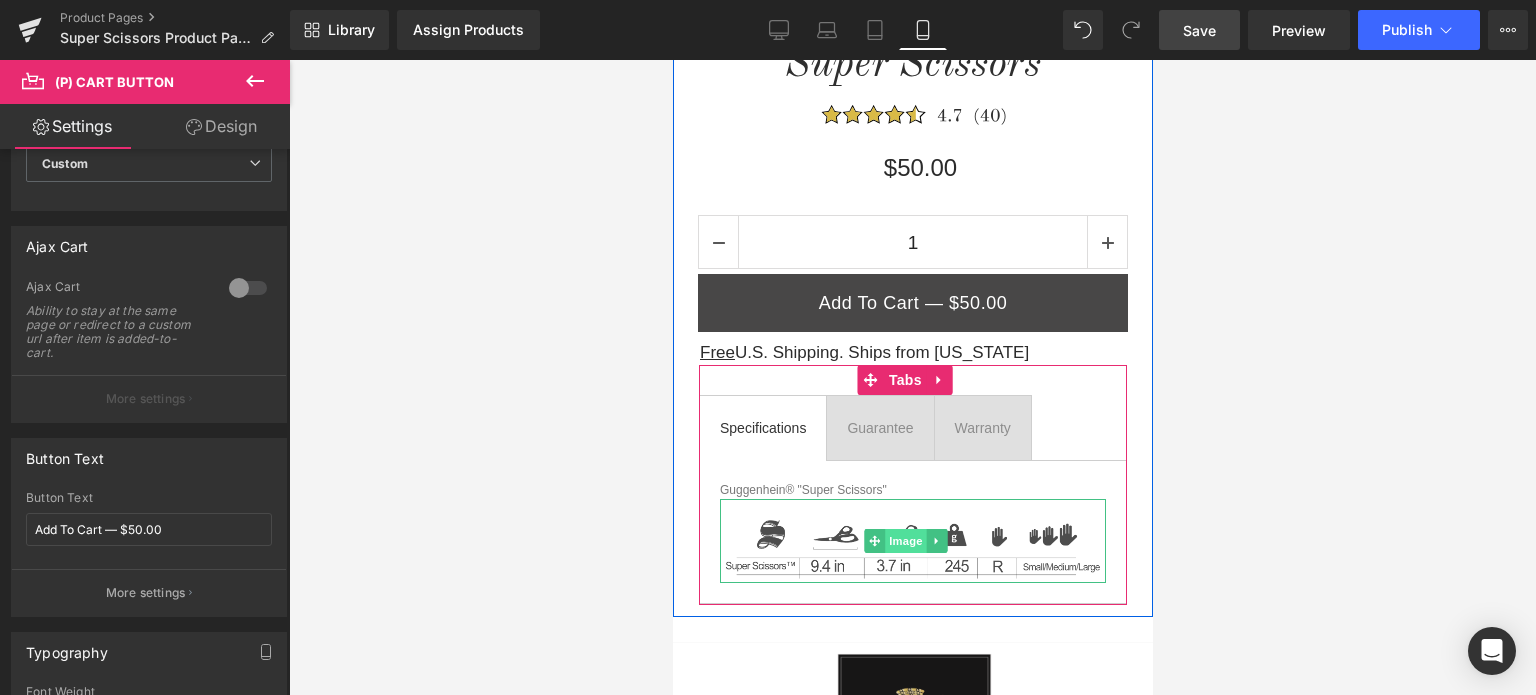 click on "Image" at bounding box center [905, 541] 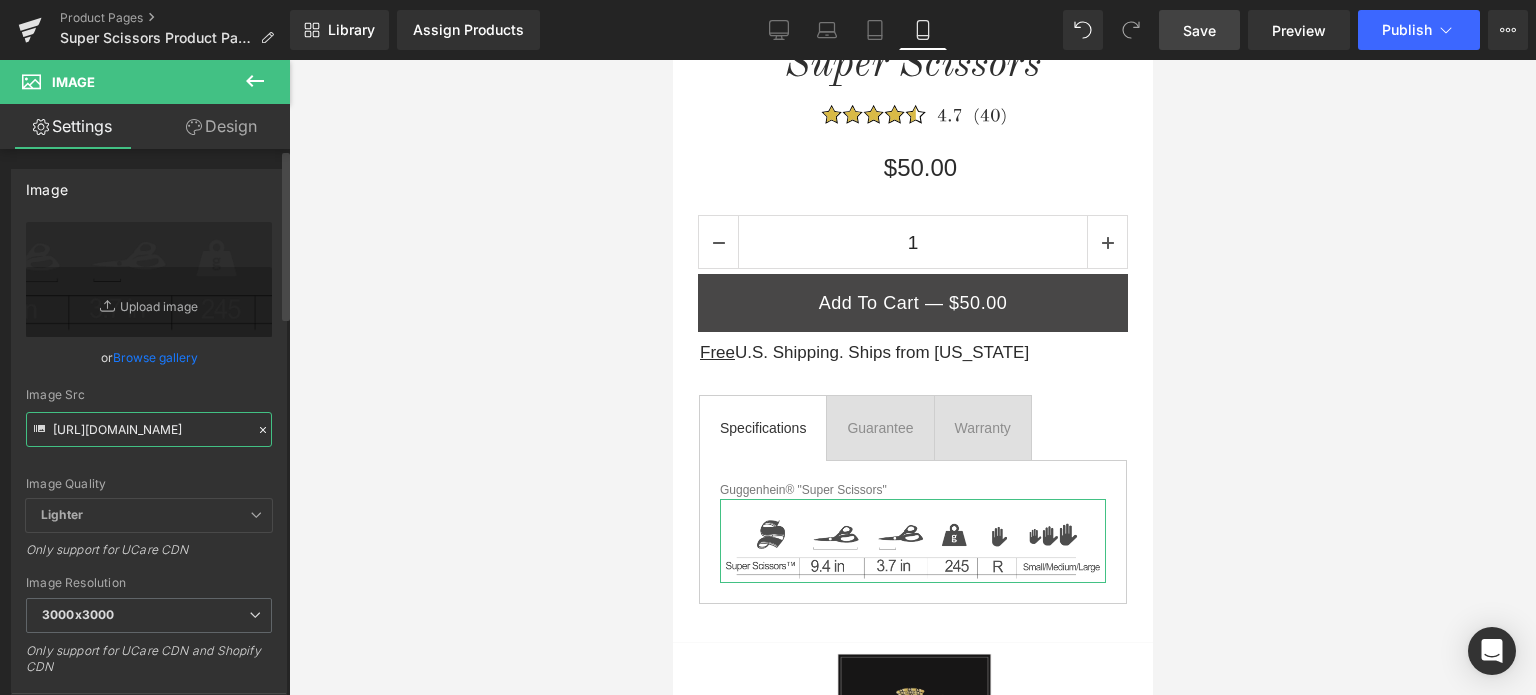 click on "[URL][DOMAIN_NAME]" at bounding box center (149, 429) 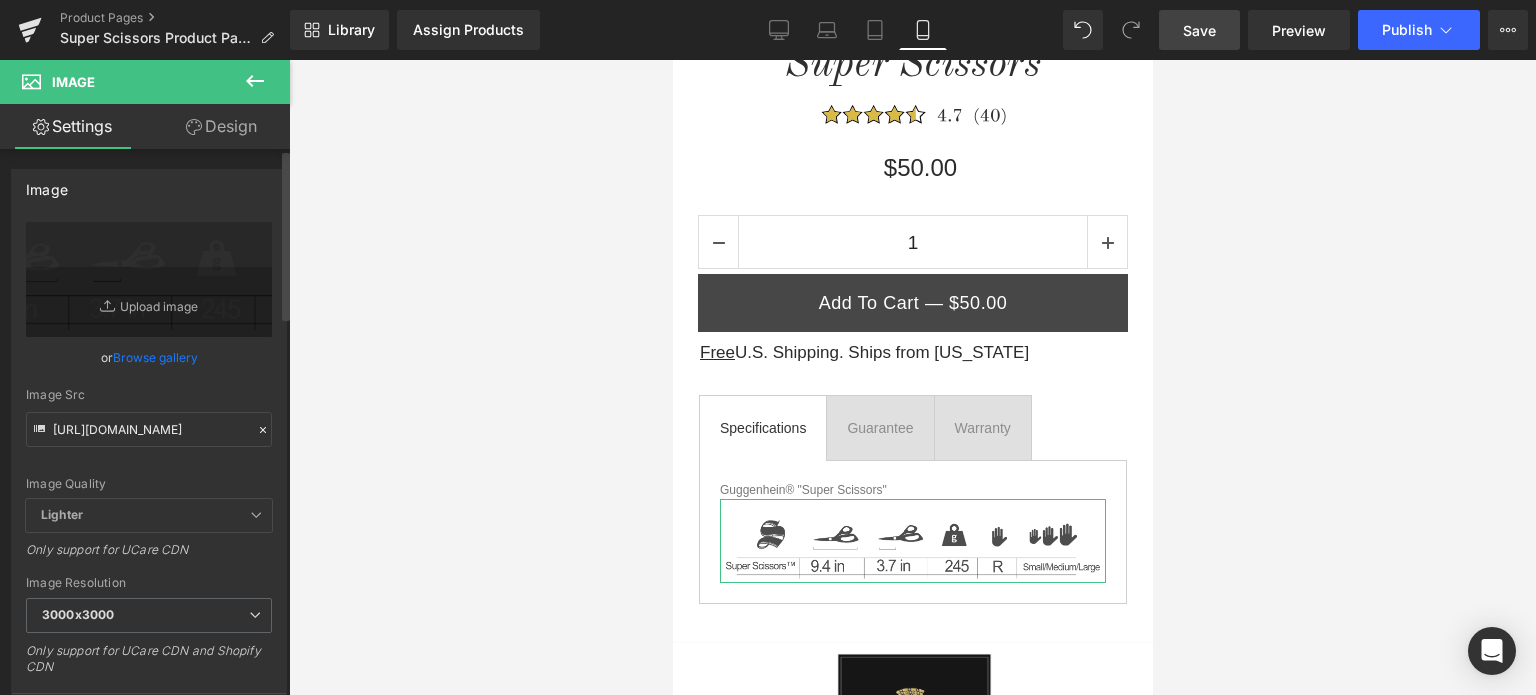 click on "Image Quality Lighter Lightest
Lighter
Lighter Lightest Only support for UCare CDN" at bounding box center (149, 360) 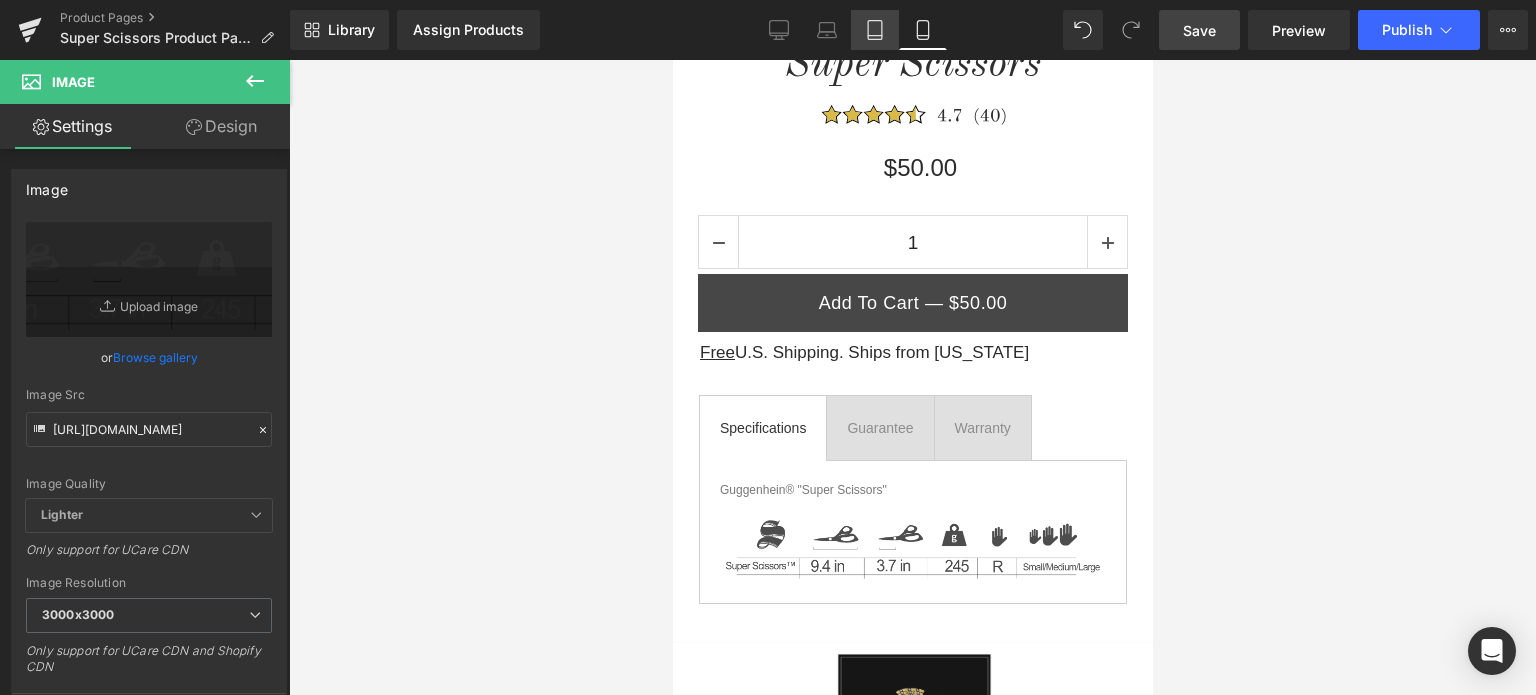click 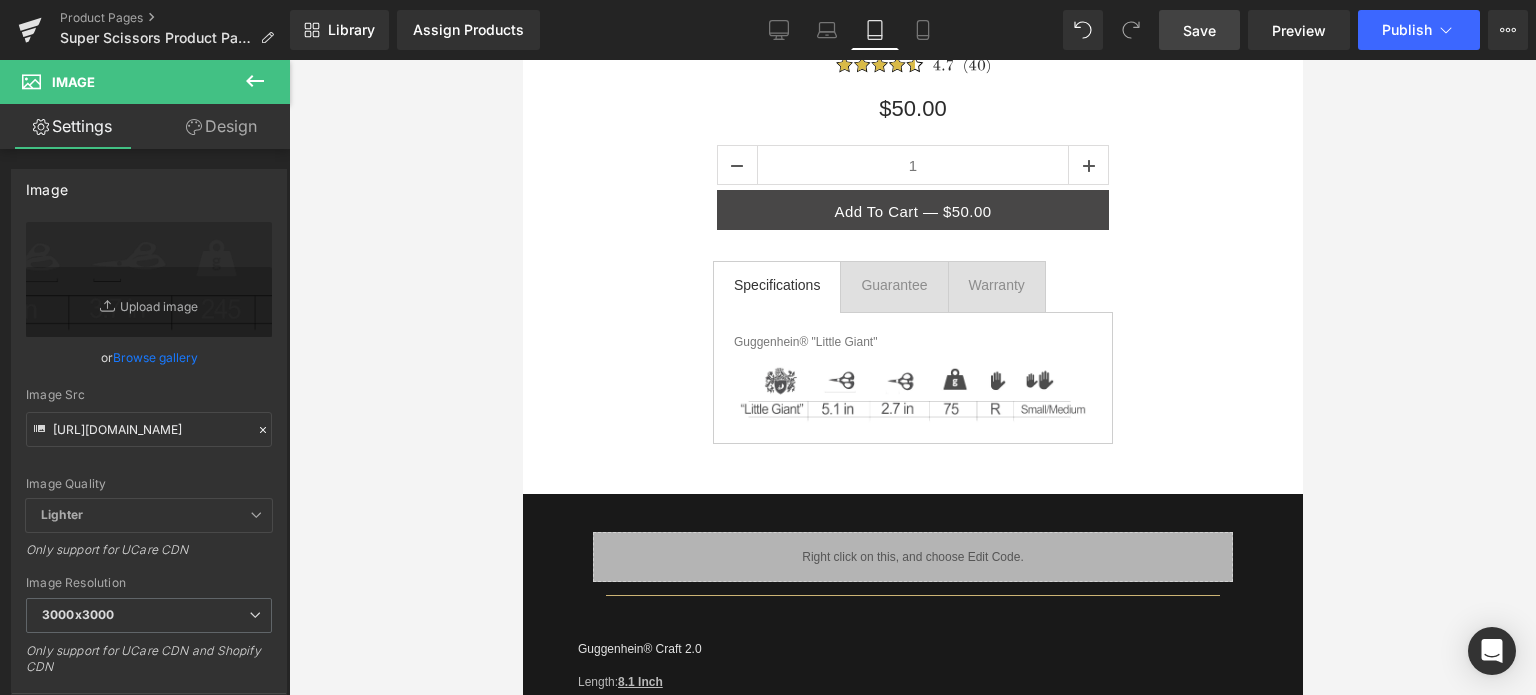 scroll, scrollTop: 500, scrollLeft: 0, axis: vertical 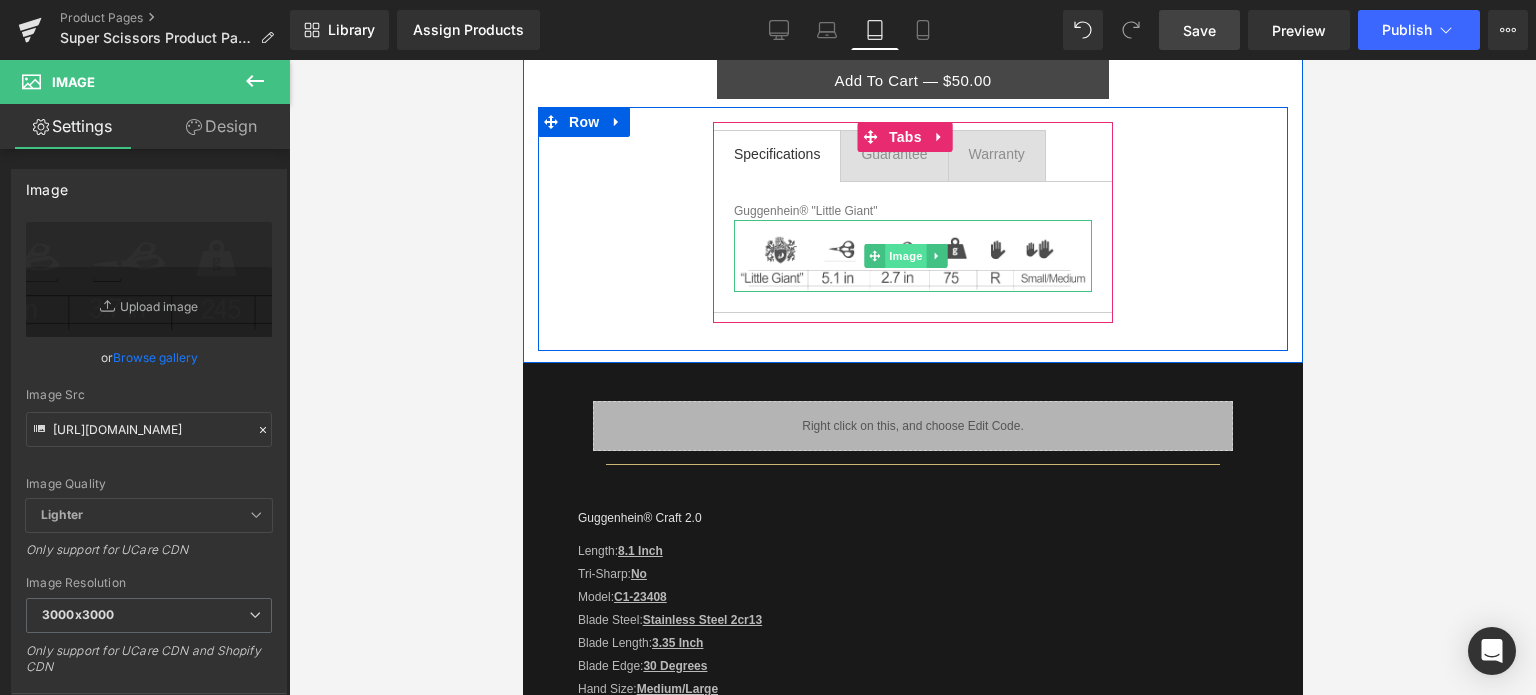 click on "Image" at bounding box center [905, 256] 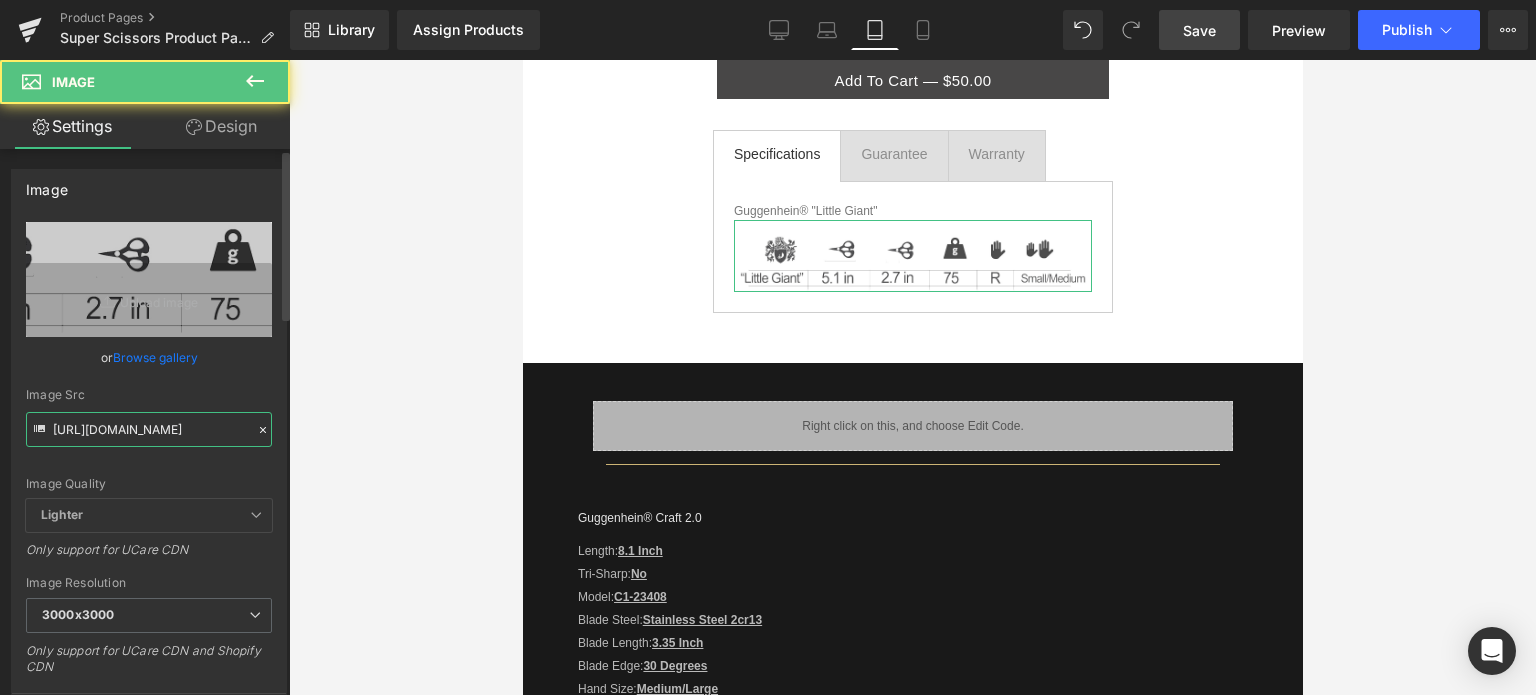 click on "[URL][DOMAIN_NAME]" at bounding box center [149, 429] 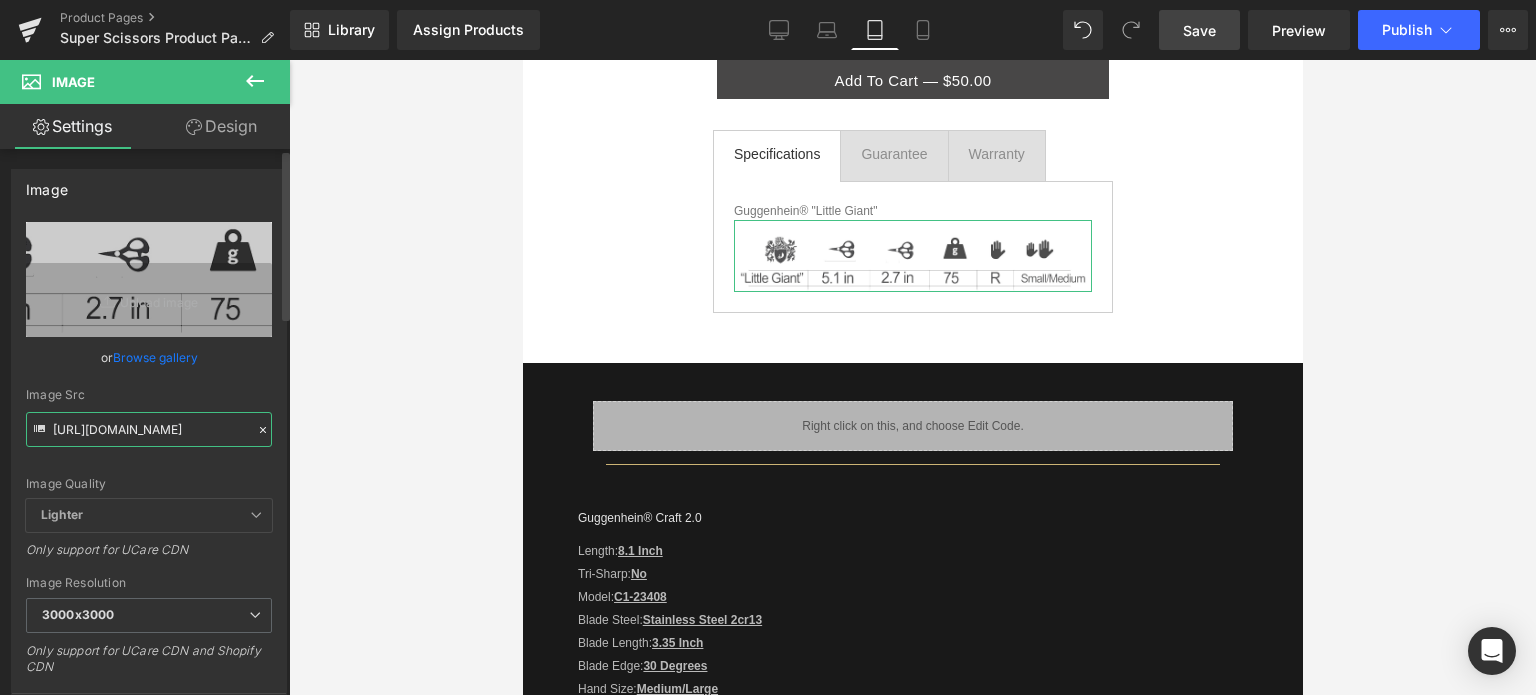 paste on "4-1_3000x3000.png?v=1752786034" 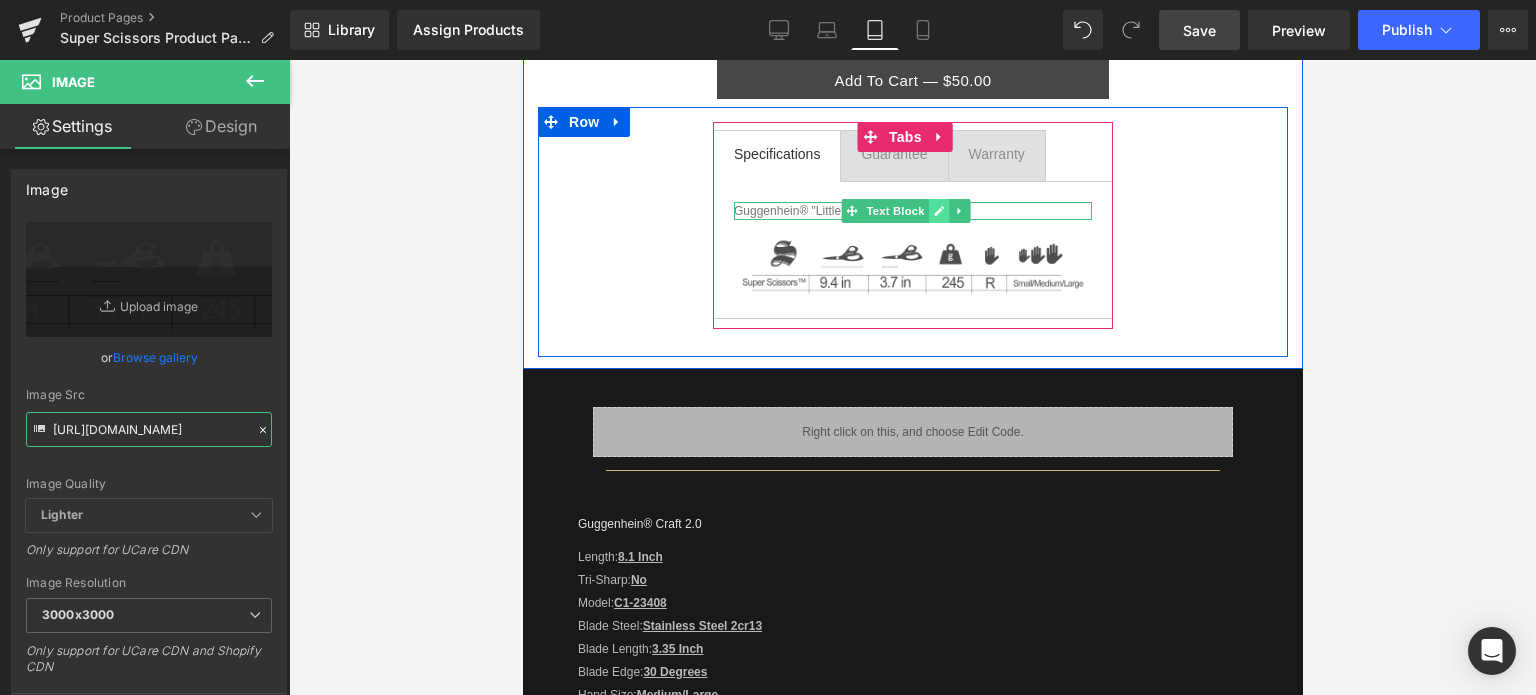 type on "[URL][DOMAIN_NAME]" 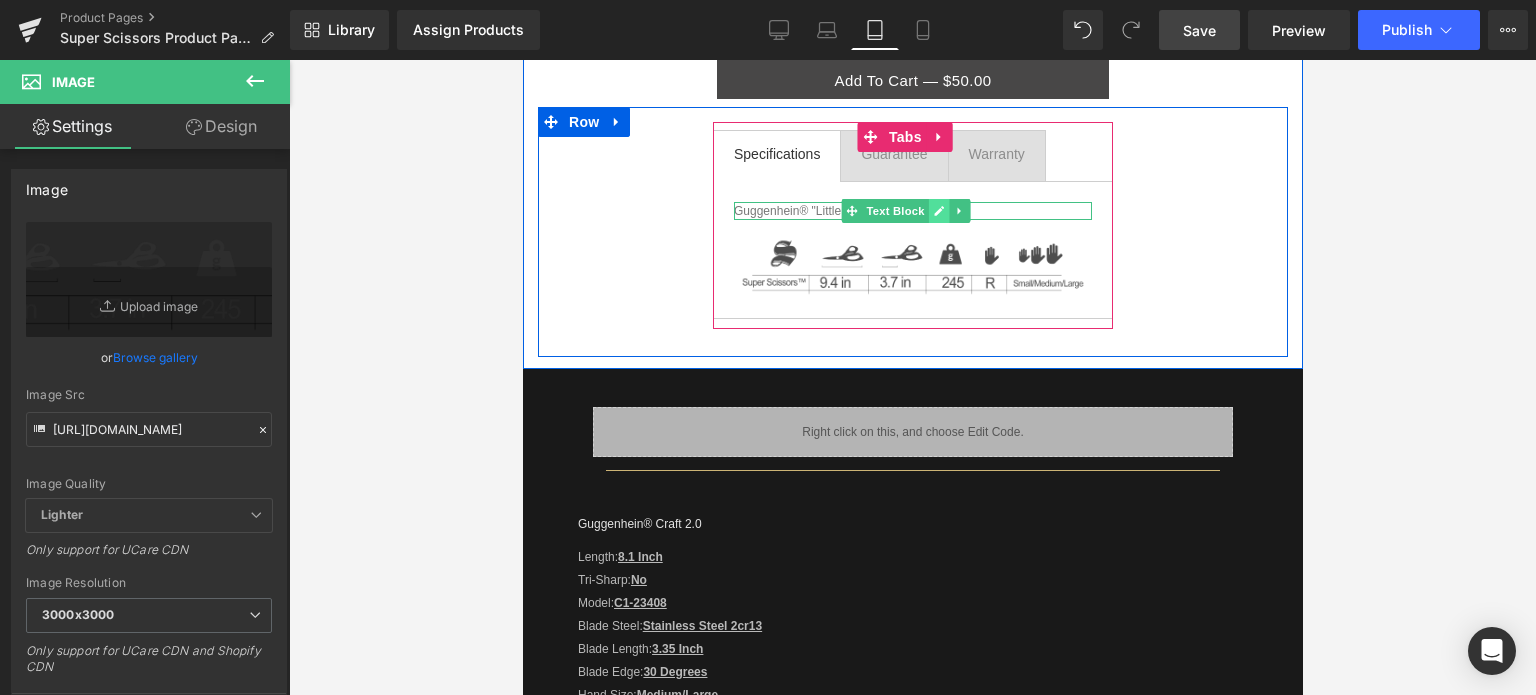 click 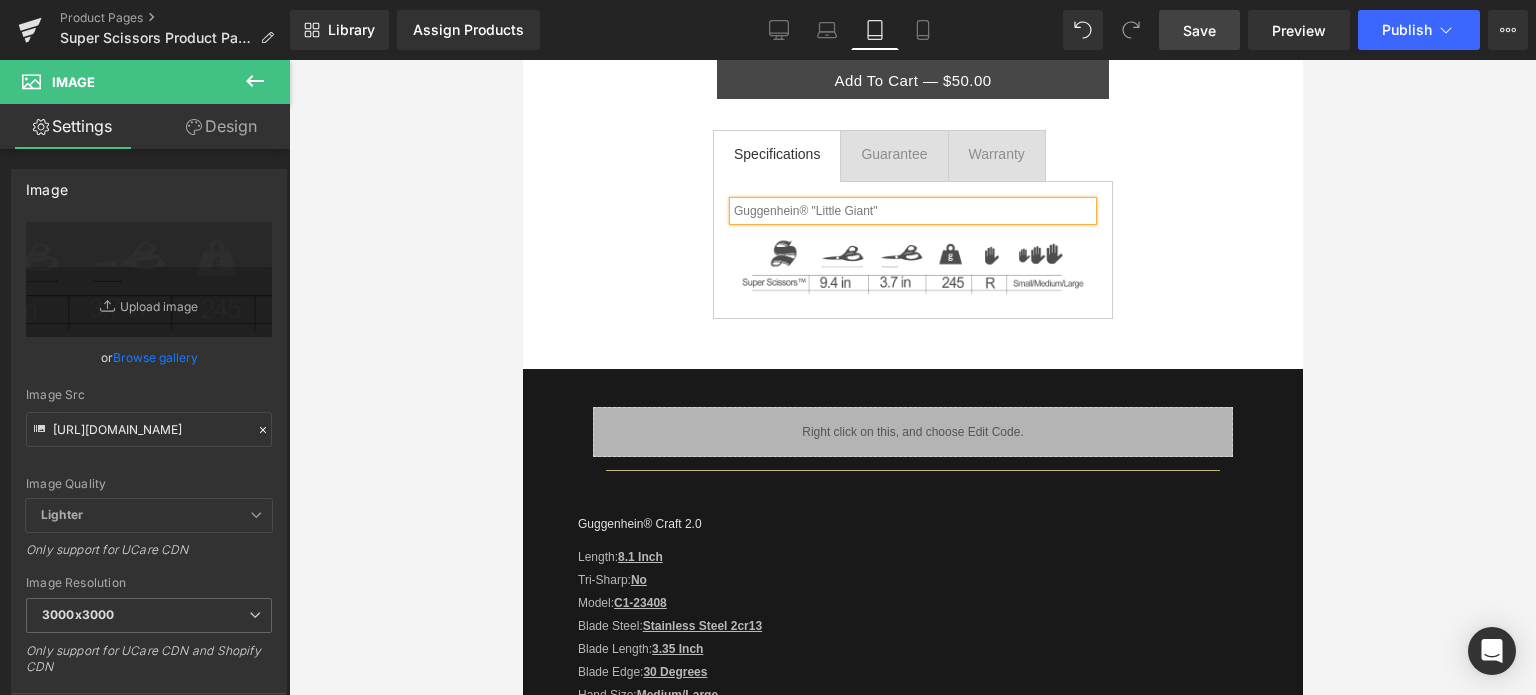 scroll, scrollTop: 0, scrollLeft: 0, axis: both 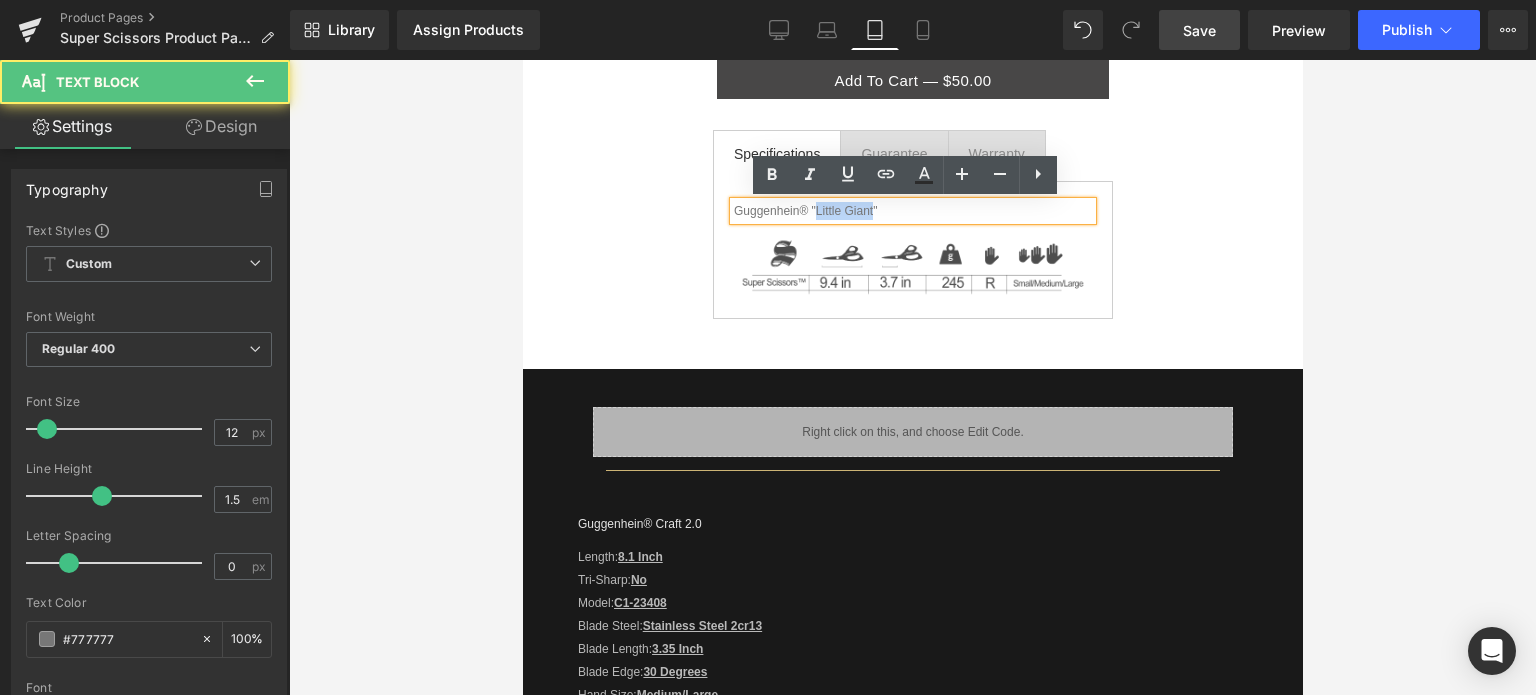drag, startPoint x: 871, startPoint y: 211, endPoint x: 814, endPoint y: 213, distance: 57.035076 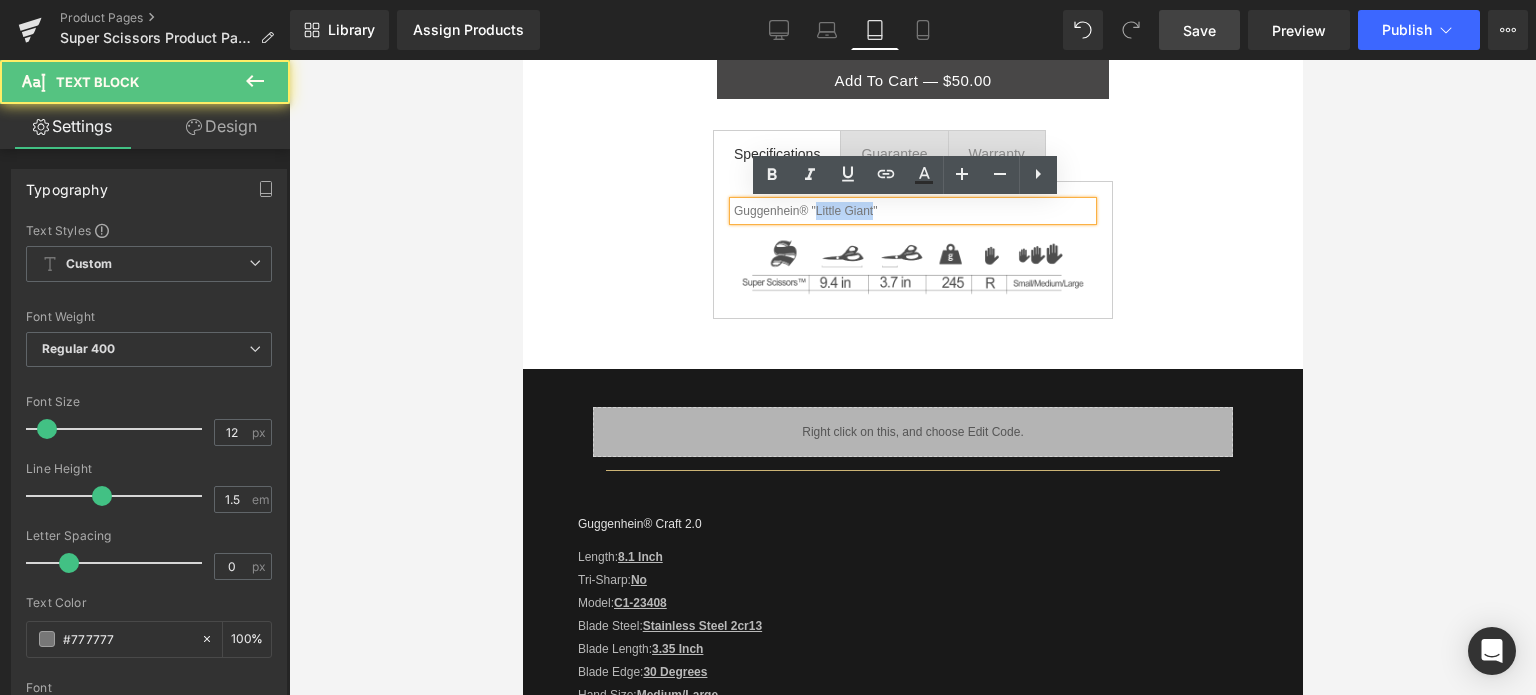 click on "Guggenhein® "Little Giant"" at bounding box center (912, 211) 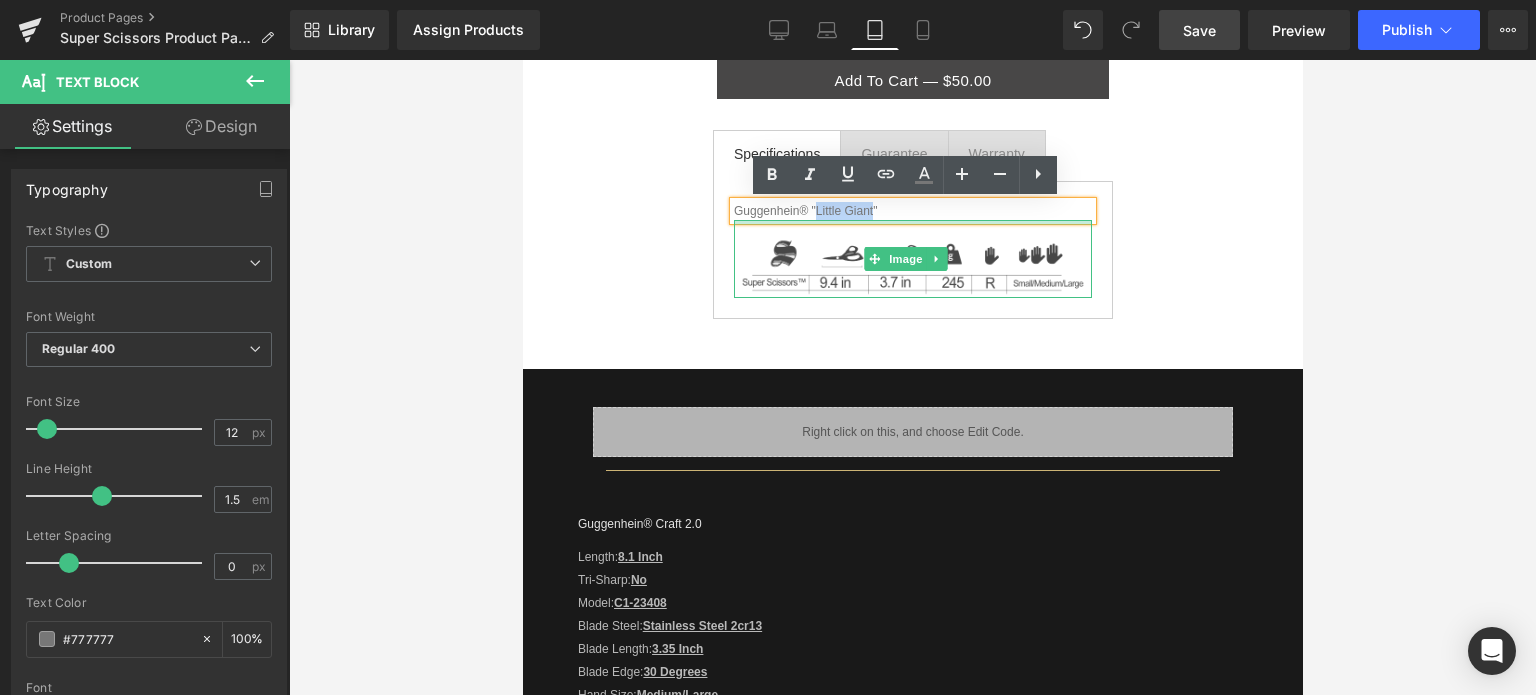 type 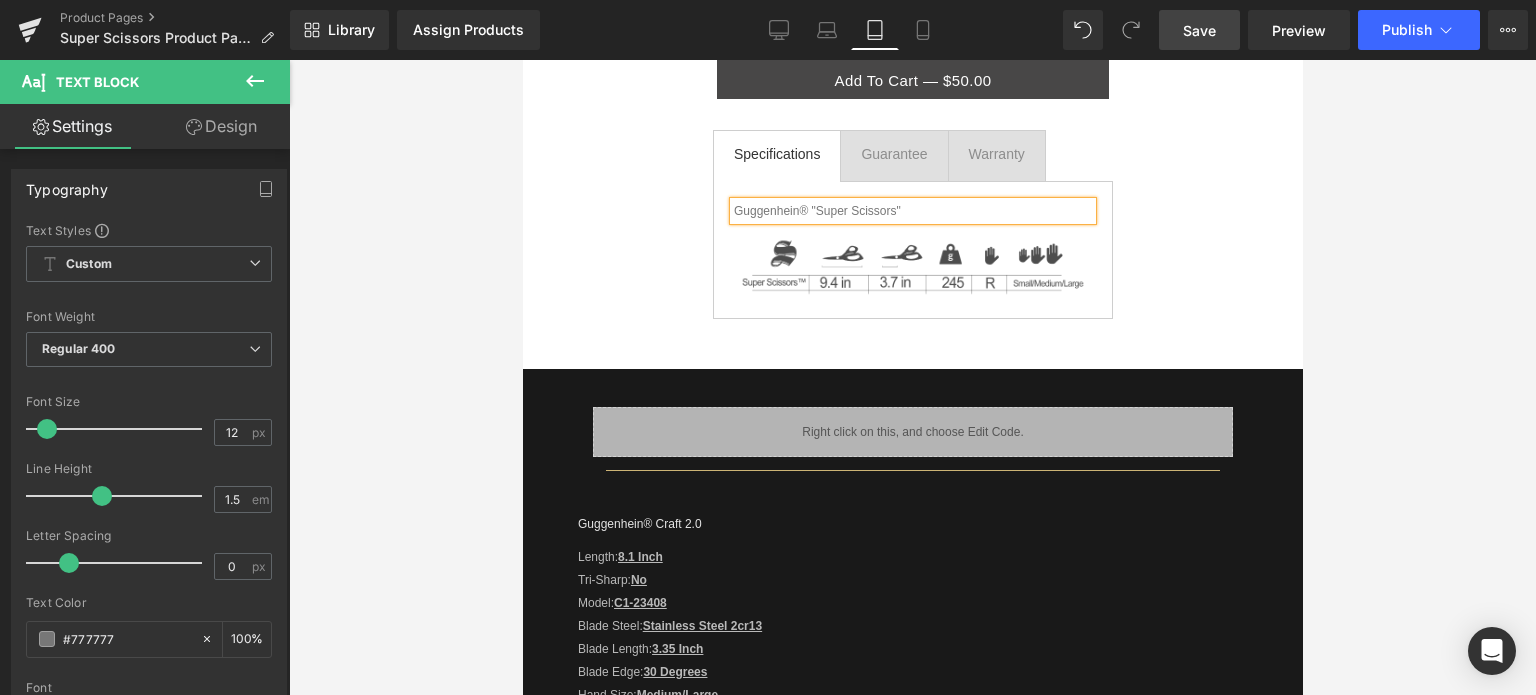 click at bounding box center [912, 377] 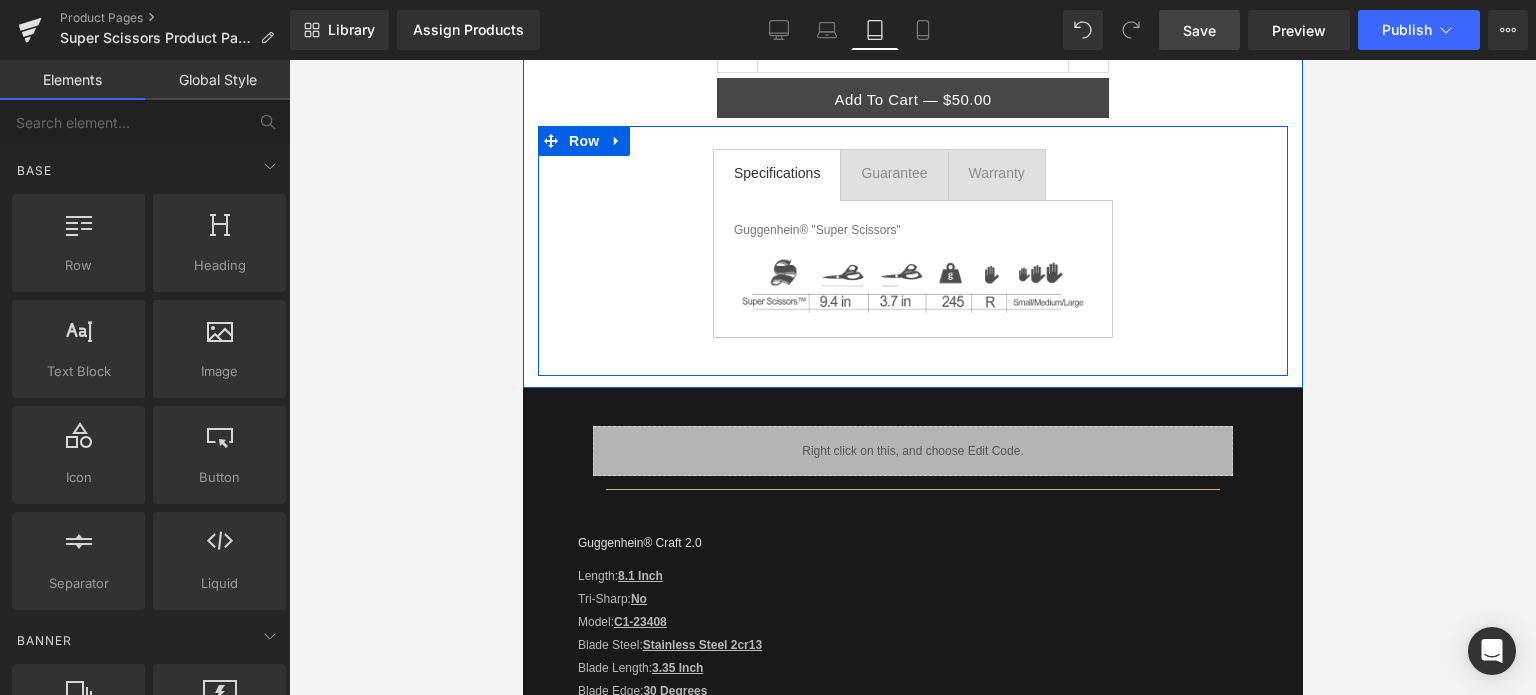 scroll, scrollTop: 400, scrollLeft: 0, axis: vertical 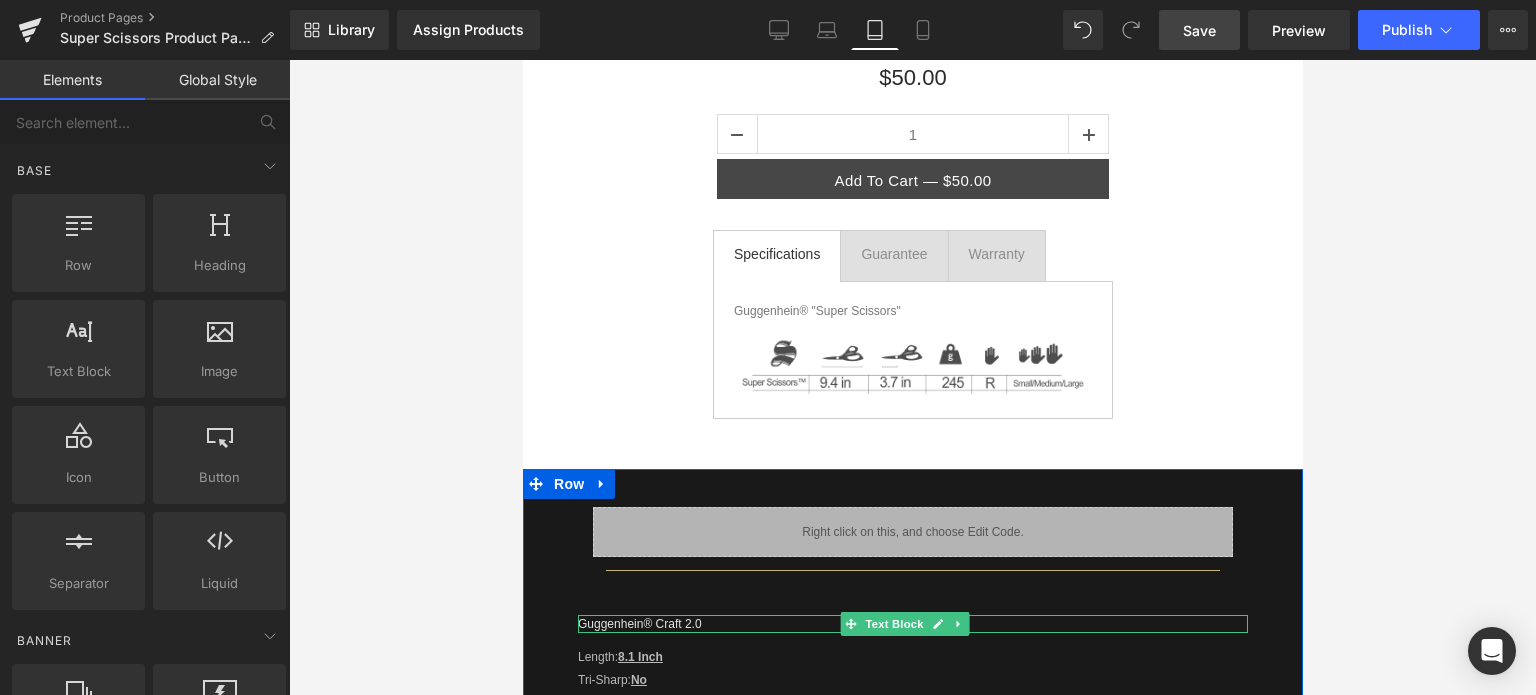 click on "Guggenhein® Craft 2.0" at bounding box center (912, 624) 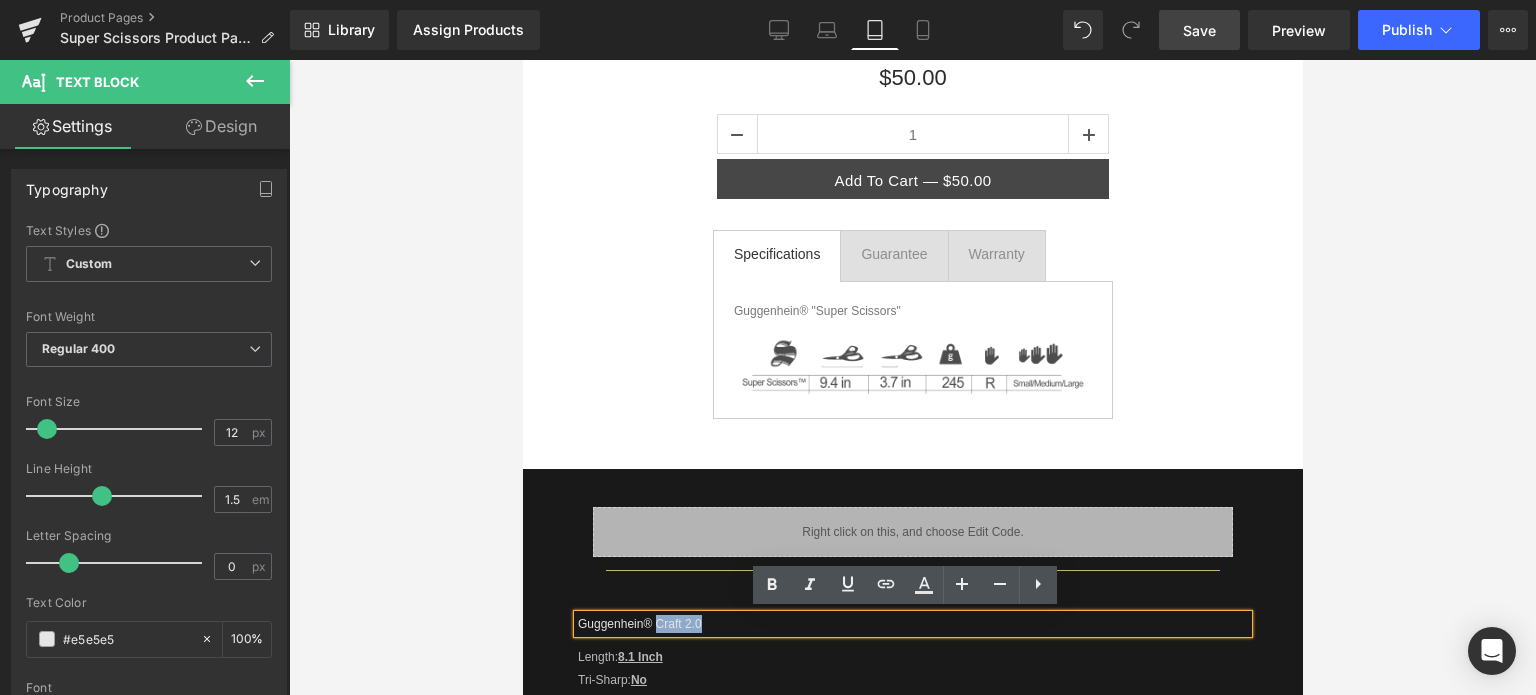 drag, startPoint x: 701, startPoint y: 618, endPoint x: 656, endPoint y: 619, distance: 45.01111 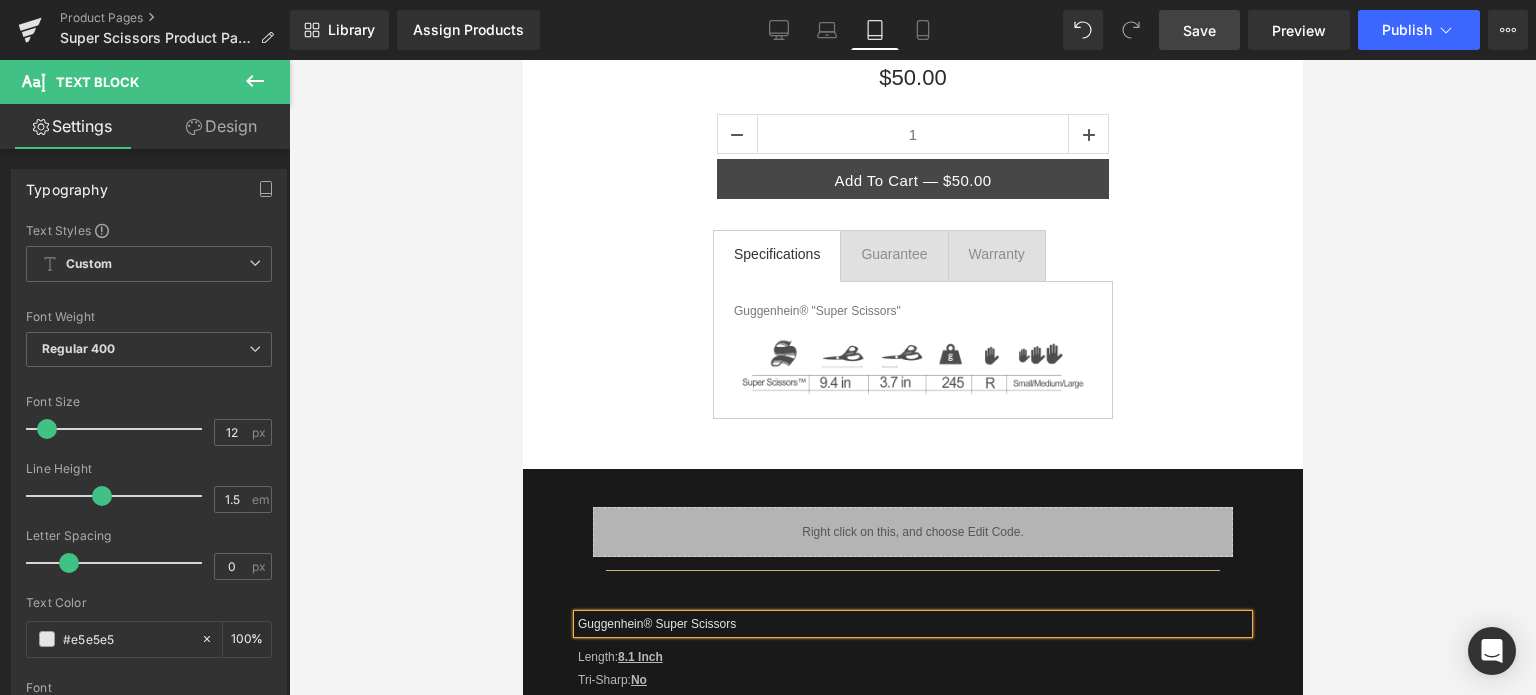 click at bounding box center (912, 377) 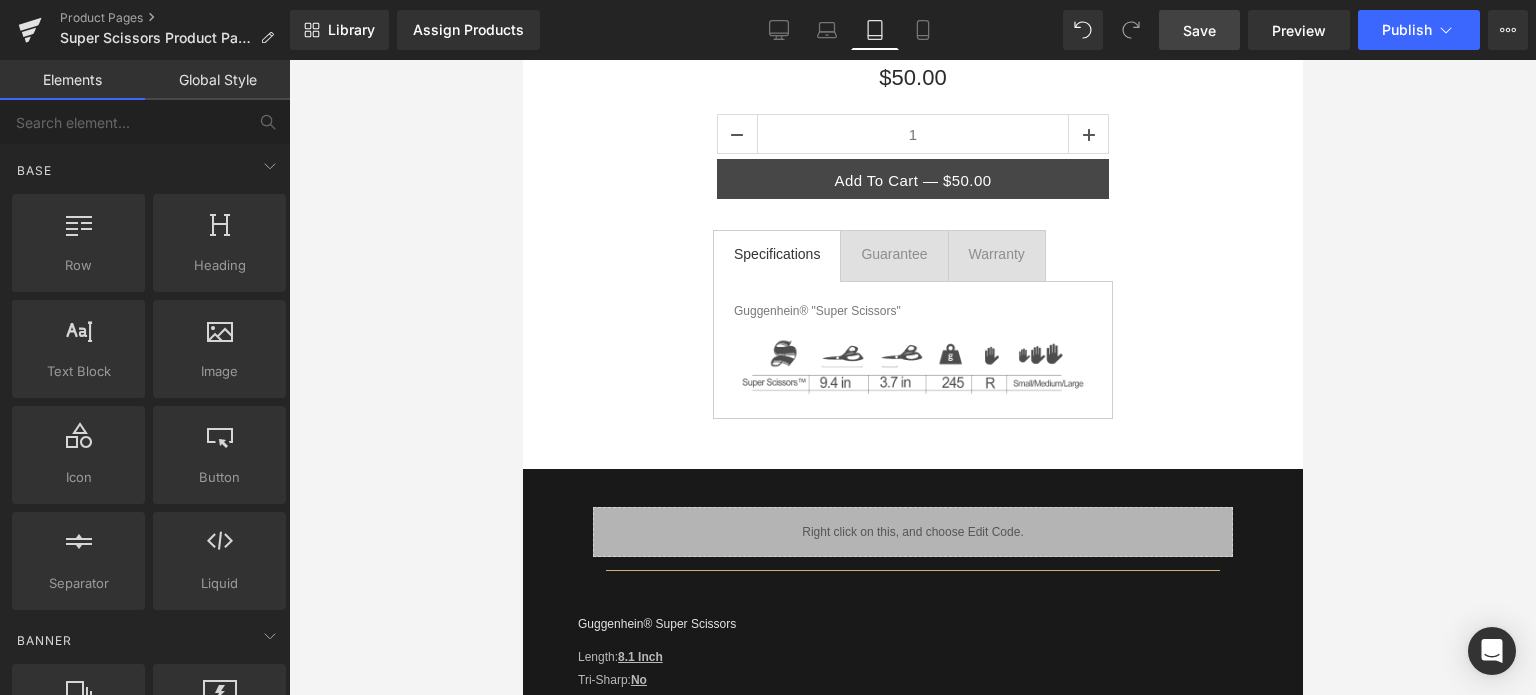 click on "Save" at bounding box center (1199, 30) 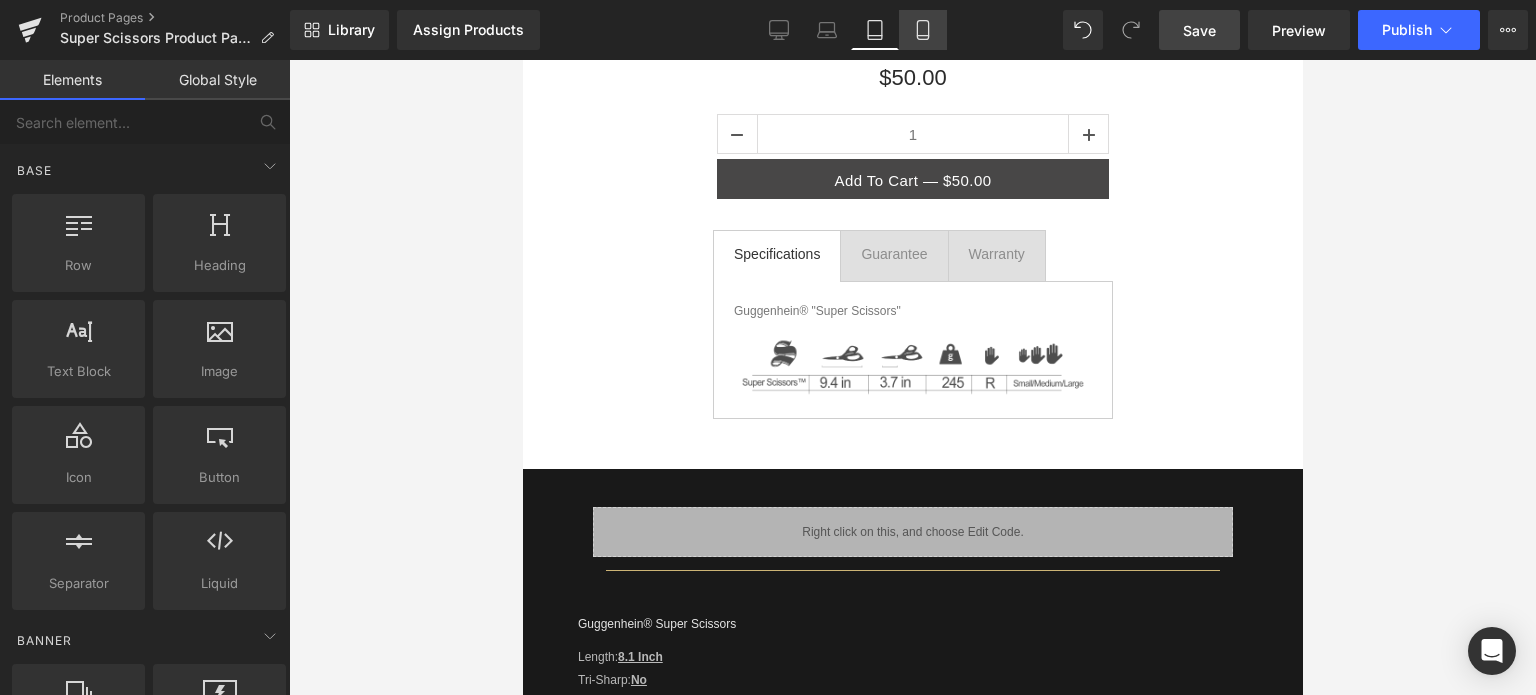 click 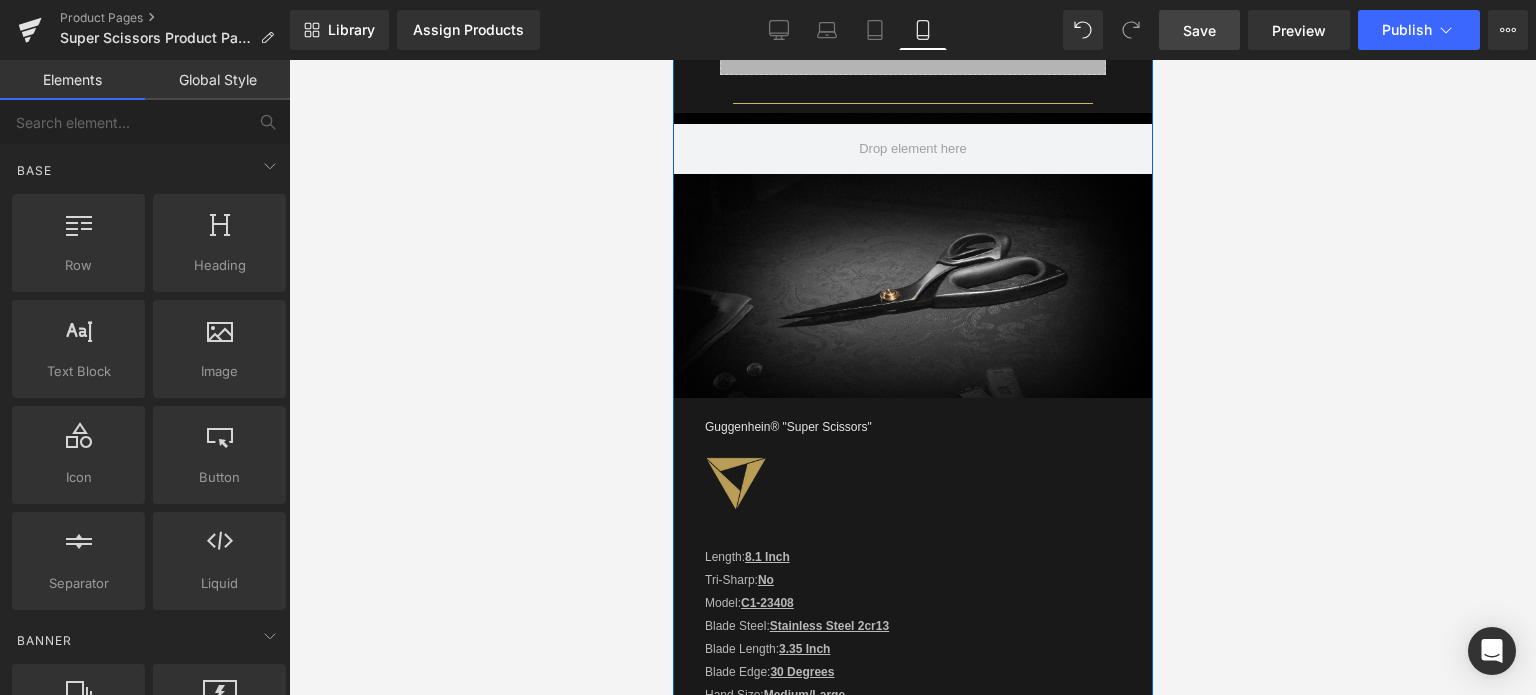 scroll, scrollTop: 1366, scrollLeft: 0, axis: vertical 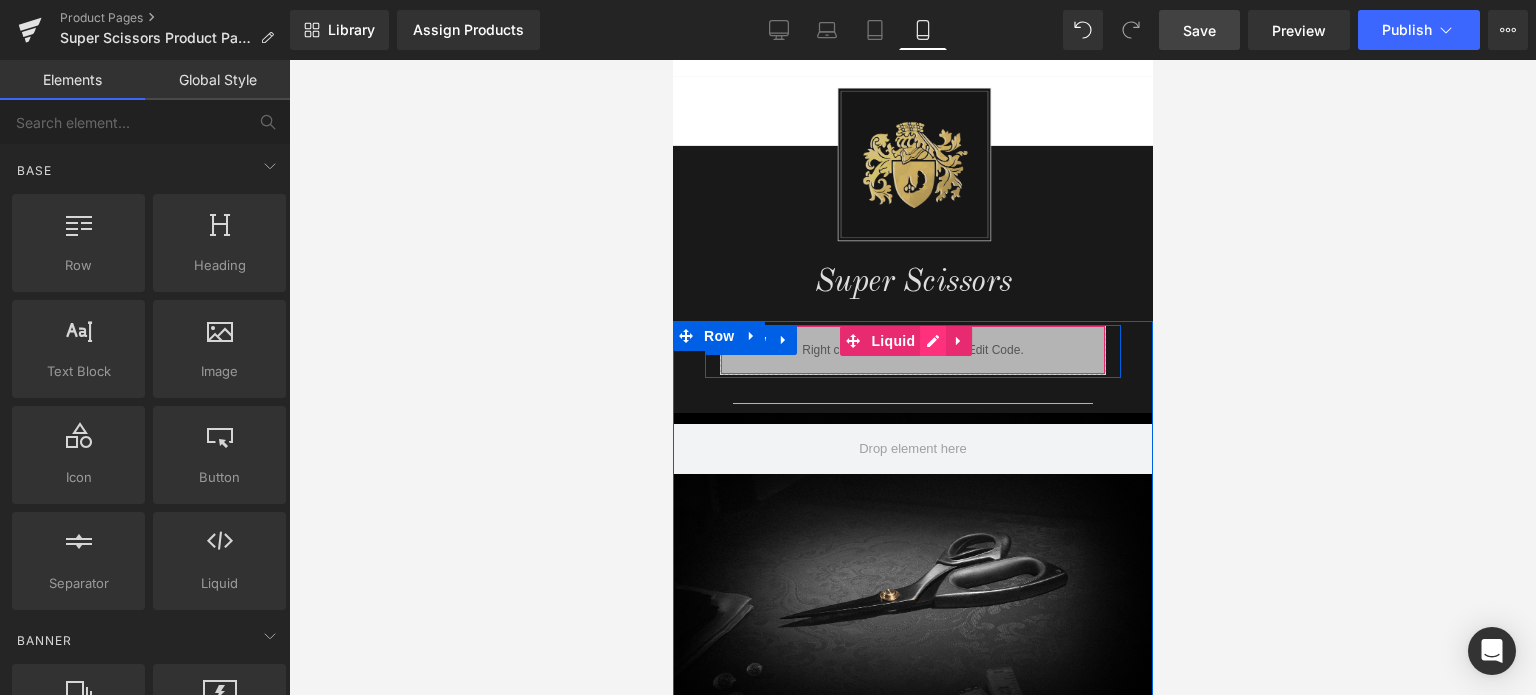 click on "Liquid" at bounding box center [912, 350] 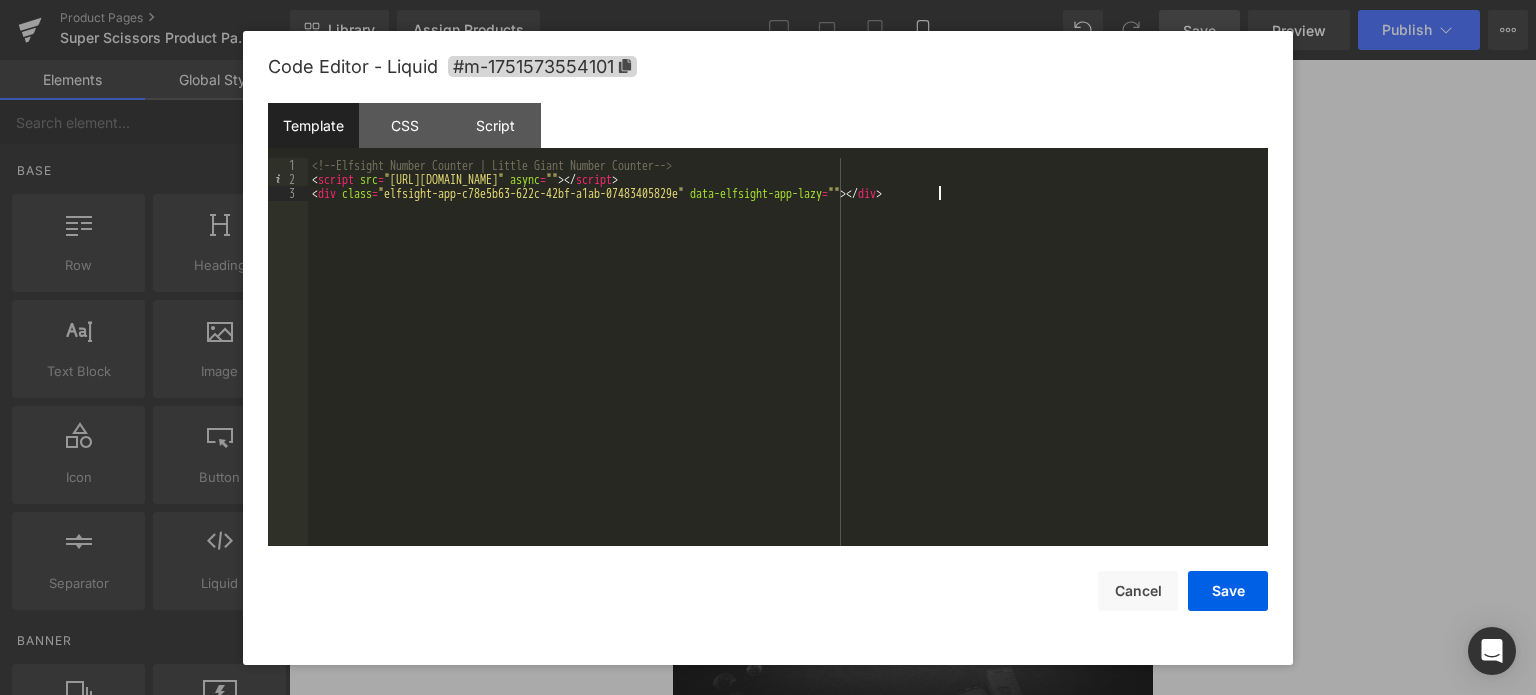click on "<!--  Elfsight Number Counter | Little Giant Number Counter  --> < script   src = "[URL][DOMAIN_NAME]"   async = "" > </ script > < div   class = "elfsight-app-c78e5b63-622c-42bf-a1ab-07483405829e"   data-elfsight-app-lazy = "" > </ div >" at bounding box center (788, 367) 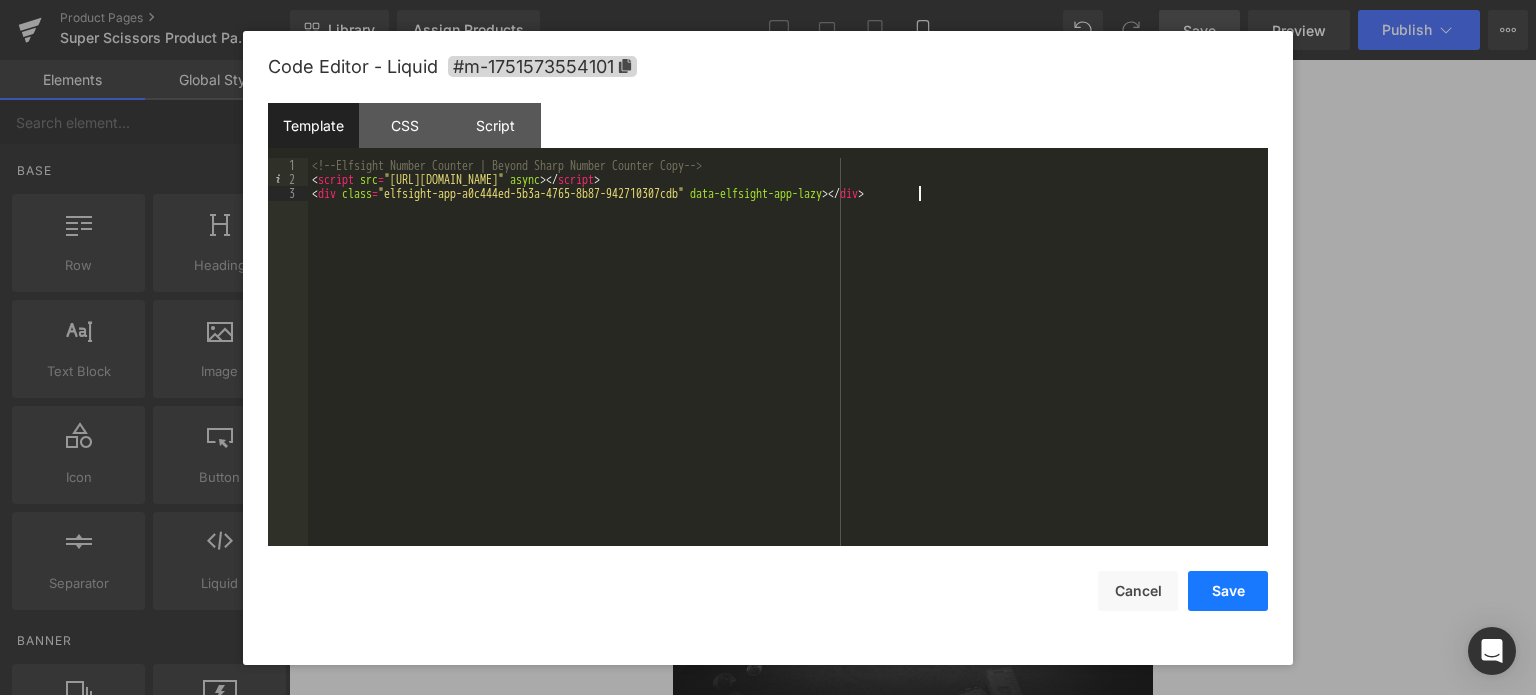 click on "Save" at bounding box center [1228, 591] 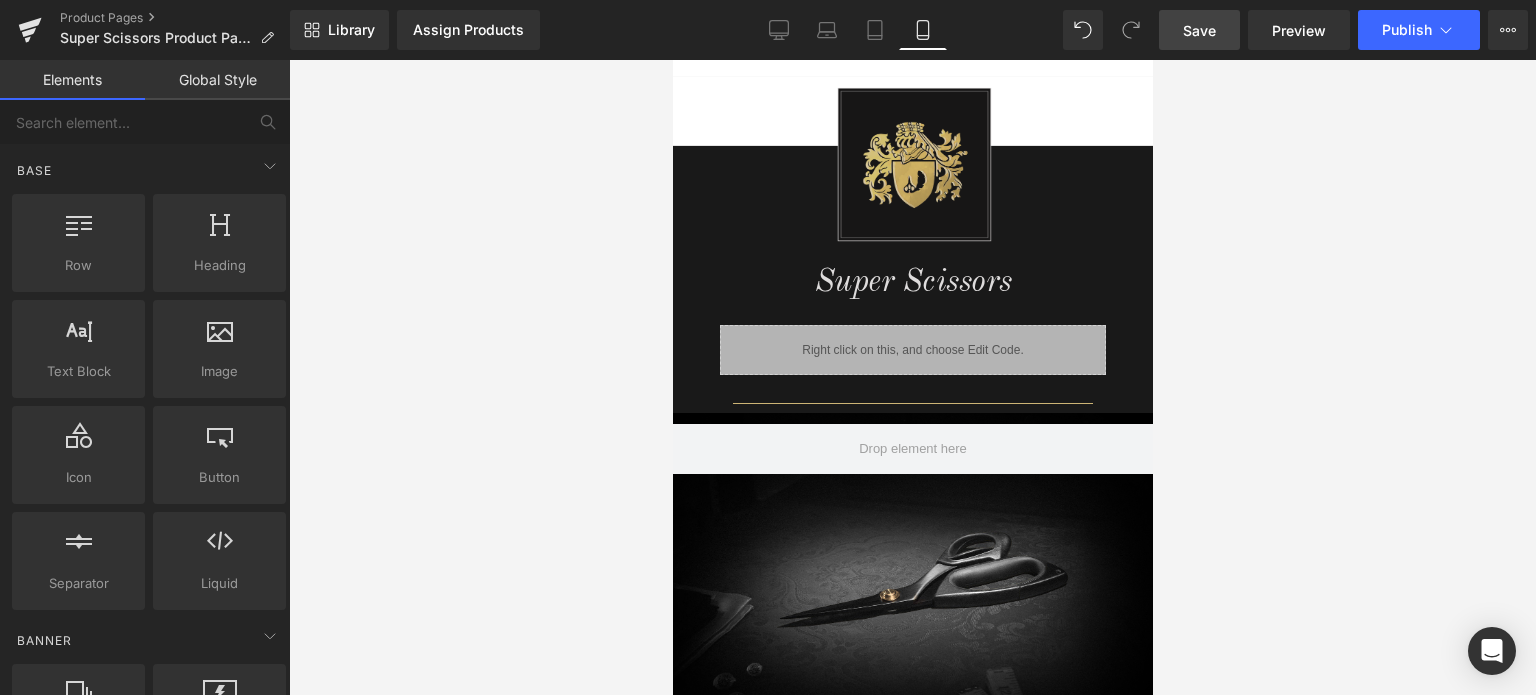 click on "Save" at bounding box center (1199, 30) 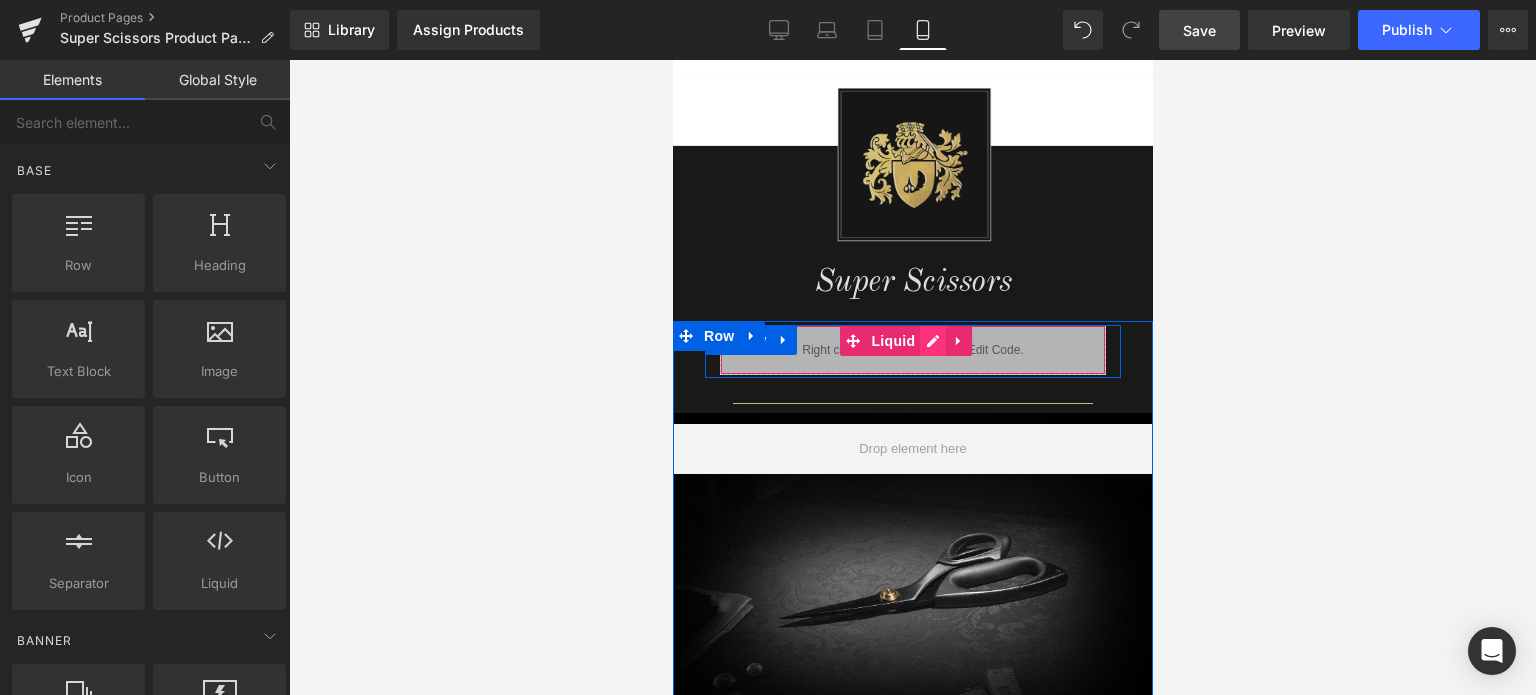 click on "Liquid" at bounding box center [912, 350] 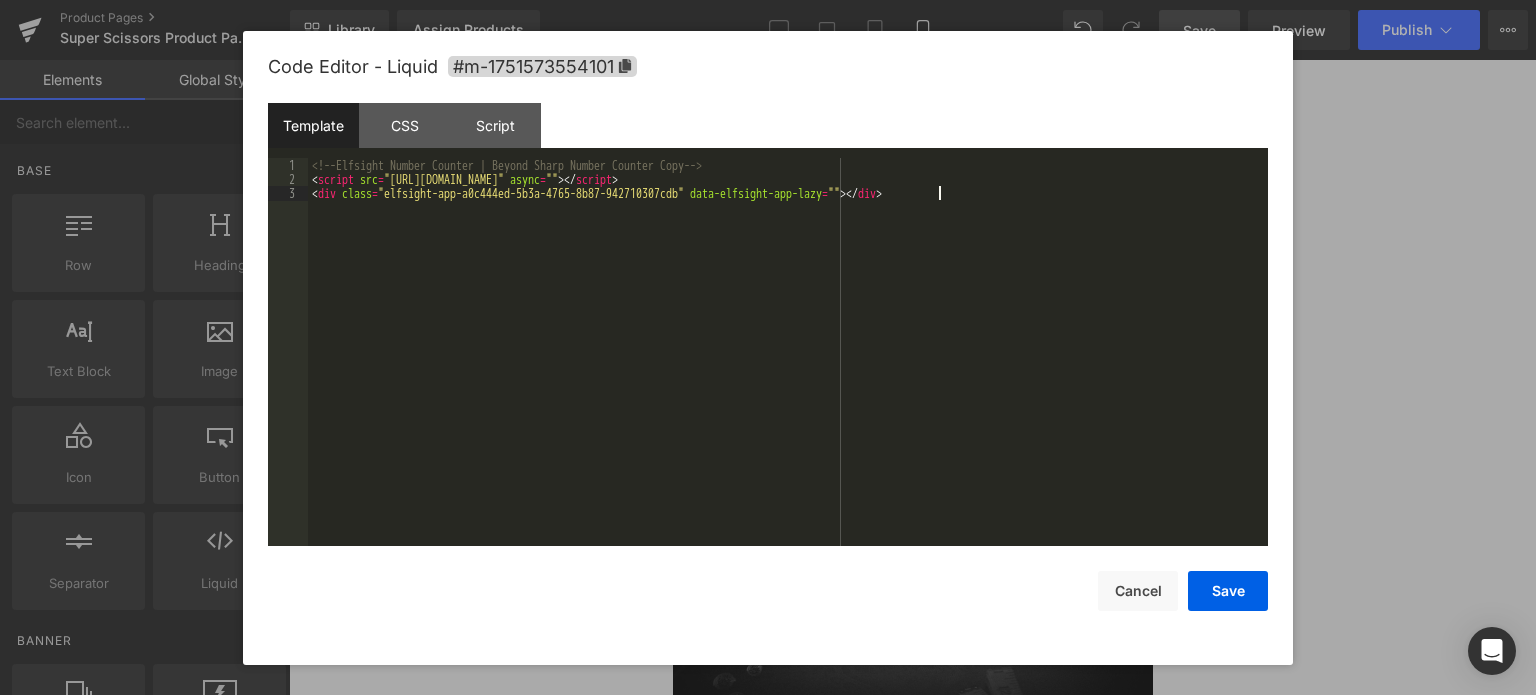 click on "<!--  Elfsight Number Counter | Beyond Sharp Number Counter Copy  --> < script   src = "[URL][DOMAIN_NAME]"   async = "" > </ script > < div   class = "elfsight-app-a0c444ed-5b3a-4765-8b87-942710307cdb"   data-elfsight-app-lazy = "" > </ div >" at bounding box center (788, 367) 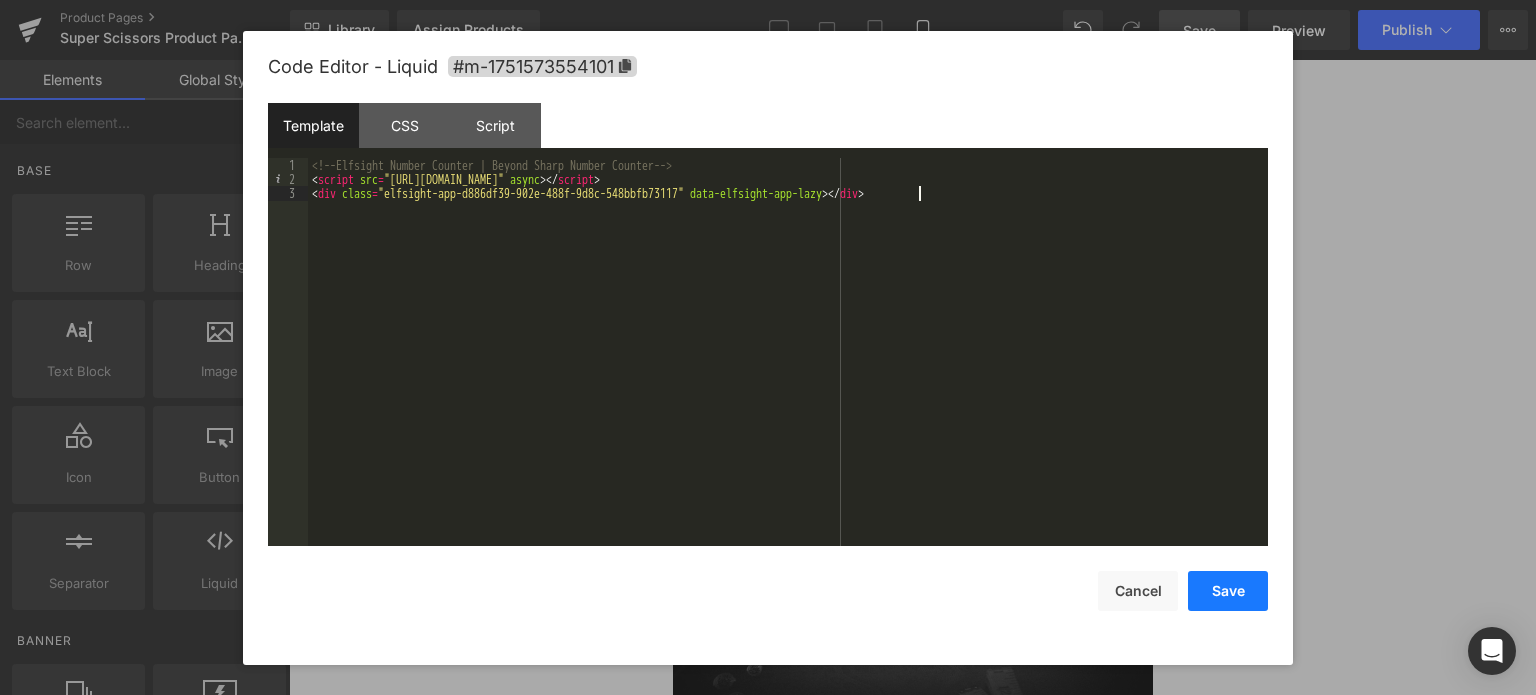click on "Save" at bounding box center [1228, 591] 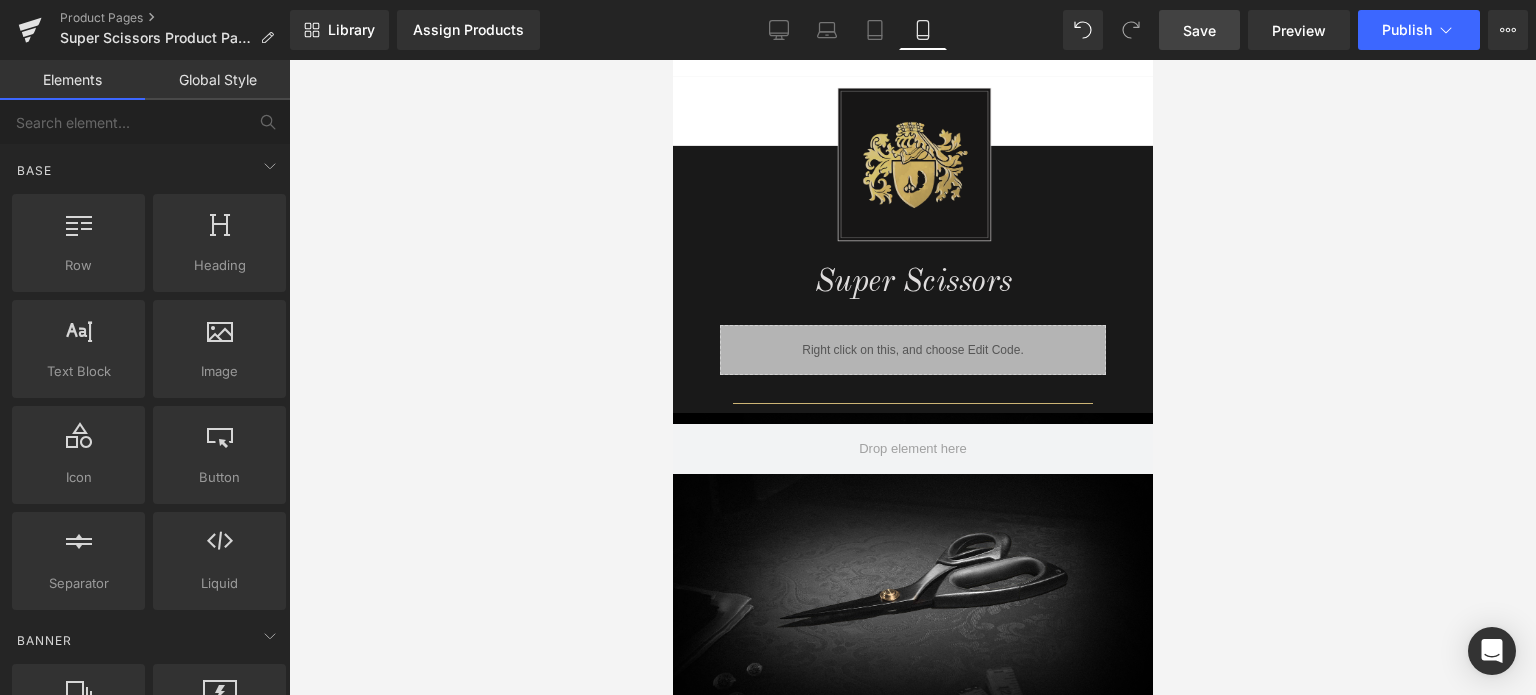 click on "Save" at bounding box center [1199, 30] 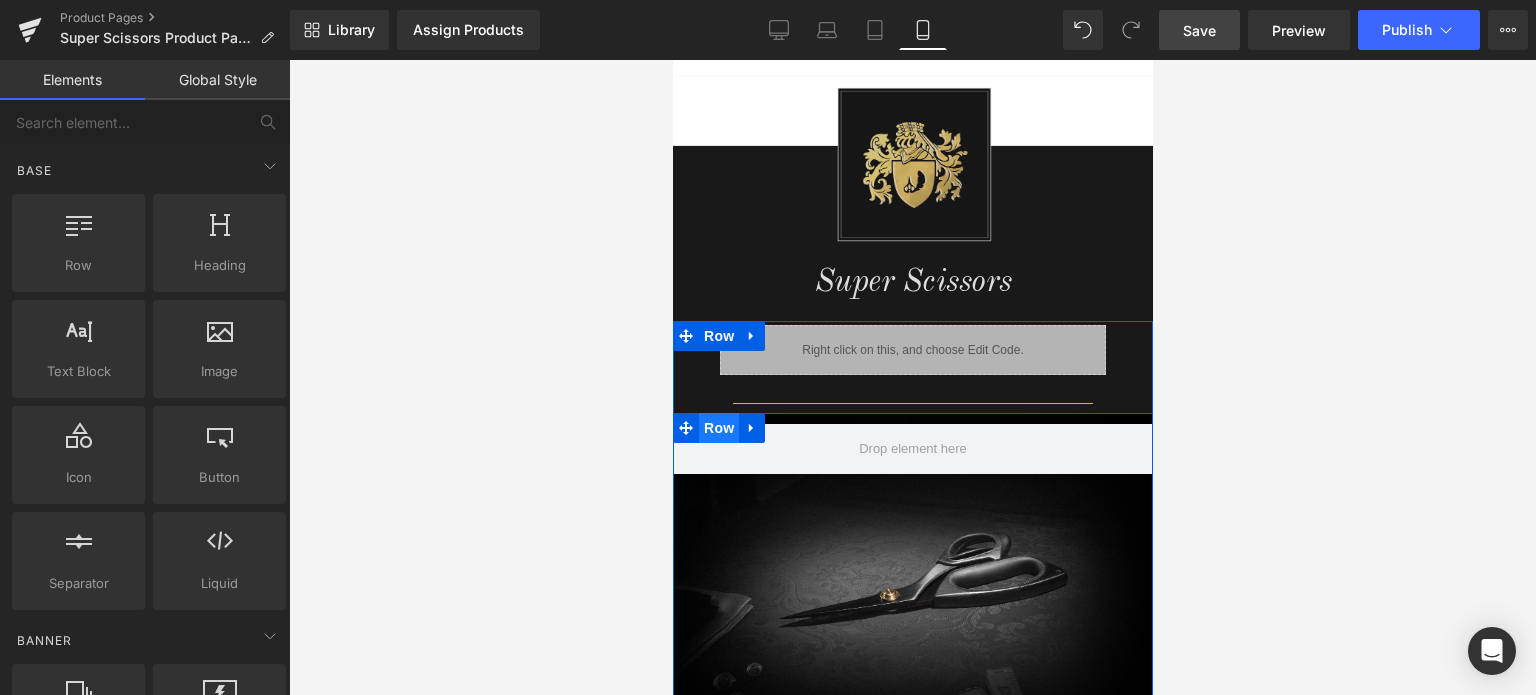 click on "Row" at bounding box center [718, 428] 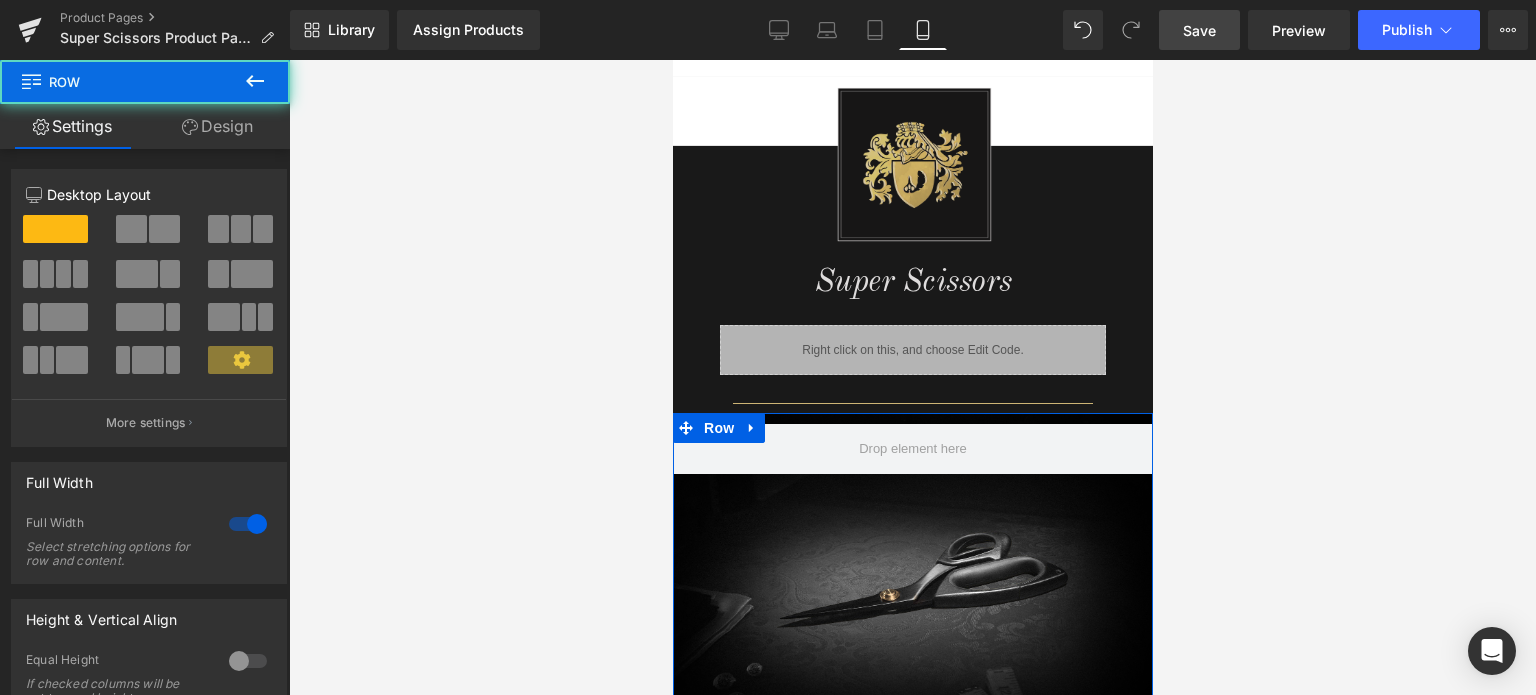 click on "Design" at bounding box center [217, 126] 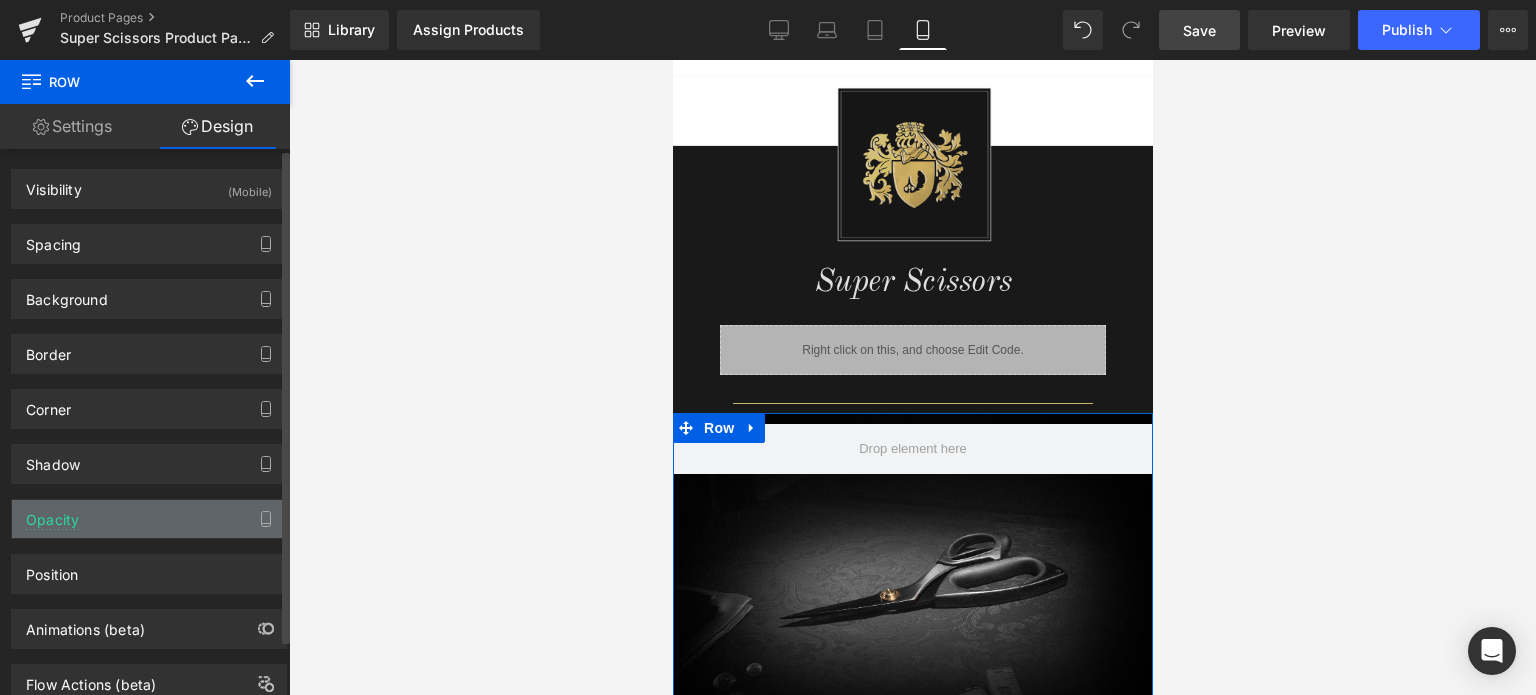 click on "Opacity" at bounding box center (149, 519) 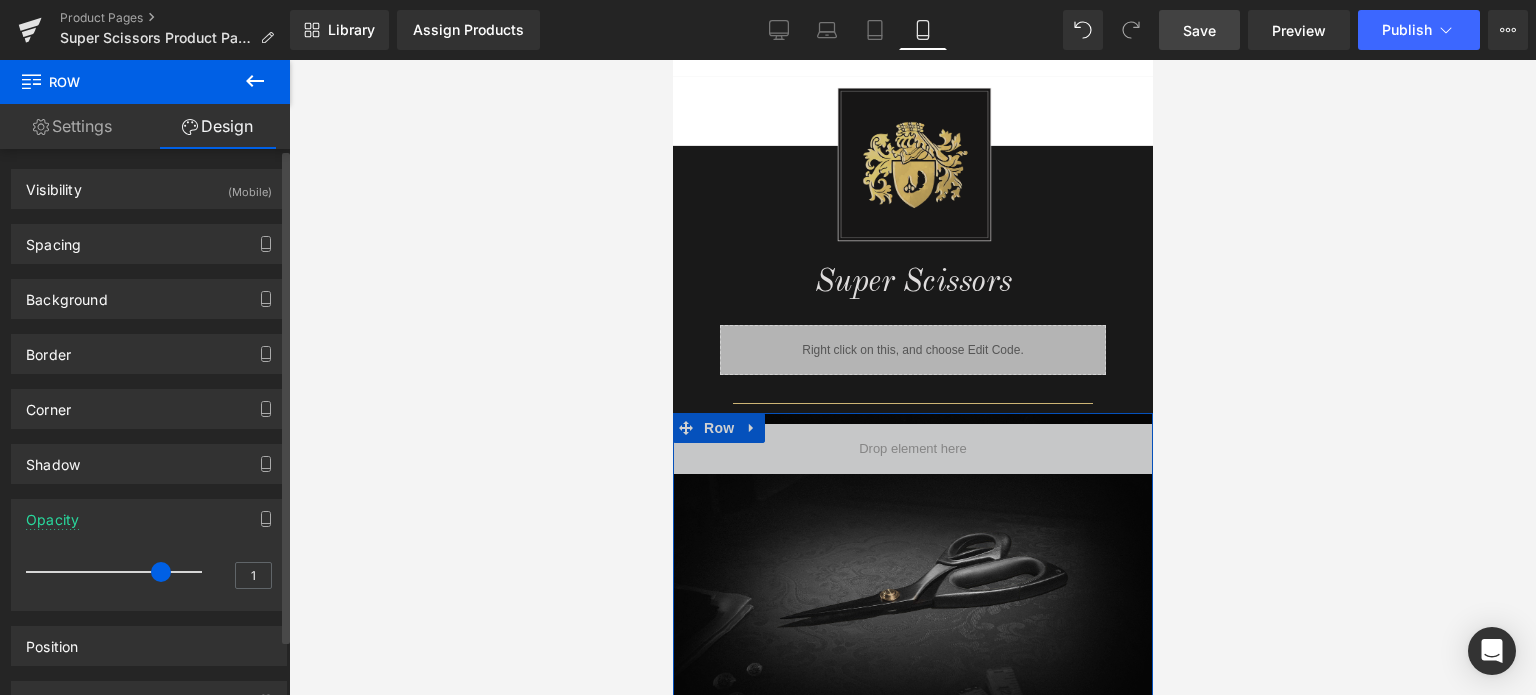 drag, startPoint x: 194, startPoint y: 568, endPoint x: 156, endPoint y: 568, distance: 38 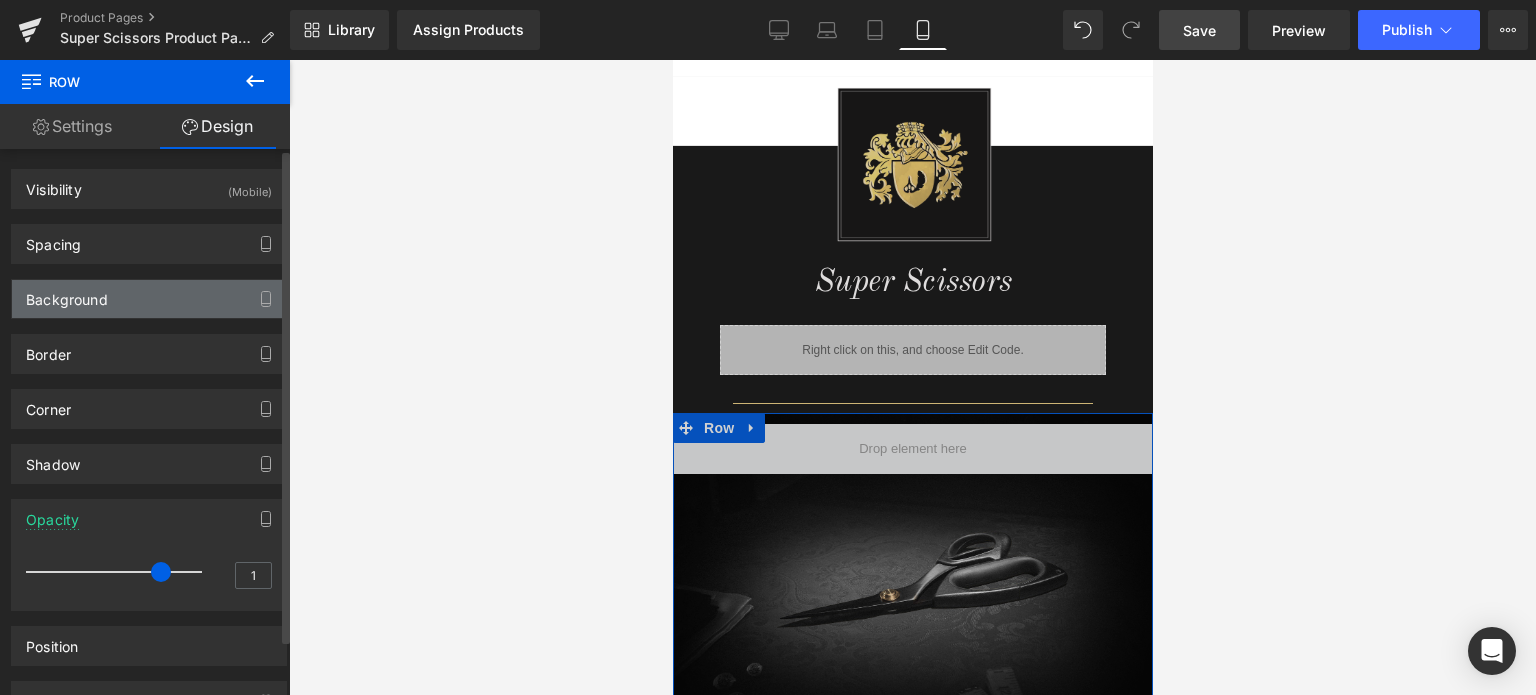click on "Background" at bounding box center (149, 299) 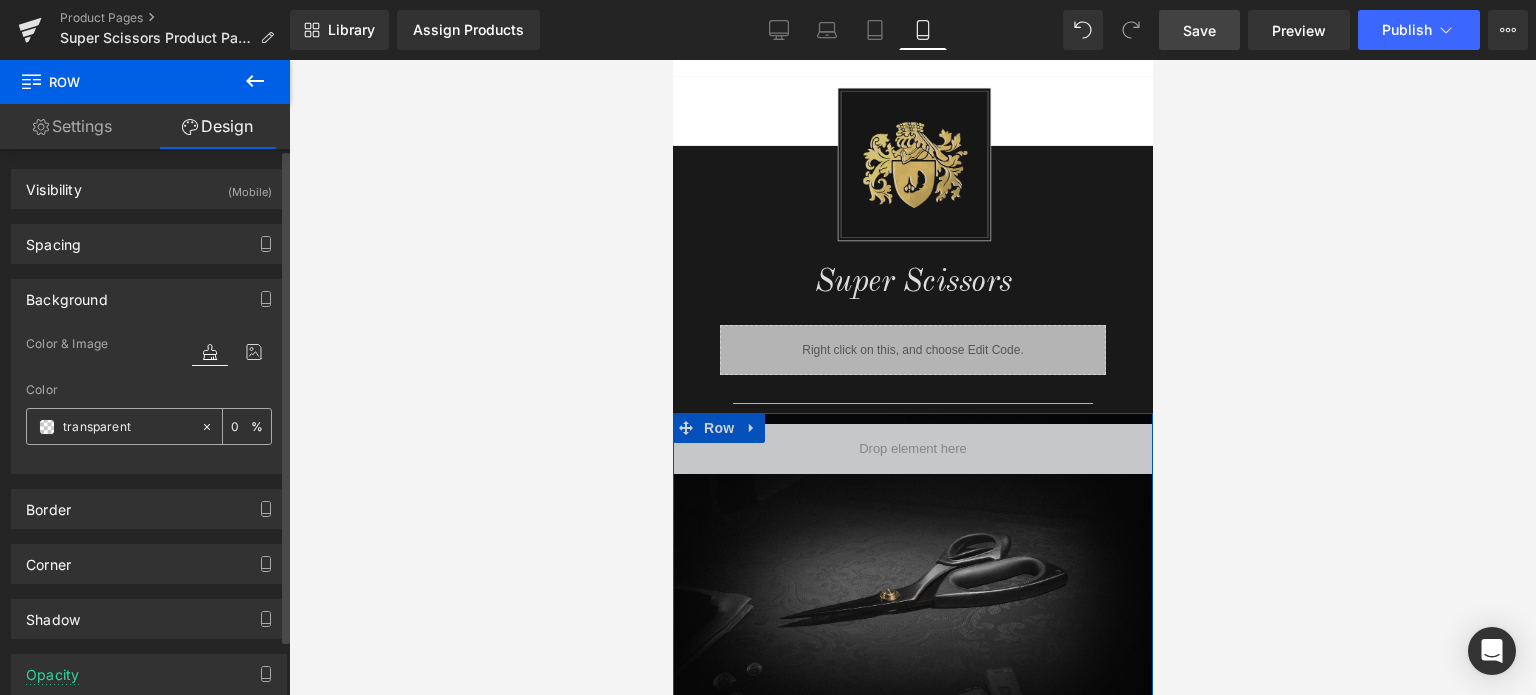 click at bounding box center [113, 426] 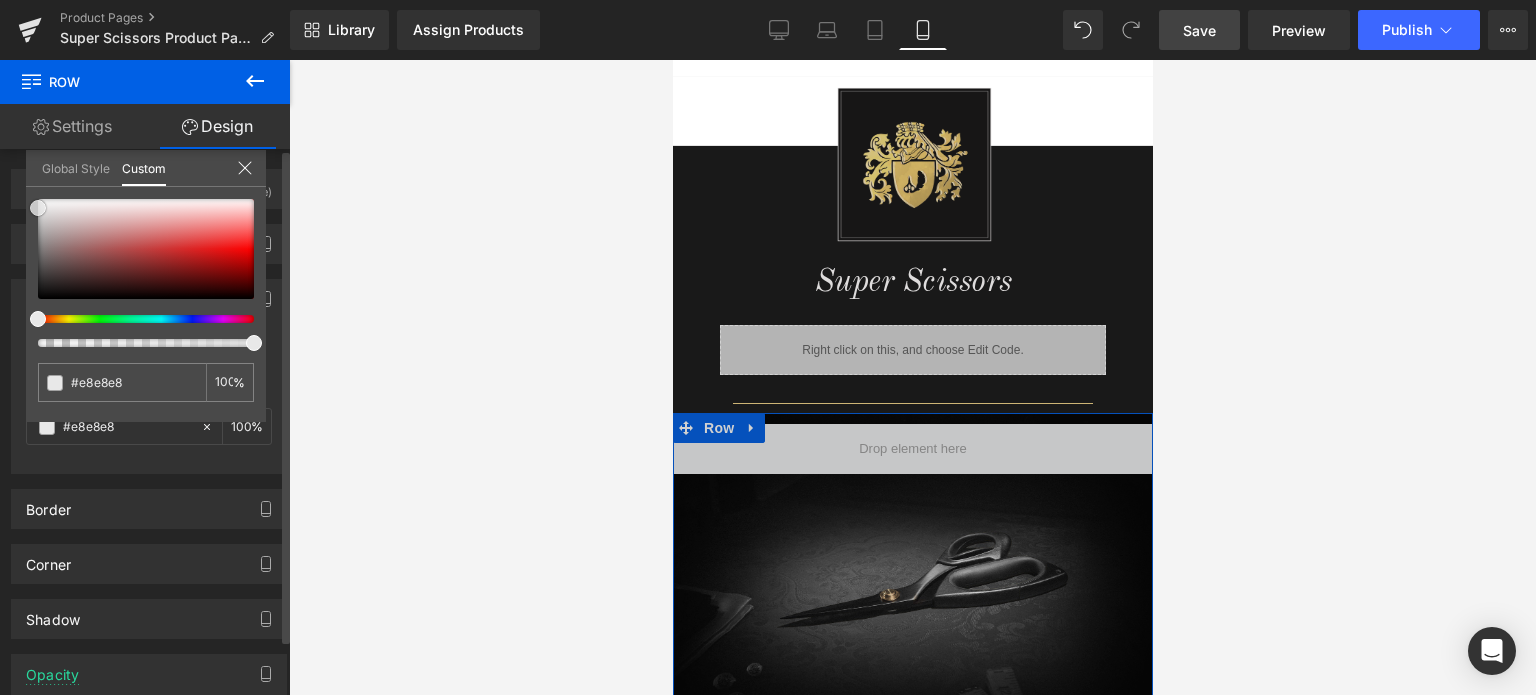 drag, startPoint x: 179, startPoint y: 247, endPoint x: 23, endPoint y: 208, distance: 160.80112 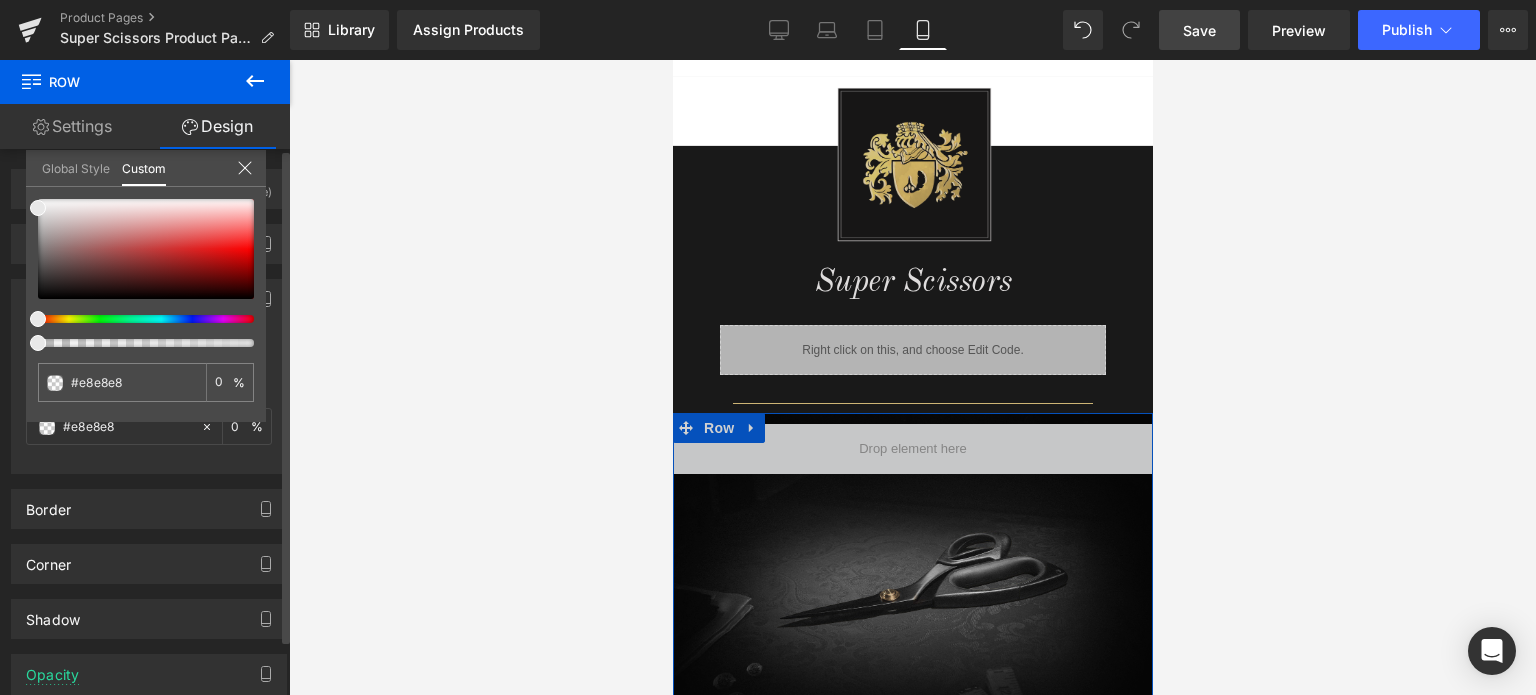 drag, startPoint x: 254, startPoint y: 341, endPoint x: 0, endPoint y: 344, distance: 254.01772 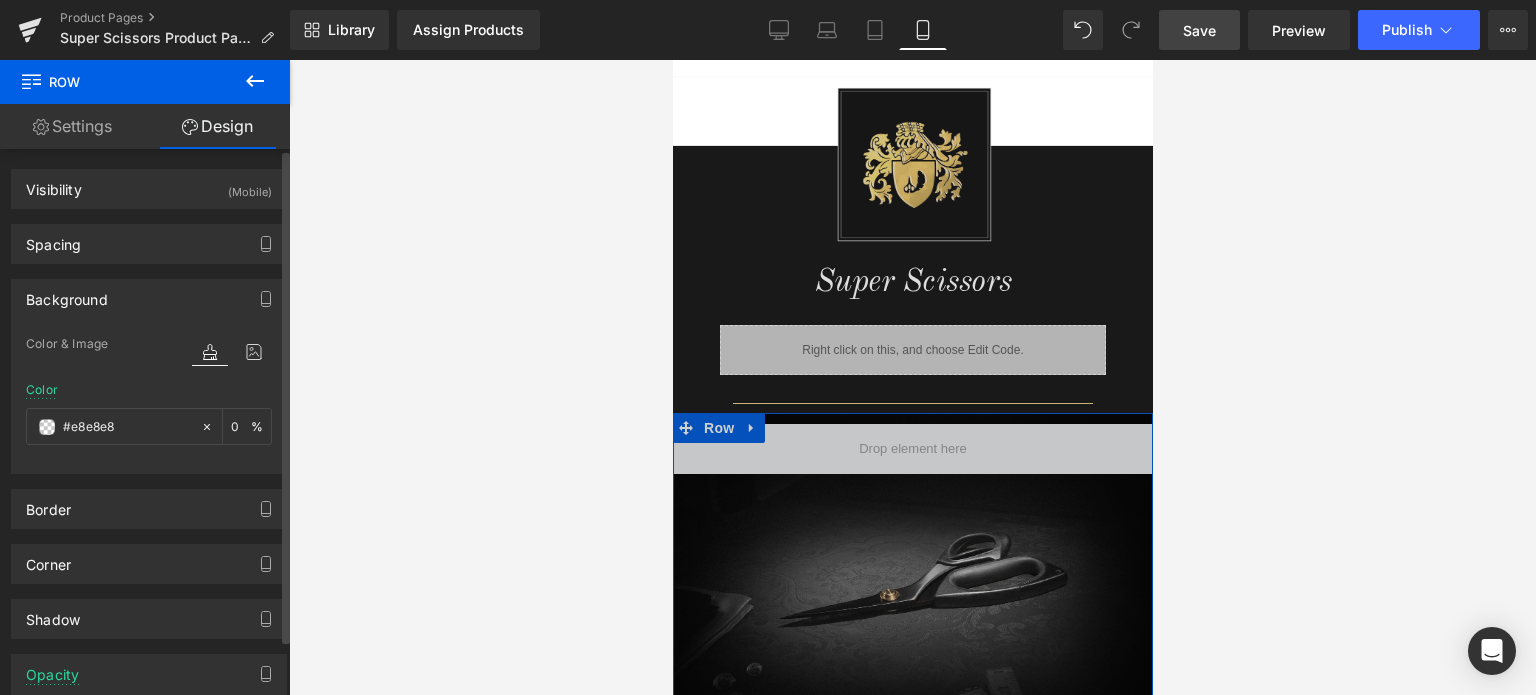 click on "Opacity" at bounding box center [149, 674] 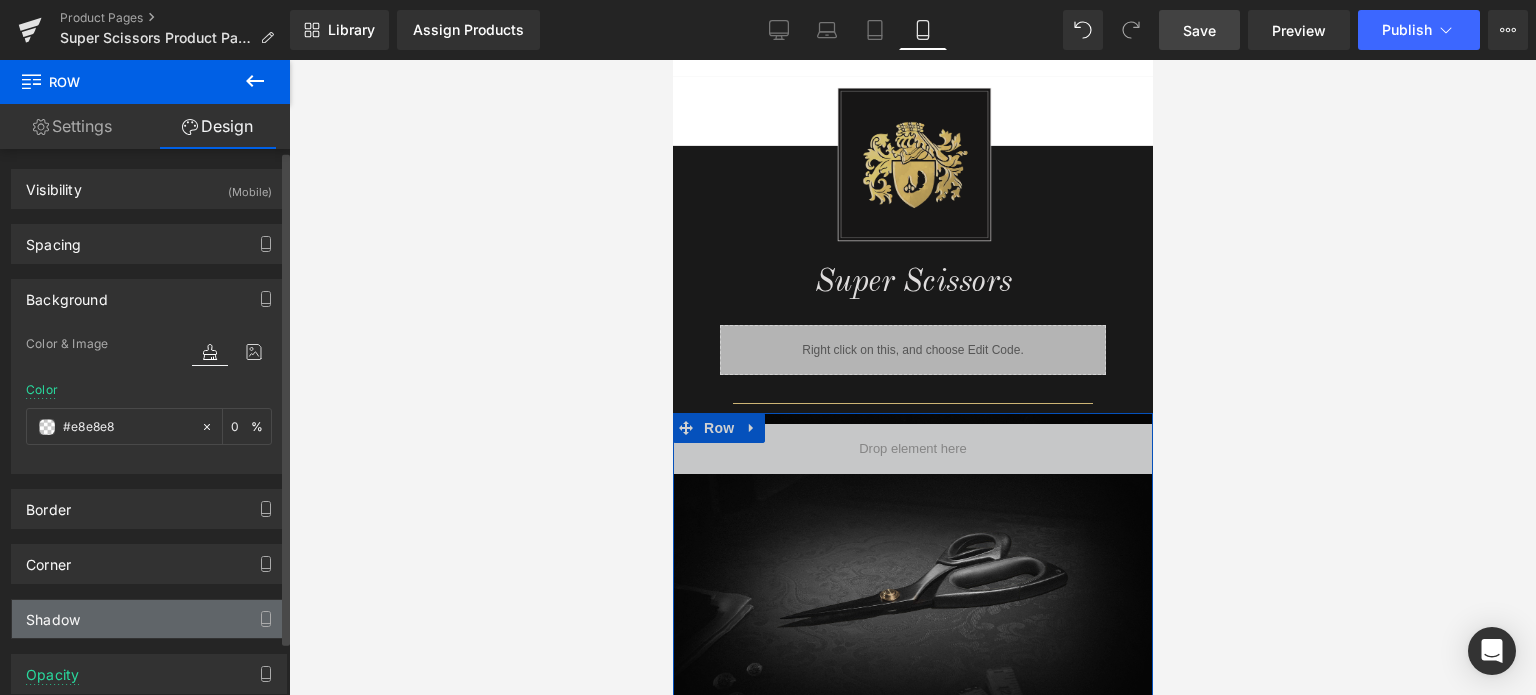 scroll, scrollTop: 200, scrollLeft: 0, axis: vertical 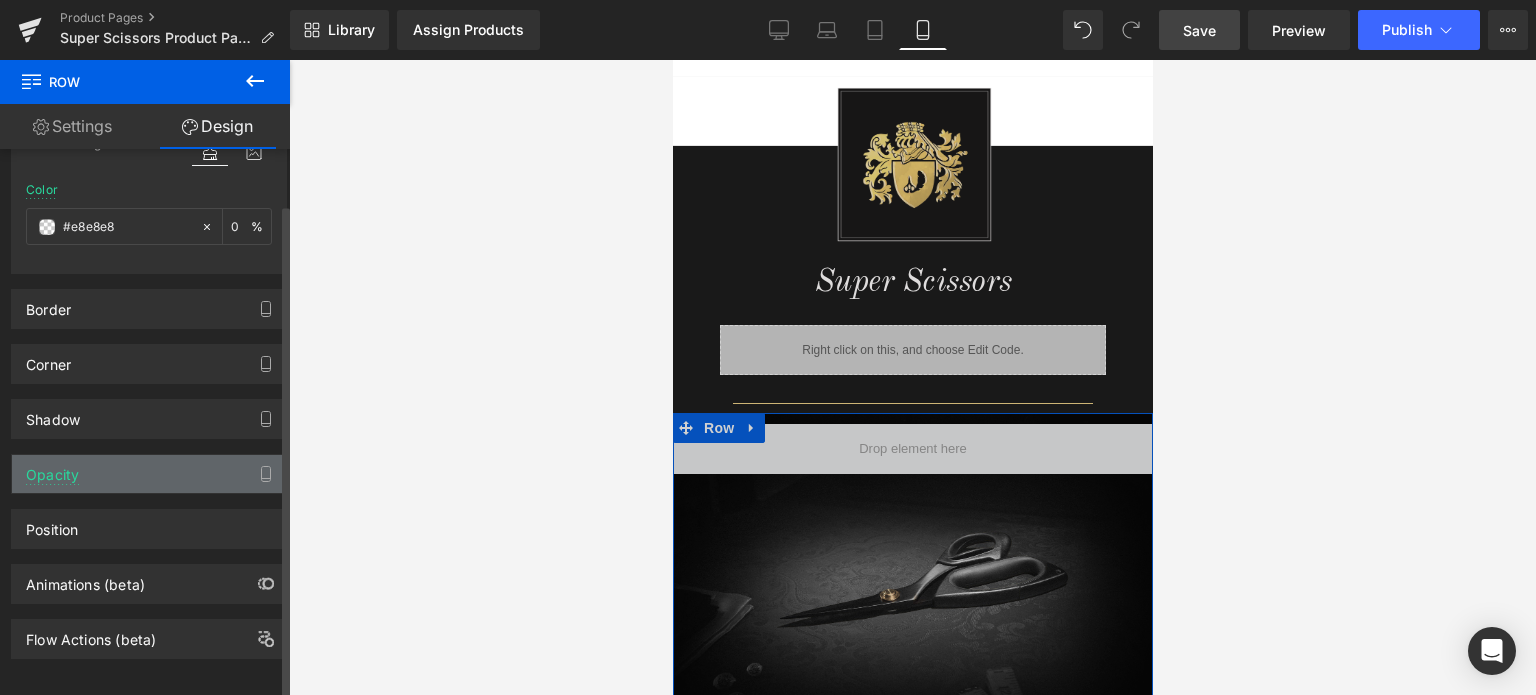 click on "Opacity" at bounding box center [149, 474] 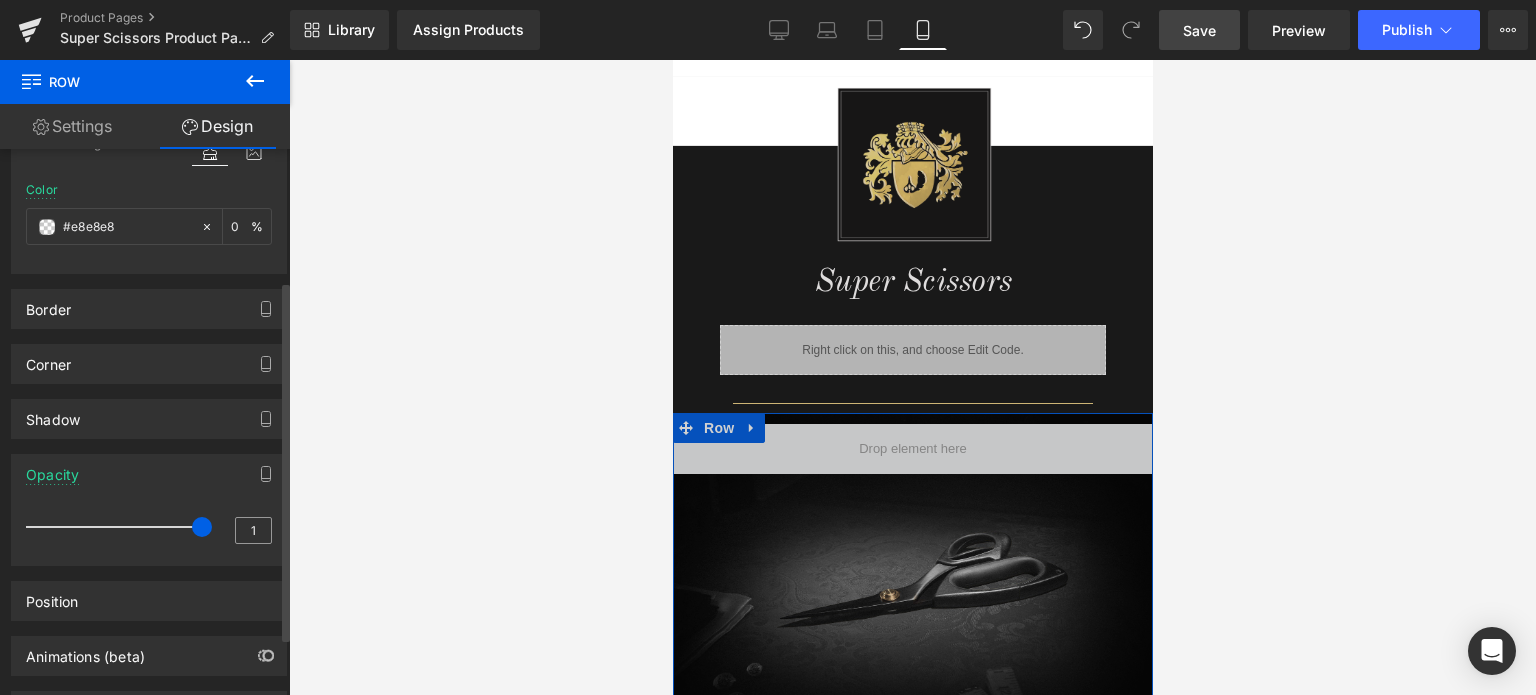 drag, startPoint x: 159, startPoint y: 523, endPoint x: 255, endPoint y: 519, distance: 96.0833 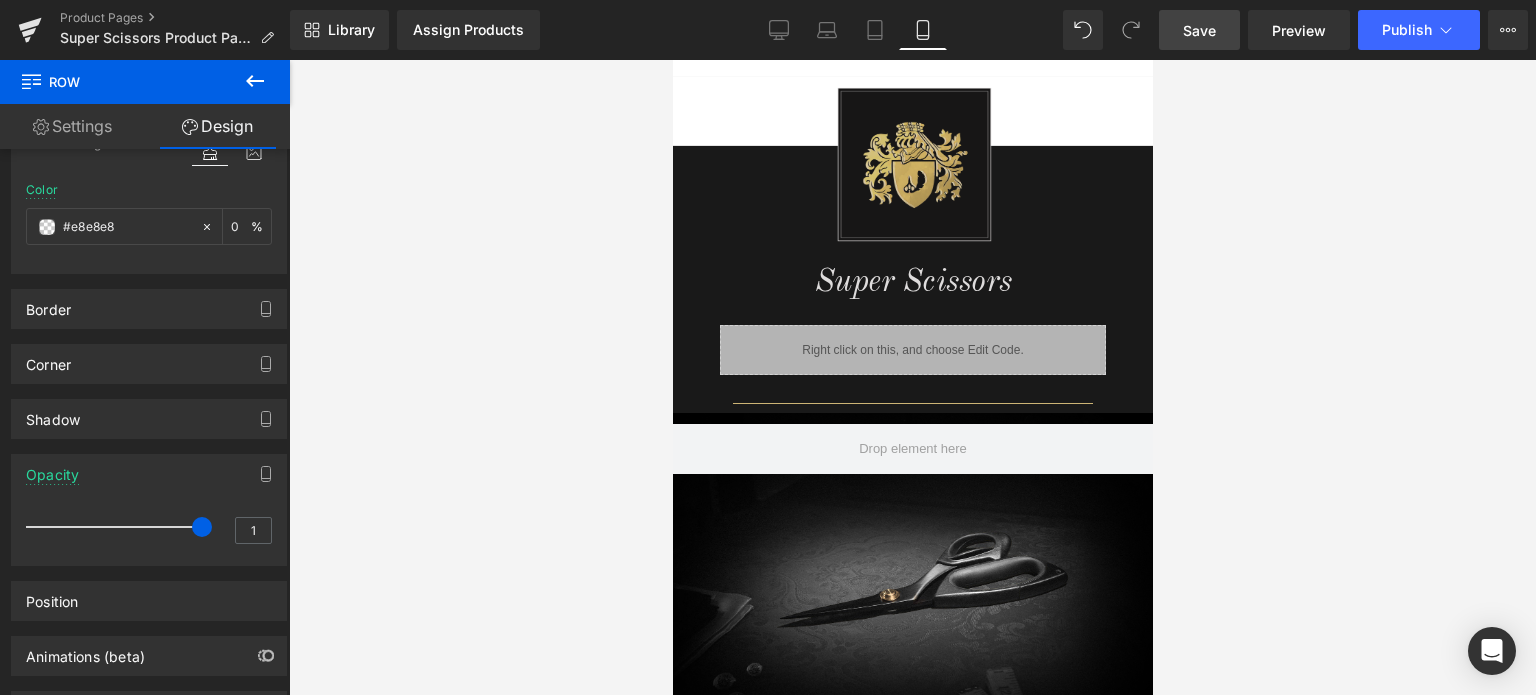 click on "Save" at bounding box center [1199, 30] 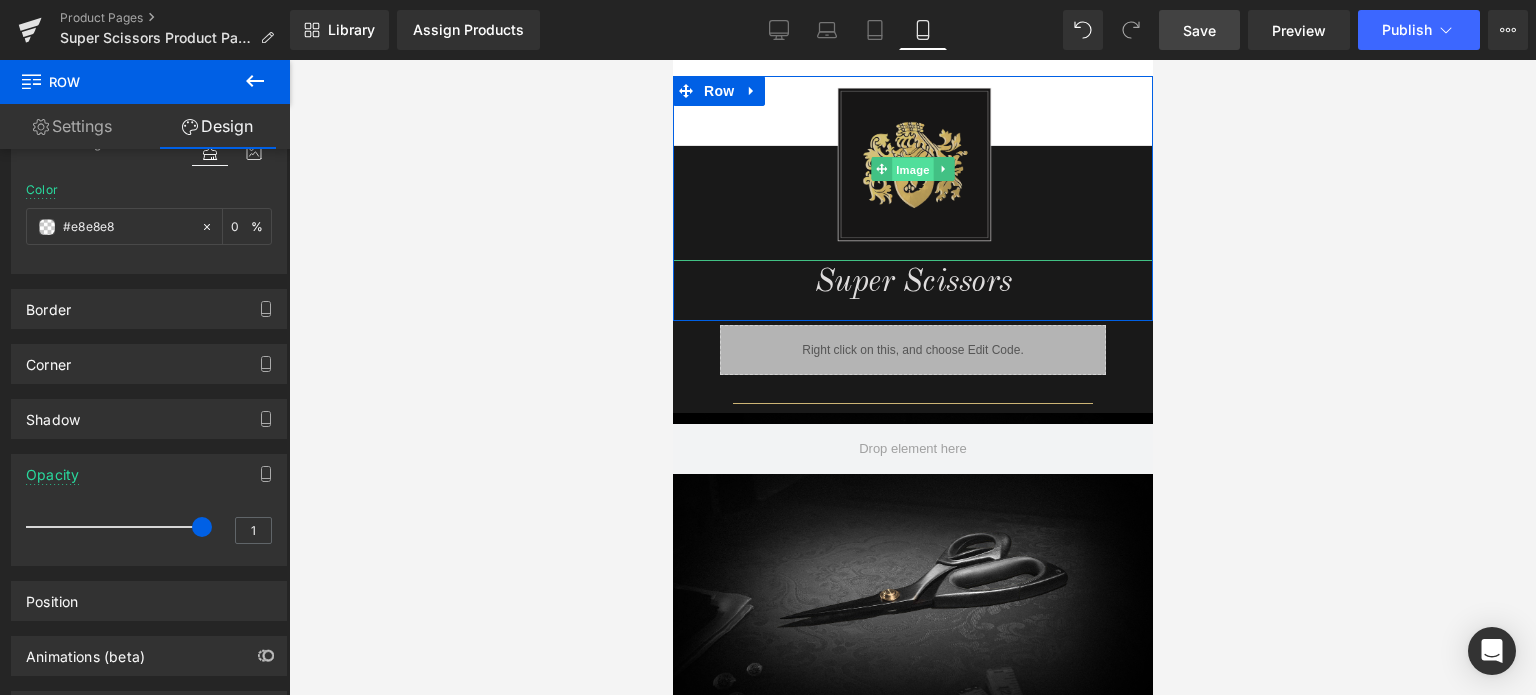 click on "Image" at bounding box center [912, 170] 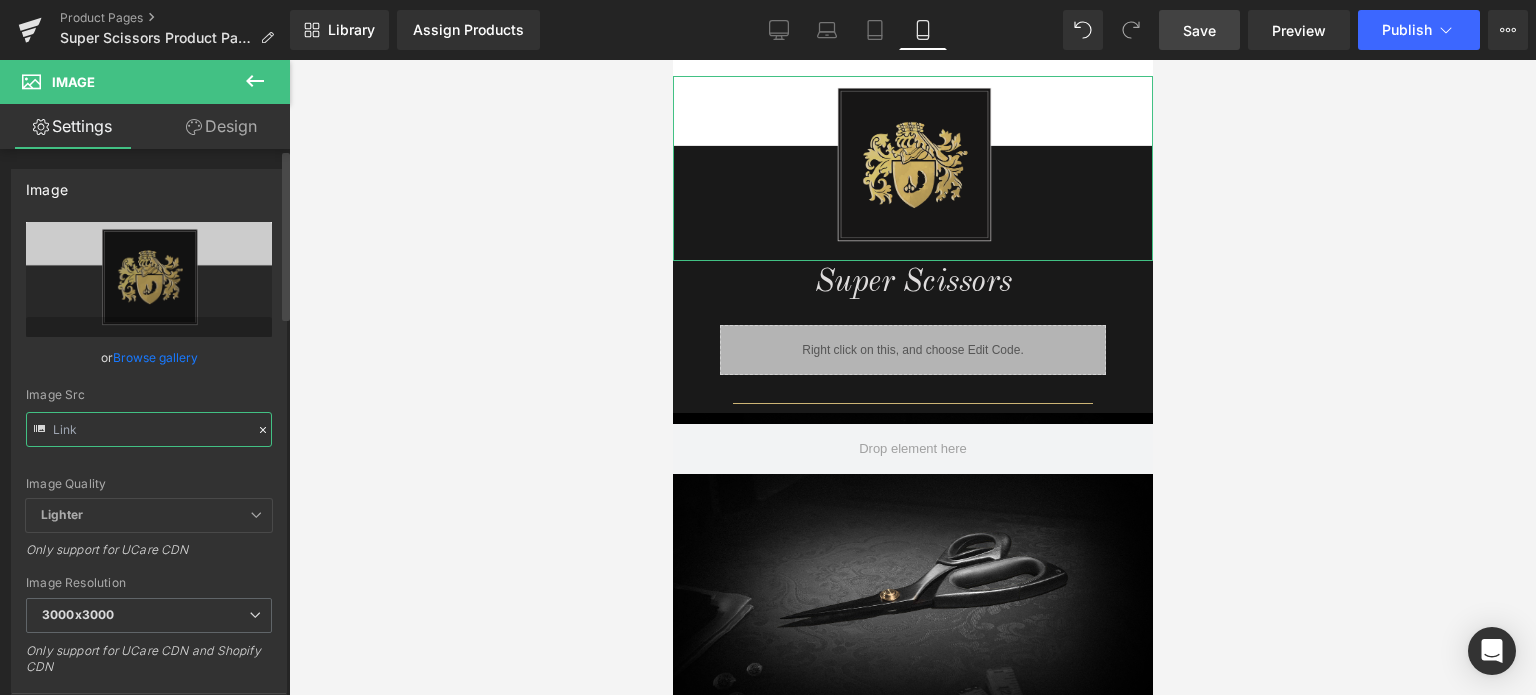click at bounding box center (149, 429) 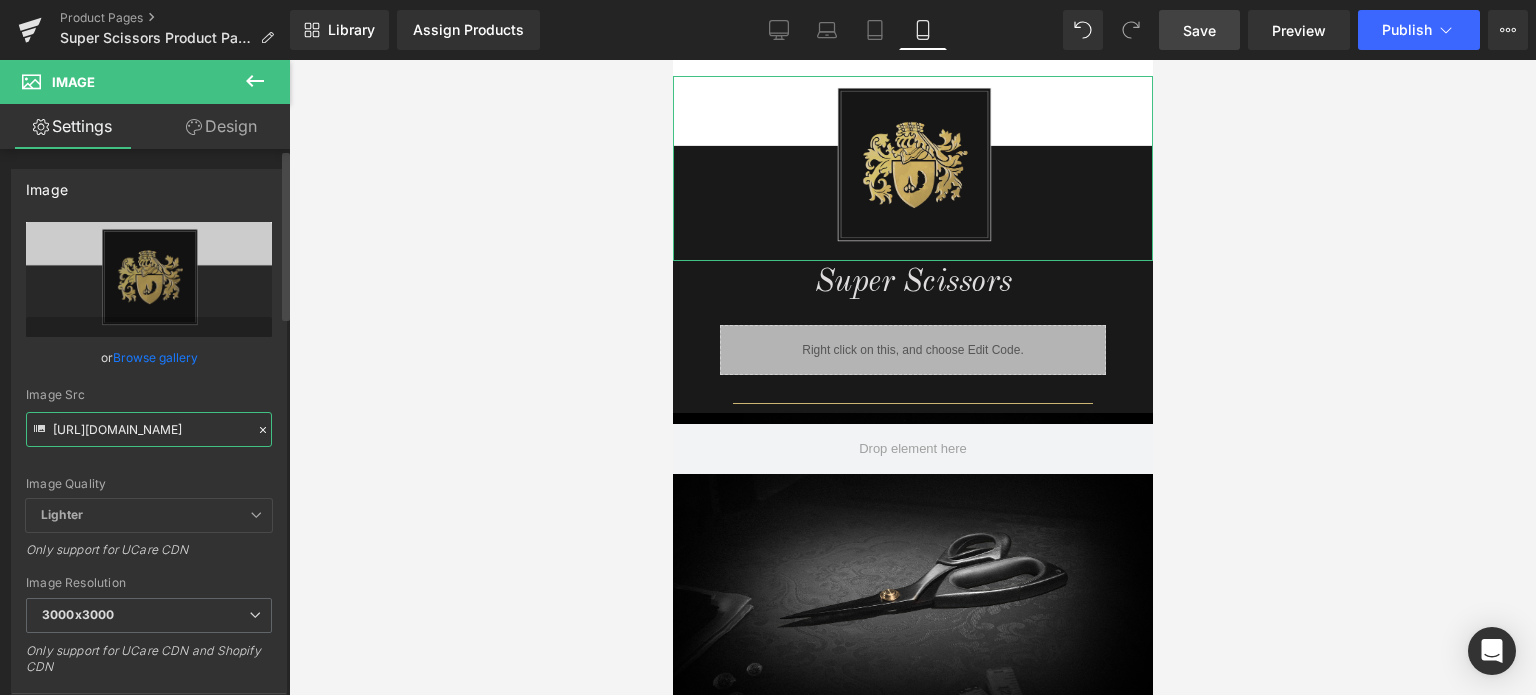 paste on "1_7f361159-f917-4f6f-9a71-4213e9b724da.png?v=1752789363" 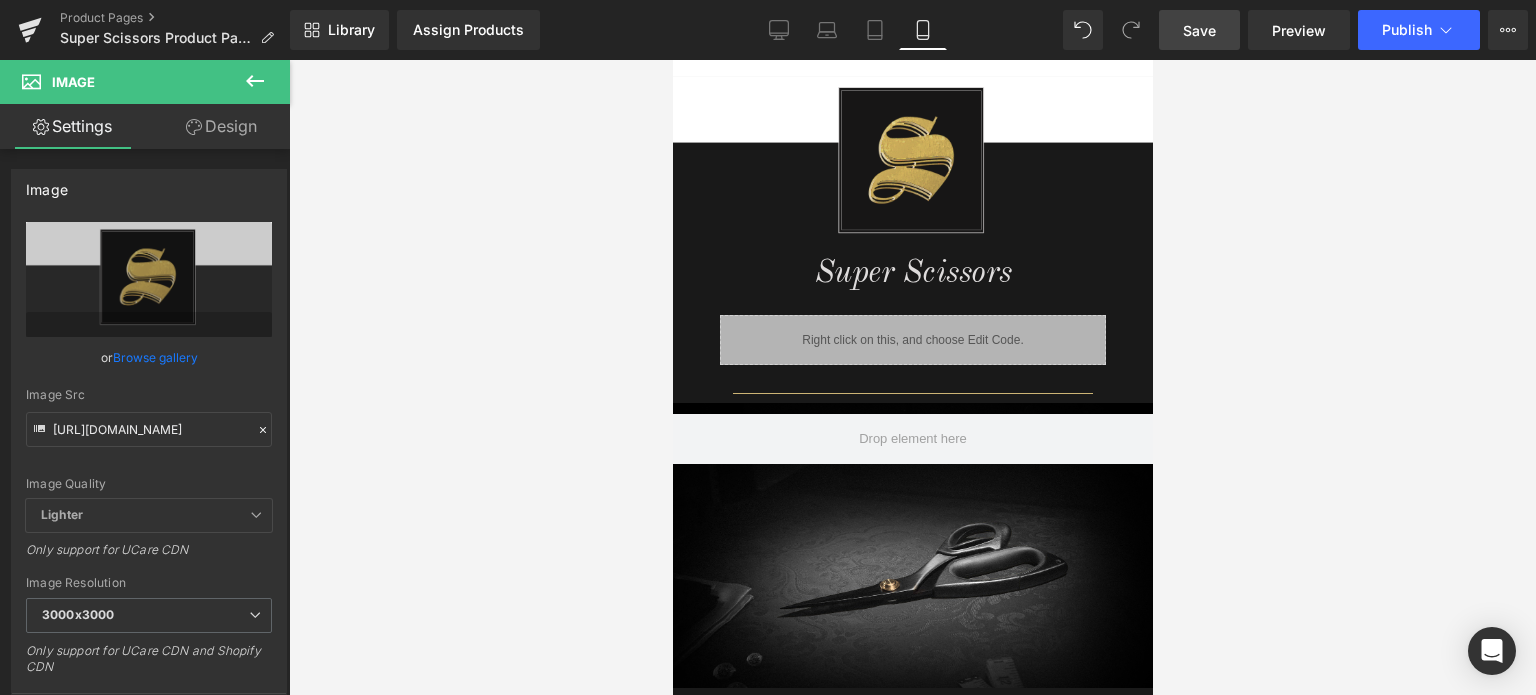 scroll, scrollTop: 0, scrollLeft: 0, axis: both 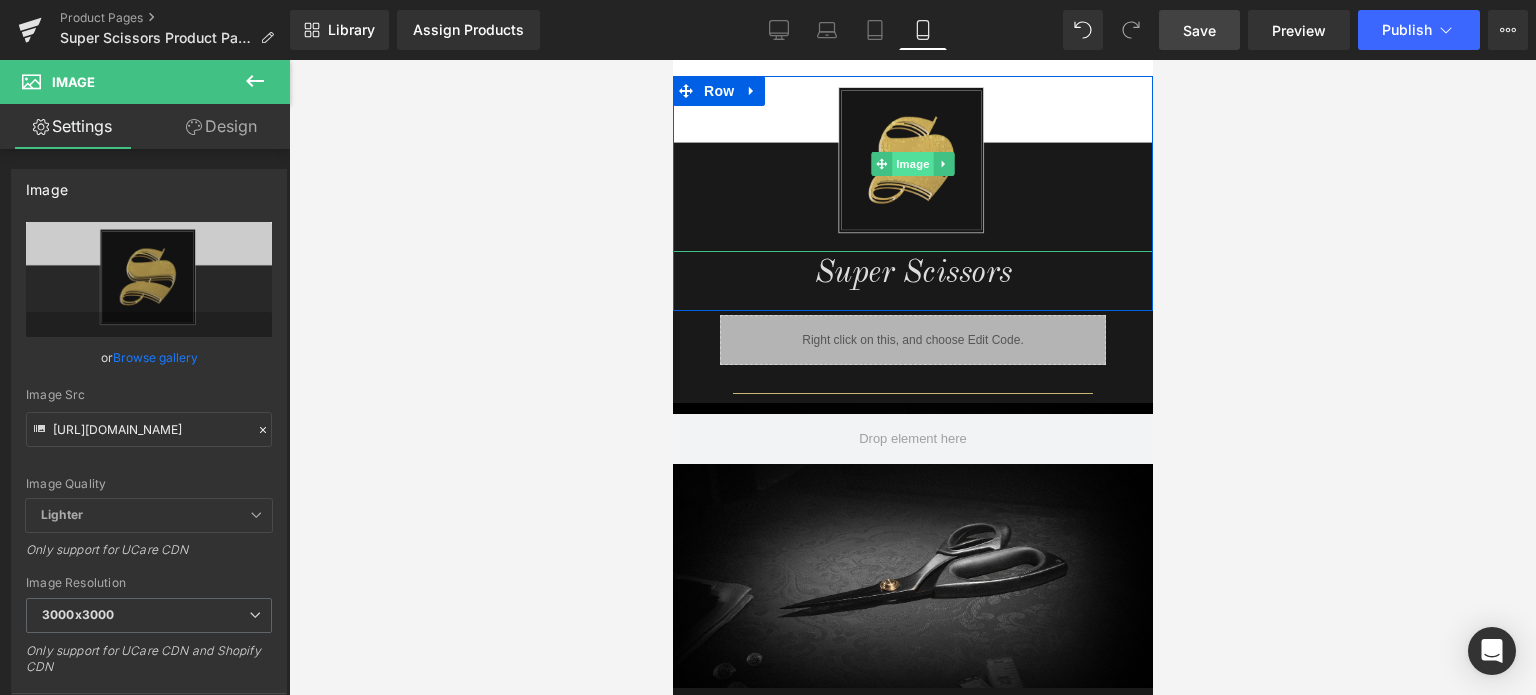 click on "Image" at bounding box center (912, 164) 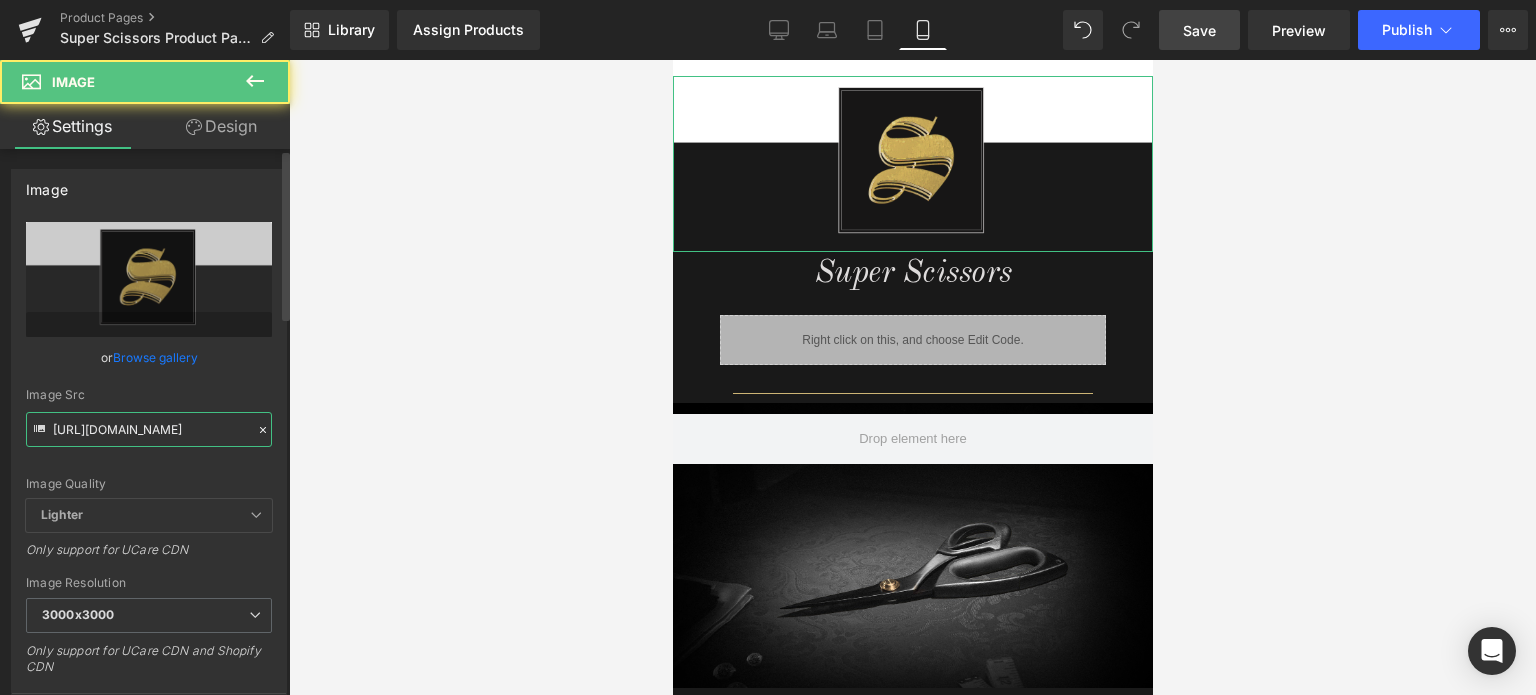 click on "[URL][DOMAIN_NAME]" at bounding box center (149, 429) 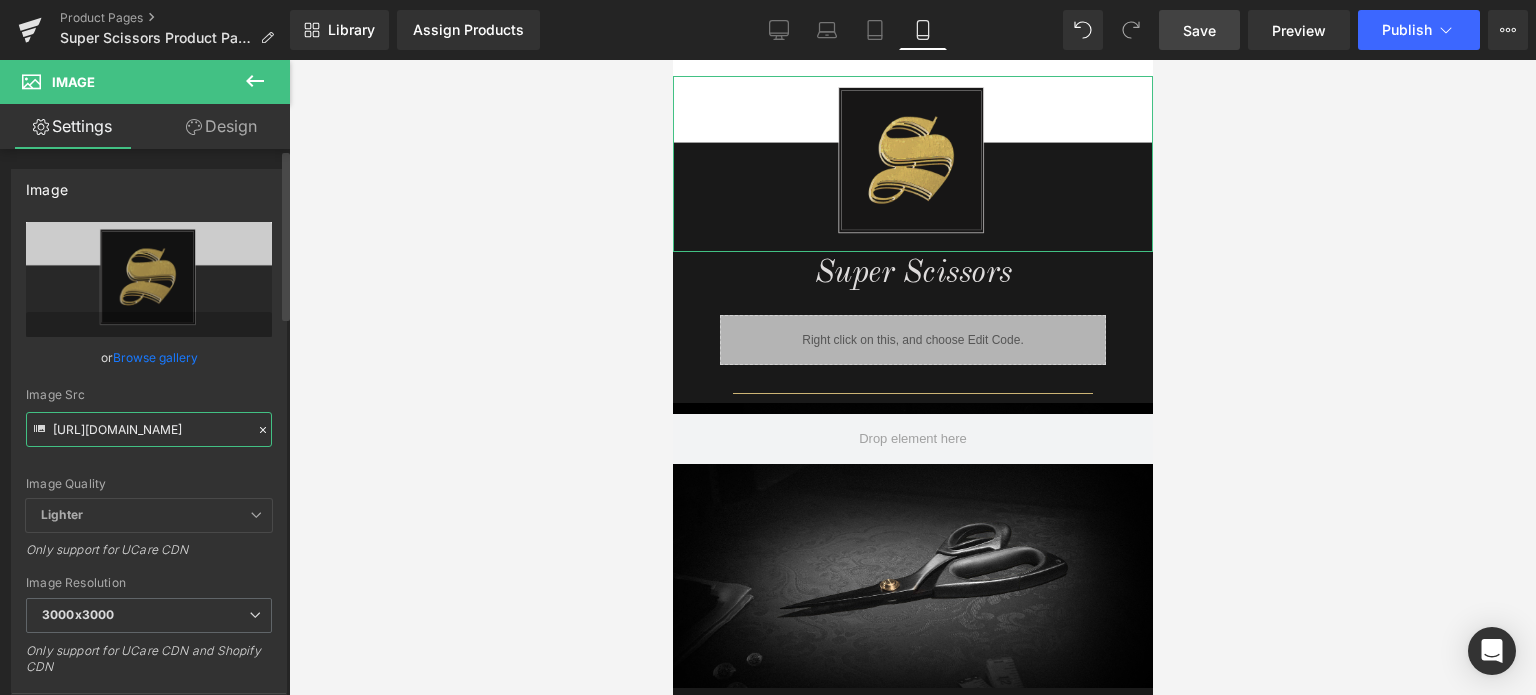paste on "2_a2833654-d7ca-45e7-ab79-1a7d3e294acd.png?v=1752789492" 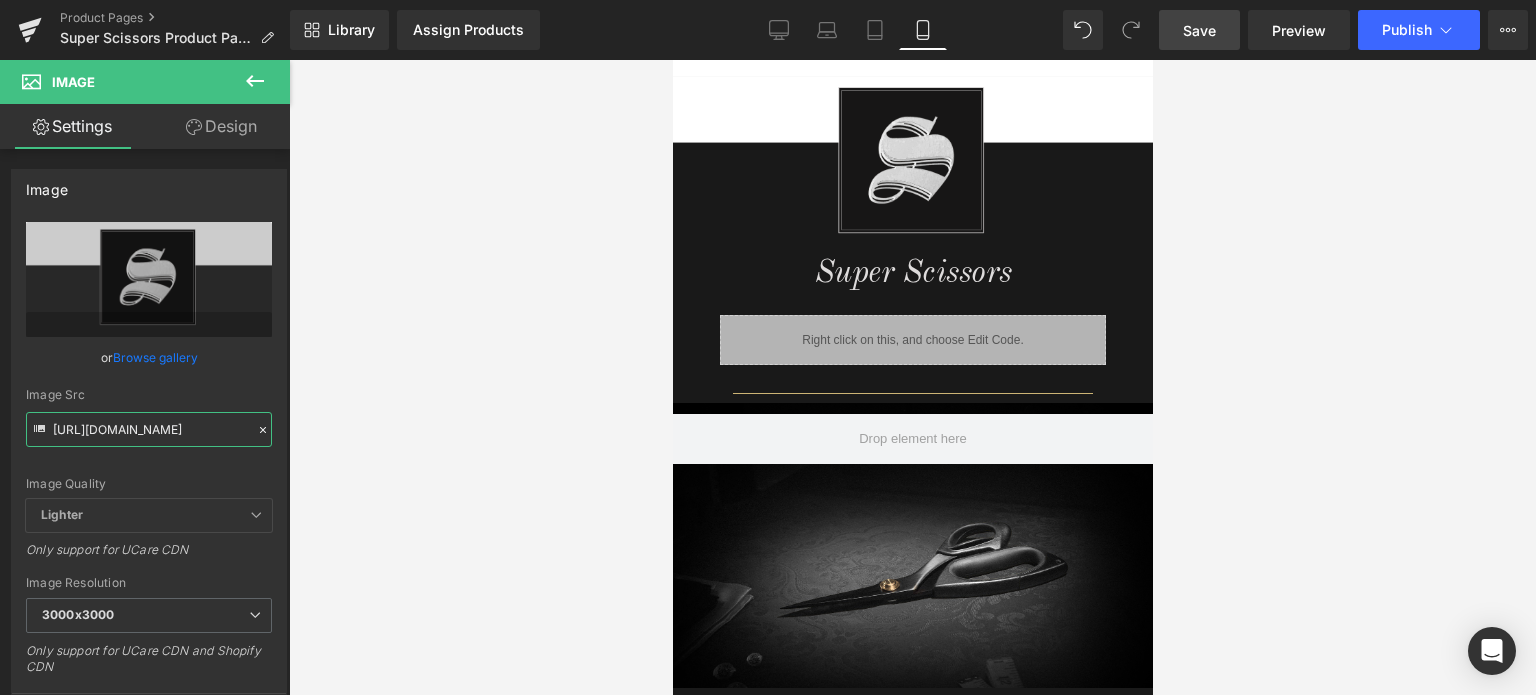type on "[URL][DOMAIN_NAME]" 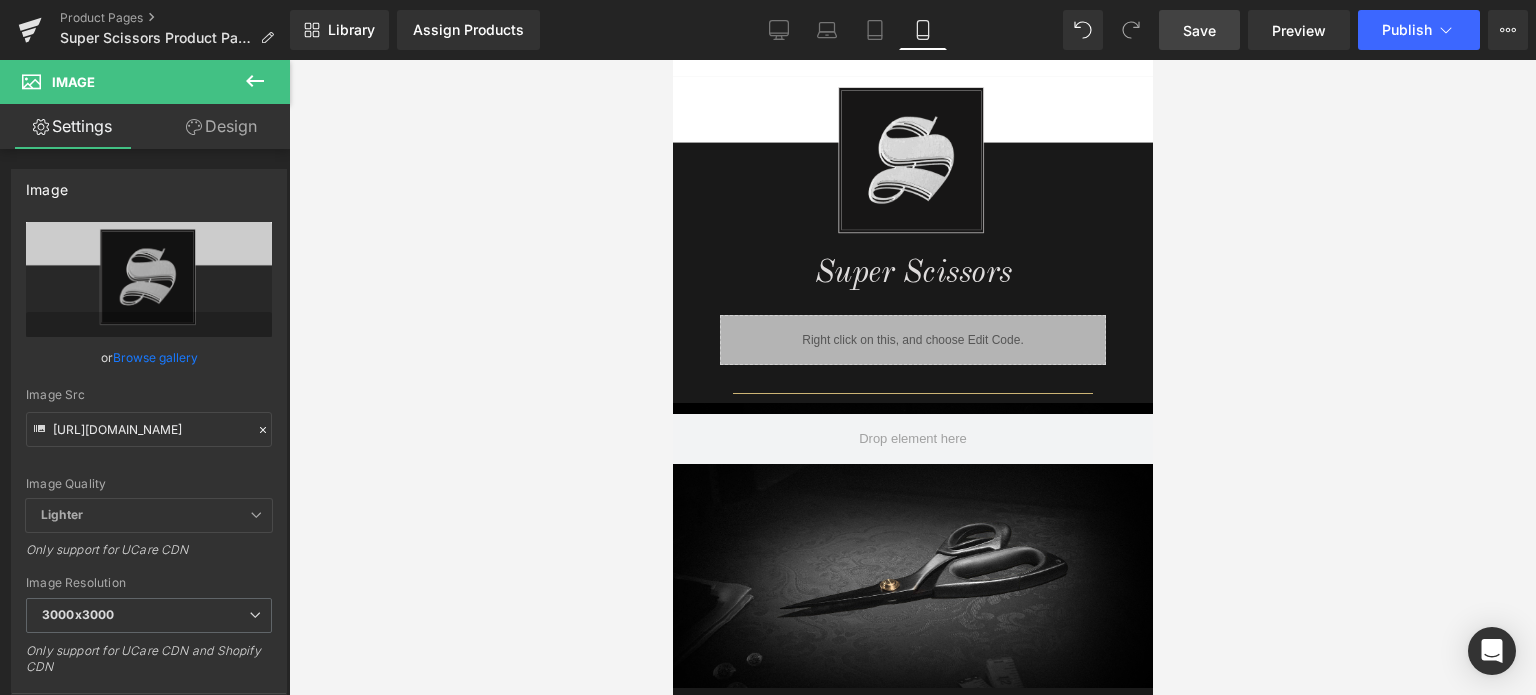 scroll, scrollTop: 0, scrollLeft: 0, axis: both 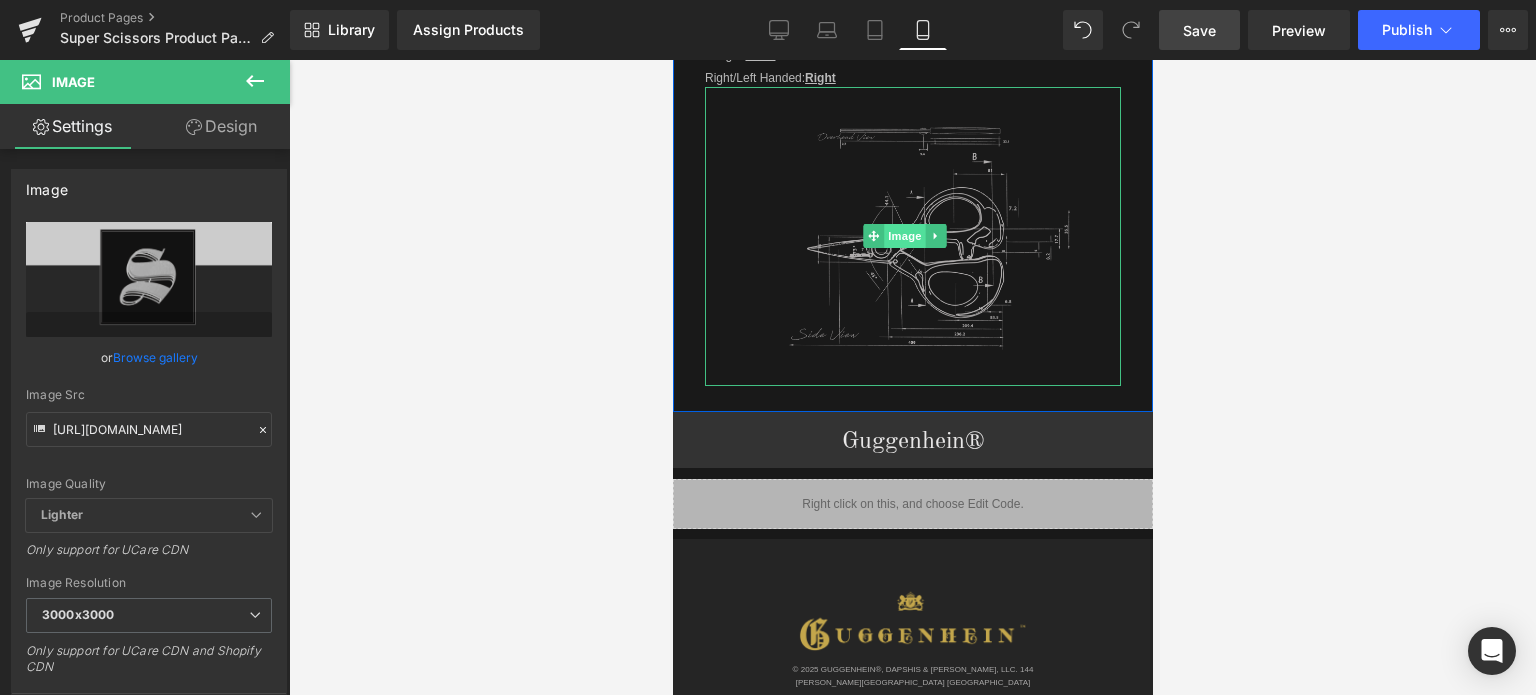 click on "Image" at bounding box center [905, 236] 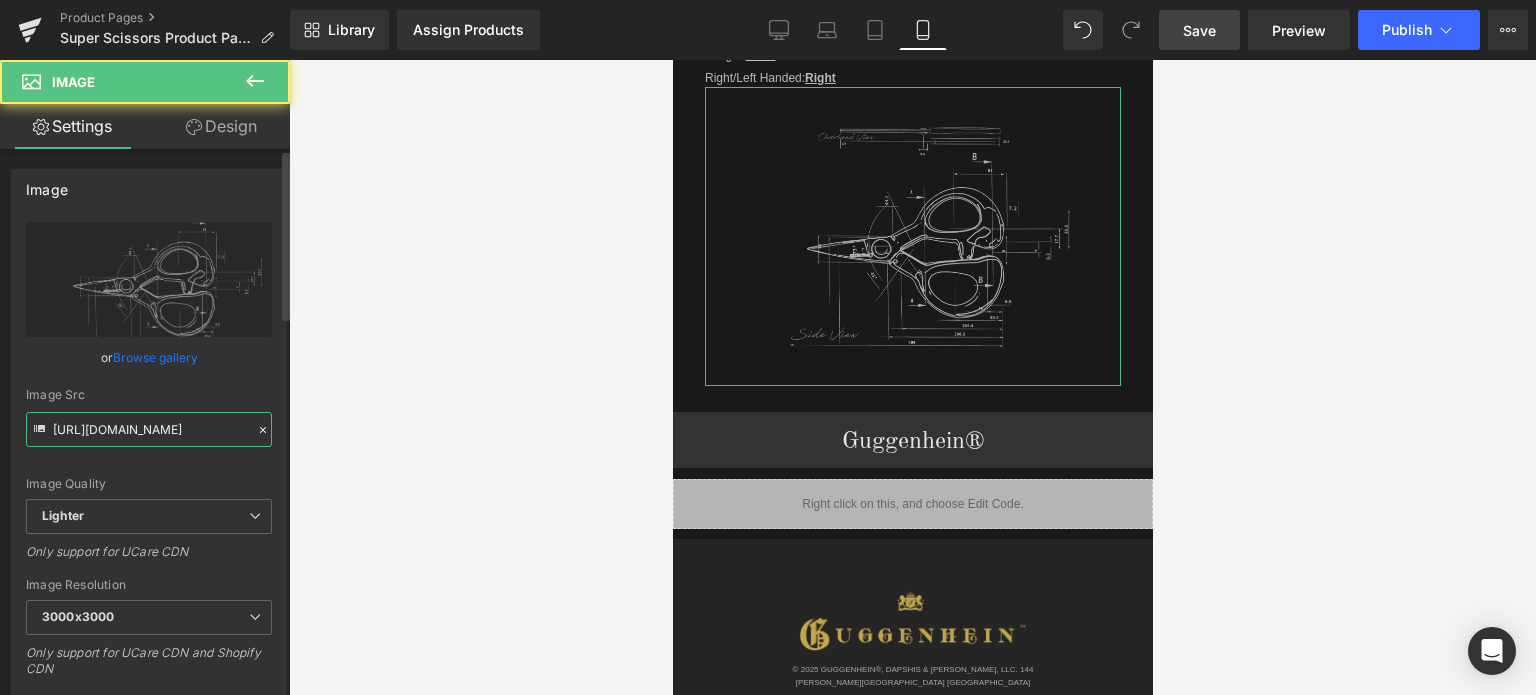 click on "[URL][DOMAIN_NAME]" at bounding box center [149, 429] 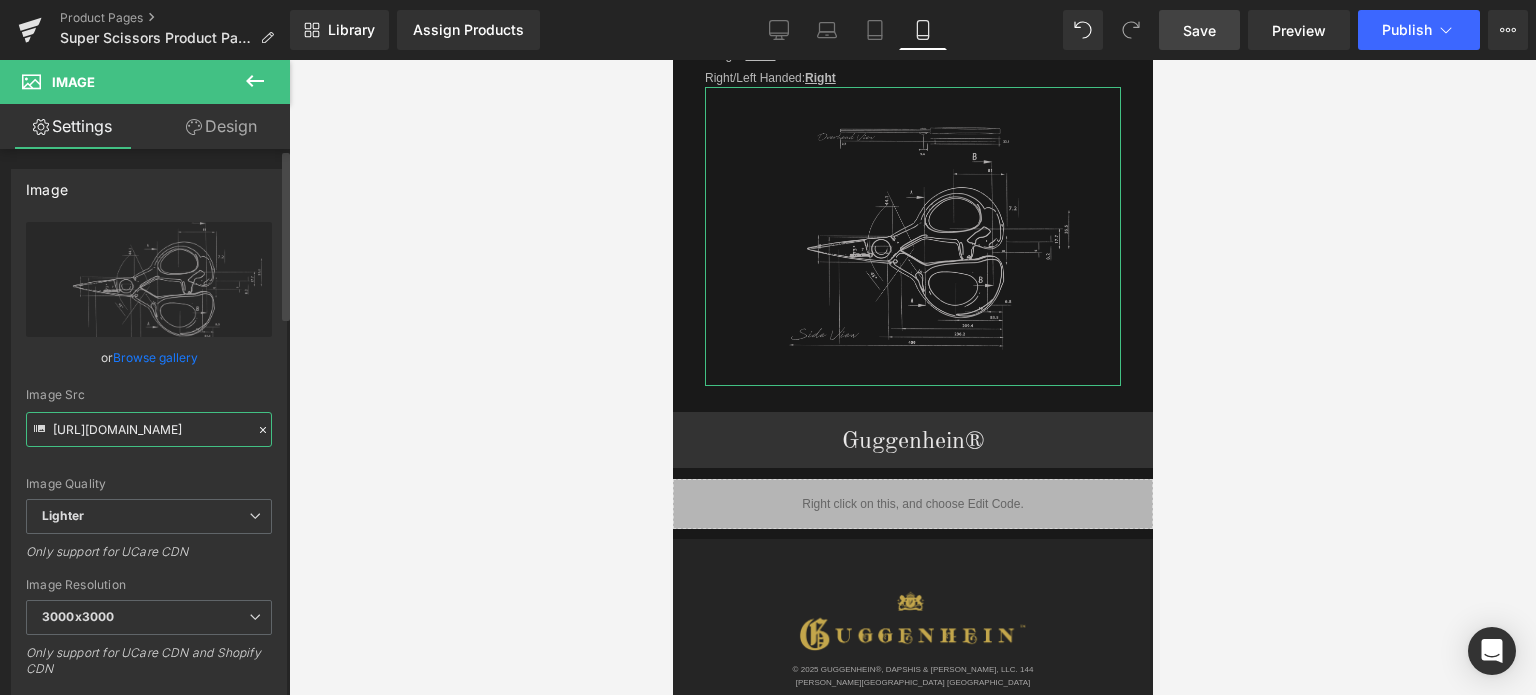 paste on "[DOMAIN_NAME][URL]" 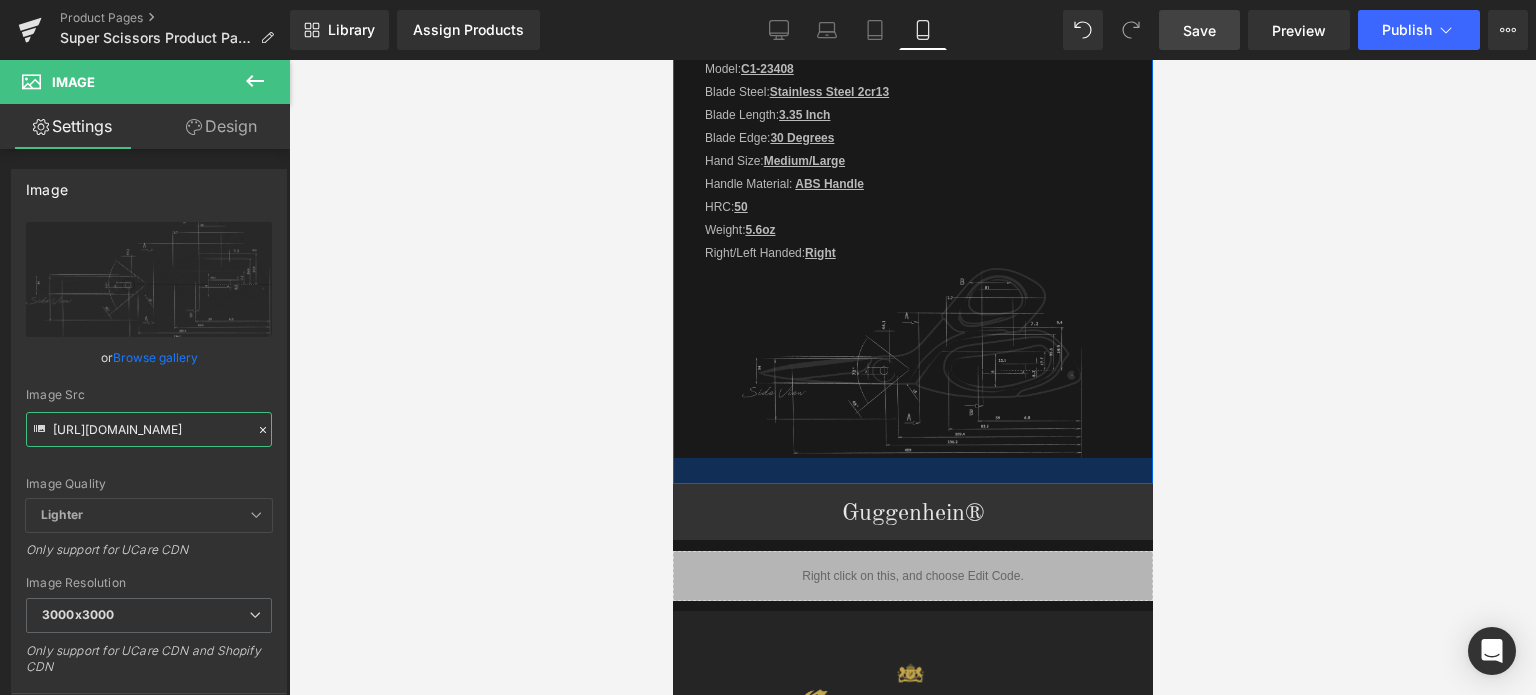 scroll, scrollTop: 2166, scrollLeft: 0, axis: vertical 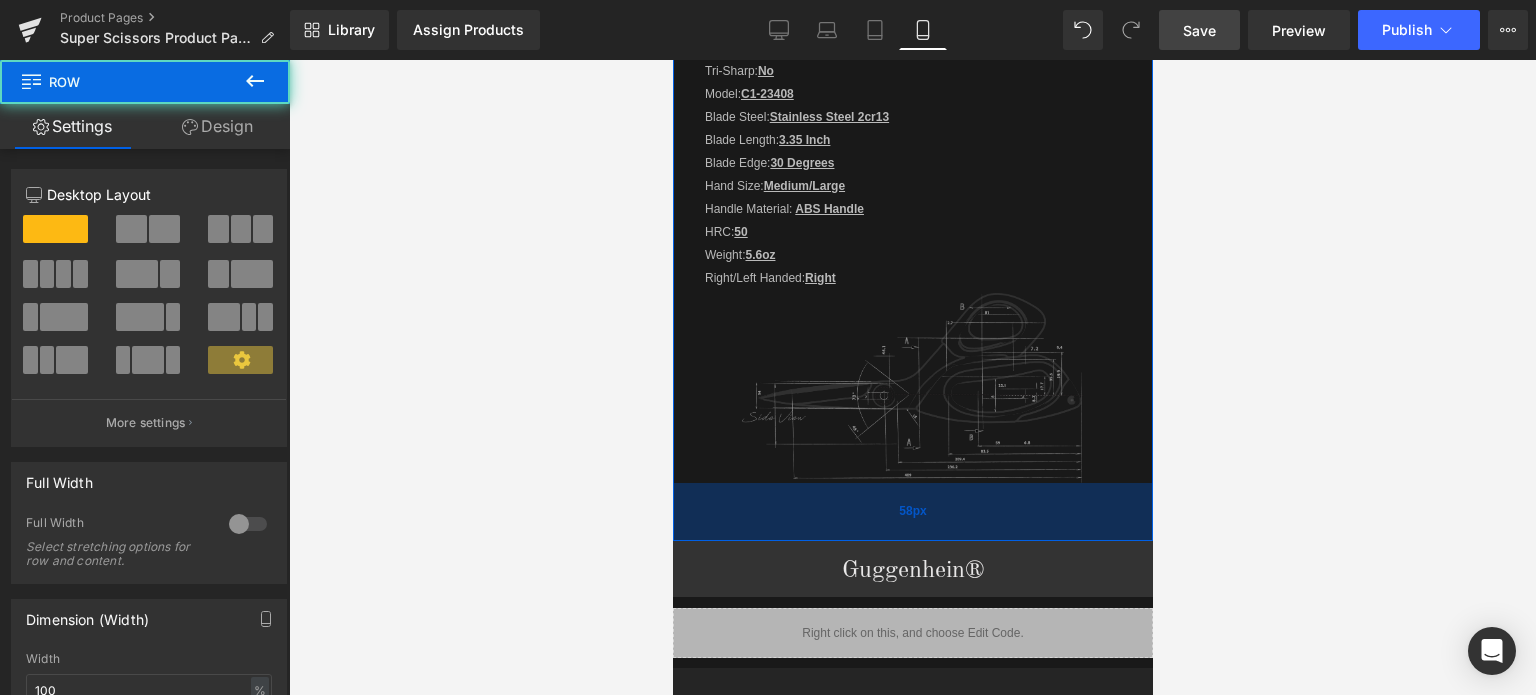 drag, startPoint x: 1030, startPoint y: 491, endPoint x: 1029, endPoint y: 524, distance: 33.01515 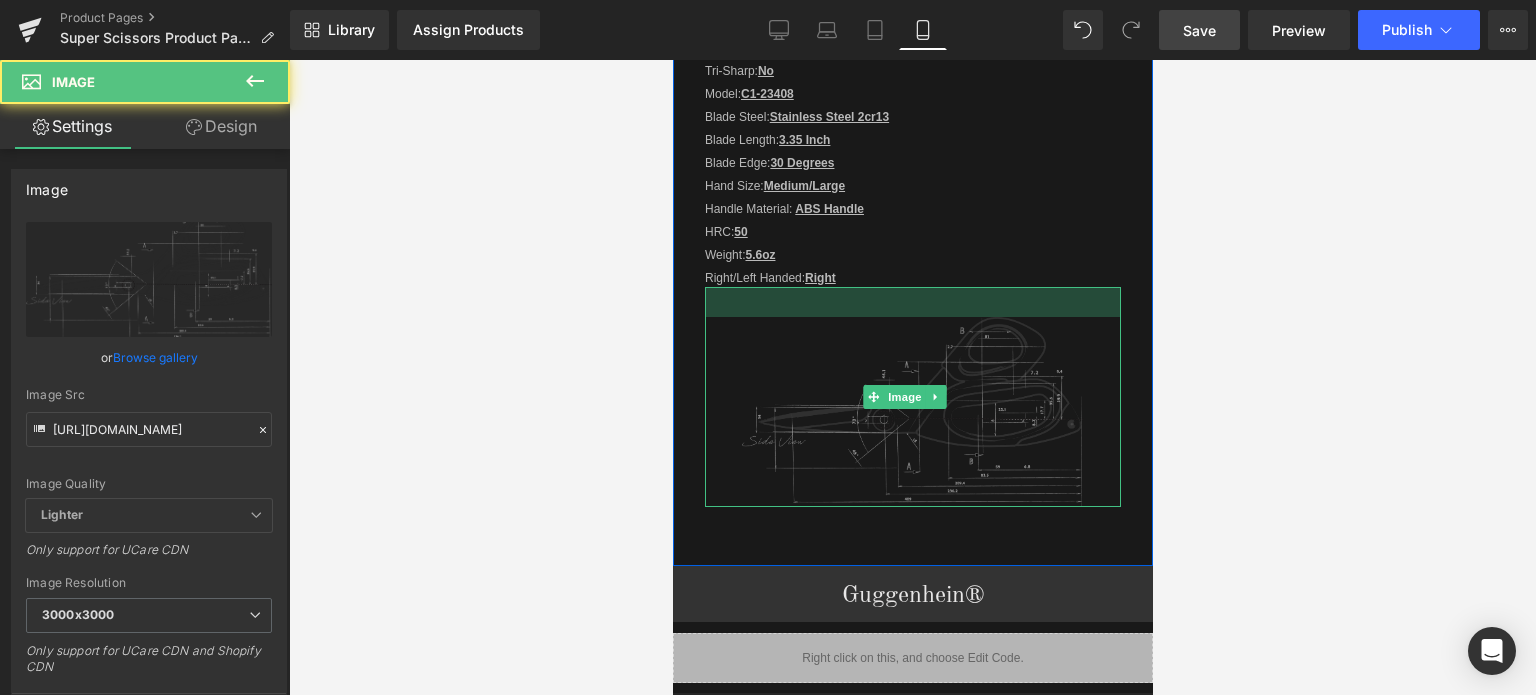 drag, startPoint x: 1043, startPoint y: 281, endPoint x: 1043, endPoint y: 305, distance: 24 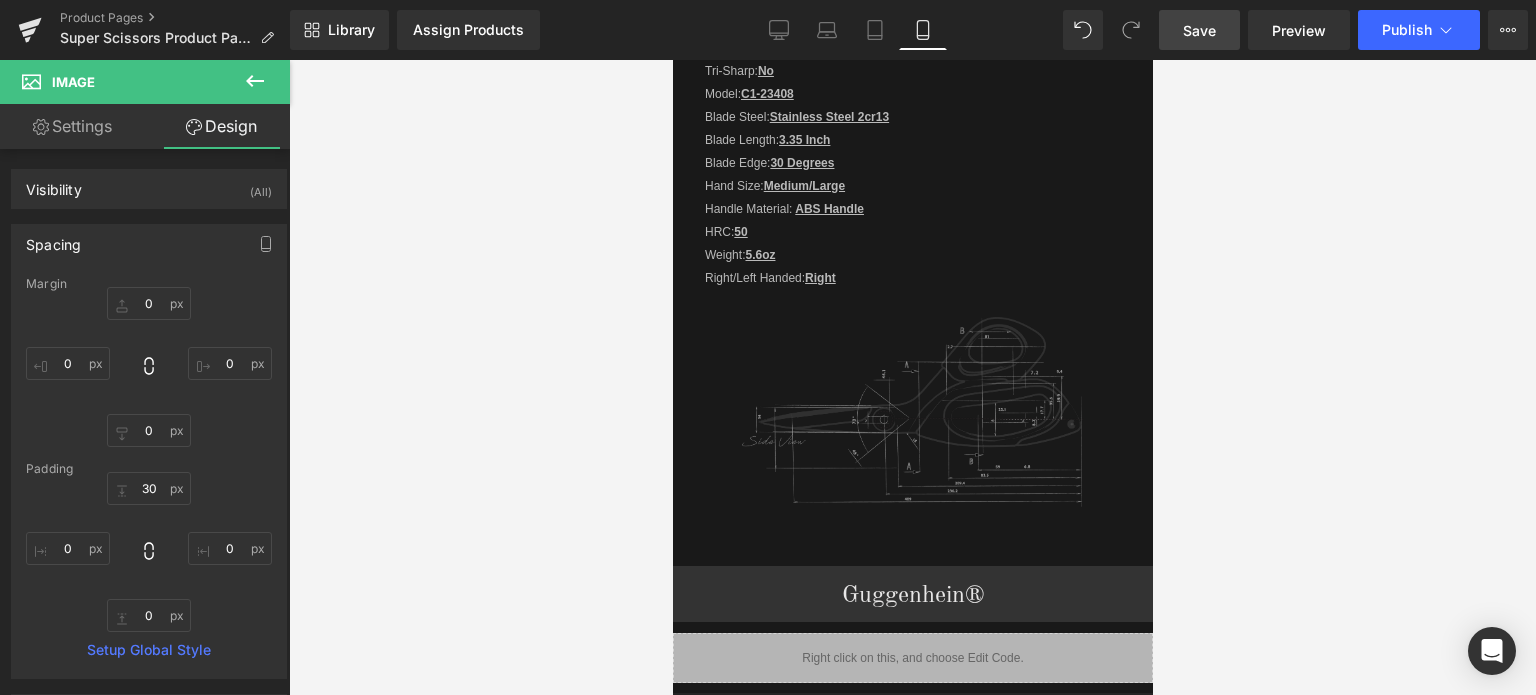 click on "Save" at bounding box center [1199, 30] 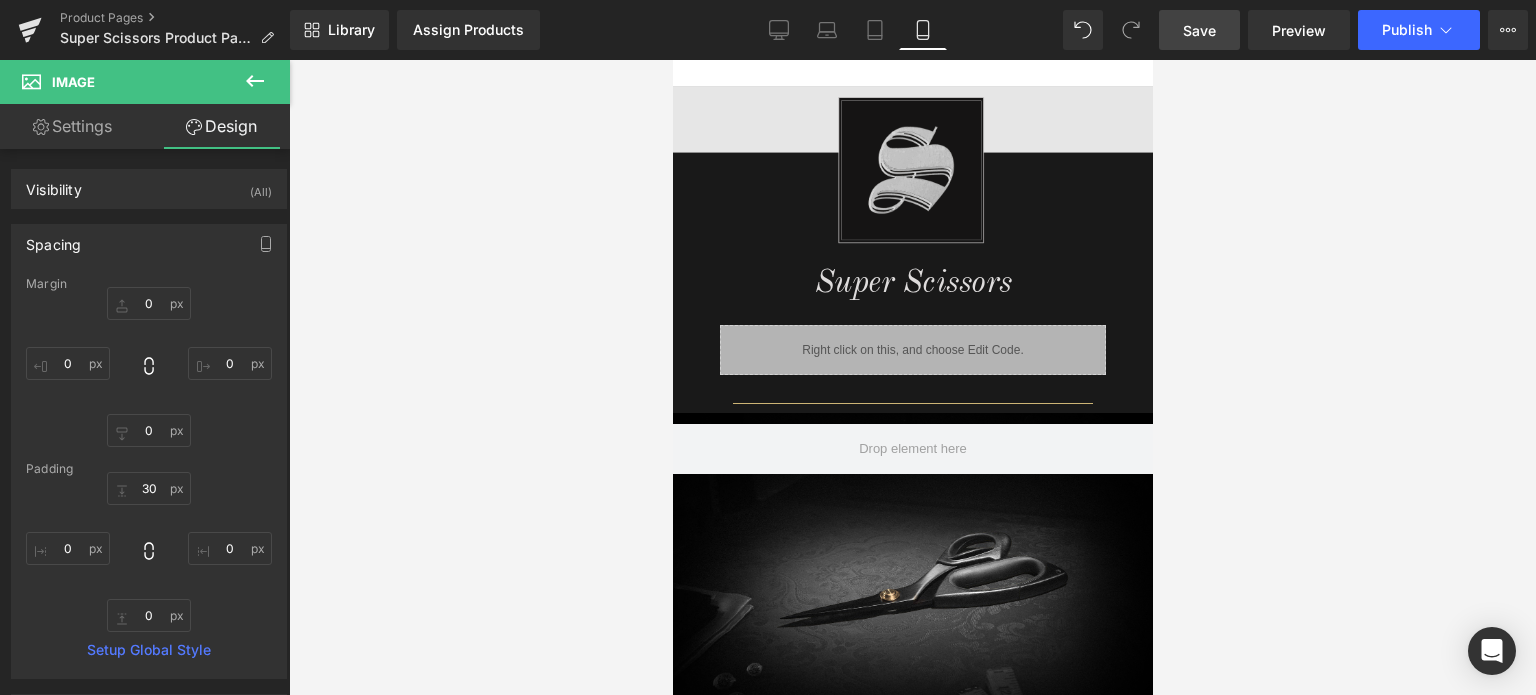 scroll, scrollTop: 1166, scrollLeft: 0, axis: vertical 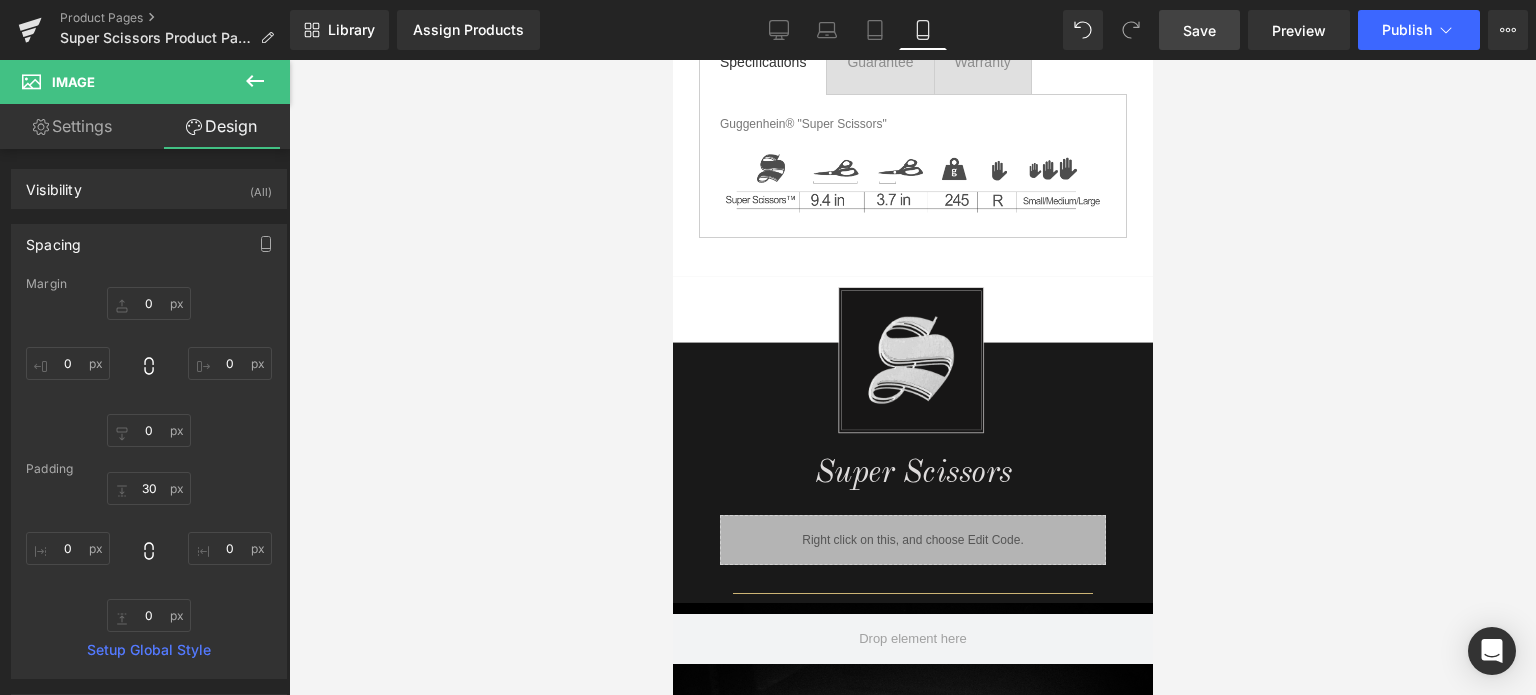 click on "Image" at bounding box center (912, 363) 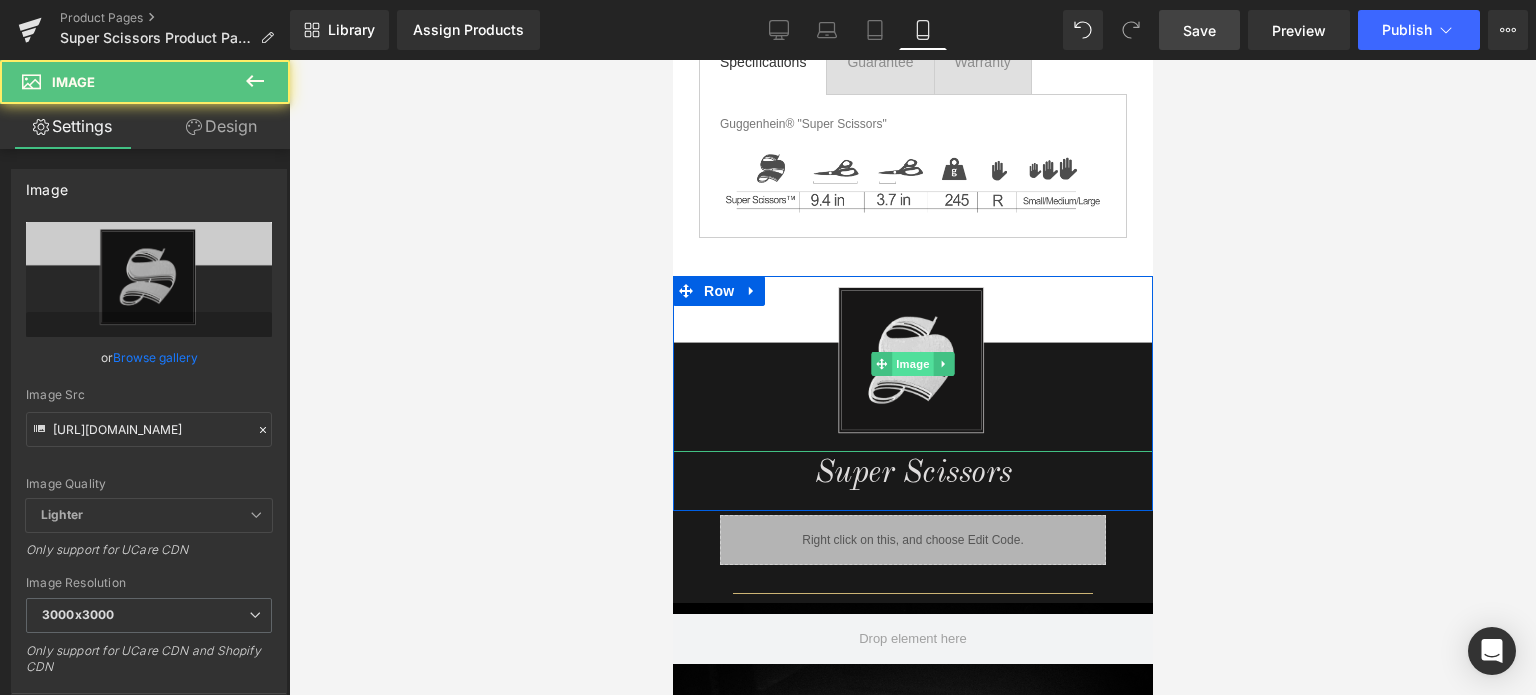 click on "Image" at bounding box center [912, 364] 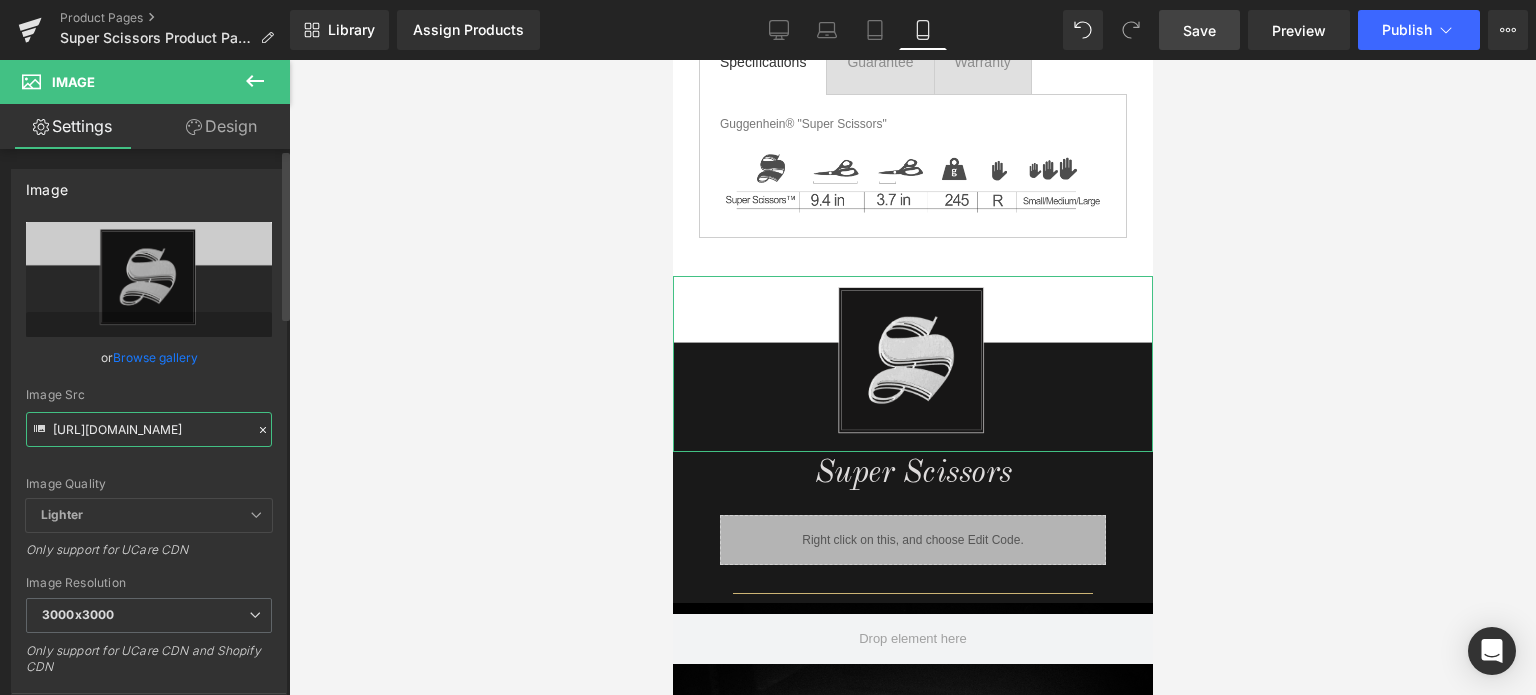 click on "[URL][DOMAIN_NAME]" at bounding box center (149, 429) 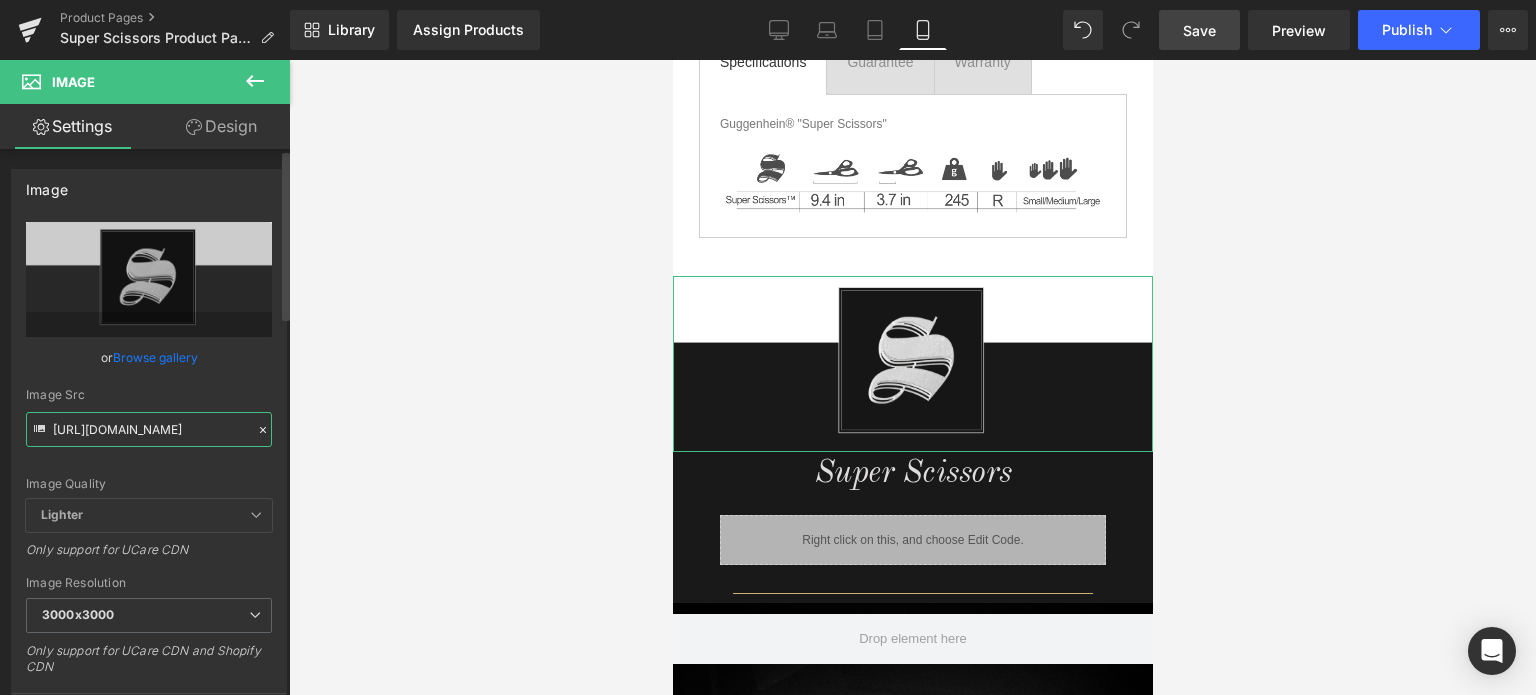 paste on "3_9dcbc6aa-5daa-414b-b160-ea58353267de.png?v=1752789969" 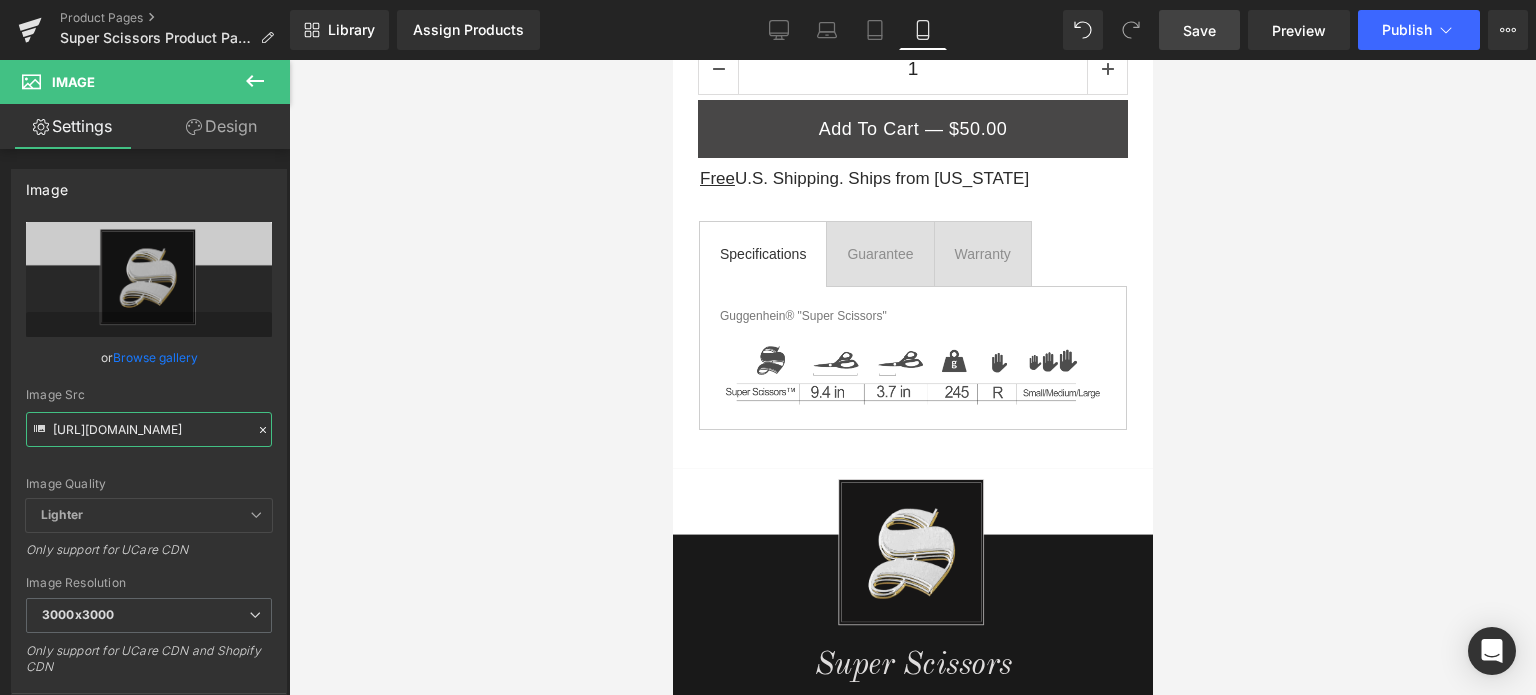 scroll, scrollTop: 966, scrollLeft: 0, axis: vertical 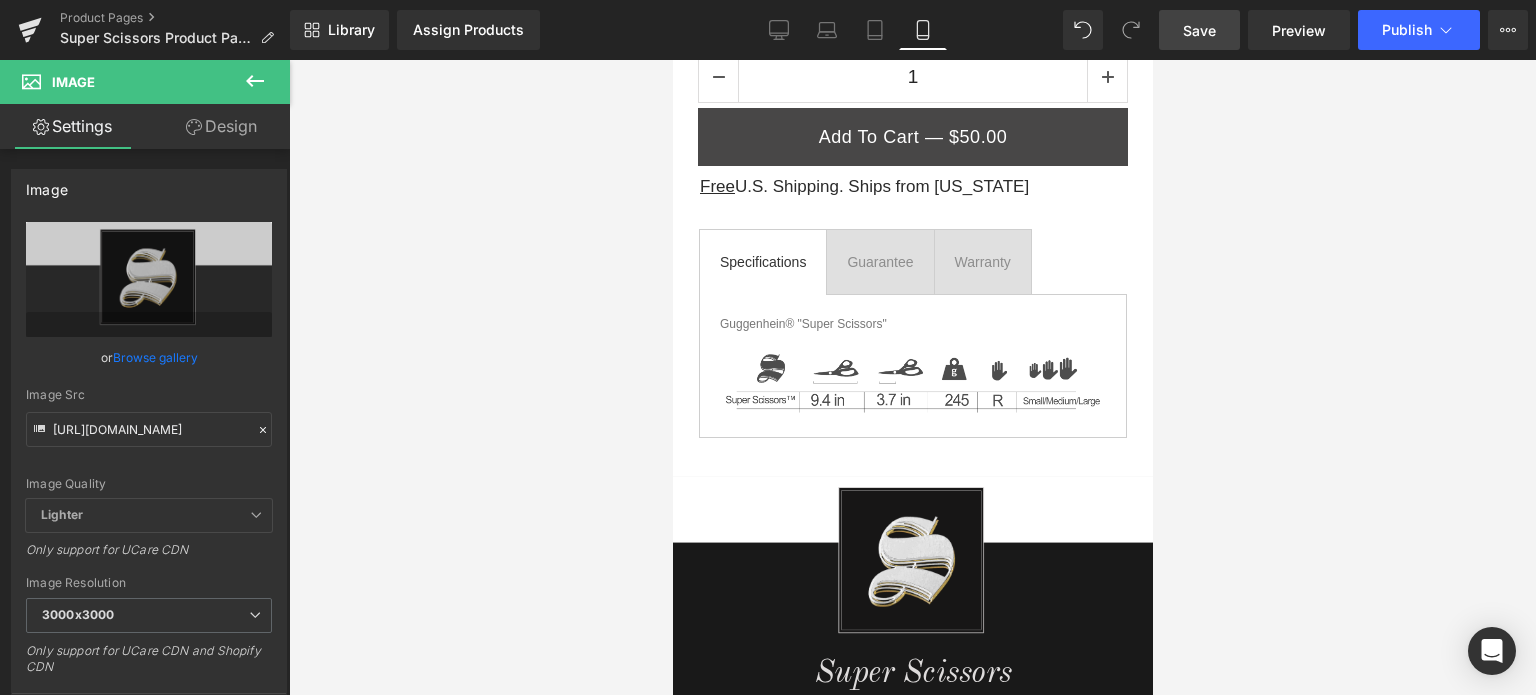 click on "Save" at bounding box center (1199, 30) 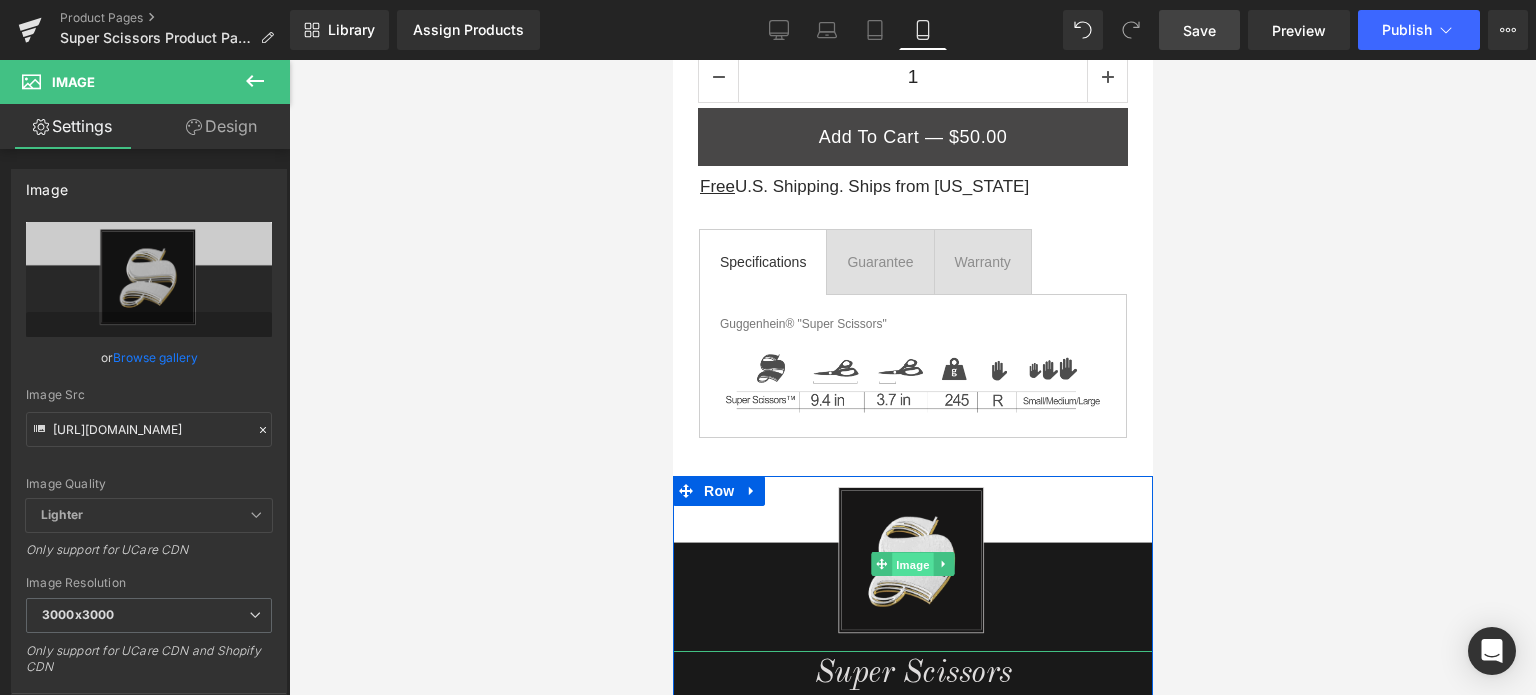 click on "Image" at bounding box center (912, 565) 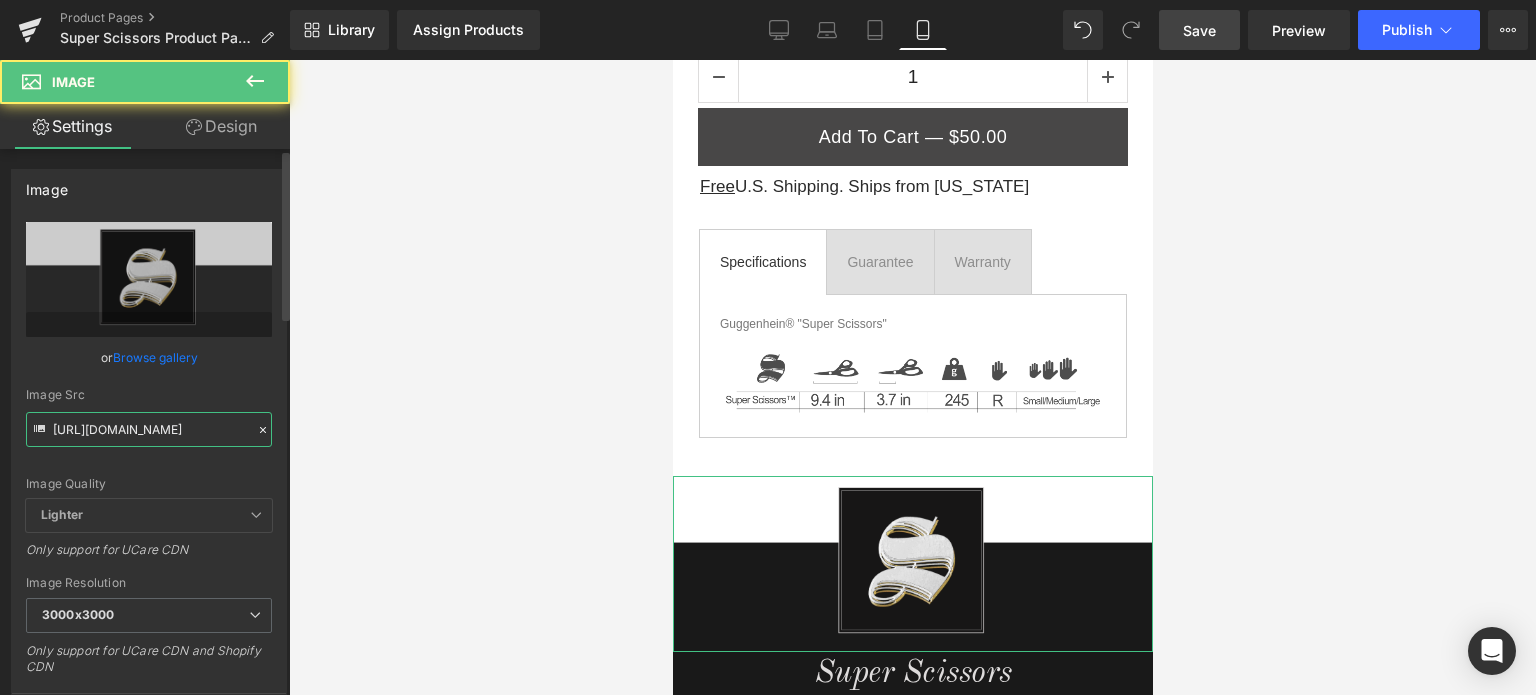 click on "[URL][DOMAIN_NAME]" at bounding box center (149, 429) 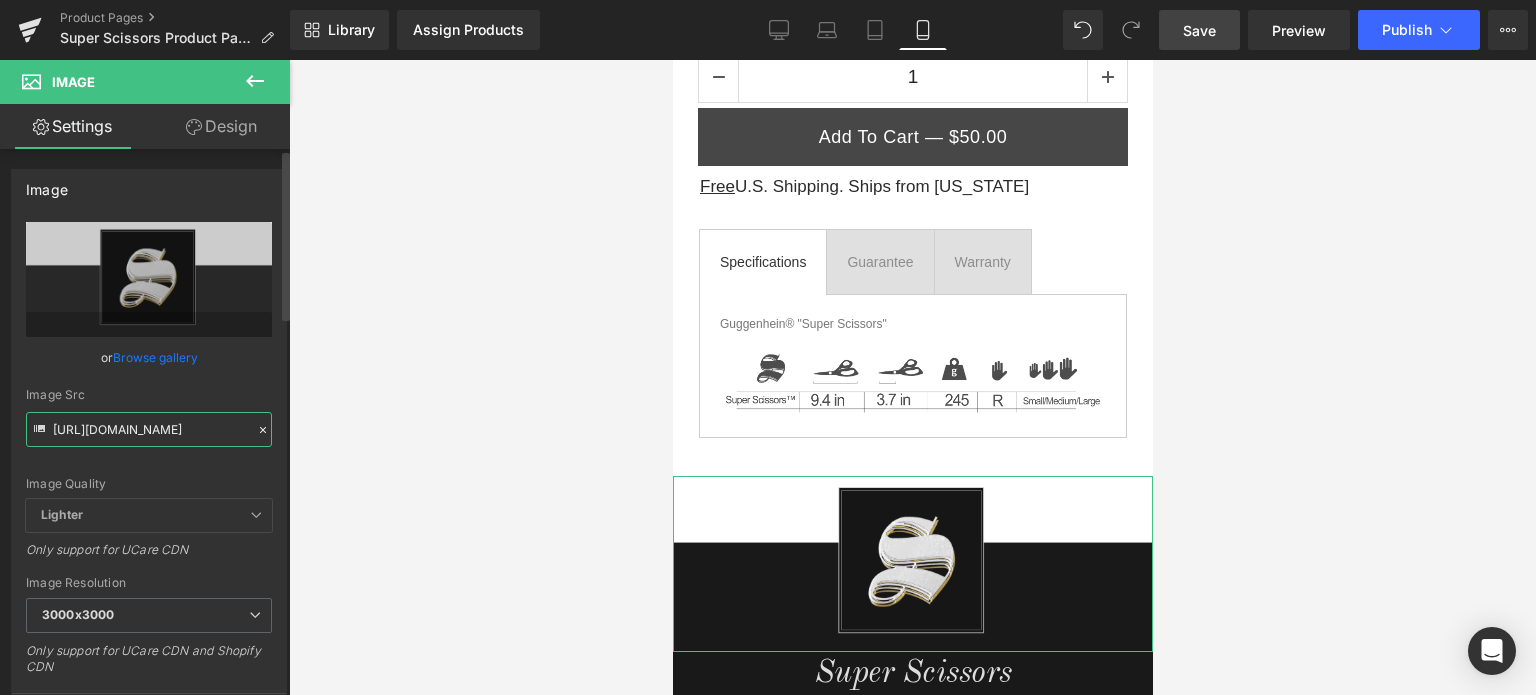 paste on "2_a2833654-d7ca-45e7-ab79-1a7d3e294acd.png?v=1752789492" 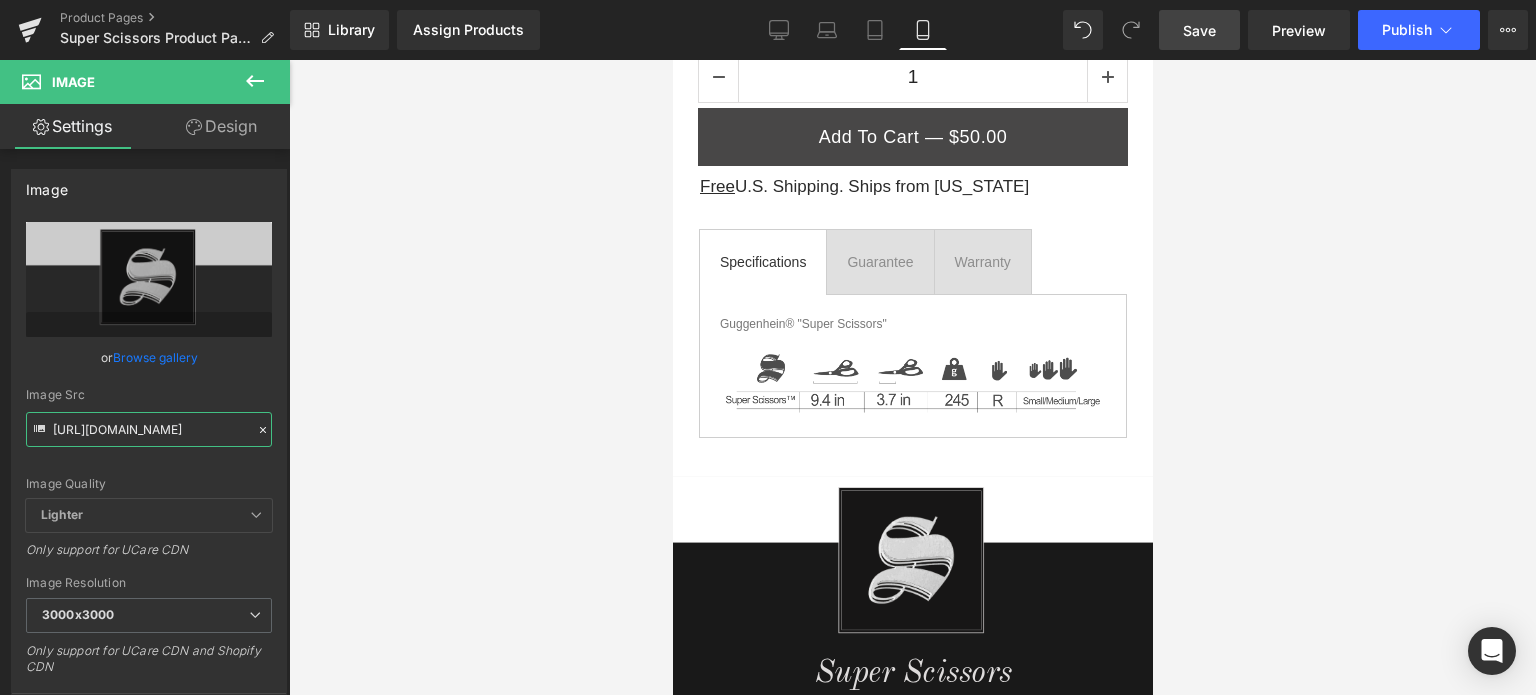 type on "[URL][DOMAIN_NAME]" 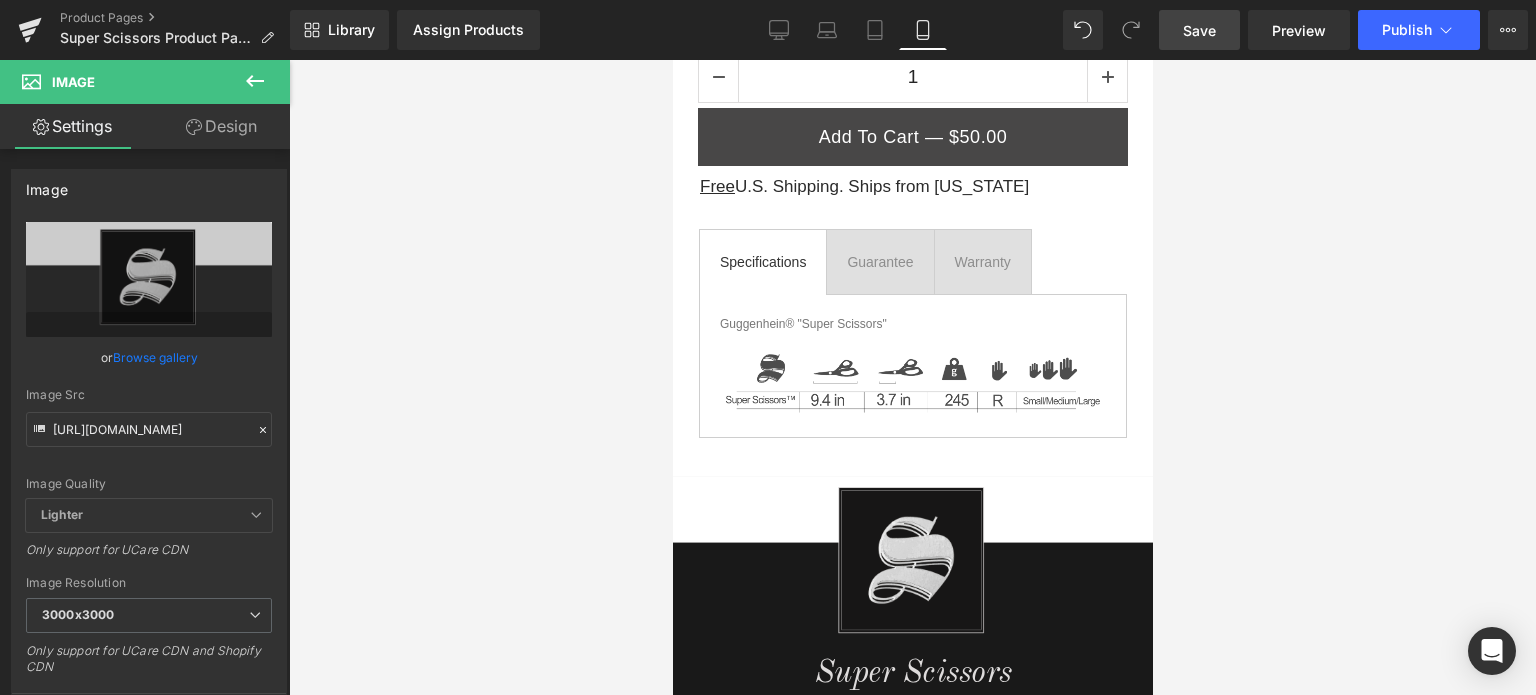 scroll, scrollTop: 0, scrollLeft: 0, axis: both 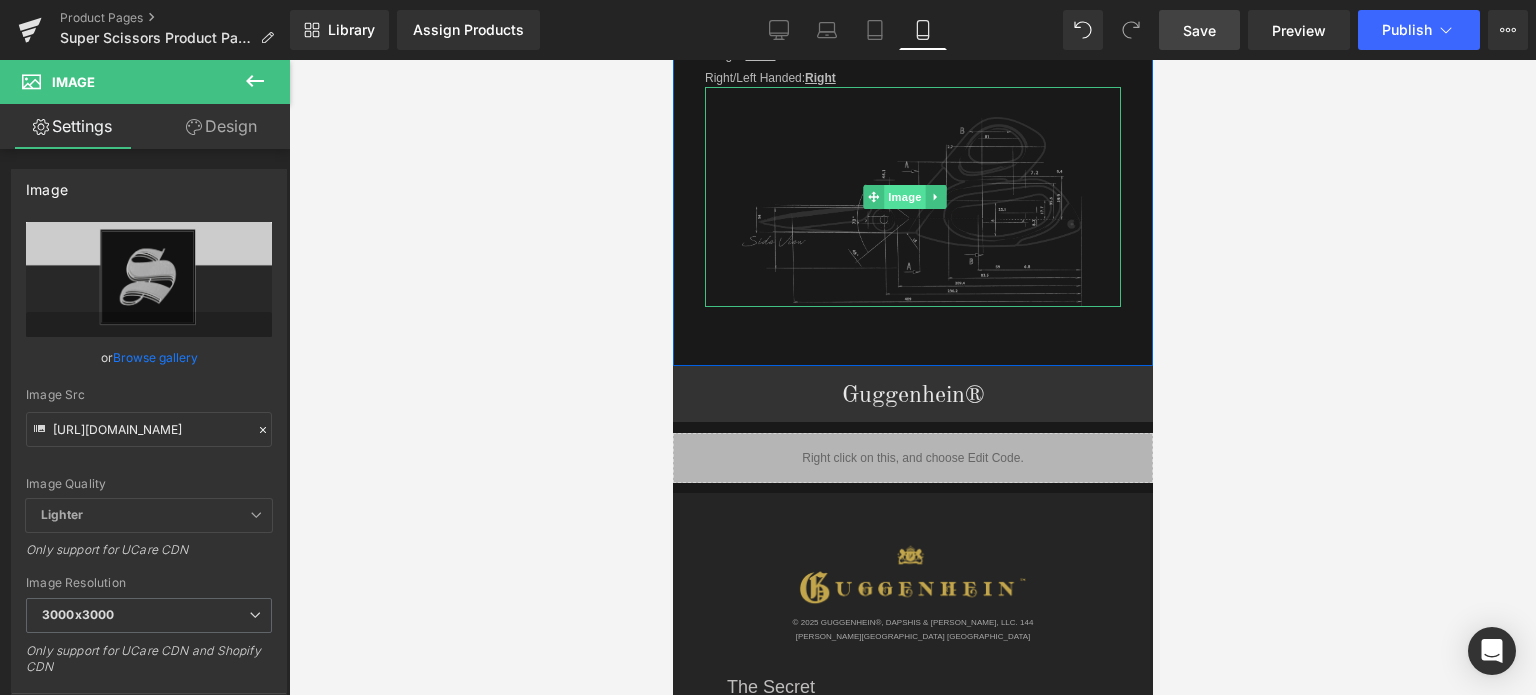 click on "Image" at bounding box center [905, 197] 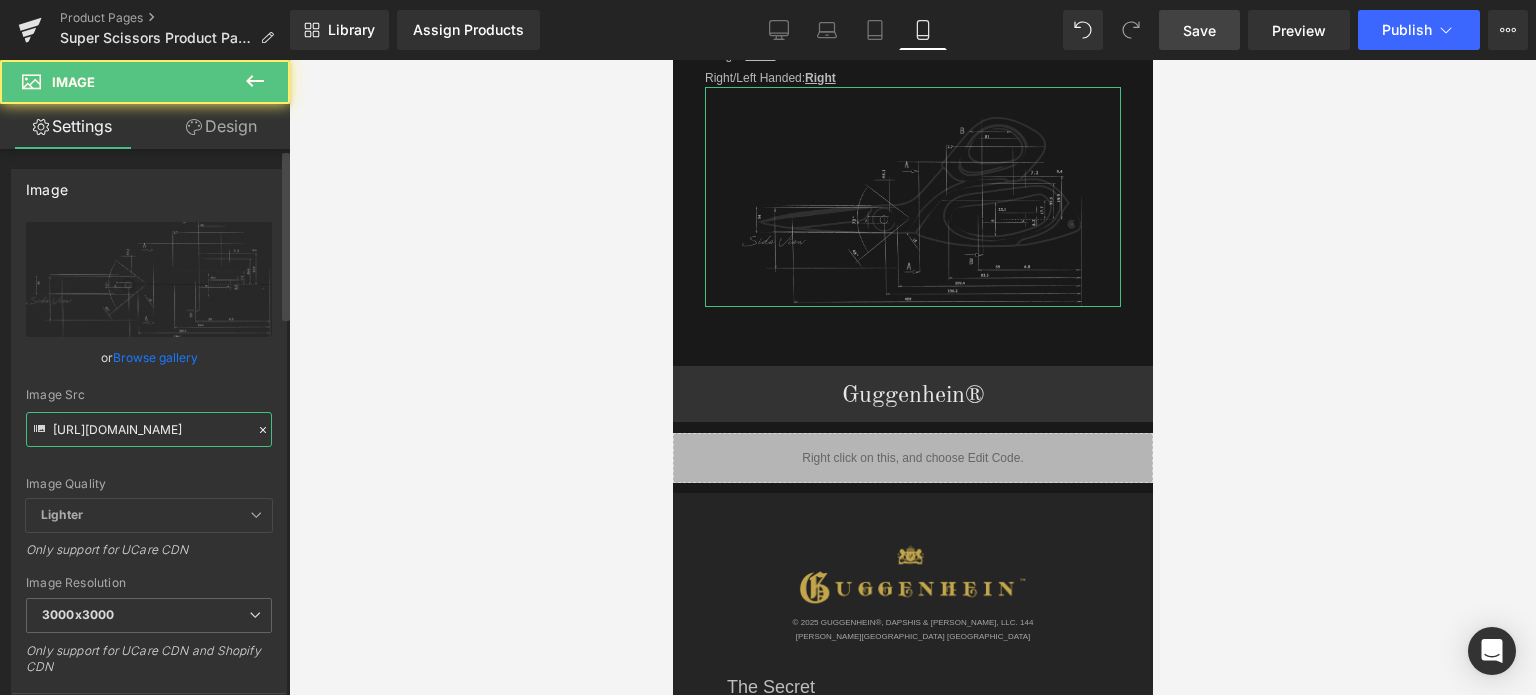 click on "[URL][DOMAIN_NAME]" at bounding box center [149, 429] 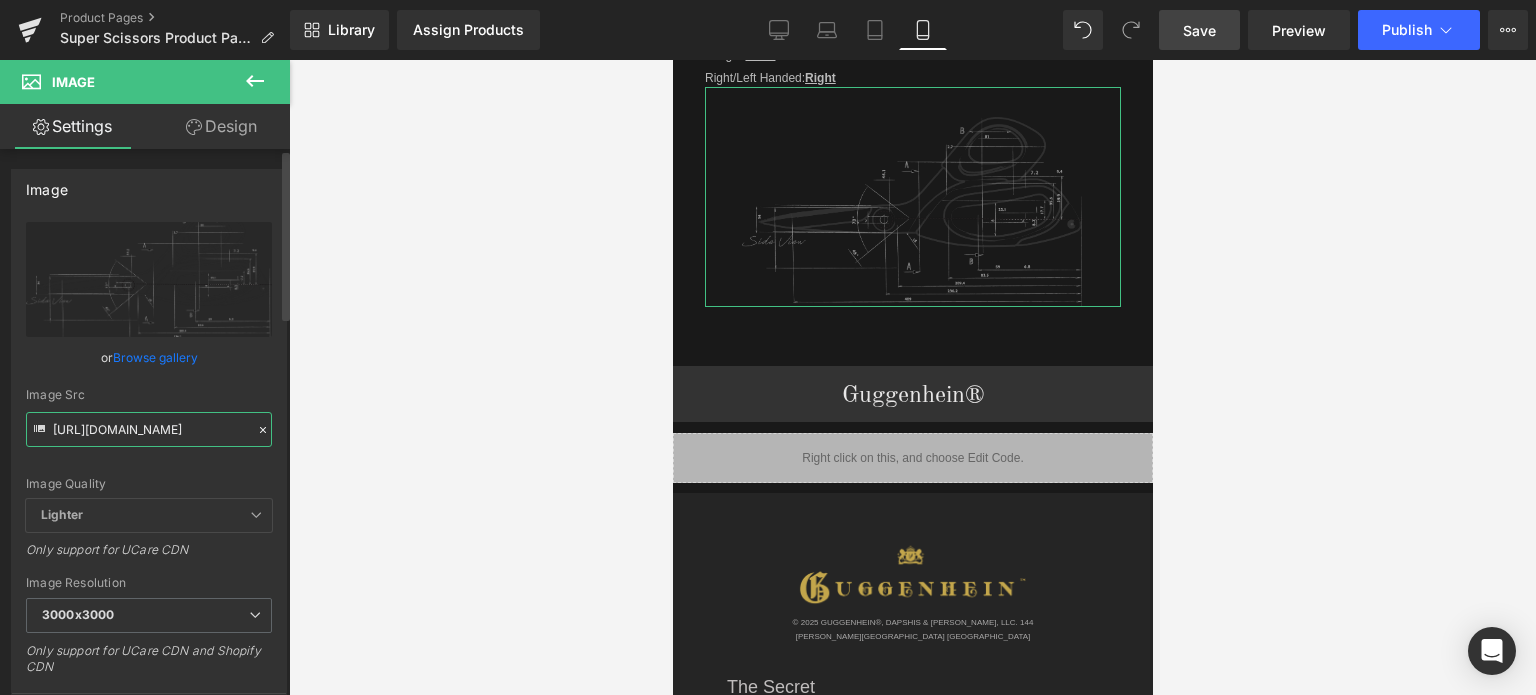paste on "4_e59bdeb6-716f-4011-ae46-d95895cf66ce.jpg?v=1752790393" 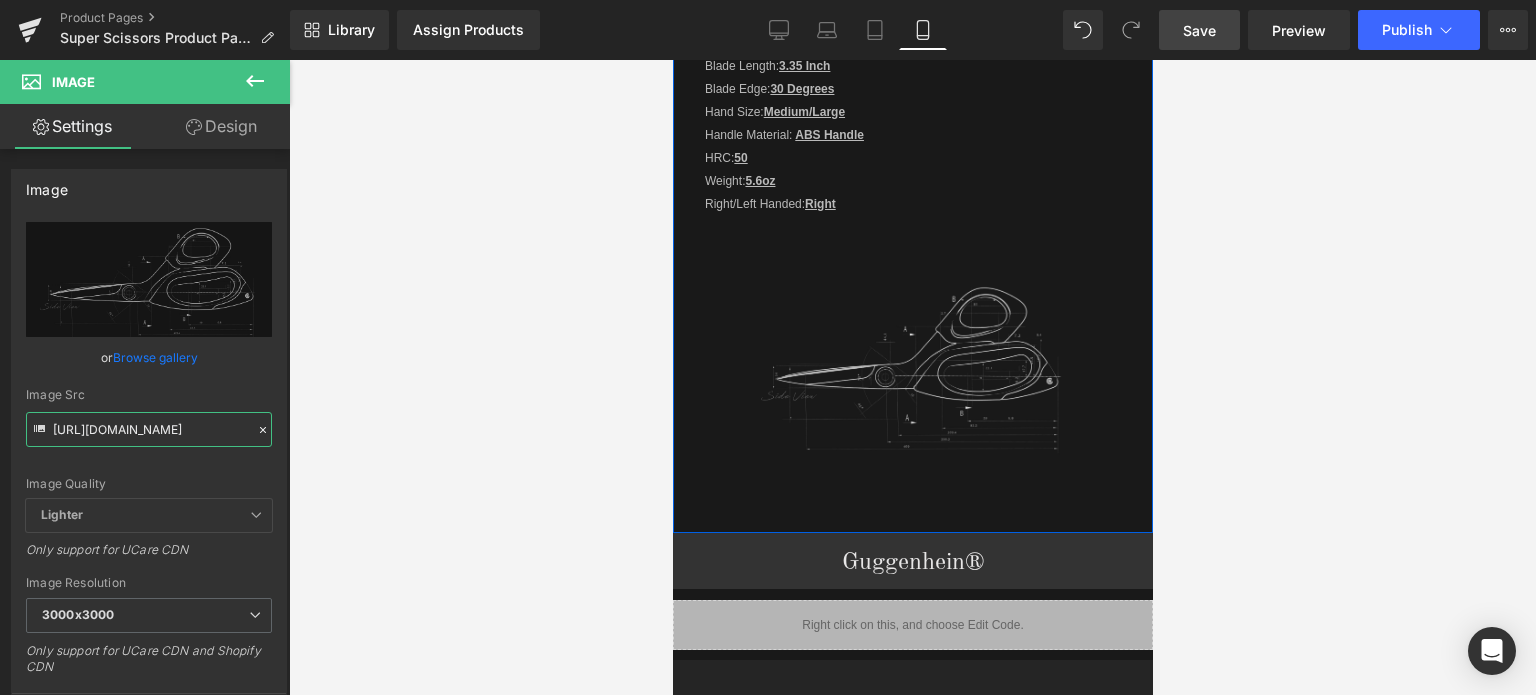 scroll, scrollTop: 2066, scrollLeft: 0, axis: vertical 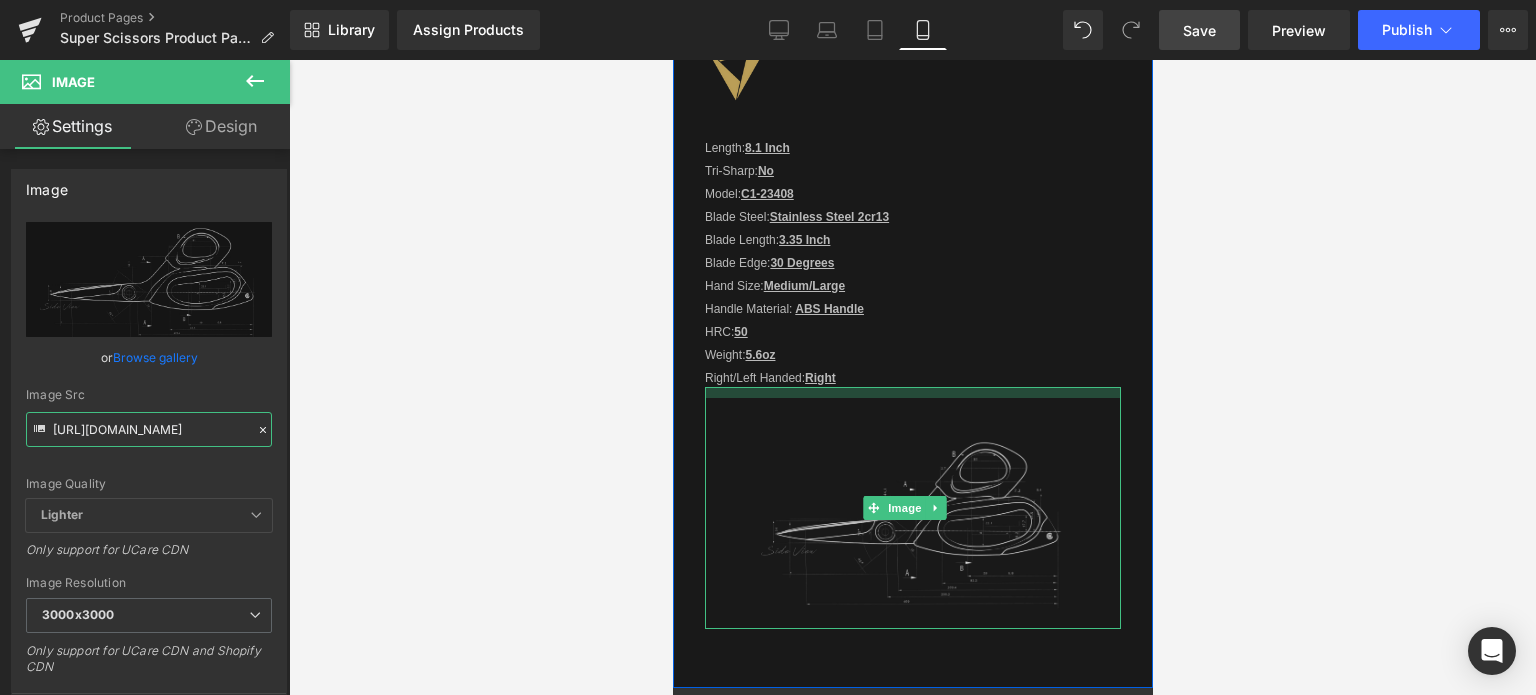 drag, startPoint x: 1029, startPoint y: 402, endPoint x: 1033, endPoint y: 383, distance: 19.416489 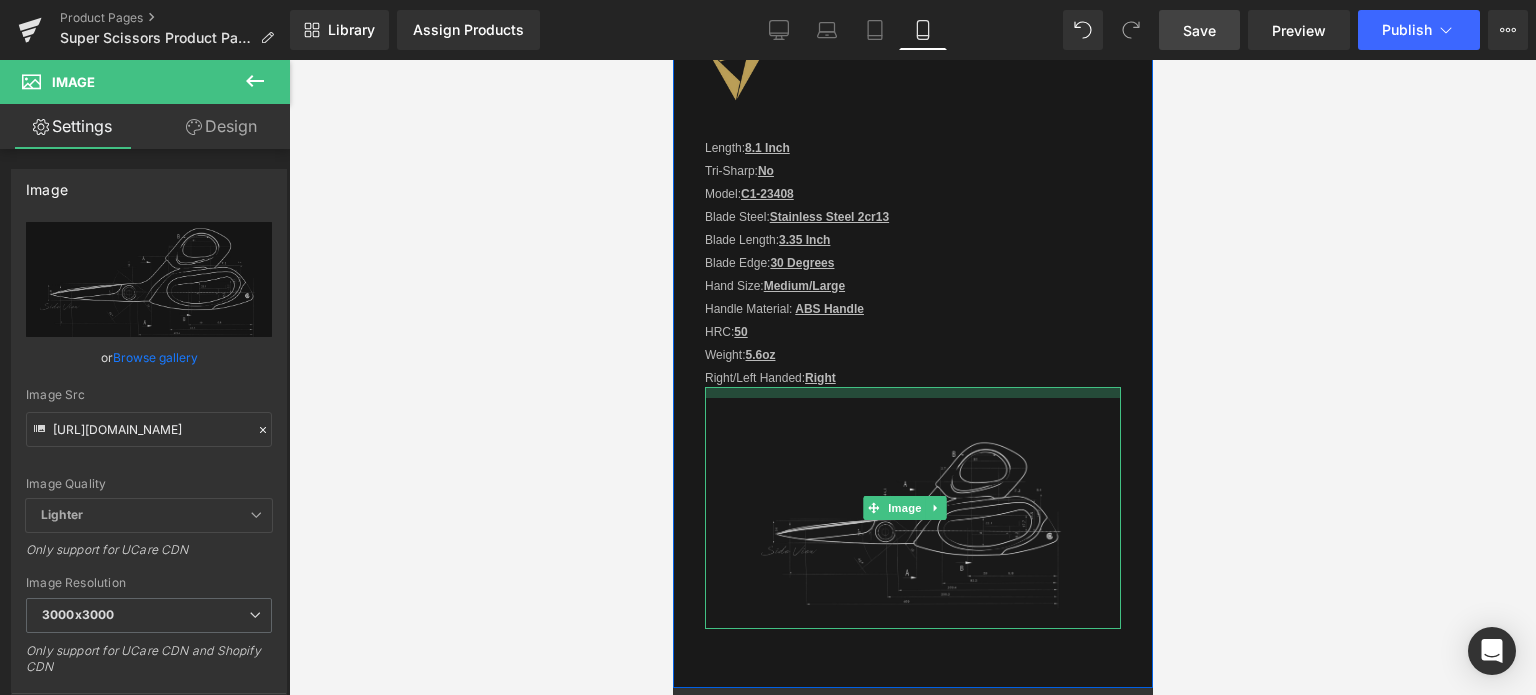 click at bounding box center [912, 392] 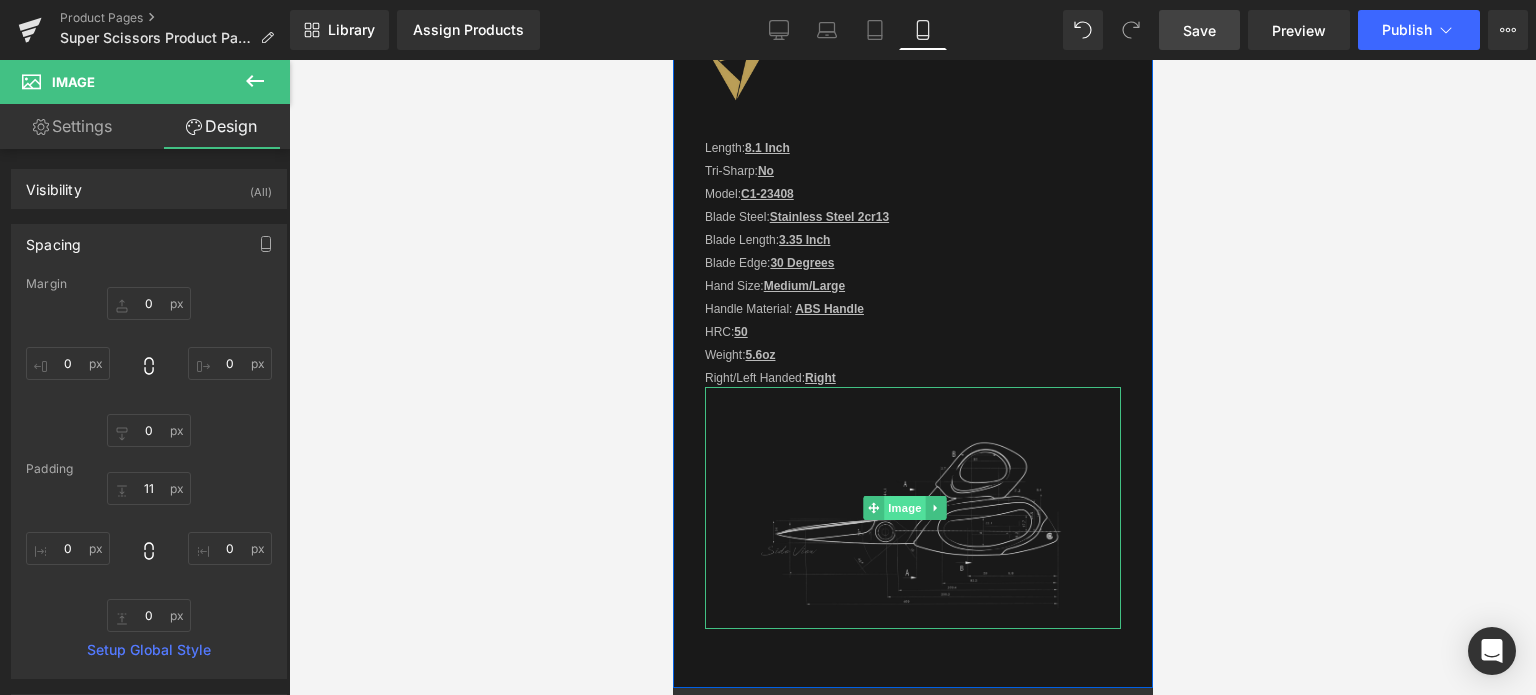 click on "Image" at bounding box center [905, 508] 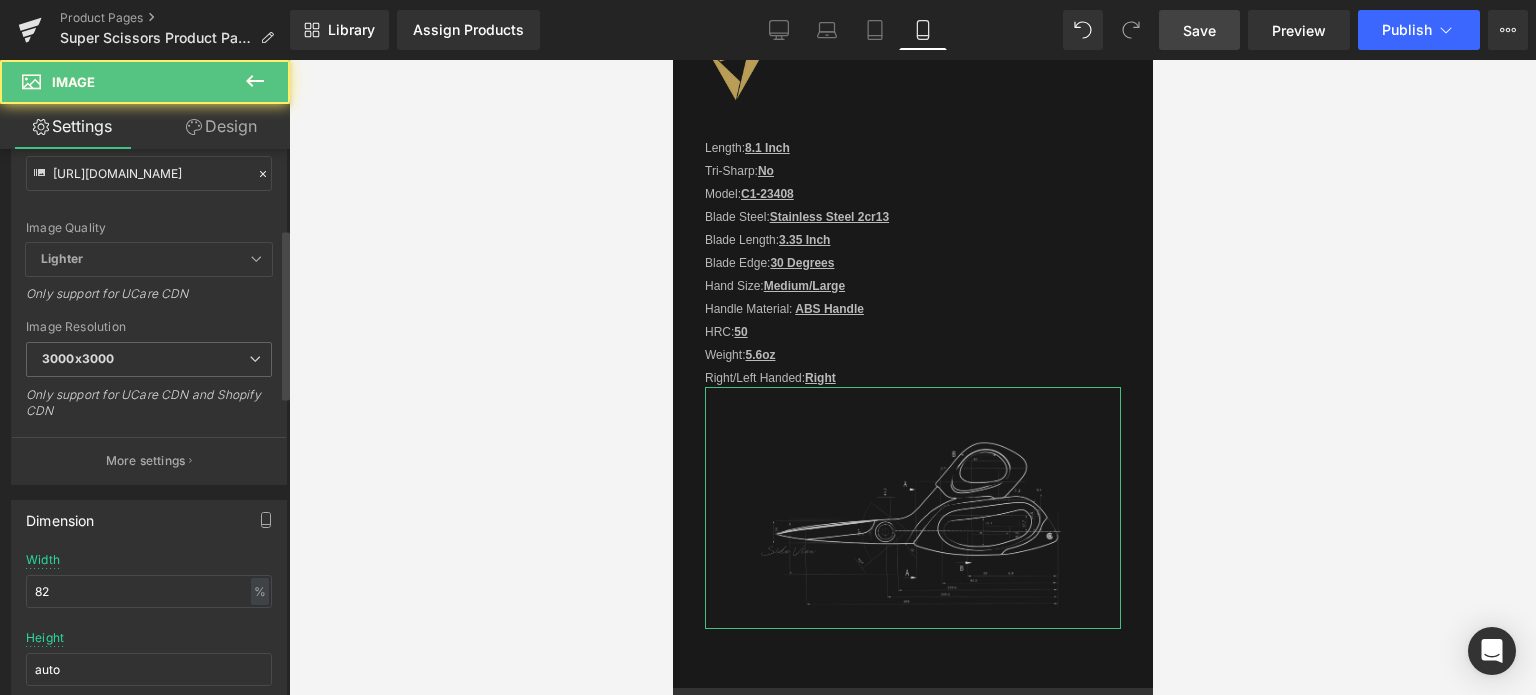 scroll, scrollTop: 300, scrollLeft: 0, axis: vertical 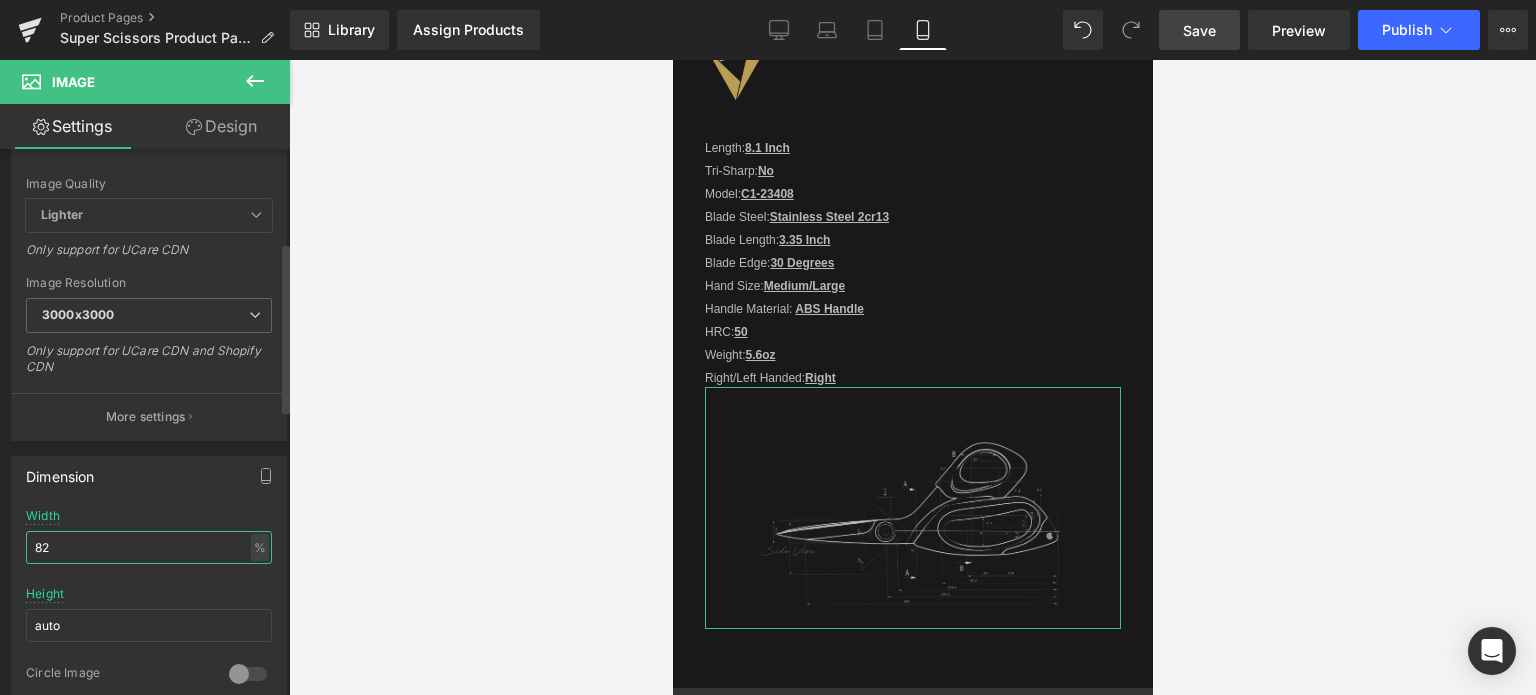 drag, startPoint x: 42, startPoint y: 549, endPoint x: 29, endPoint y: 549, distance: 13 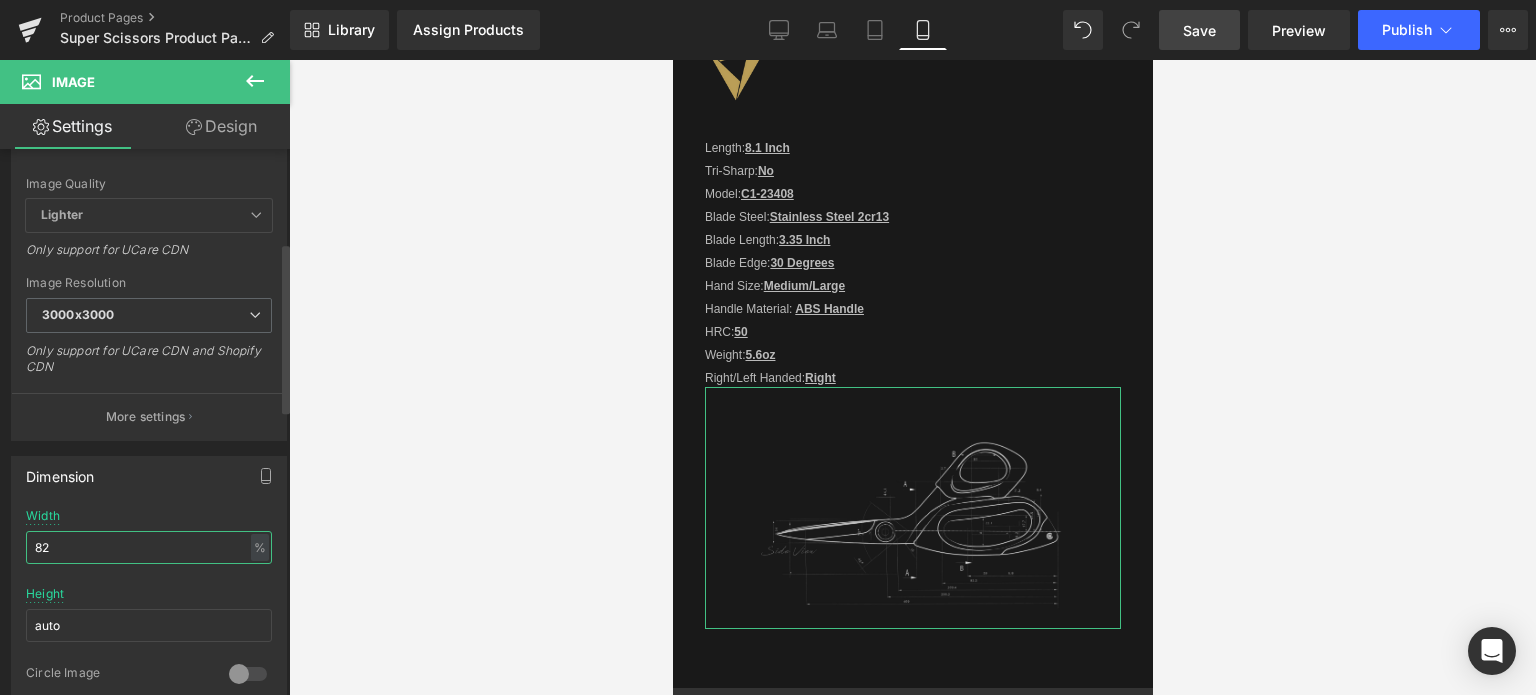 type on "92" 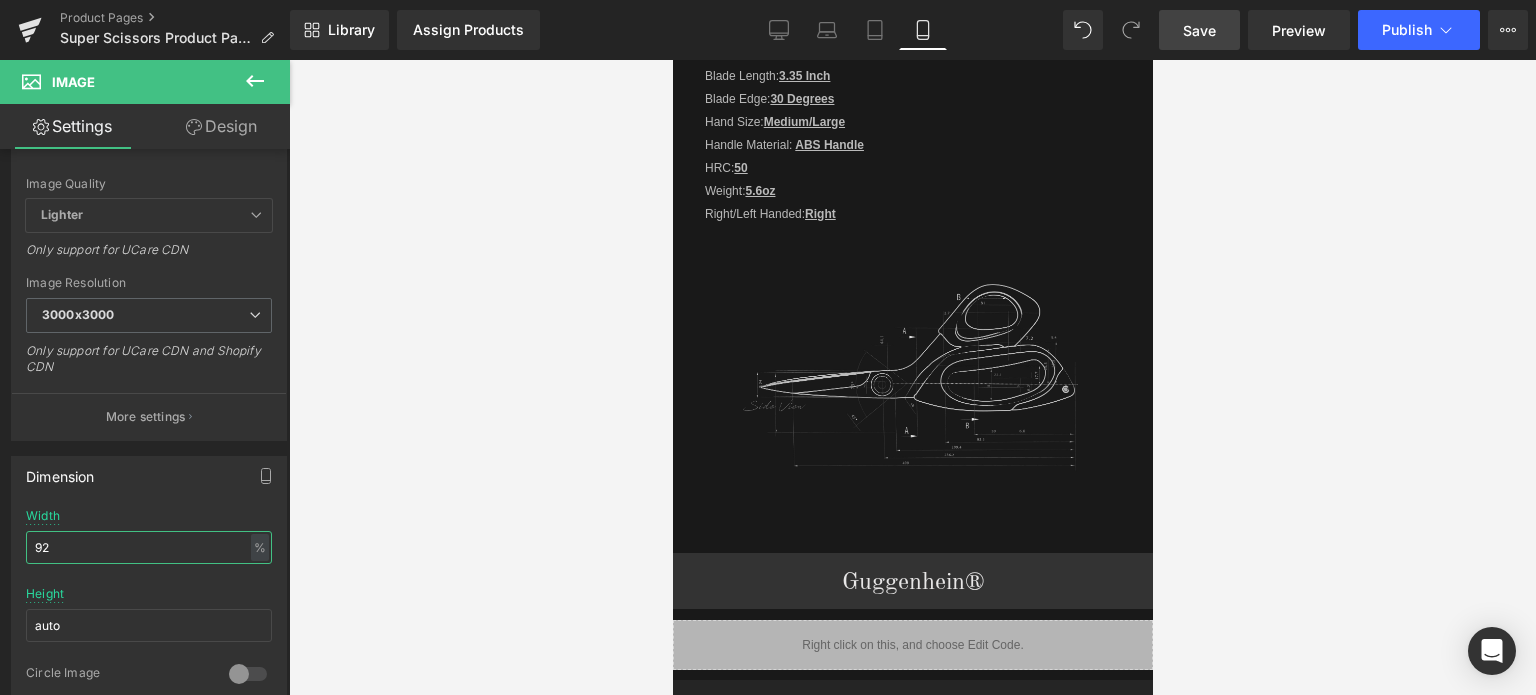 scroll, scrollTop: 2266, scrollLeft: 0, axis: vertical 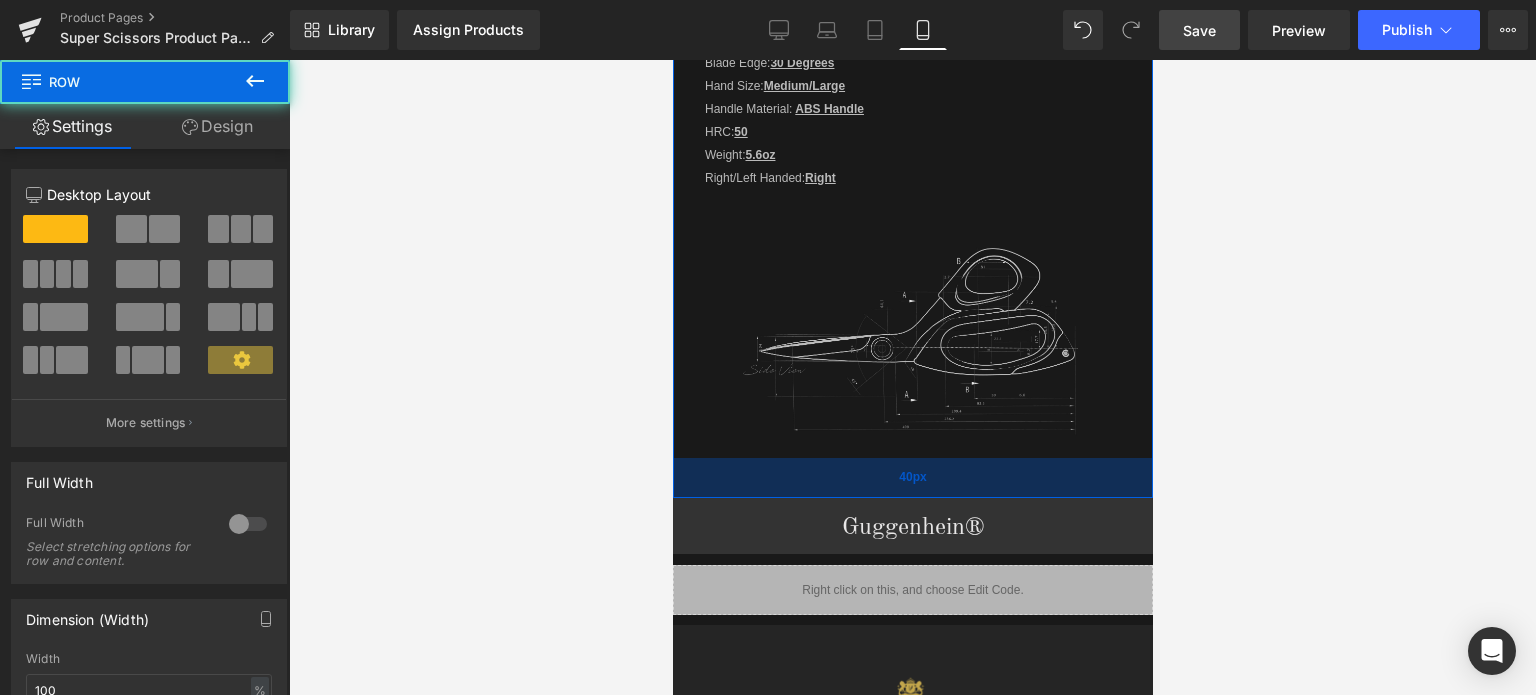 drag, startPoint x: 1029, startPoint y: 484, endPoint x: 1033, endPoint y: 465, distance: 19.416489 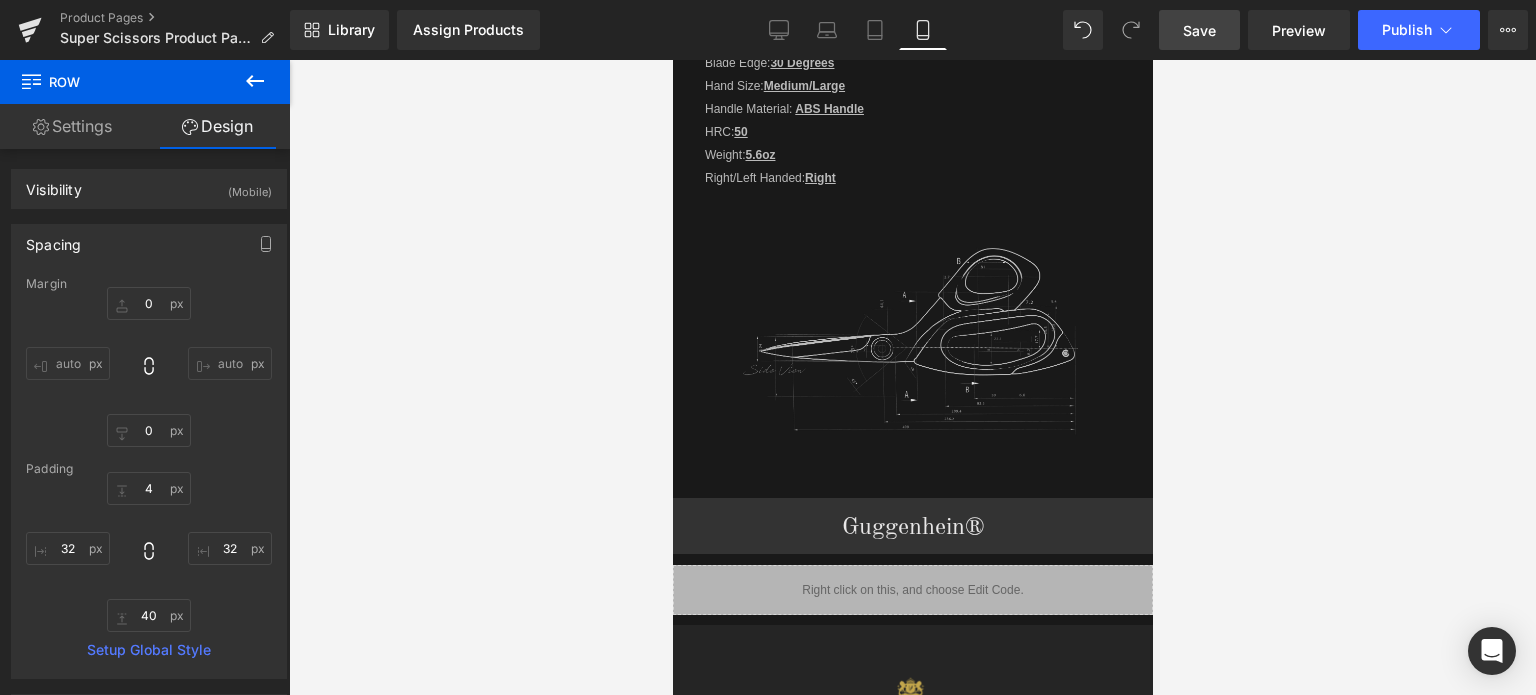 click on "Save" at bounding box center (1199, 30) 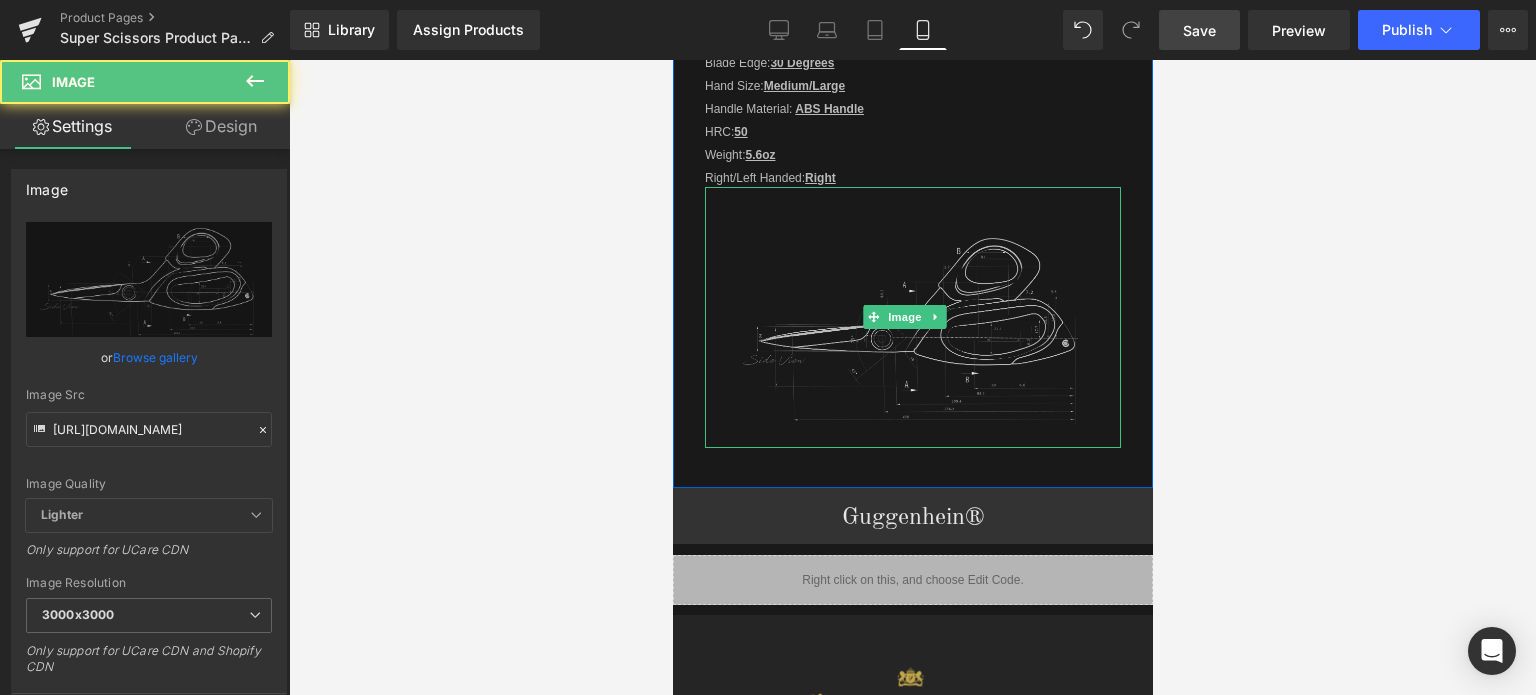 drag, startPoint x: 1044, startPoint y: 181, endPoint x: 1045, endPoint y: 171, distance: 10.049875 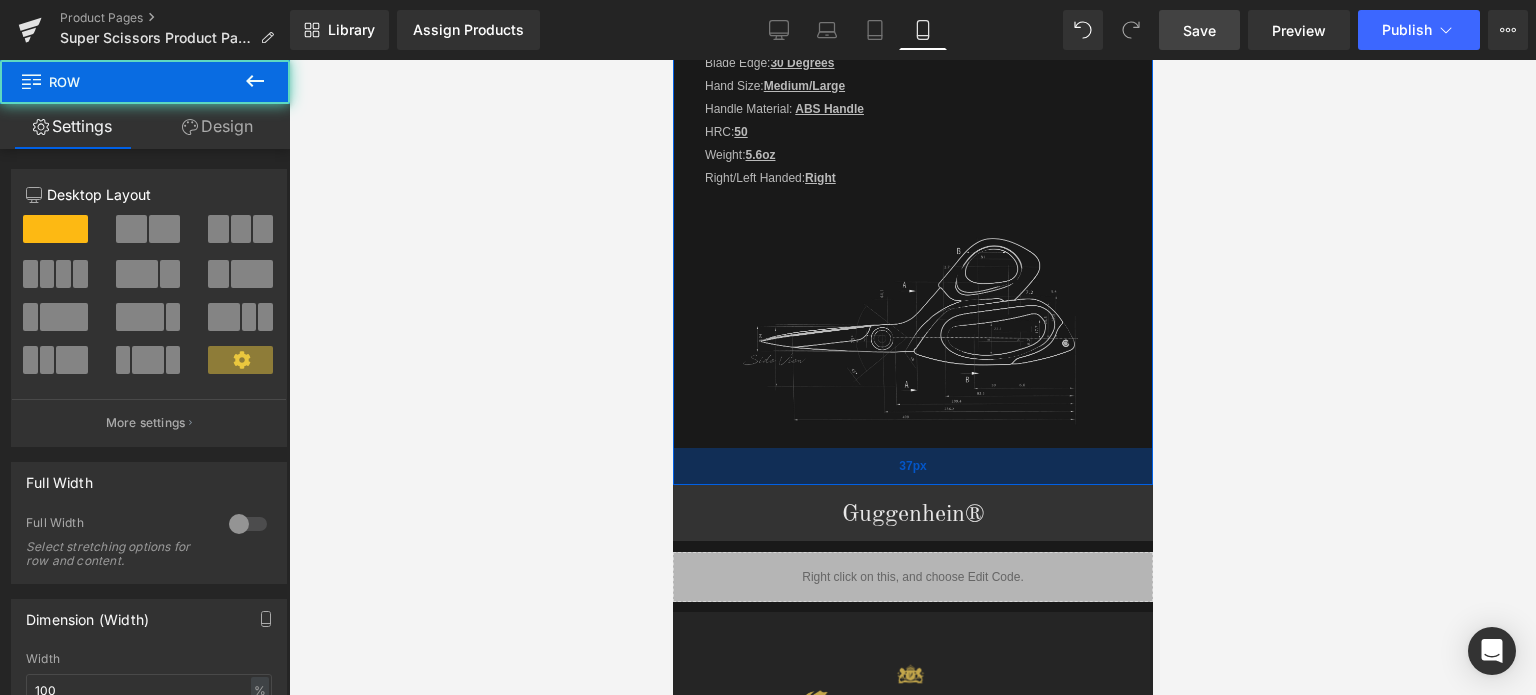 drag, startPoint x: 1019, startPoint y: 457, endPoint x: 2207, endPoint y: 450, distance: 1188.0206 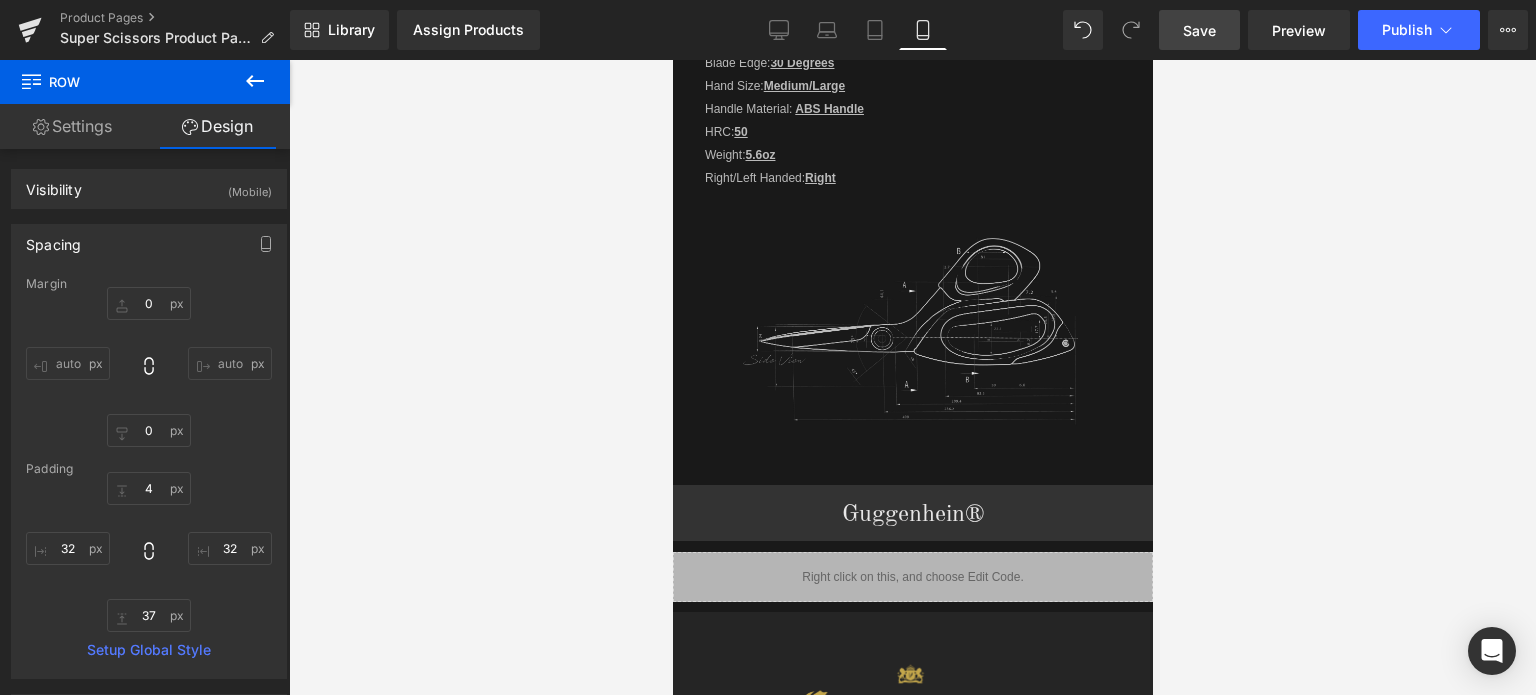 click on "Save" at bounding box center (1199, 30) 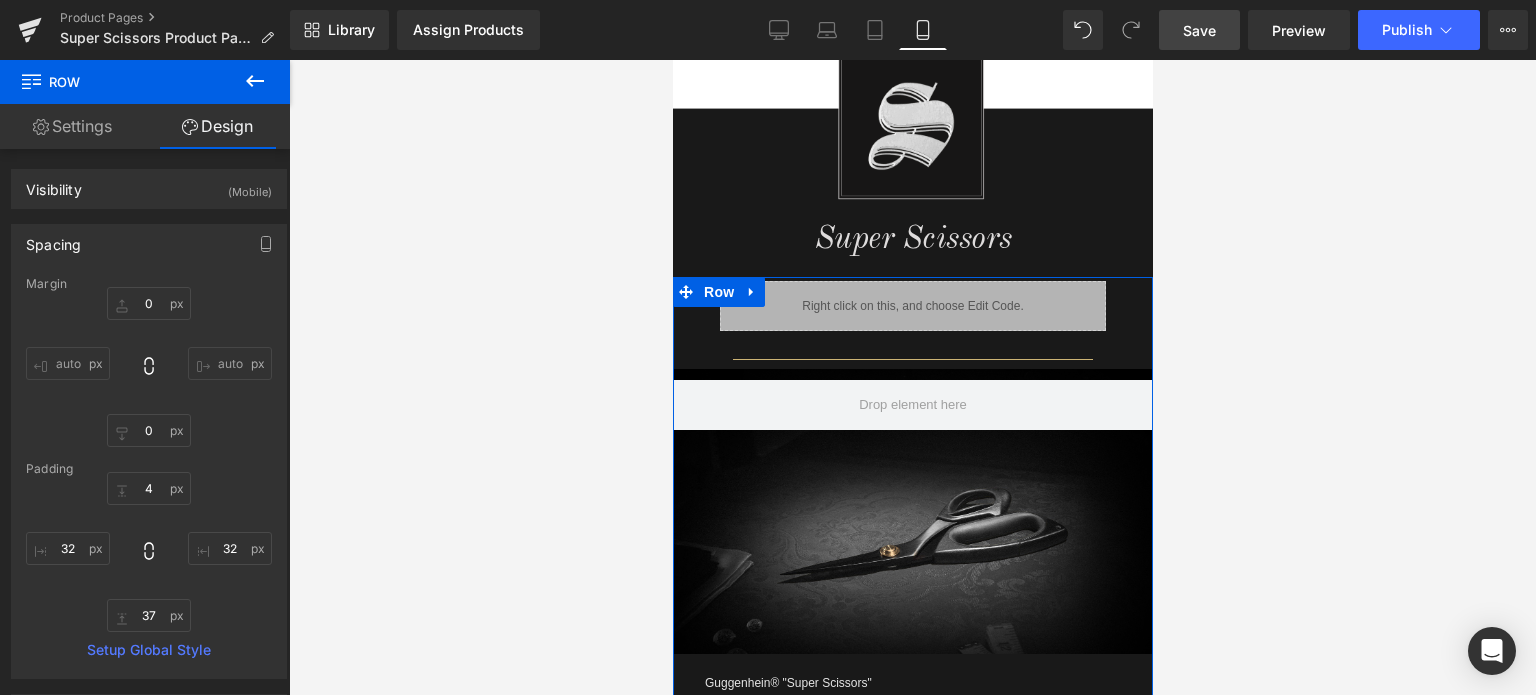 scroll, scrollTop: 1366, scrollLeft: 0, axis: vertical 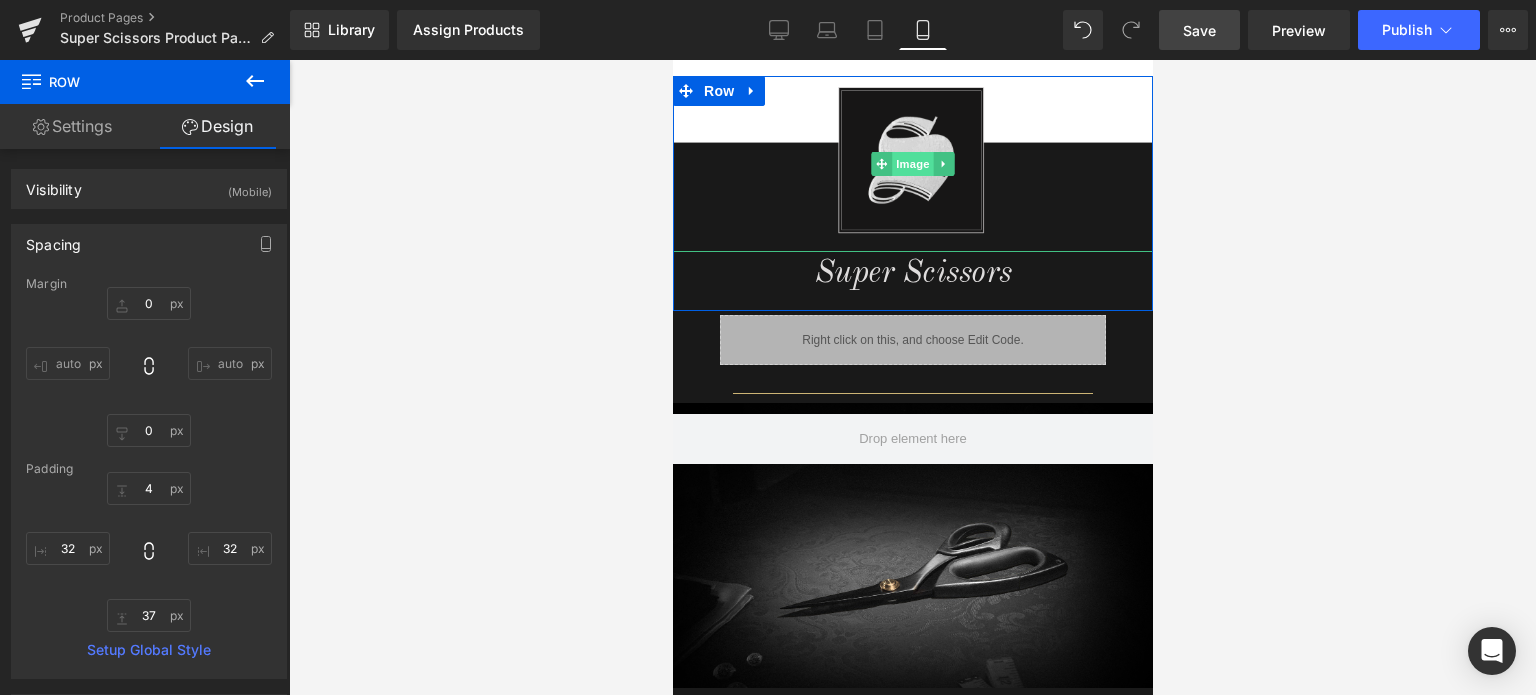 click on "Image" at bounding box center [912, 164] 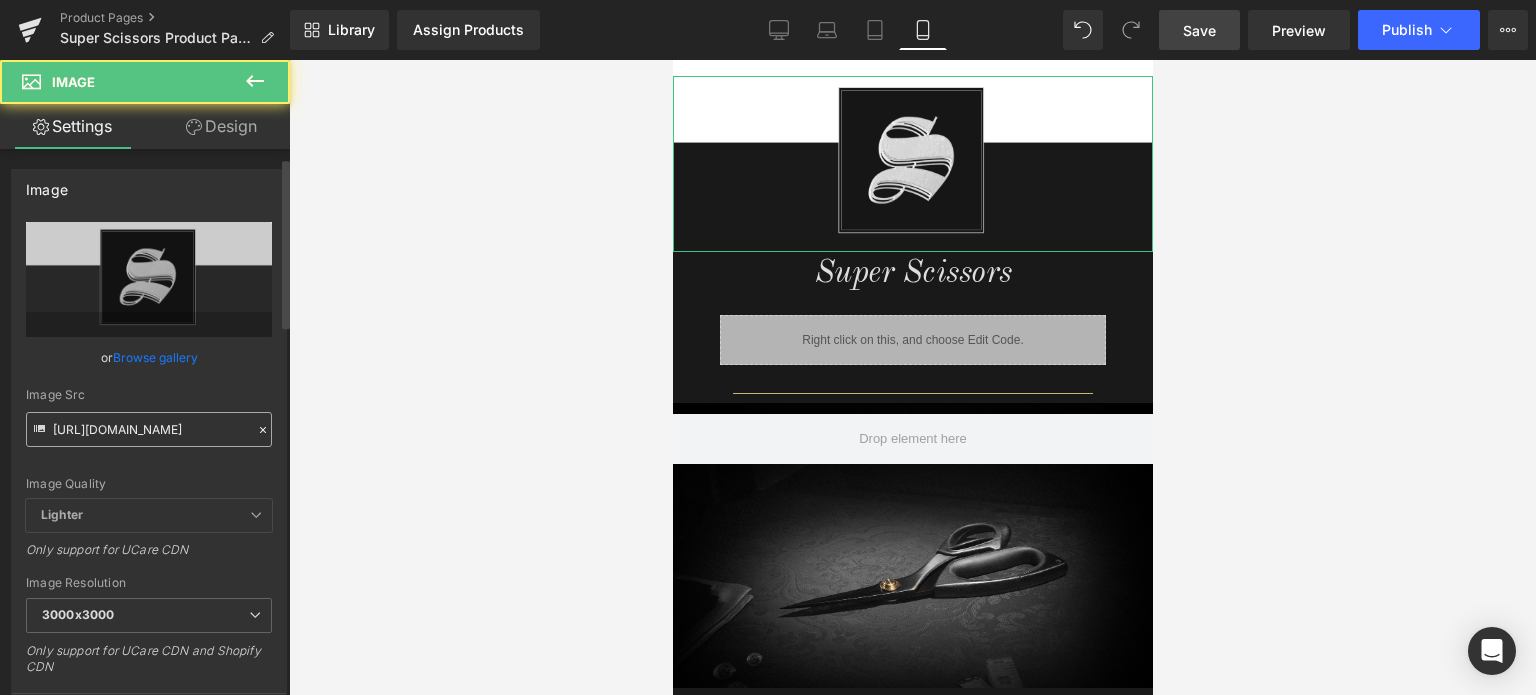 scroll, scrollTop: 400, scrollLeft: 0, axis: vertical 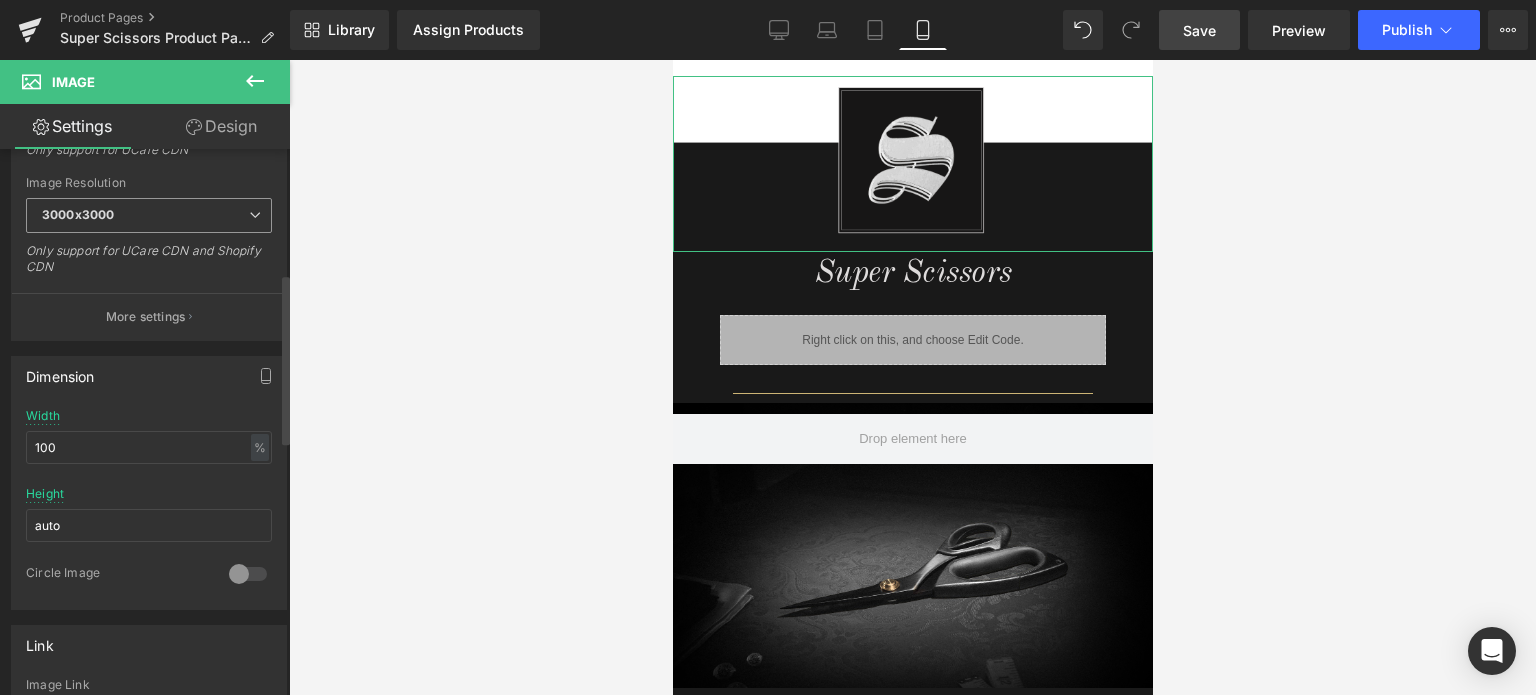 click on "3000x3000" at bounding box center (149, 215) 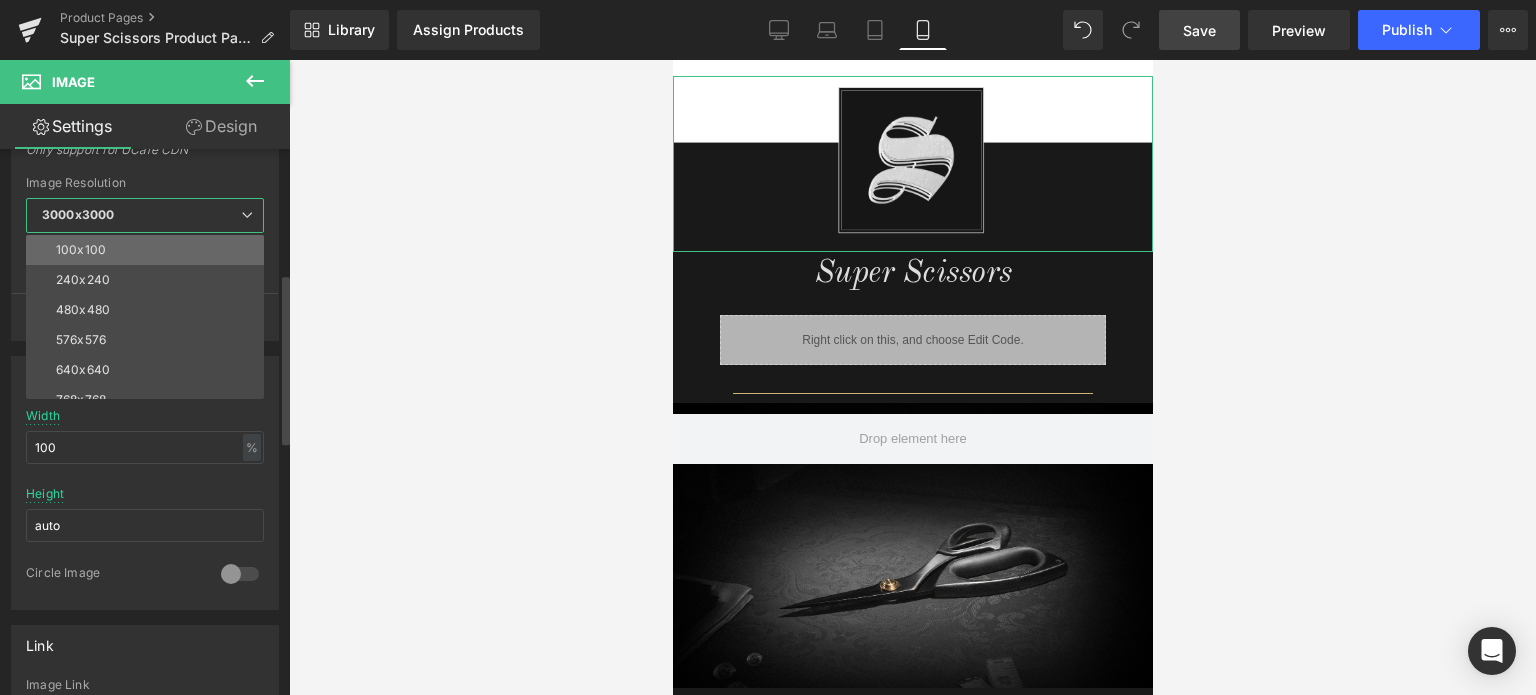 click on "100x100" at bounding box center (149, 250) 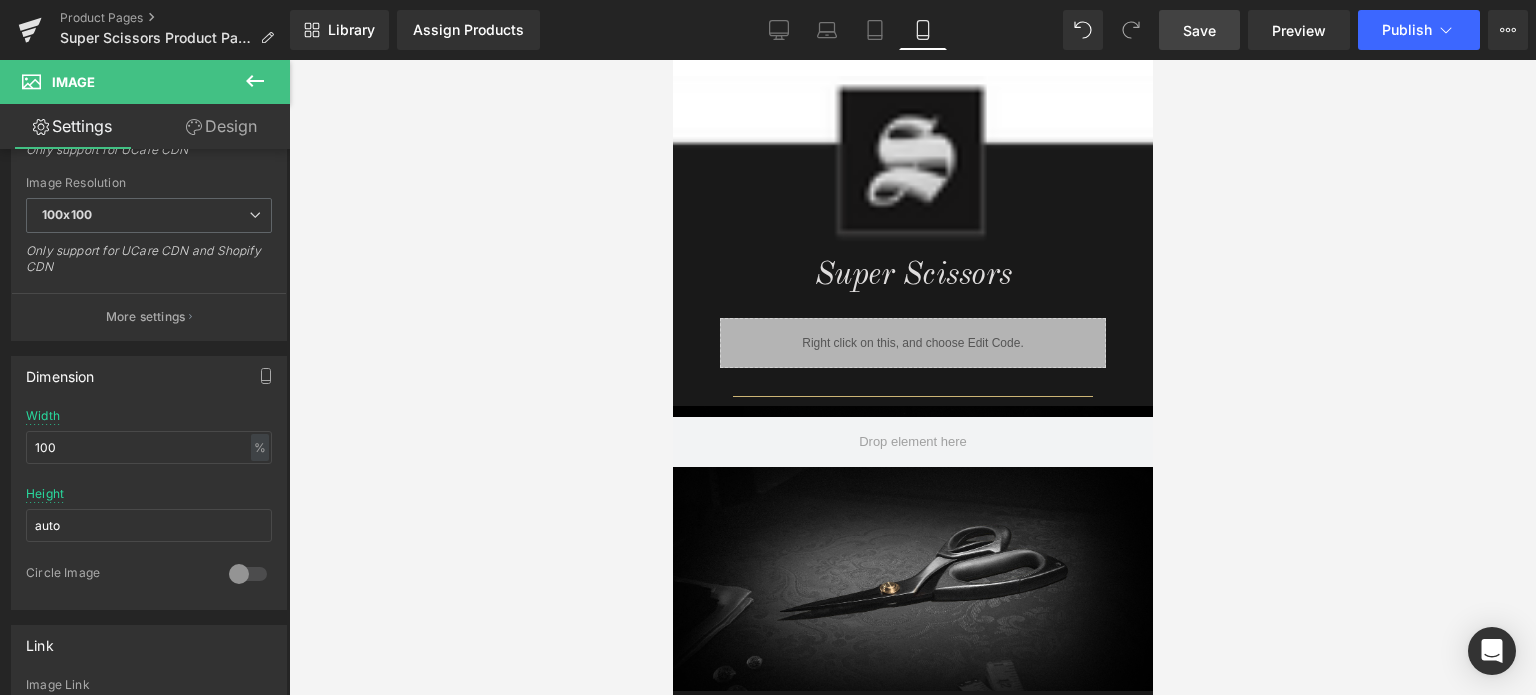 click on "Save" at bounding box center [1199, 30] 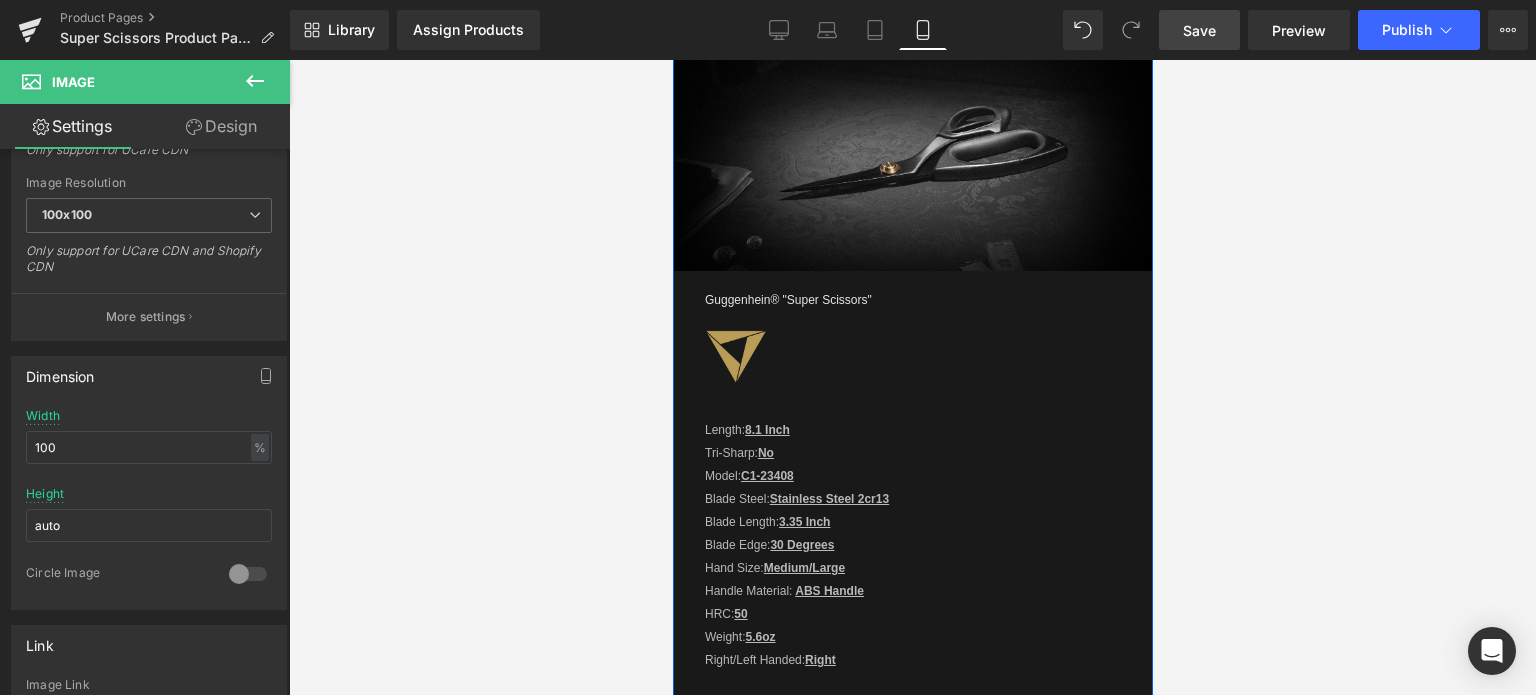 scroll, scrollTop: 1966, scrollLeft: 0, axis: vertical 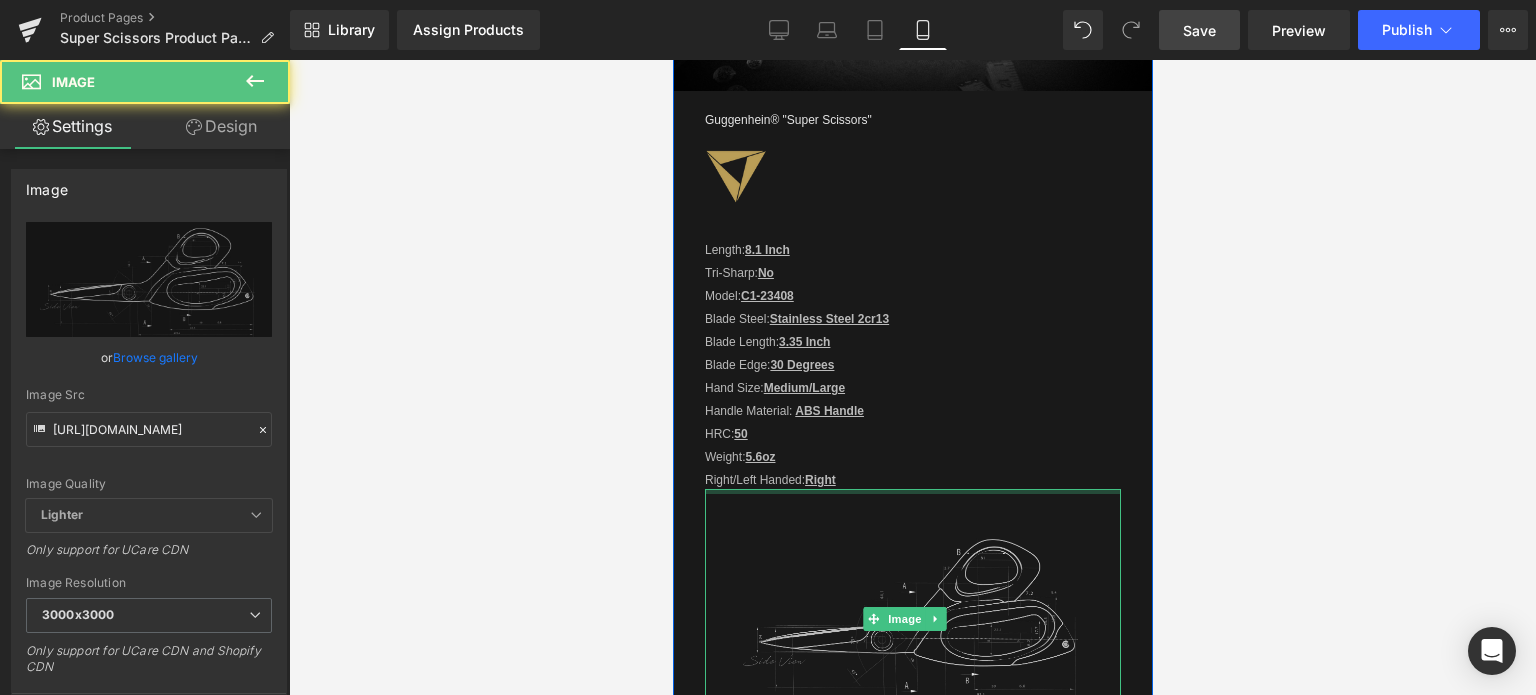 click on "Liquid         Row         Separator         Row     224px     Guggenhein® "Super Scissors" Text Block         Ultra Heading         Image         Length:  8.1 Inch Text Block         Tri-Sharp:  No Text Block         Model:  C1-23408 Text Block         Blade Steel:  Stainless Steel 2cr13 Text Block         Blade Length:  3.35 Inch Text Block         Blade Edge:  30 Degrees Text Block         Hand Size:  Medium/Large Text Block         Handle Material:   ABS Handle Text Block         HRC:  50 Text Block         Weight:  5.6oz Text Block         Right/Left Handed:  Right Text Block         Image" at bounding box center (912, 233) 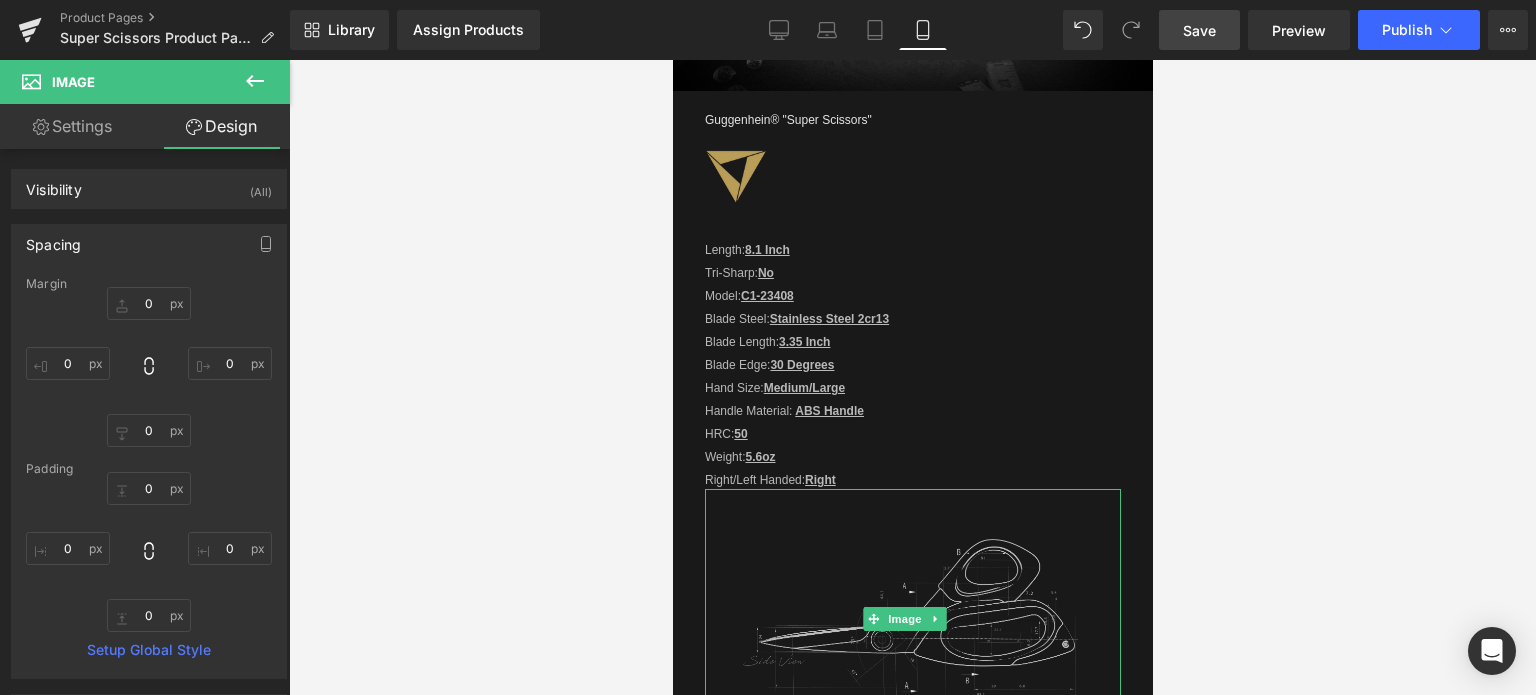 click at bounding box center (912, 377) 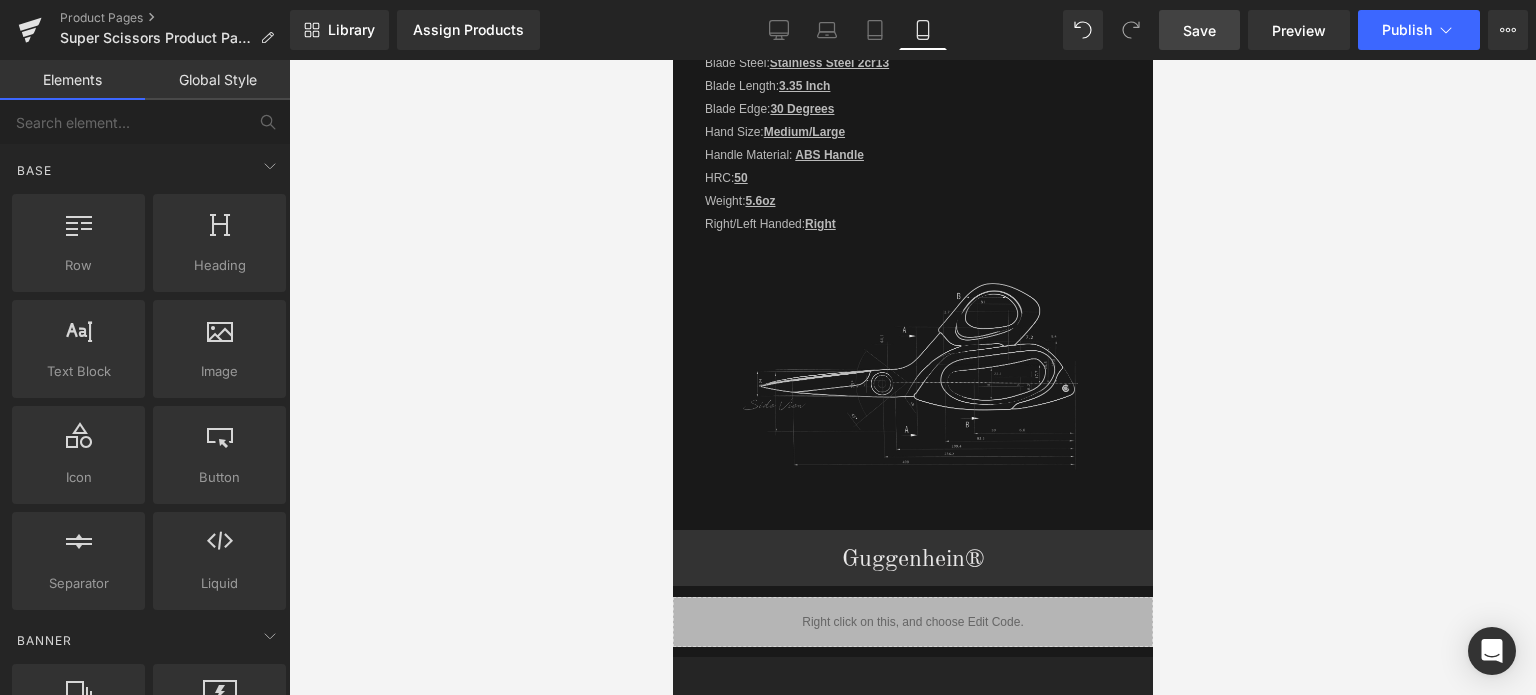scroll, scrollTop: 2266, scrollLeft: 0, axis: vertical 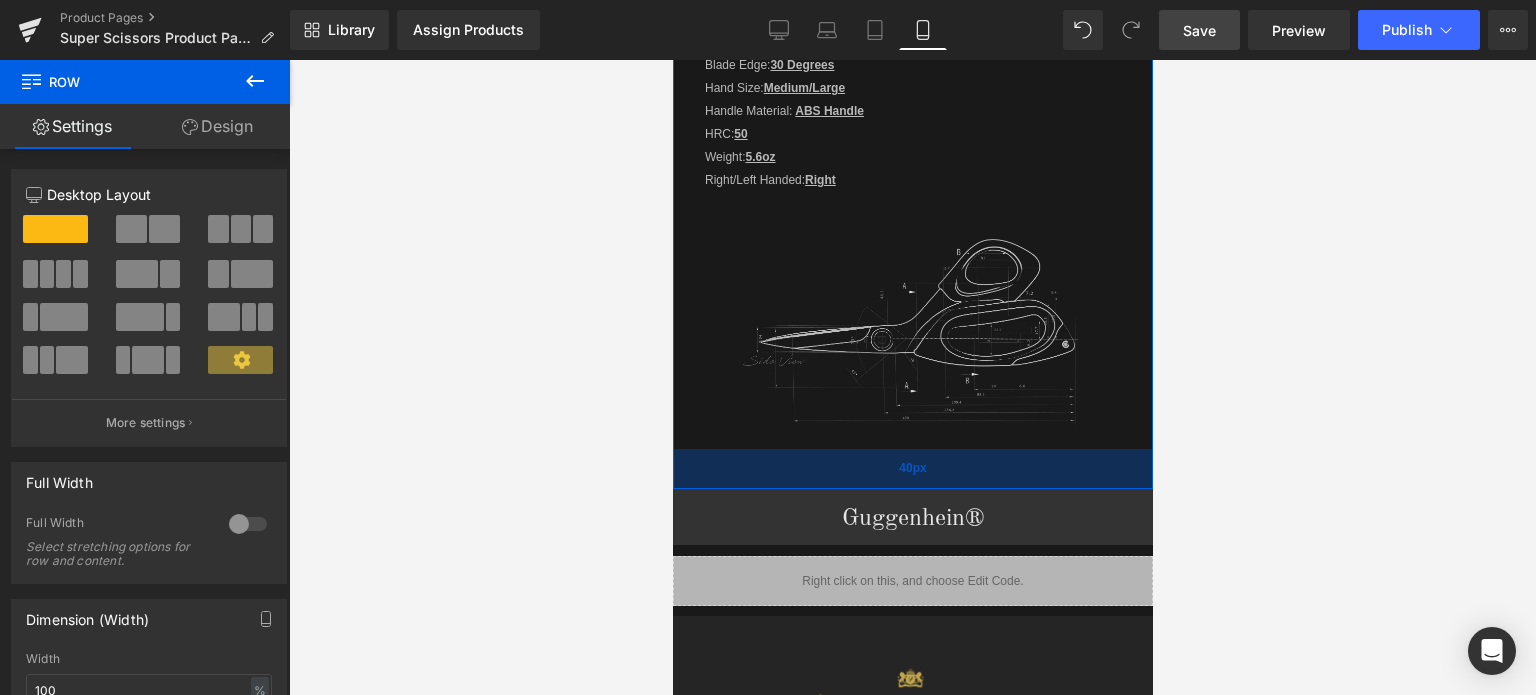 click on "40px" at bounding box center (912, 469) 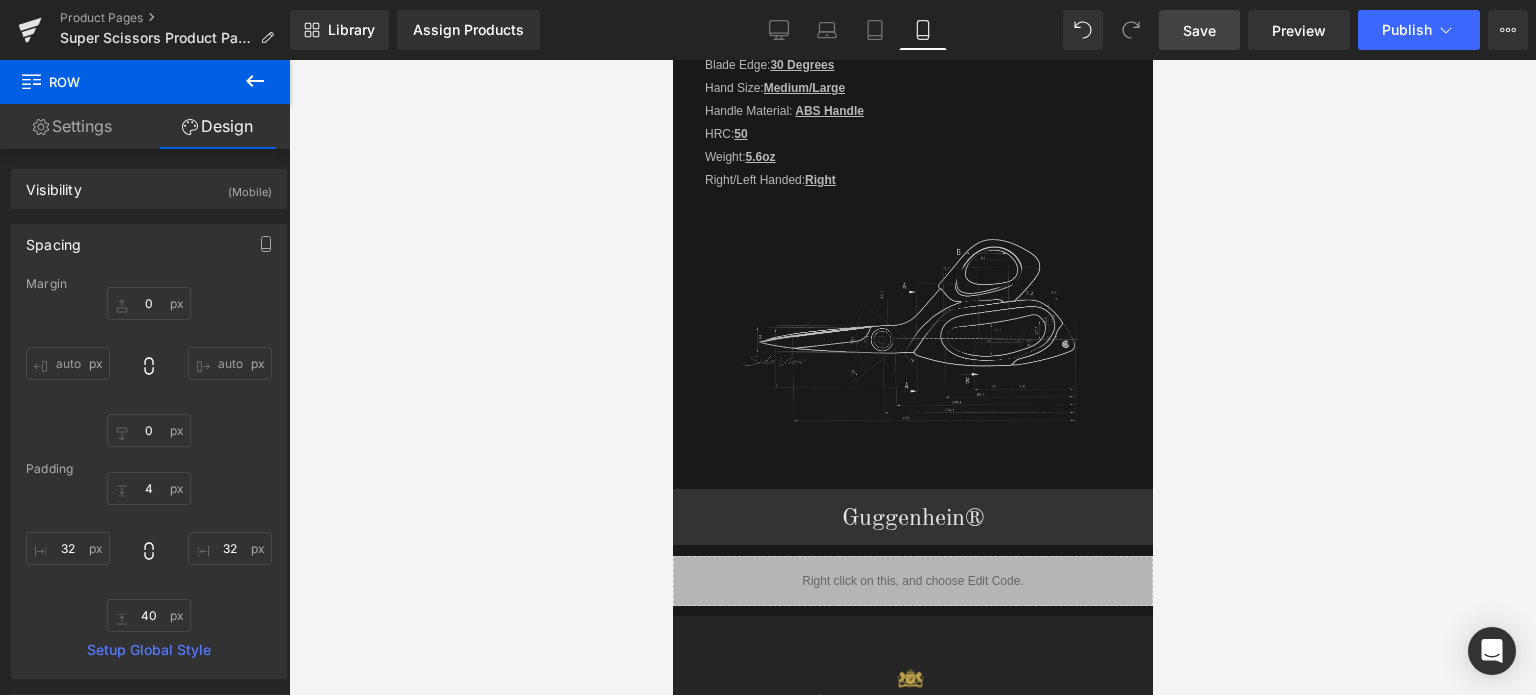 click on "Save" at bounding box center [1199, 30] 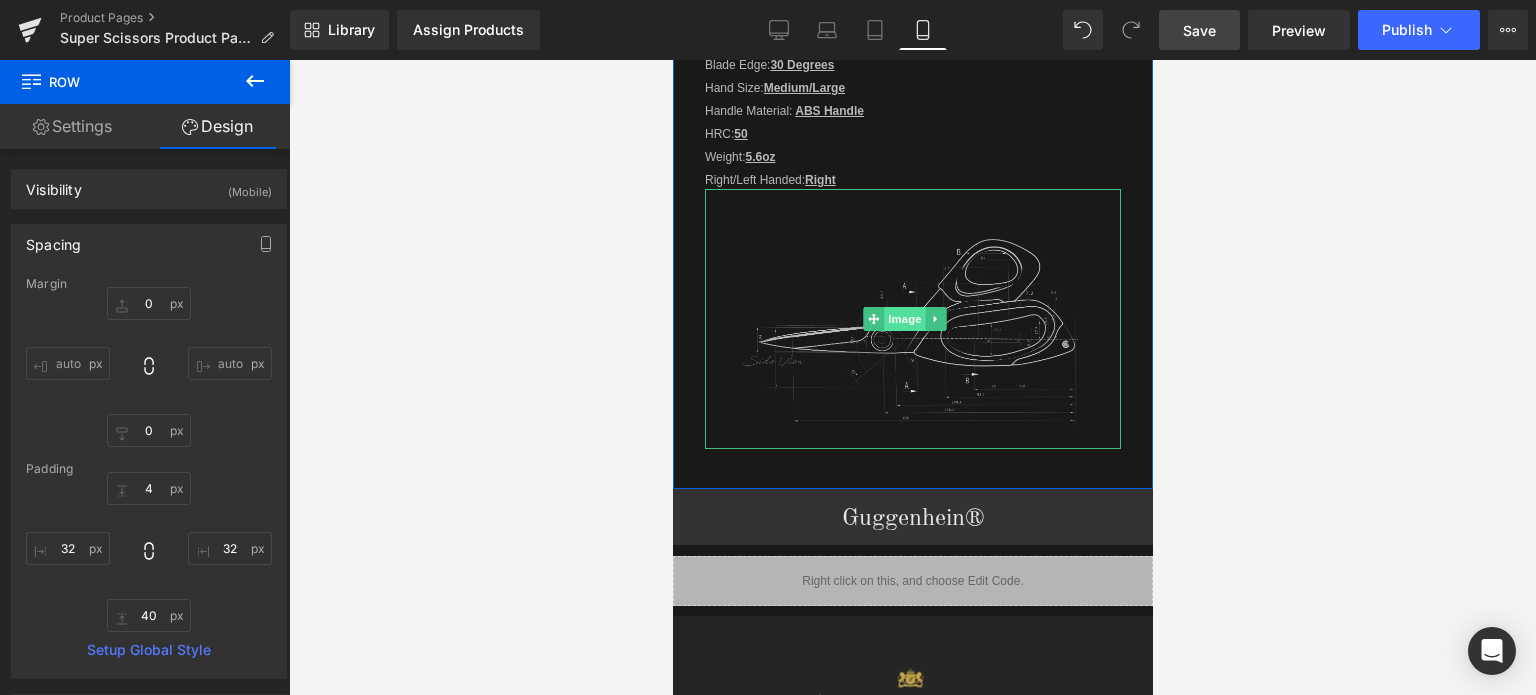 click on "Image" at bounding box center [905, 319] 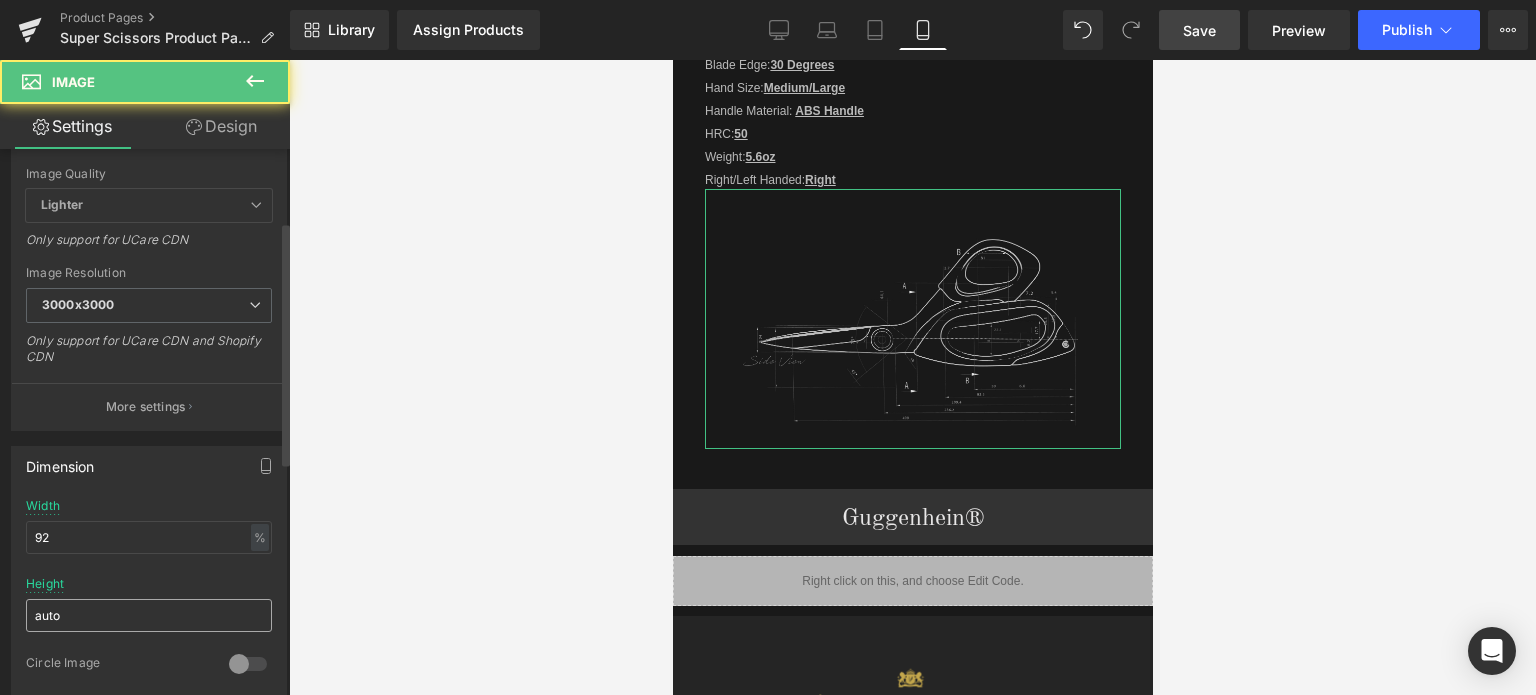 scroll, scrollTop: 400, scrollLeft: 0, axis: vertical 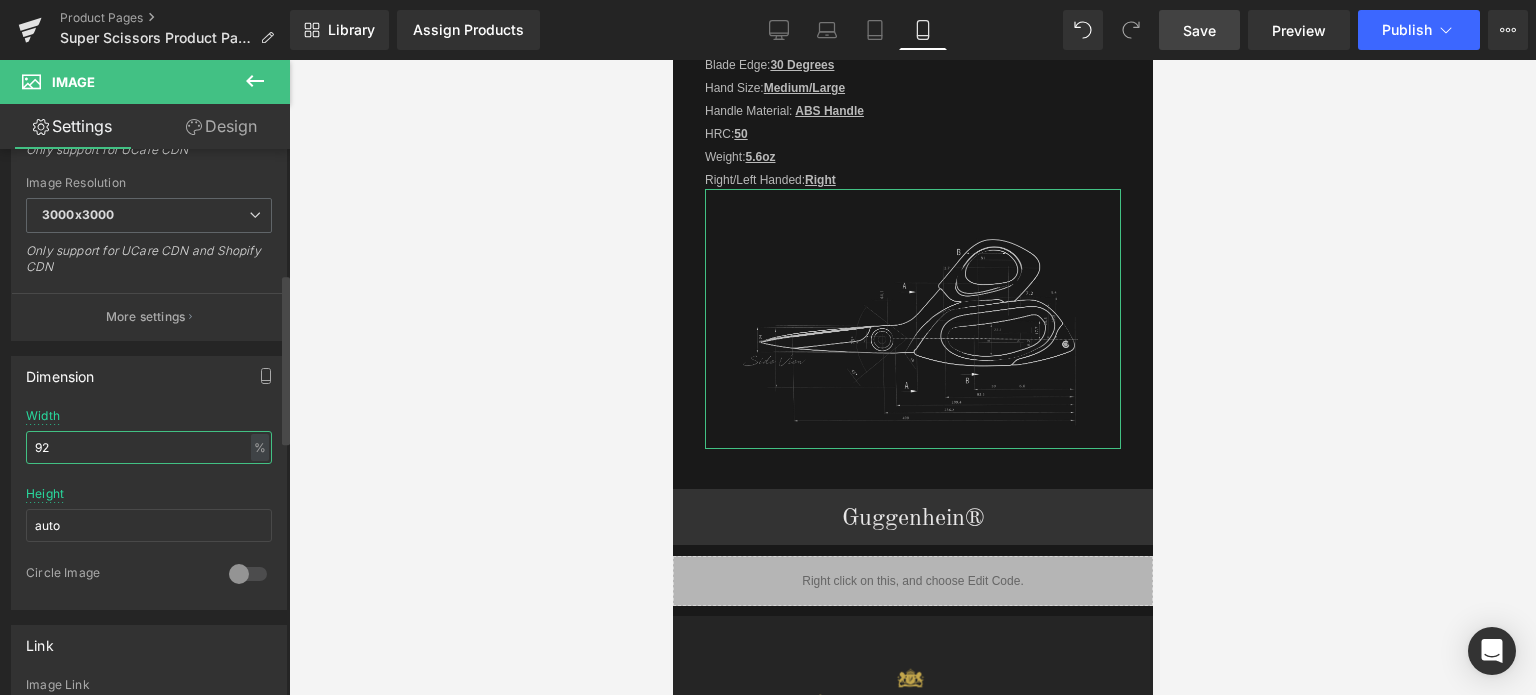 click on "92" at bounding box center (149, 447) 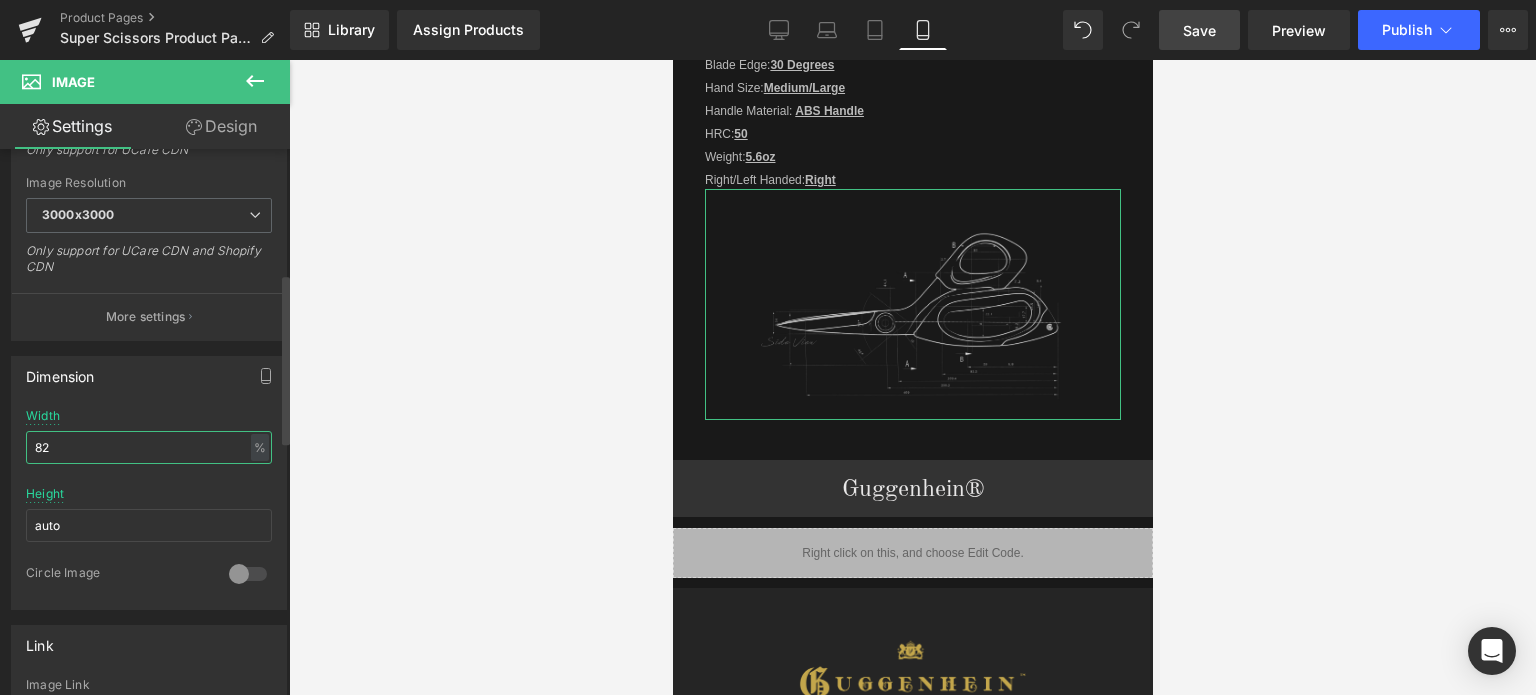 drag, startPoint x: 43, startPoint y: 444, endPoint x: 59, endPoint y: 444, distance: 16 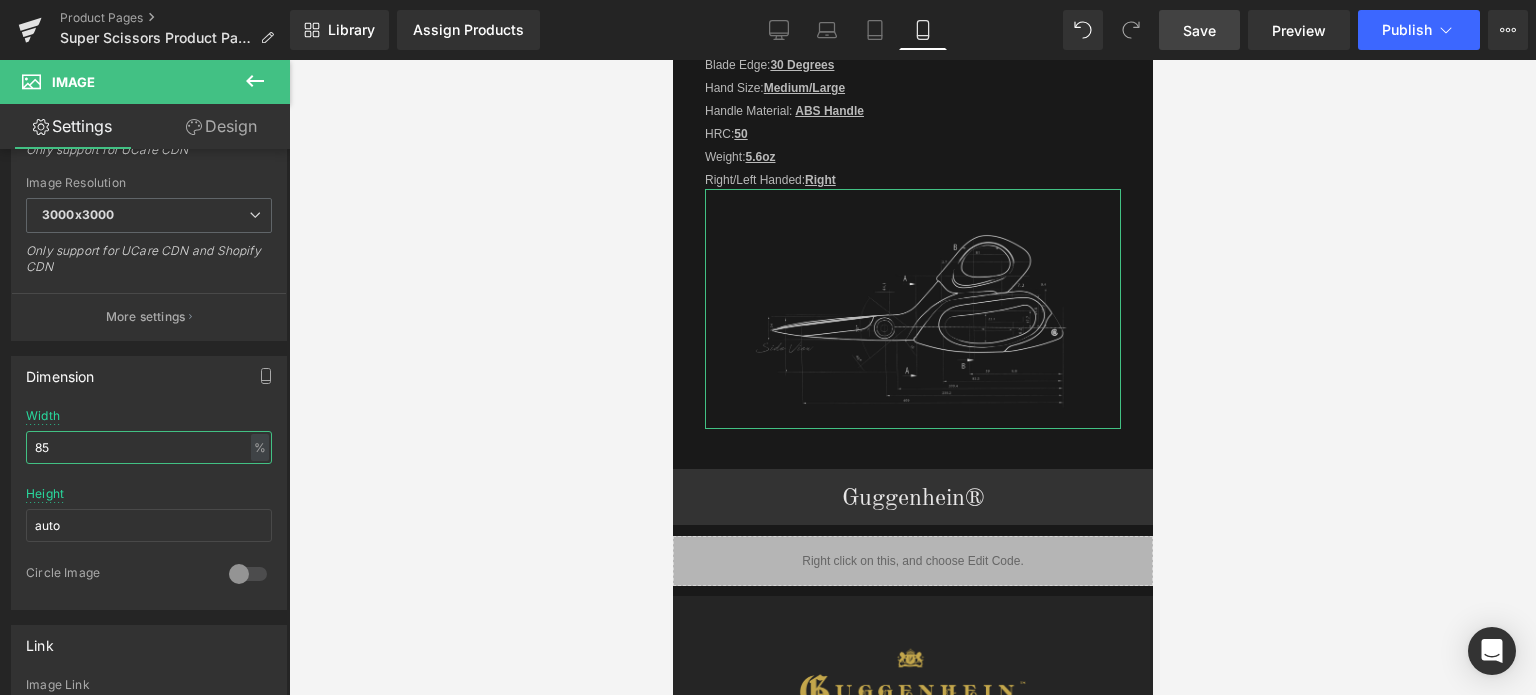 type on "85" 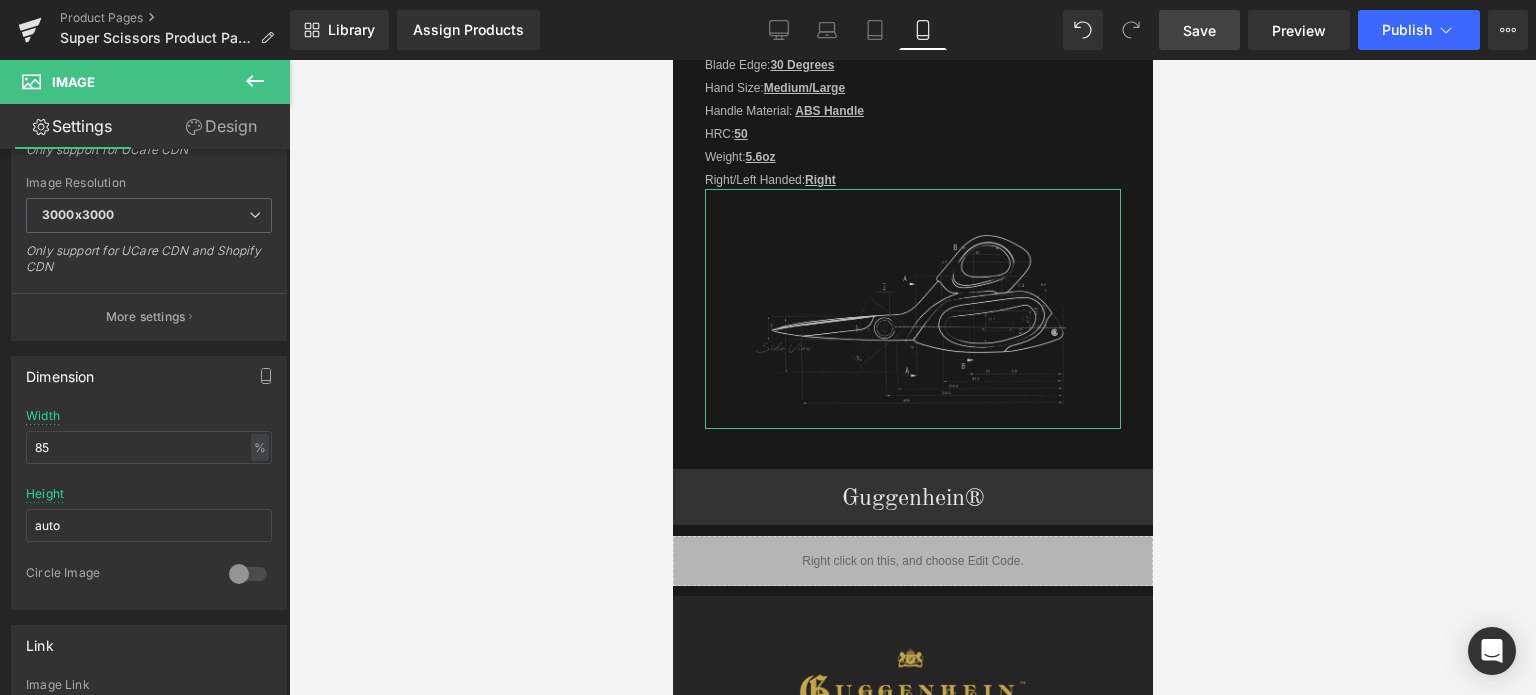 click on "Design" at bounding box center [221, 126] 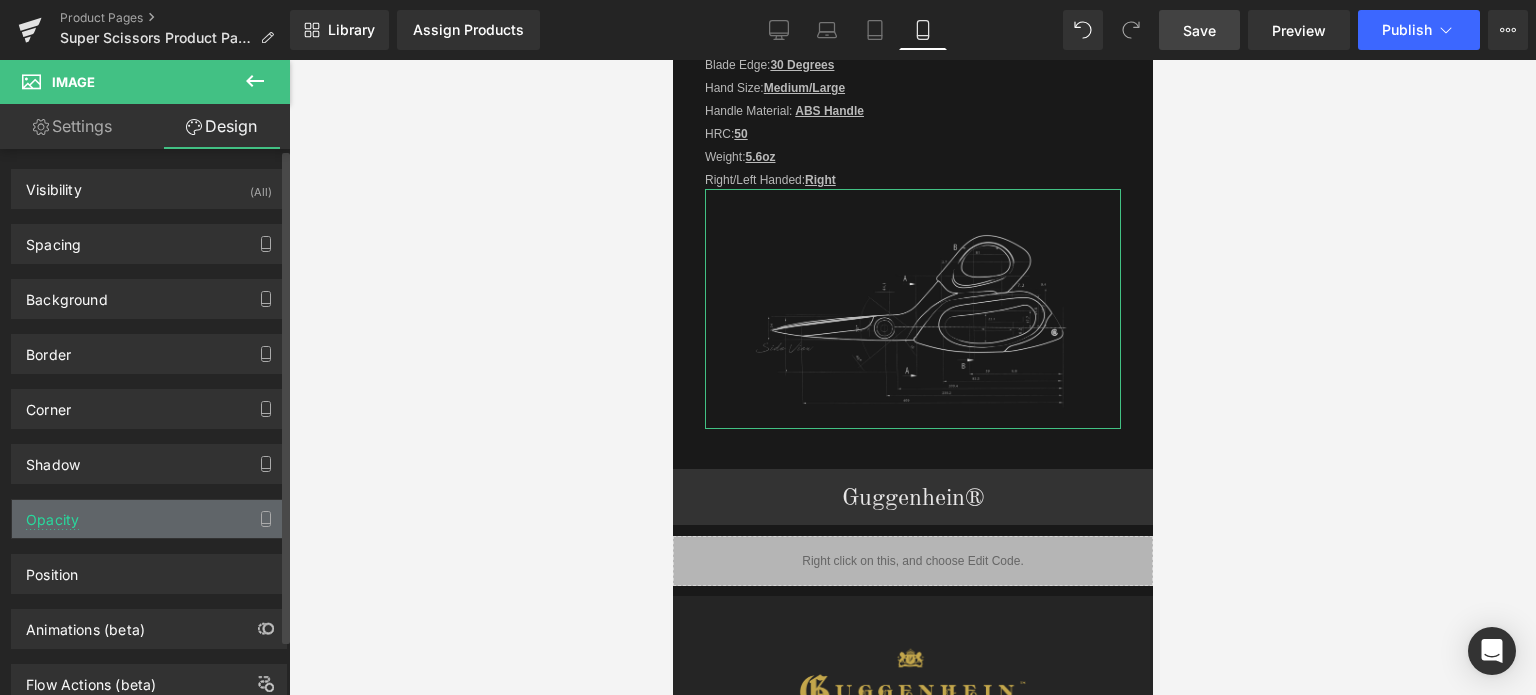 click on "Opacity" at bounding box center (149, 519) 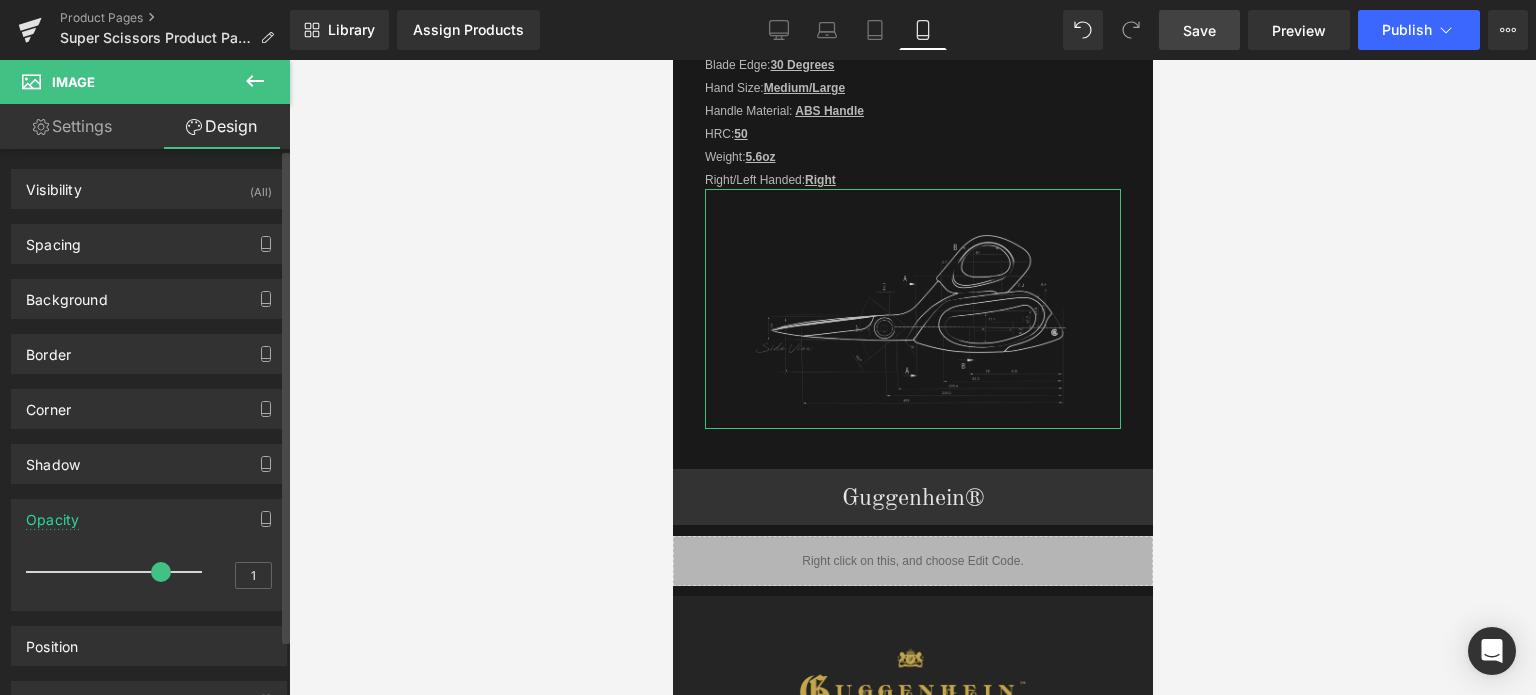 drag, startPoint x: 174, startPoint y: 567, endPoint x: 160, endPoint y: 567, distance: 14 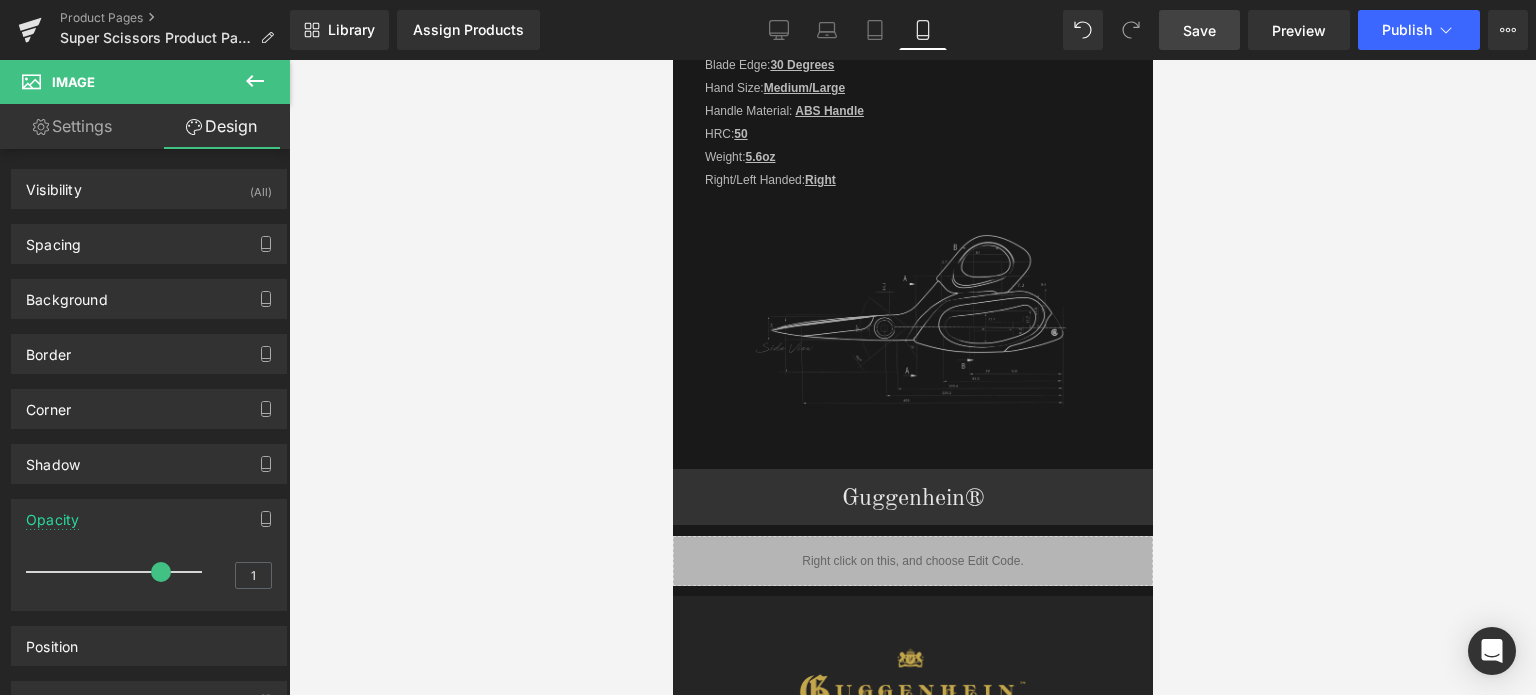 click on "Save" at bounding box center (1199, 30) 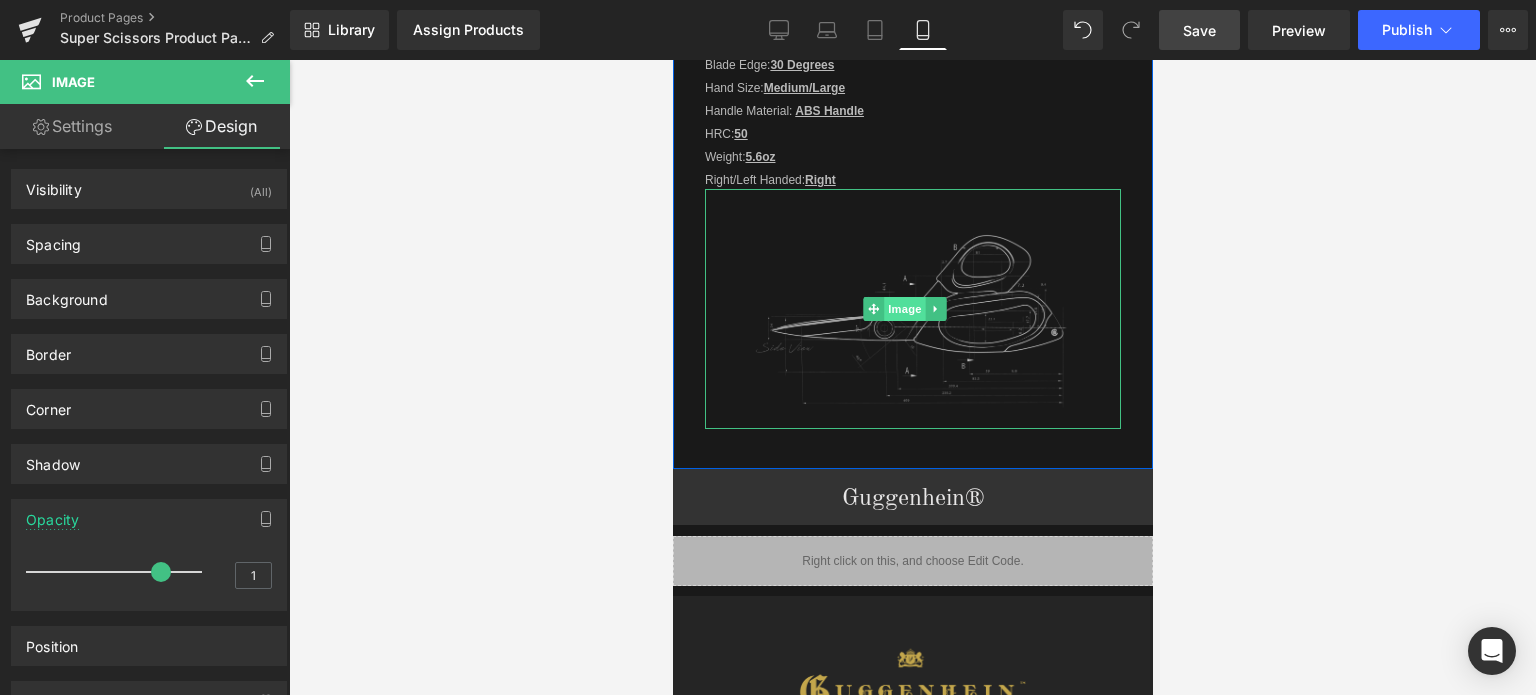 click on "Image" at bounding box center [905, 309] 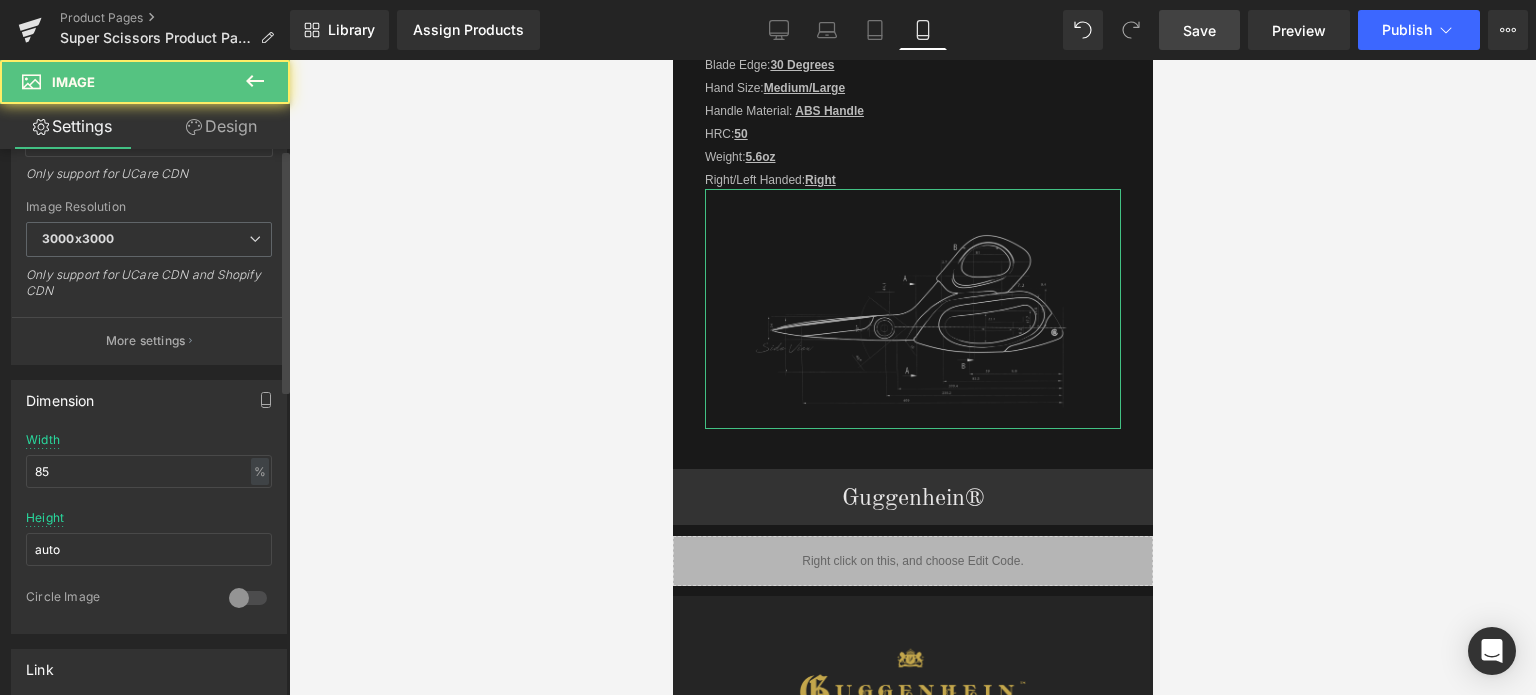 scroll, scrollTop: 500, scrollLeft: 0, axis: vertical 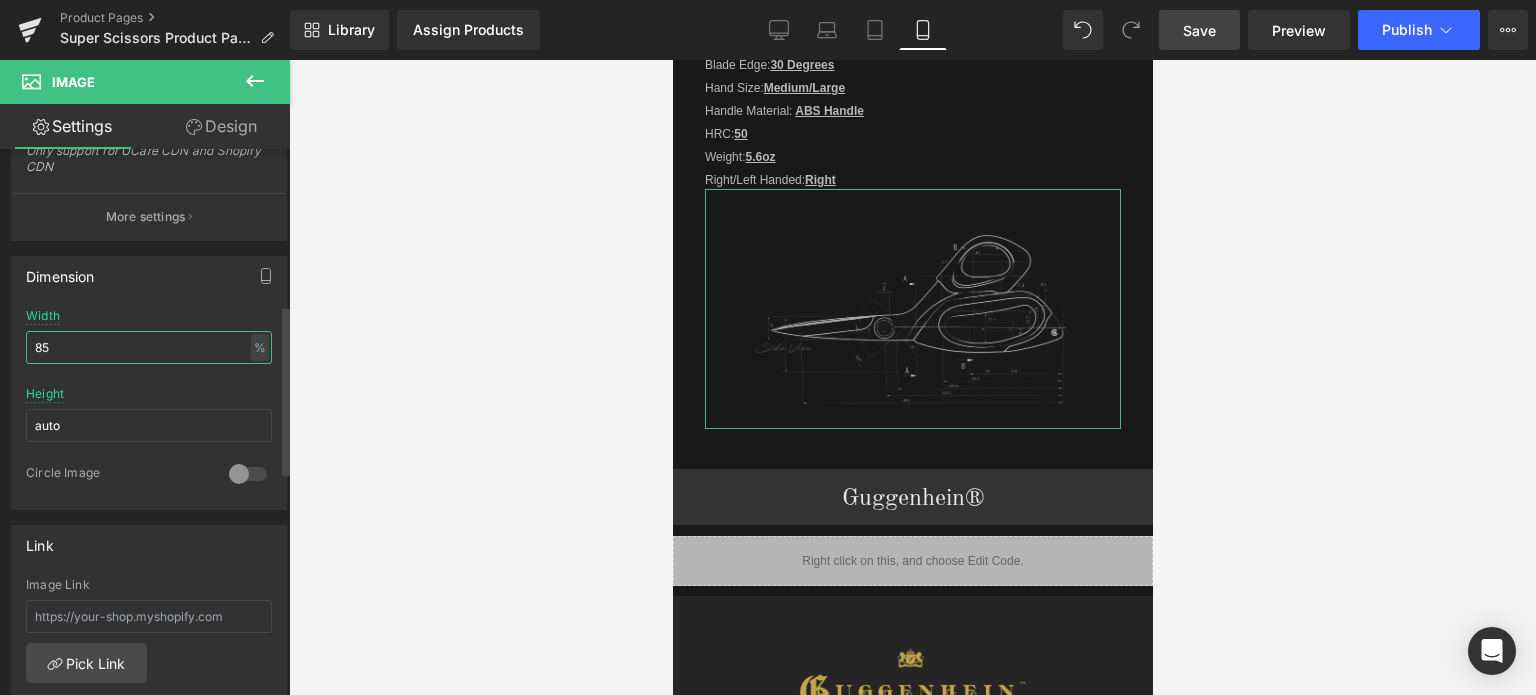 drag, startPoint x: 42, startPoint y: 348, endPoint x: 54, endPoint y: 348, distance: 12 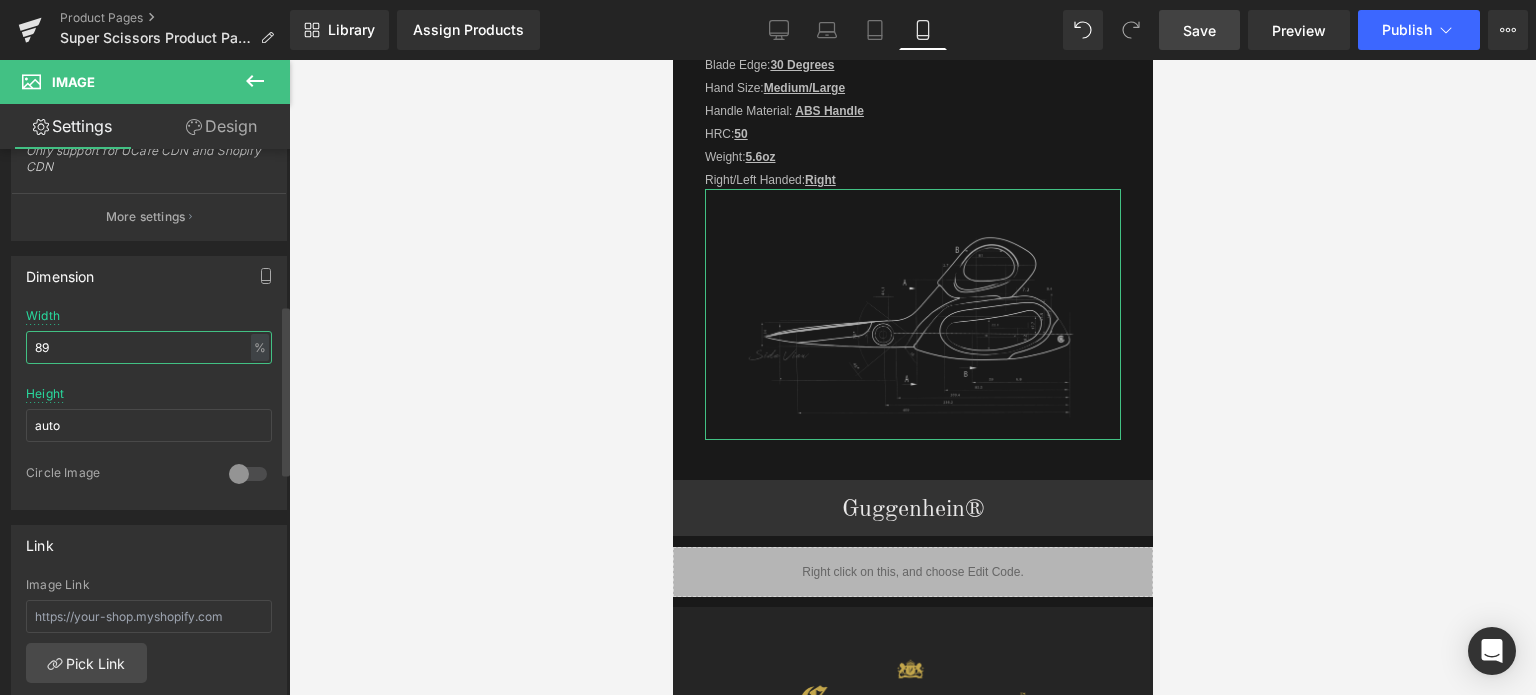 drag, startPoint x: 41, startPoint y: 347, endPoint x: 30, endPoint y: 347, distance: 11 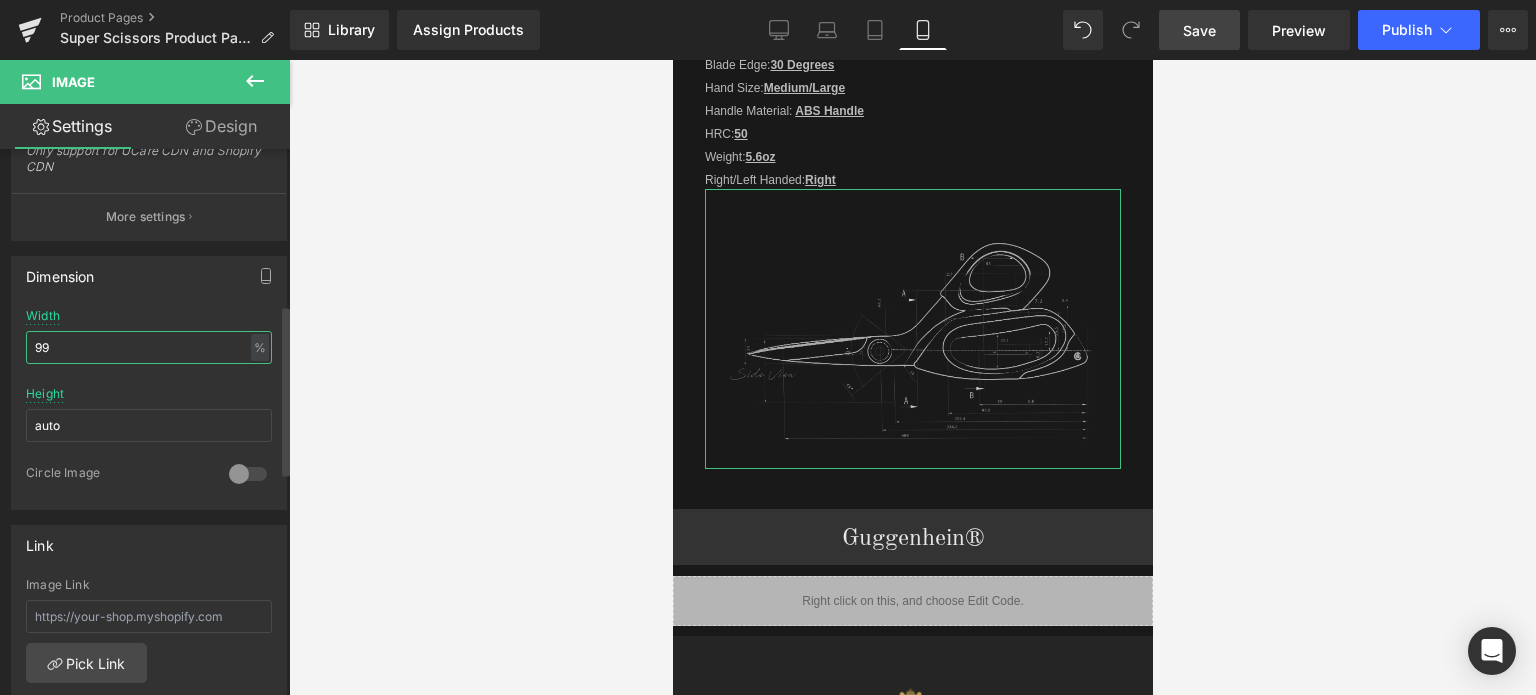 click on "99" at bounding box center (149, 347) 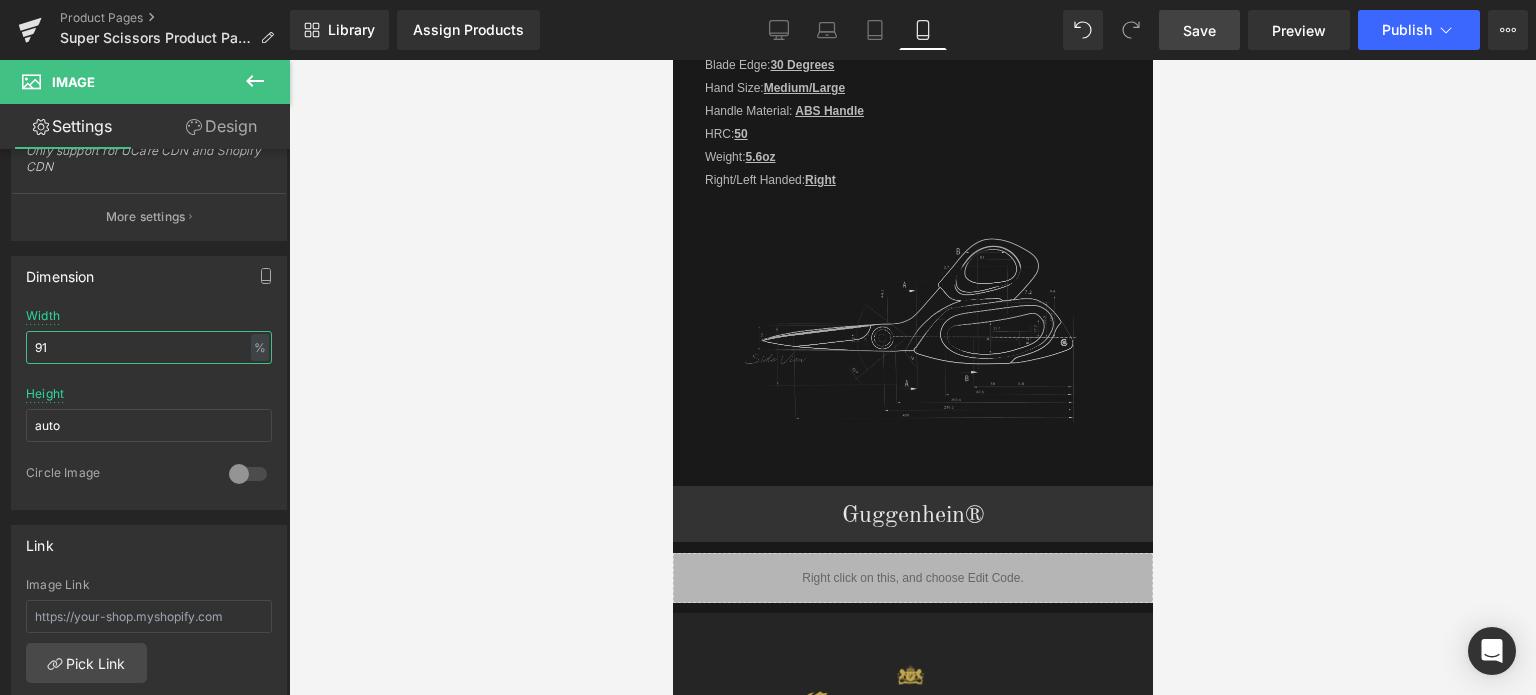 type on "91" 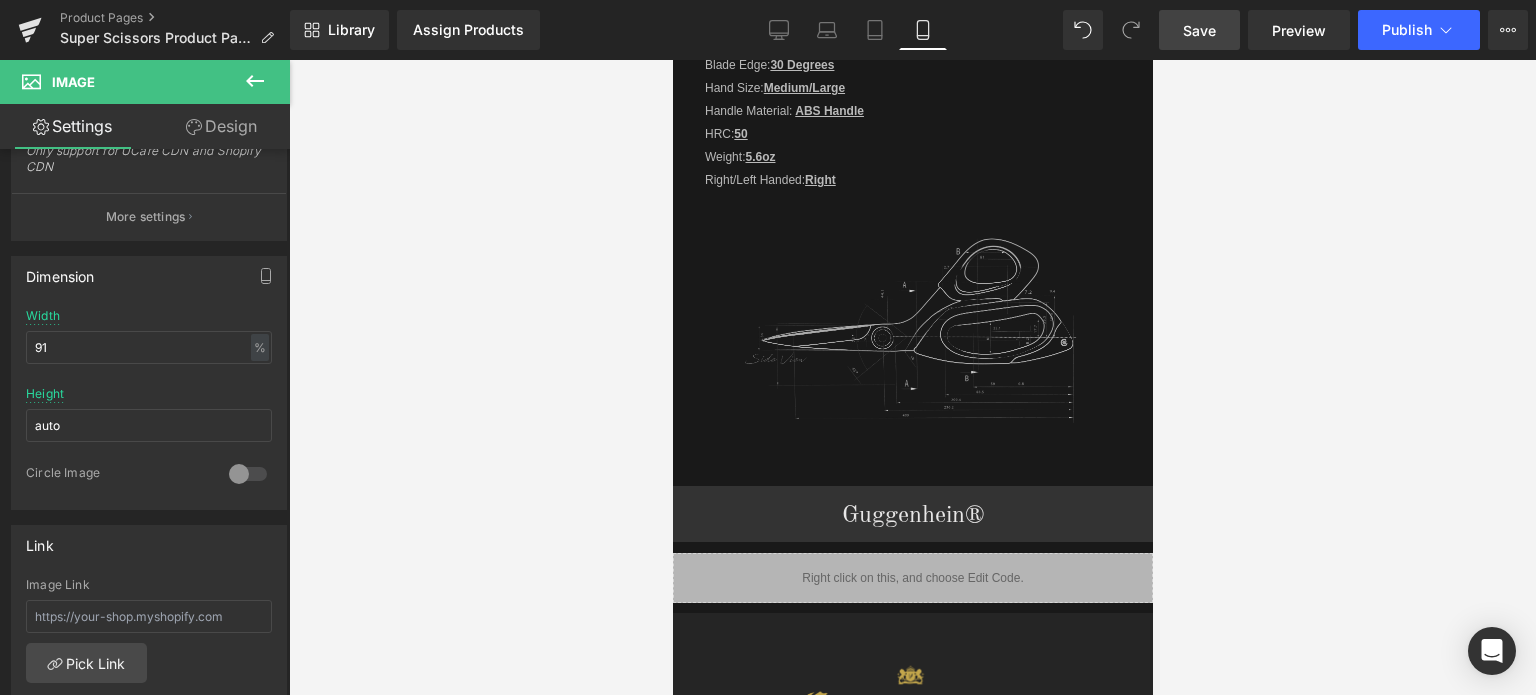 click on "Save" at bounding box center (1199, 30) 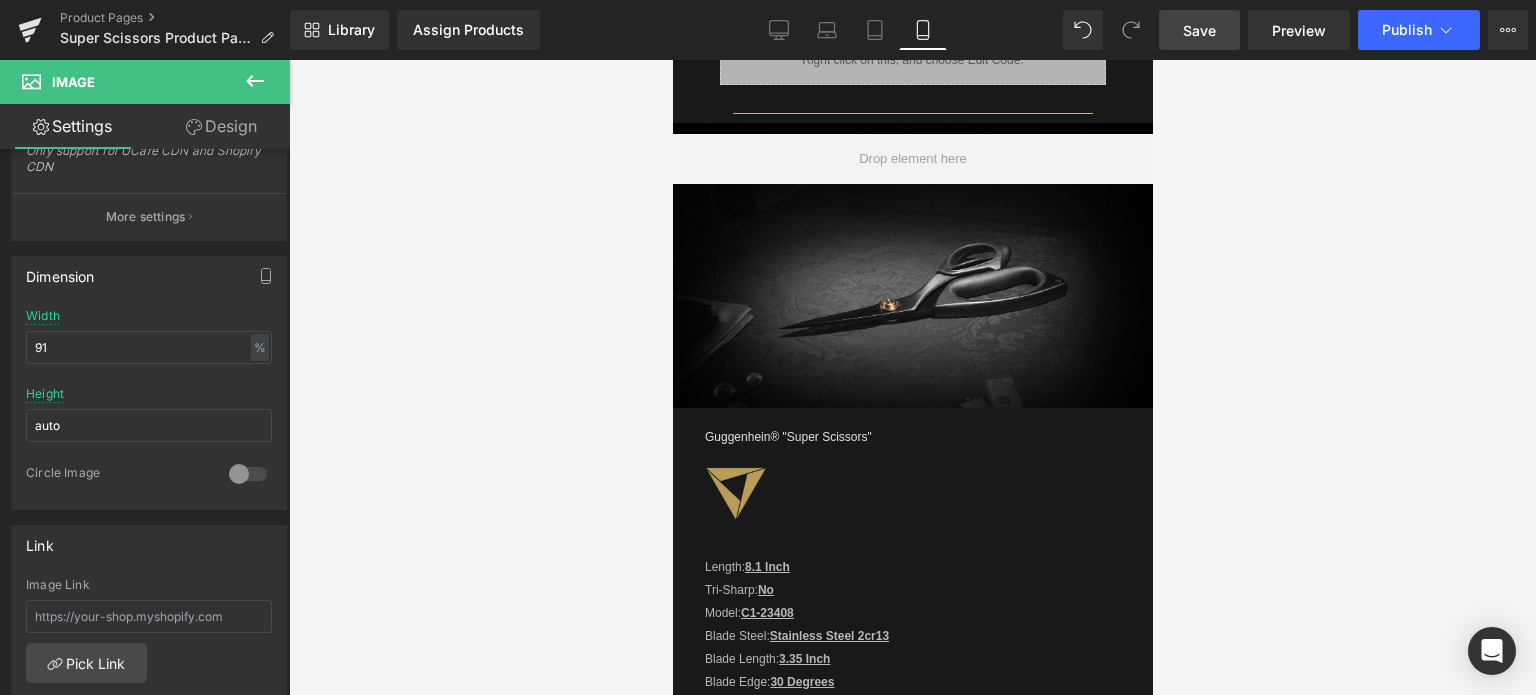 scroll, scrollTop: 1566, scrollLeft: 0, axis: vertical 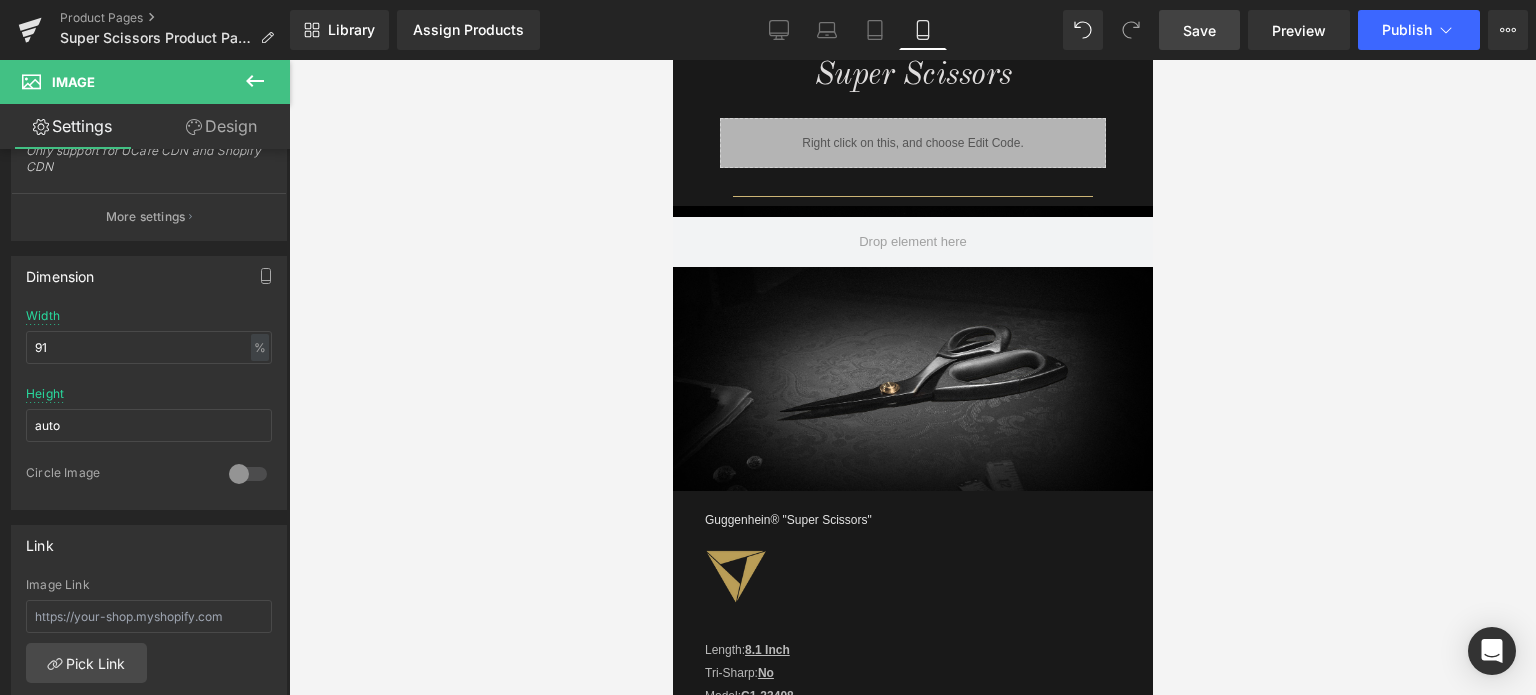 click on "Row     224px" at bounding box center (912, 348) 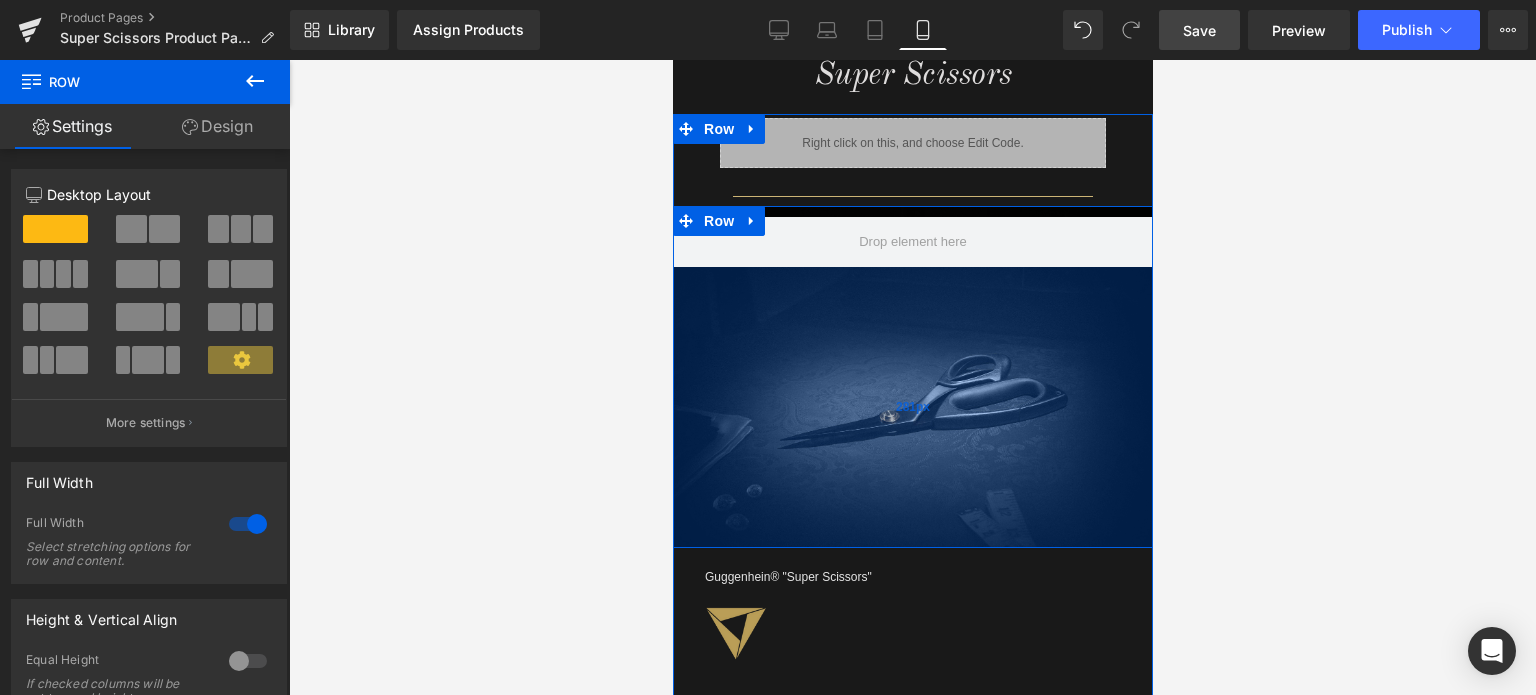 drag, startPoint x: 957, startPoint y: 468, endPoint x: 2089, endPoint y: 222, distance: 1158.4214 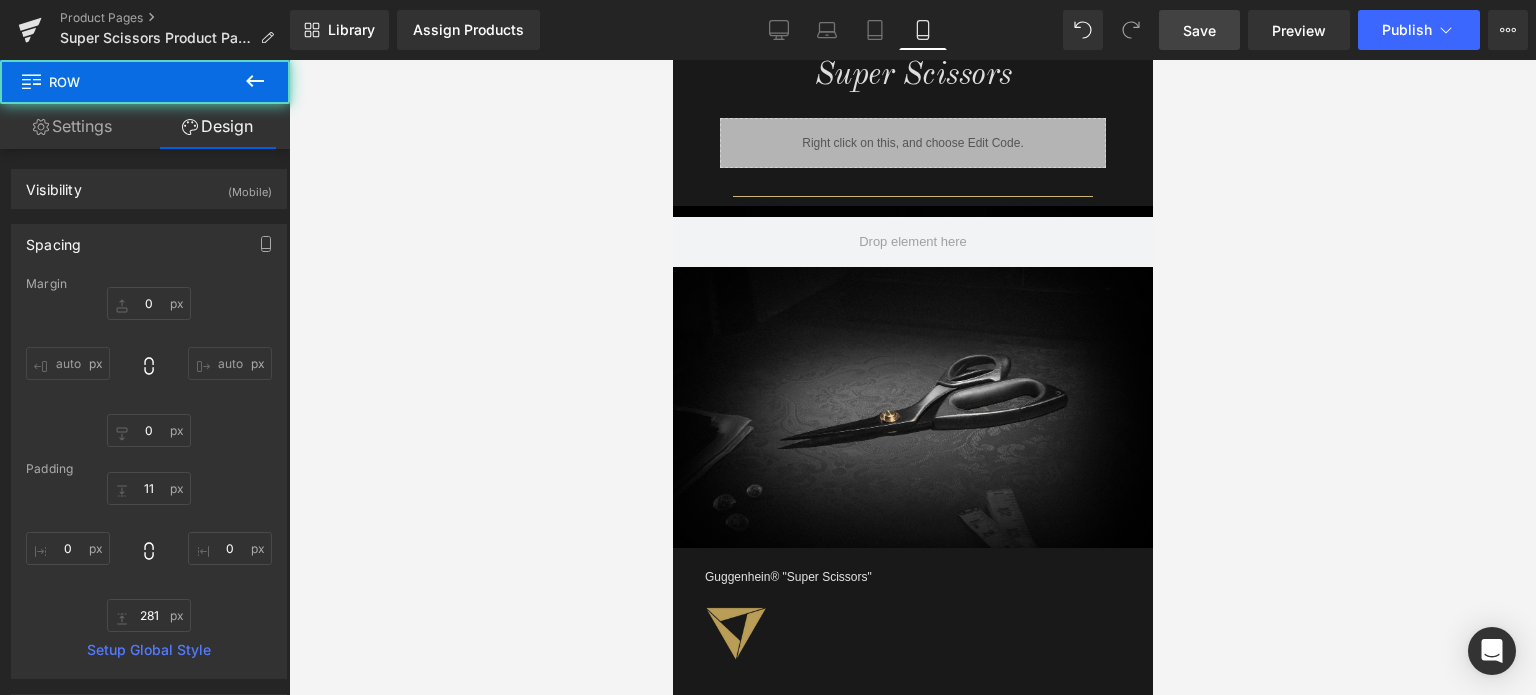 click on "Save" at bounding box center [1199, 30] 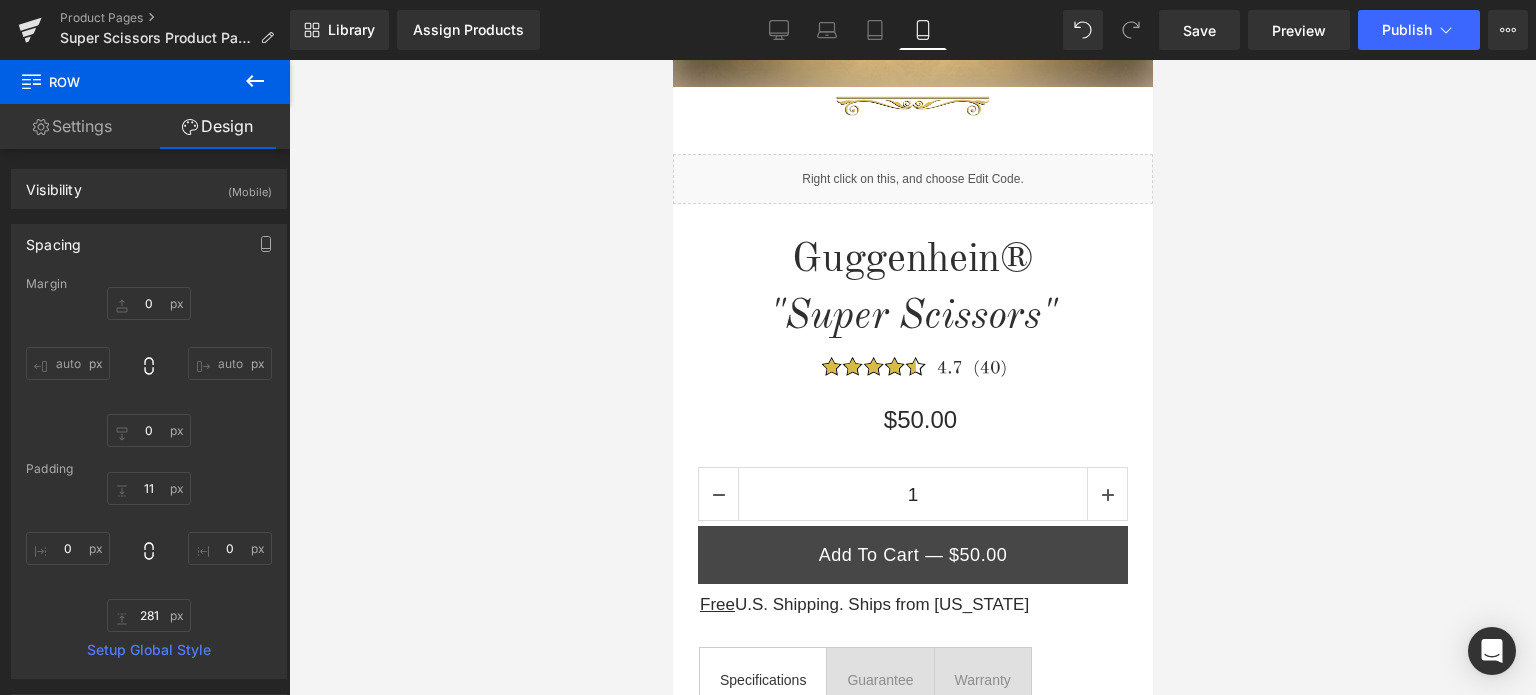 scroll, scrollTop: 466, scrollLeft: 0, axis: vertical 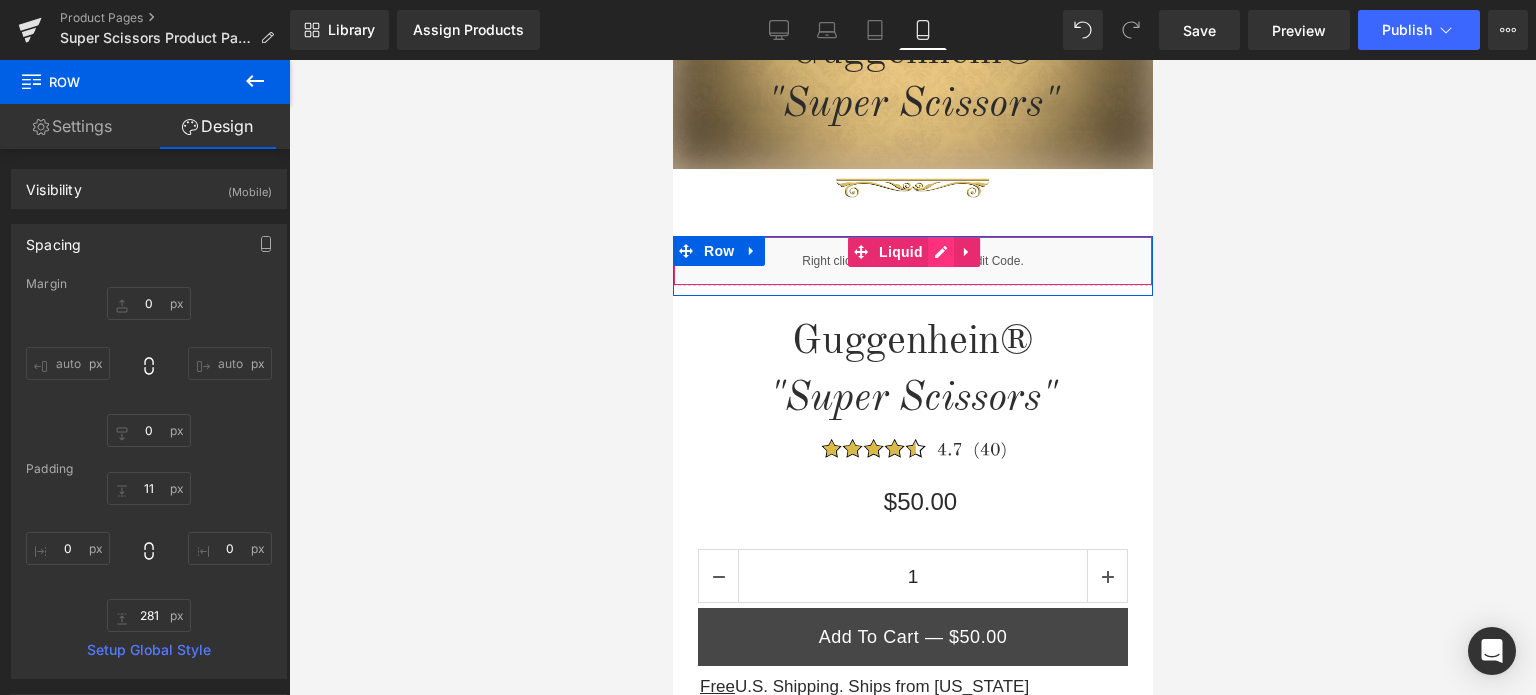 click on "Liquid" at bounding box center (912, 261) 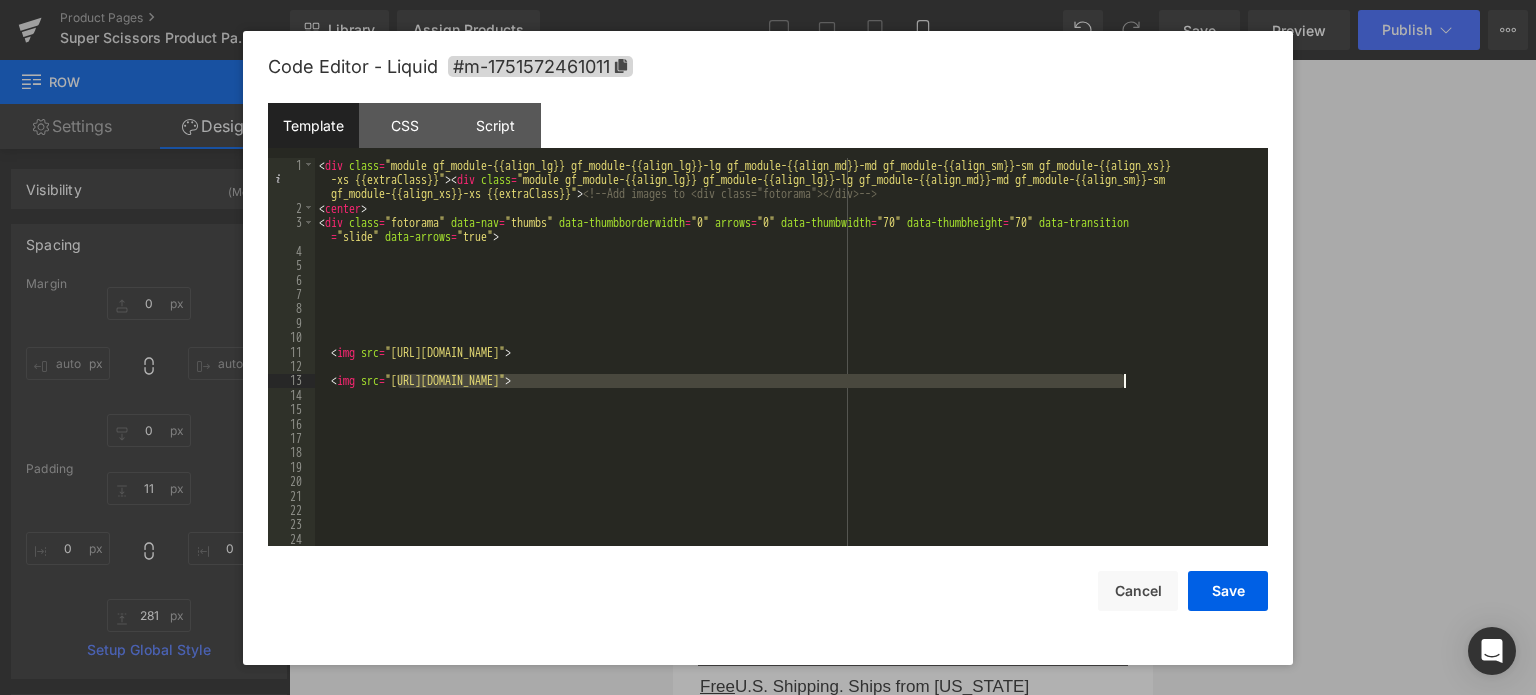 drag, startPoint x: 398, startPoint y: 383, endPoint x: 1122, endPoint y: 386, distance: 724.0062 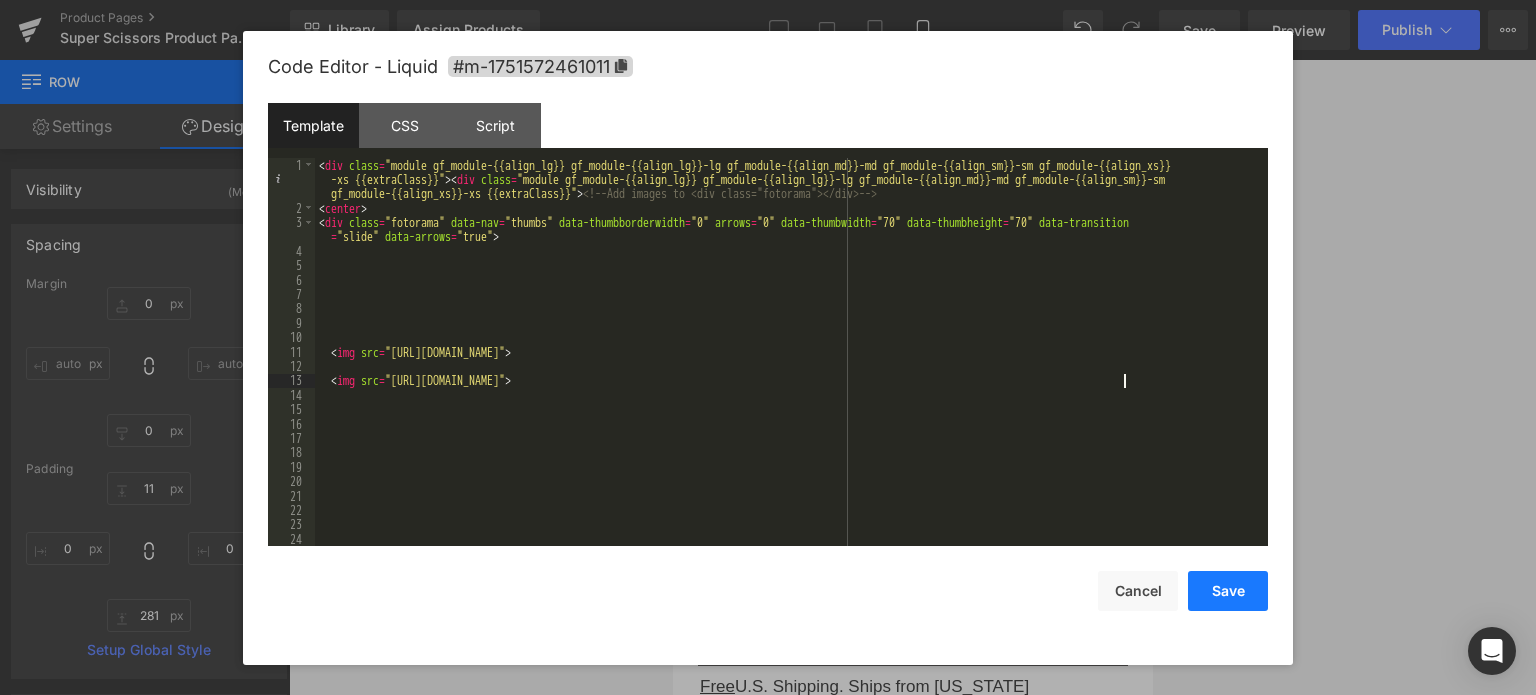 click on "Save" at bounding box center (1228, 591) 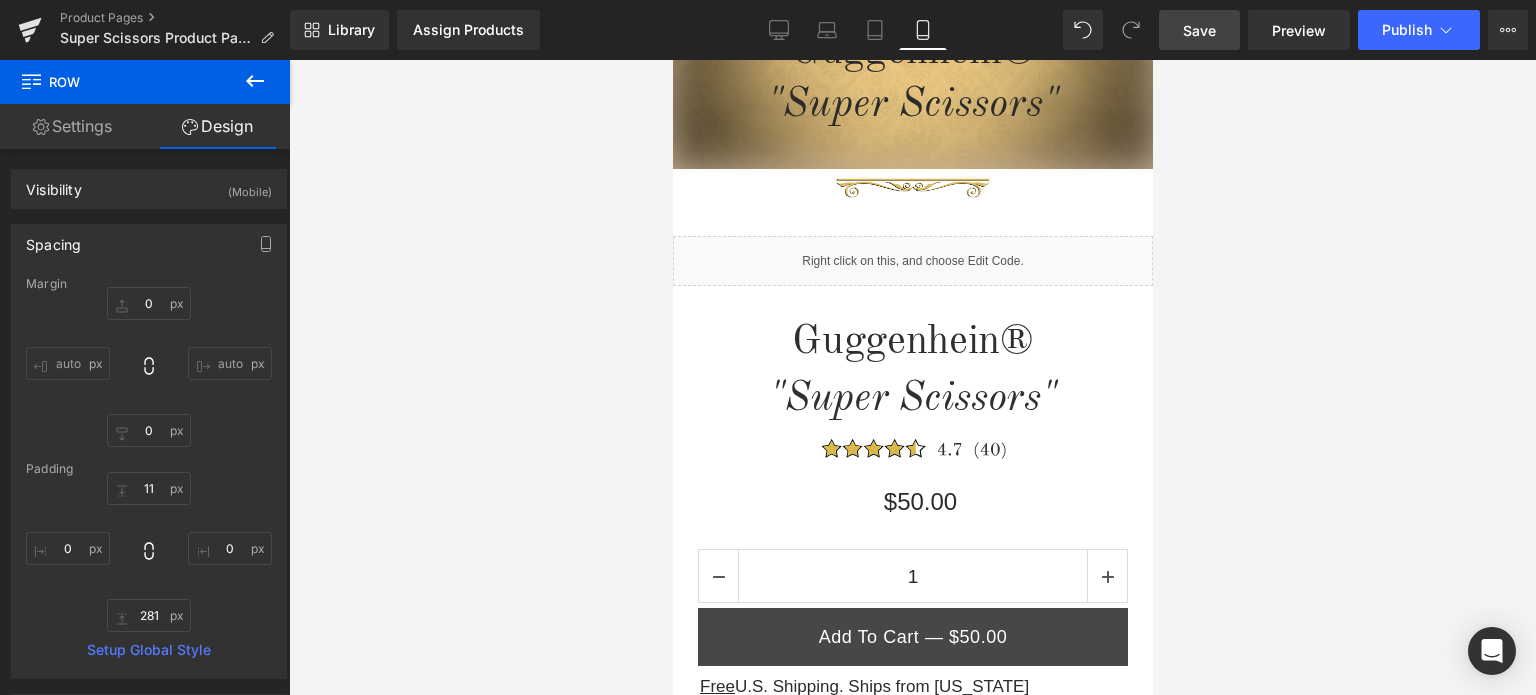 click on "Save" at bounding box center (1199, 30) 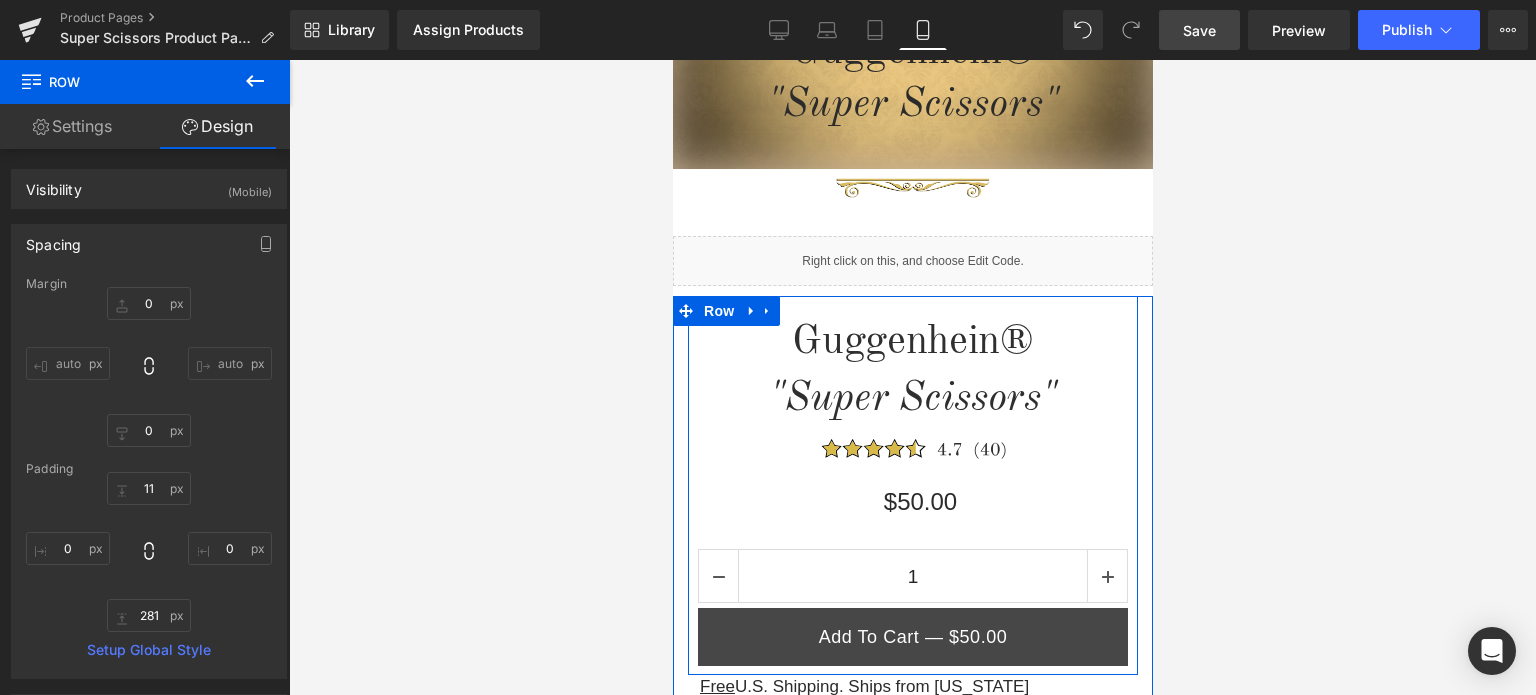 scroll, scrollTop: 666, scrollLeft: 0, axis: vertical 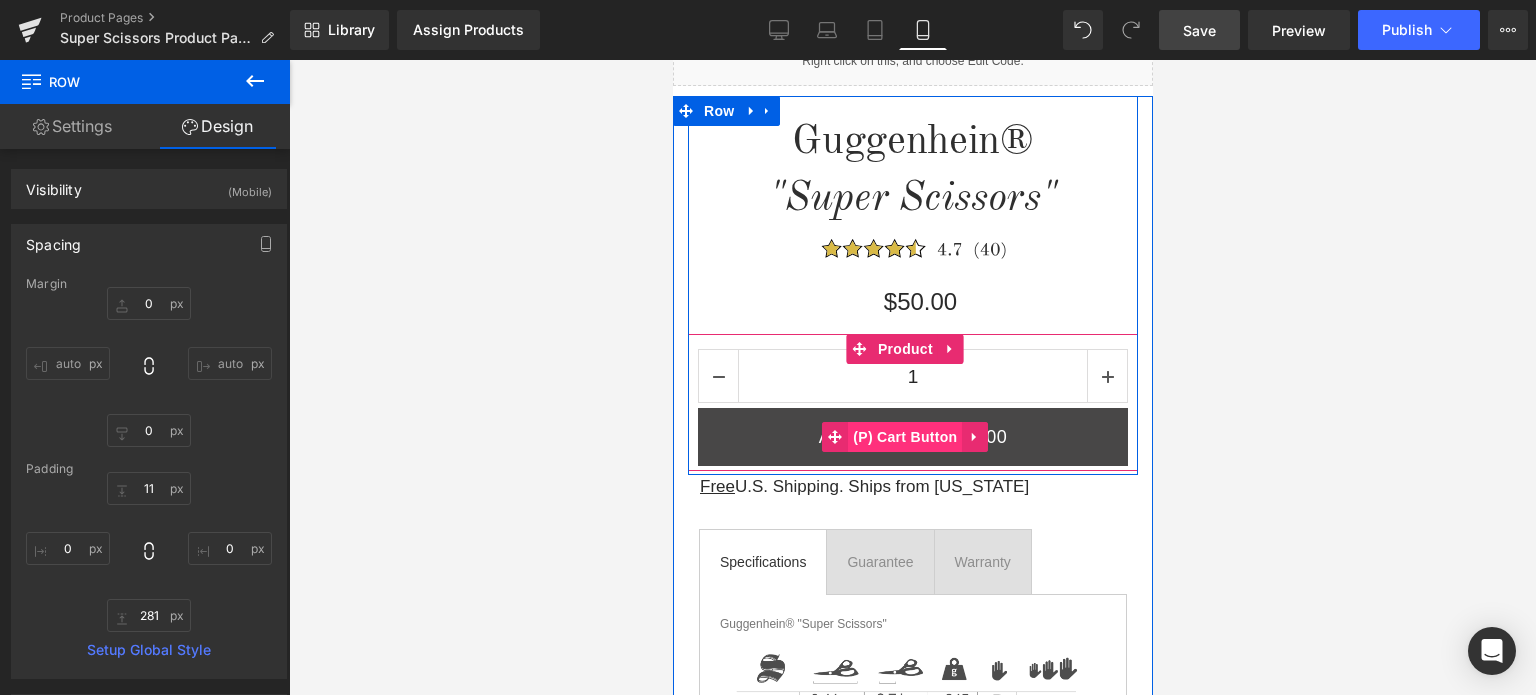 click on "(P) Cart Button" at bounding box center (904, 437) 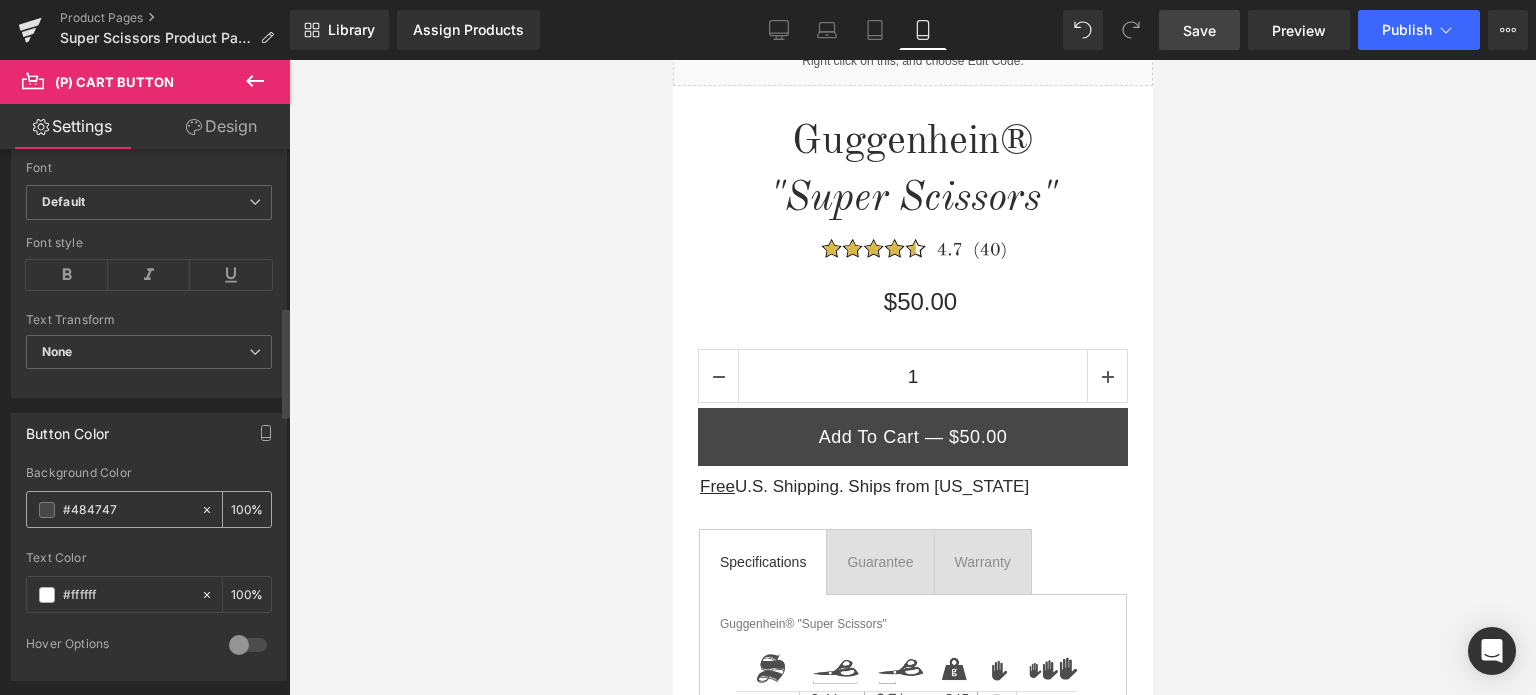 scroll, scrollTop: 800, scrollLeft: 0, axis: vertical 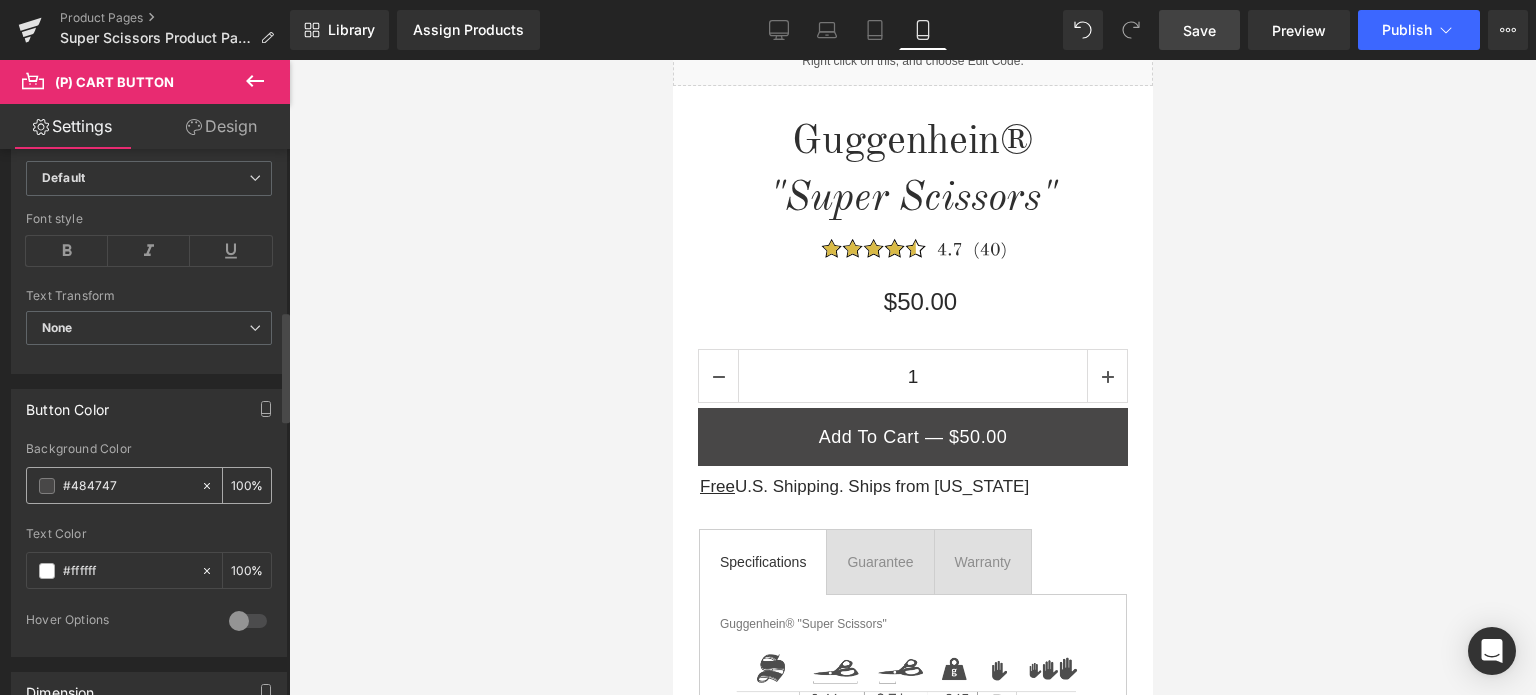click at bounding box center (47, 486) 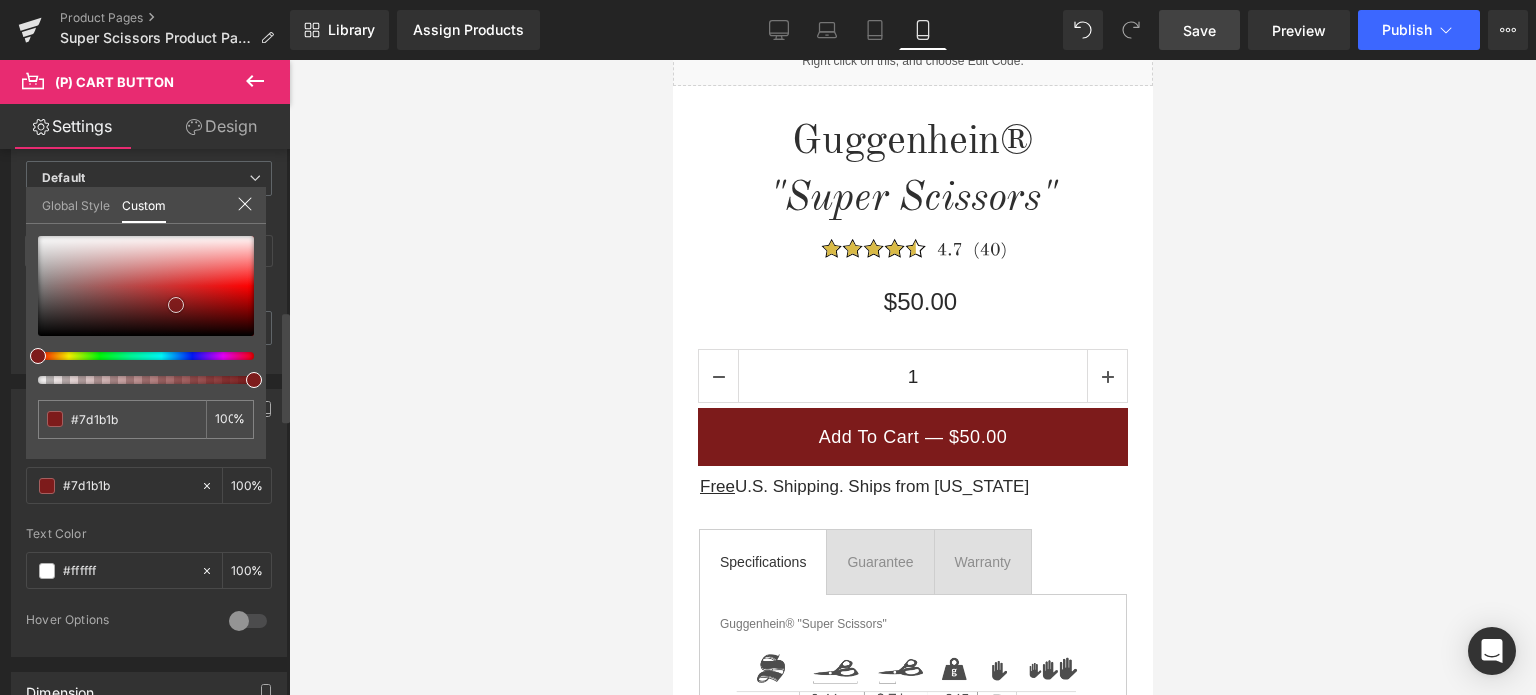 click at bounding box center (146, 286) 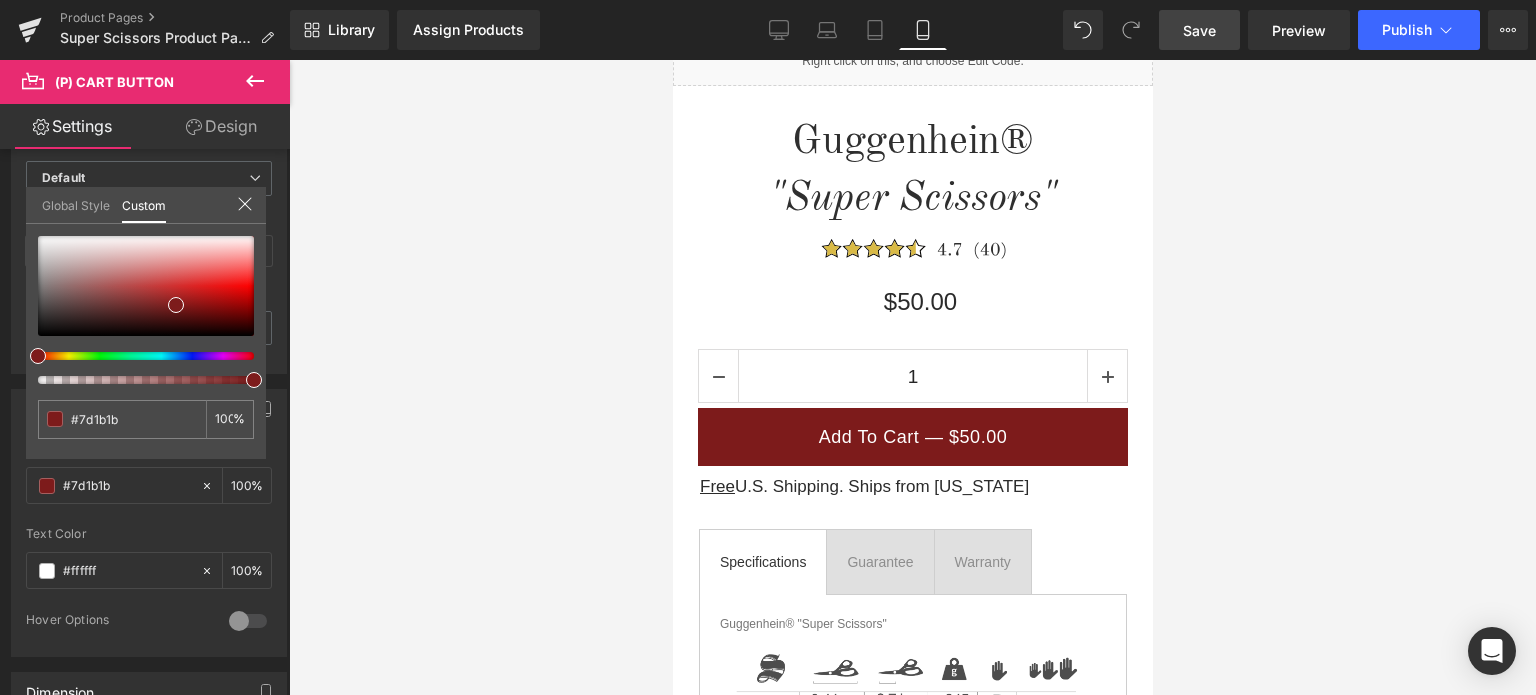 click on "Save" at bounding box center [1199, 30] 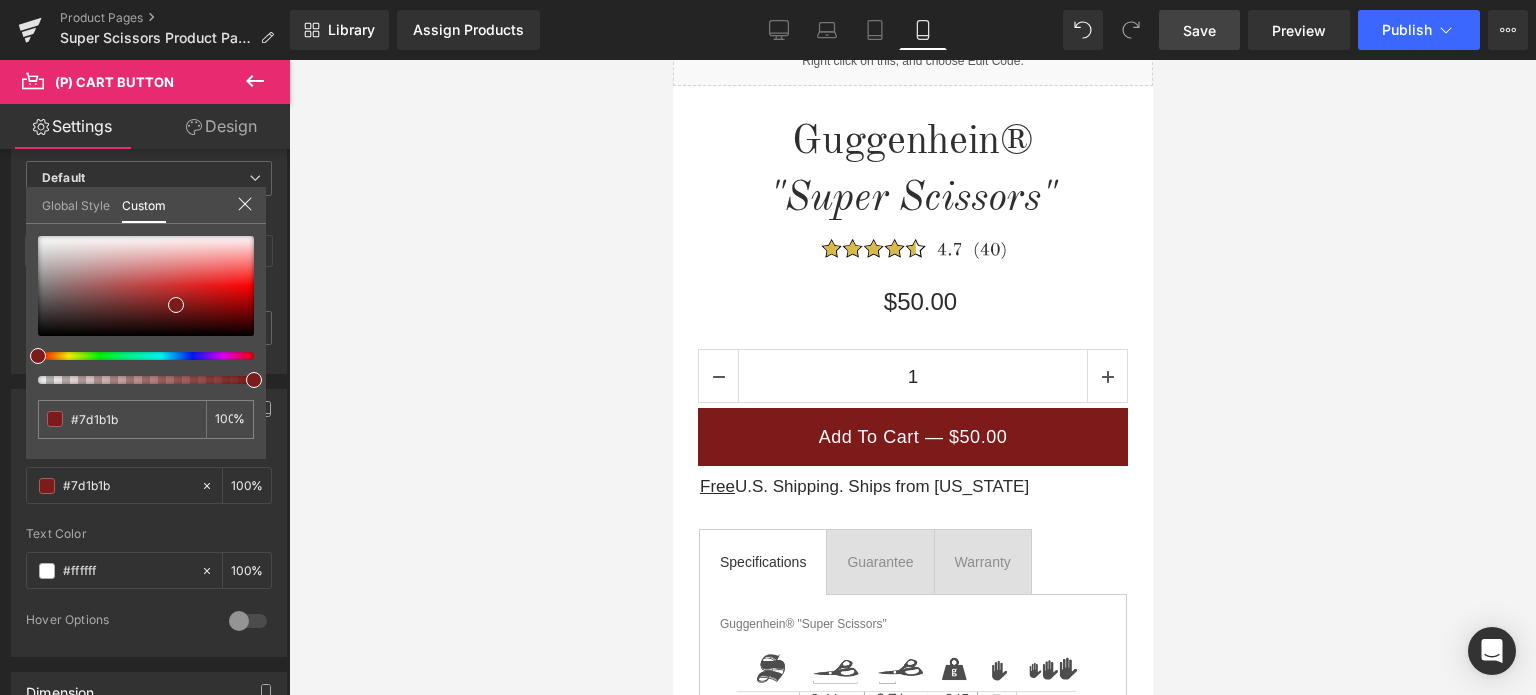 click on "Save" at bounding box center [1199, 30] 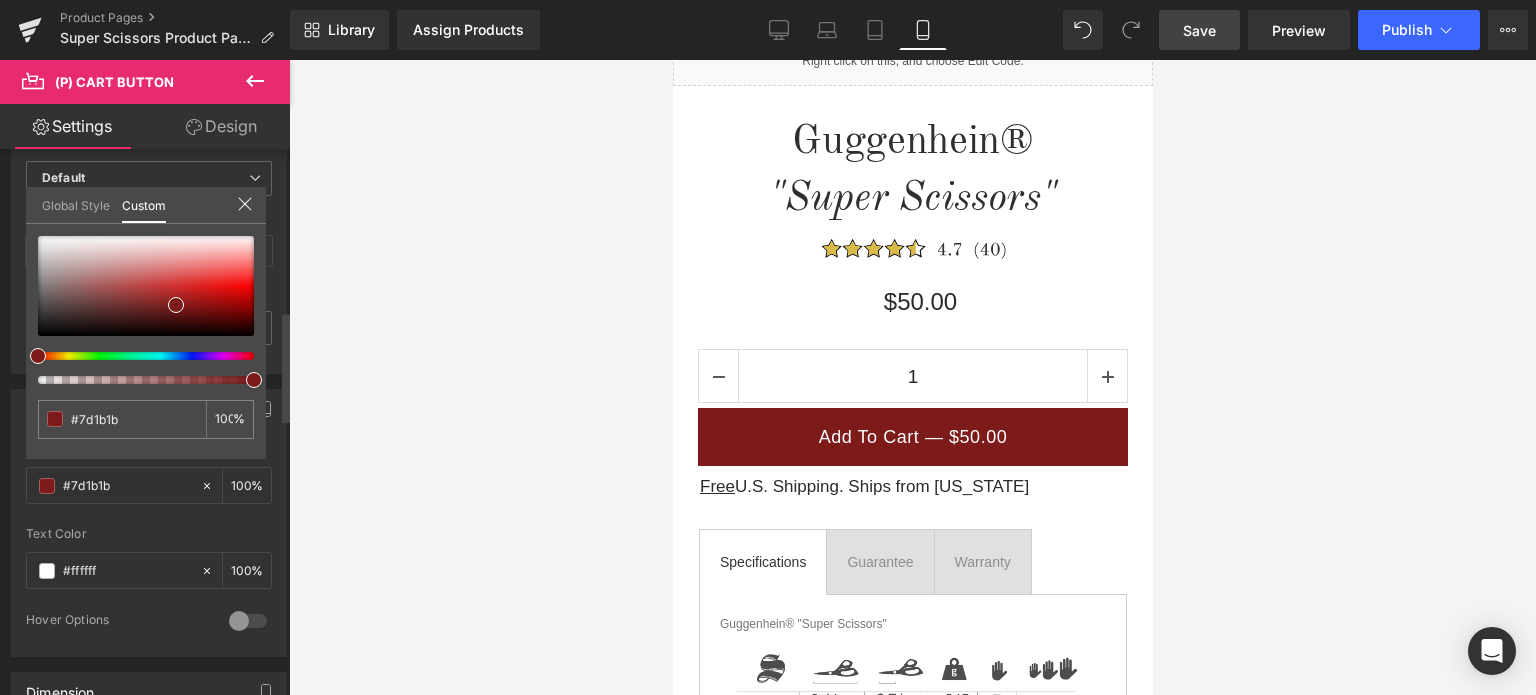 click 